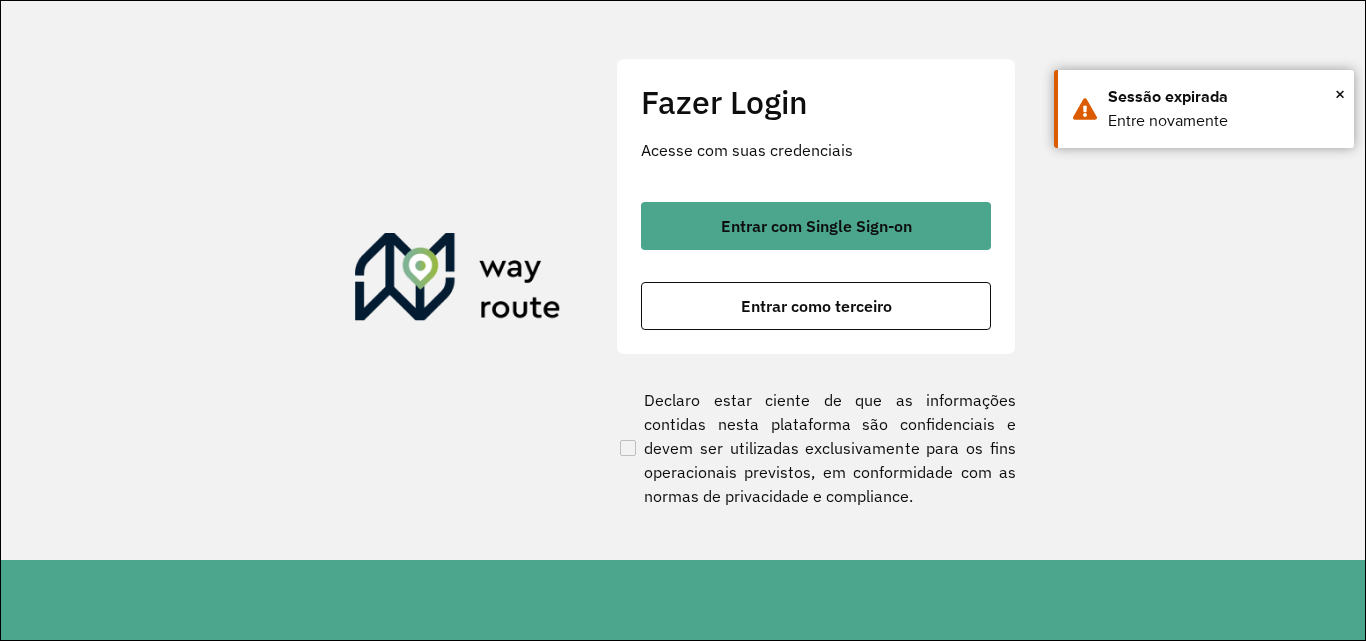 scroll, scrollTop: 0, scrollLeft: 0, axis: both 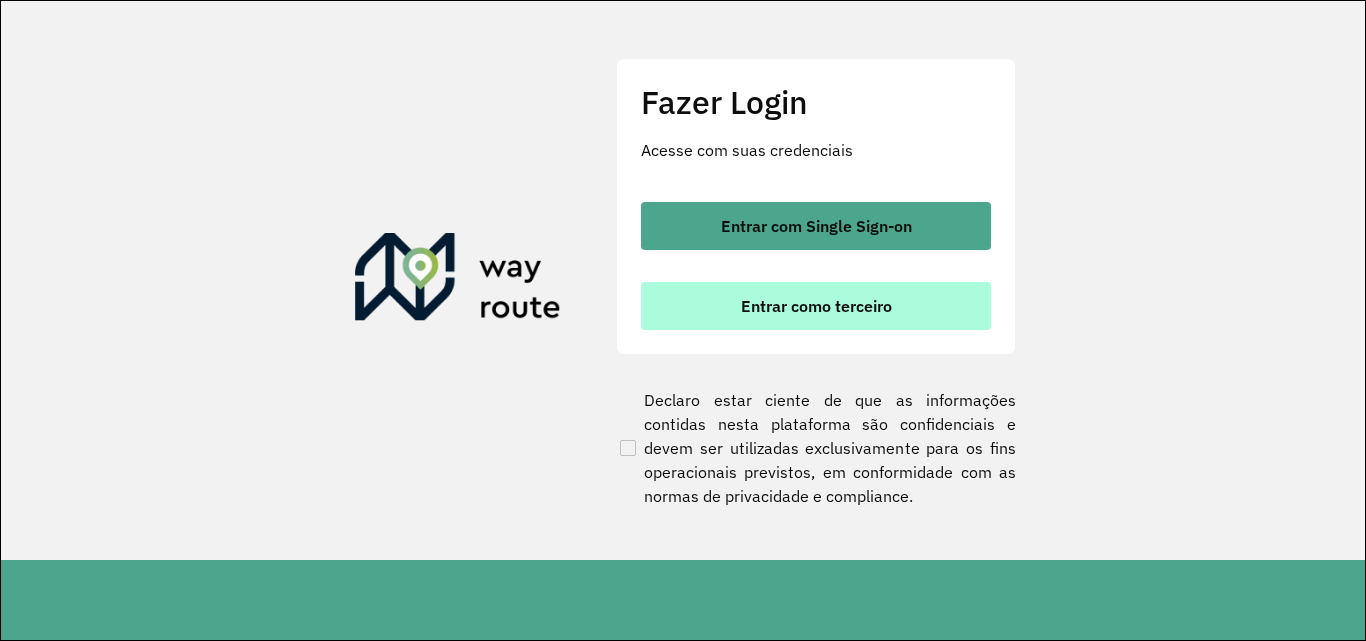 click on "Entrar como terceiro" at bounding box center (816, 306) 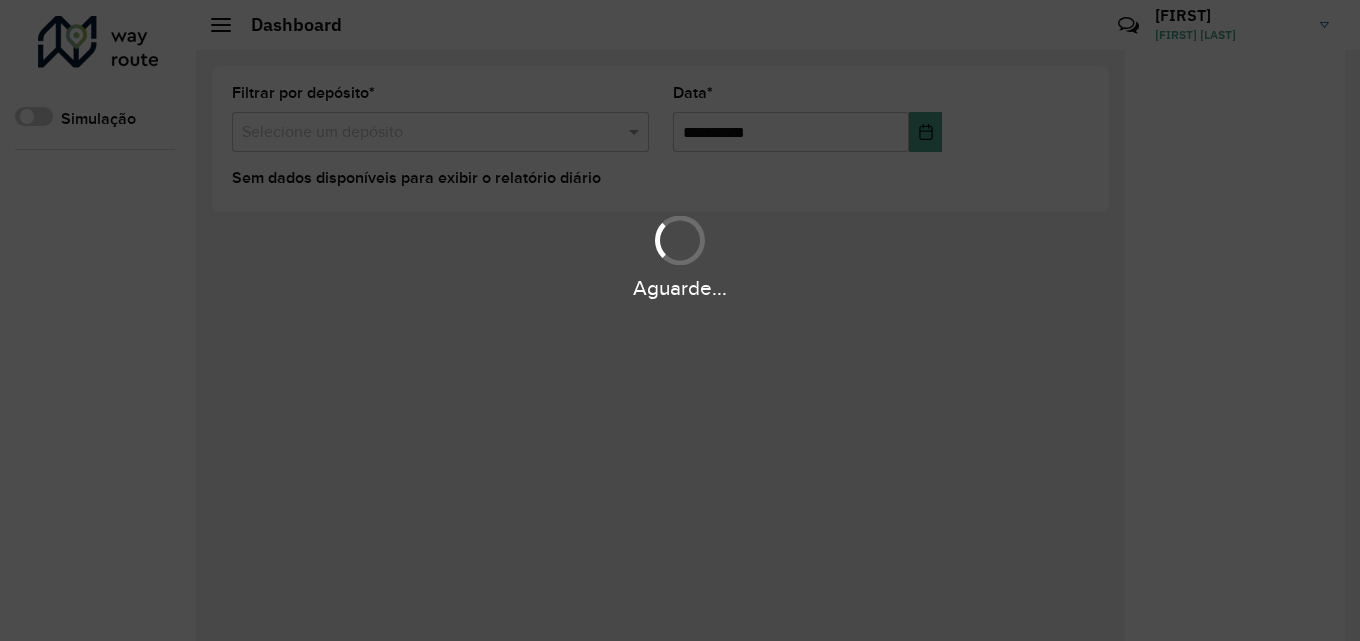 scroll, scrollTop: 0, scrollLeft: 0, axis: both 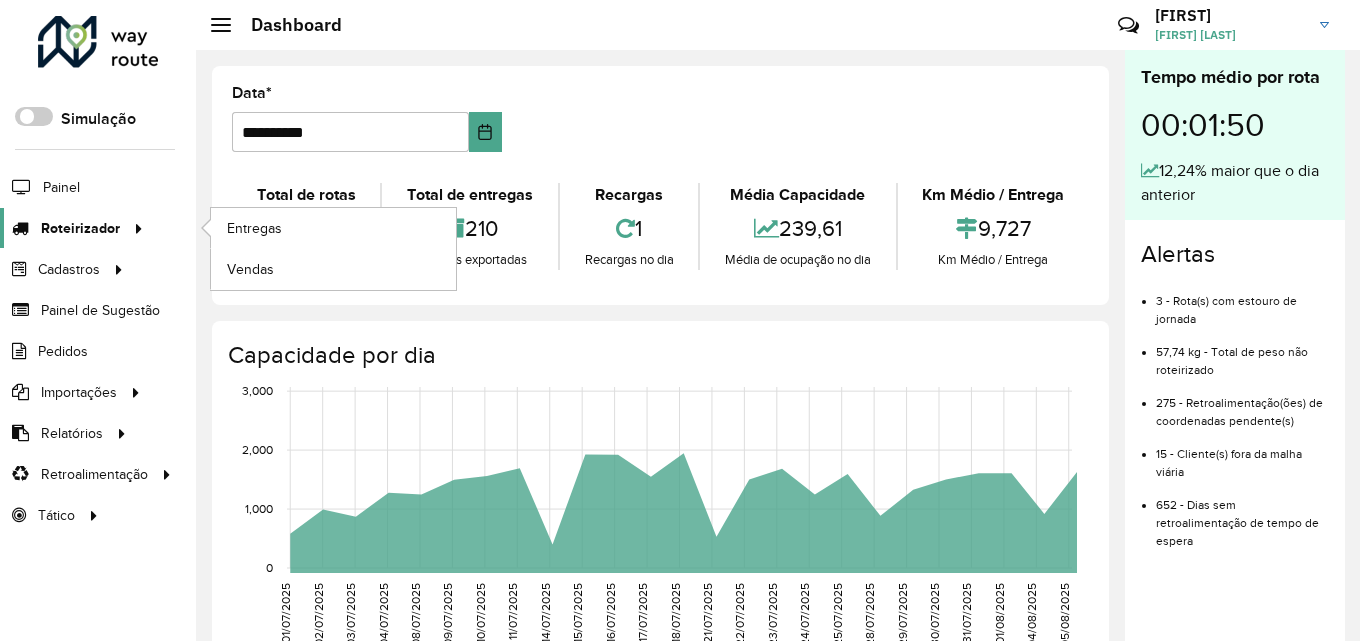 click on "Roteirizador" 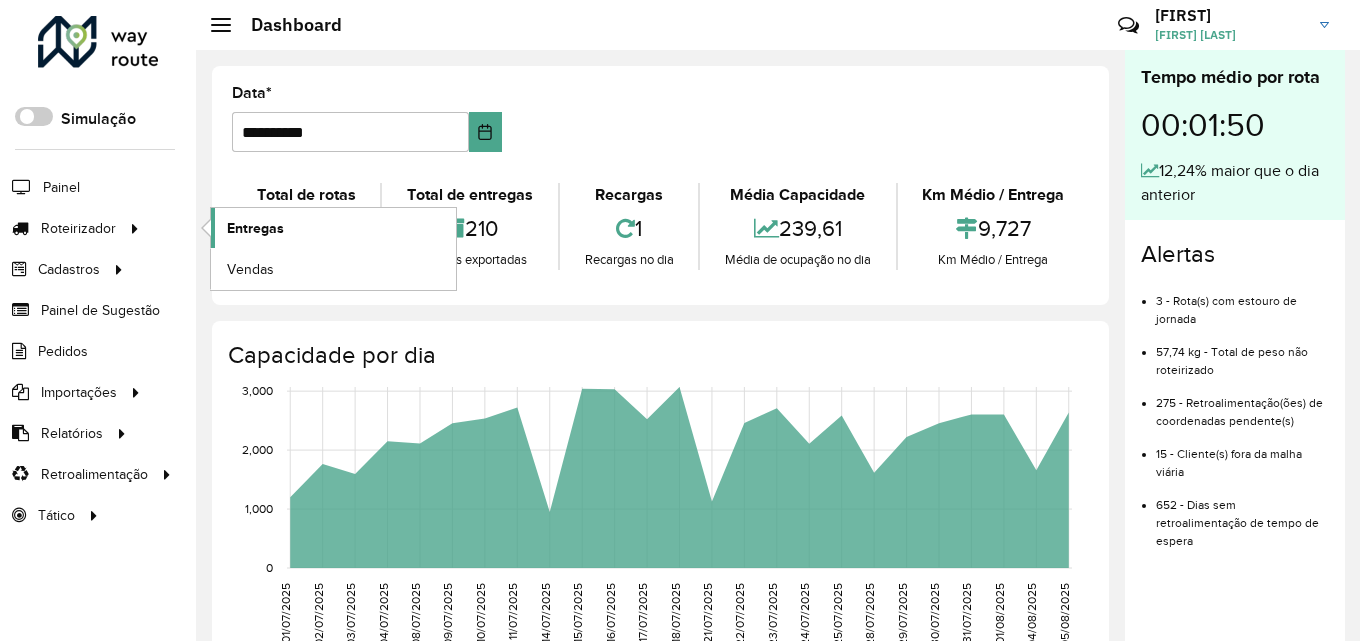 click on "Entregas" 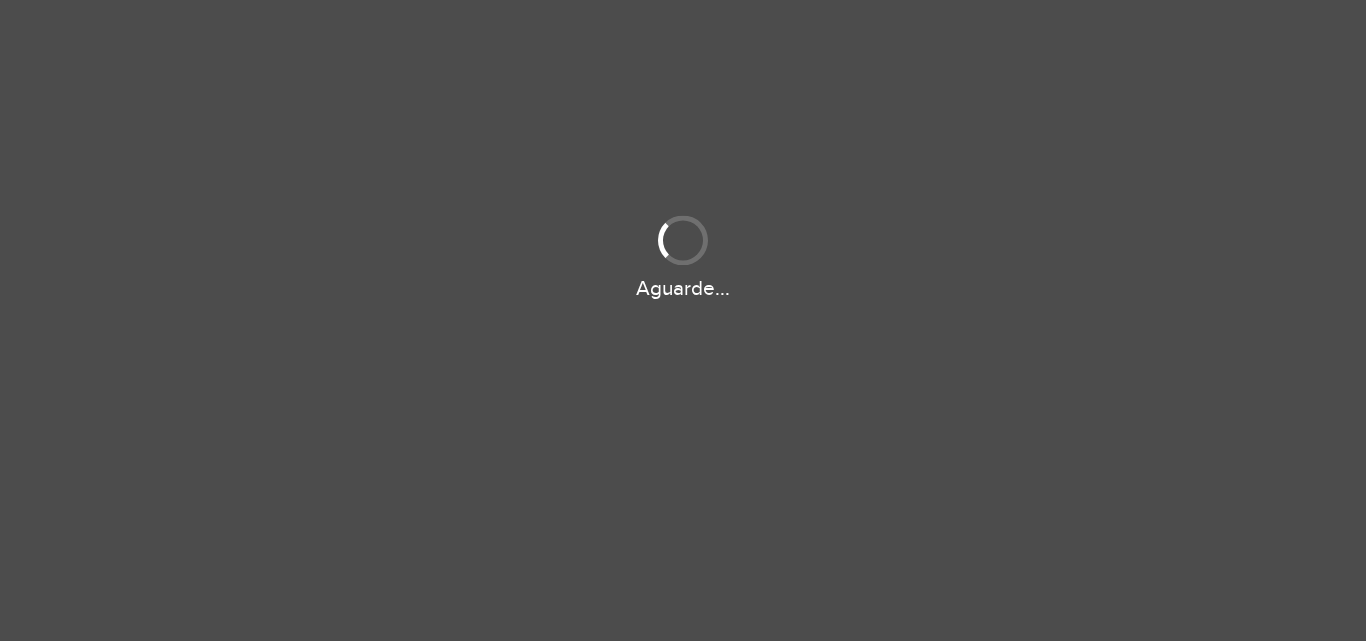 scroll, scrollTop: 0, scrollLeft: 0, axis: both 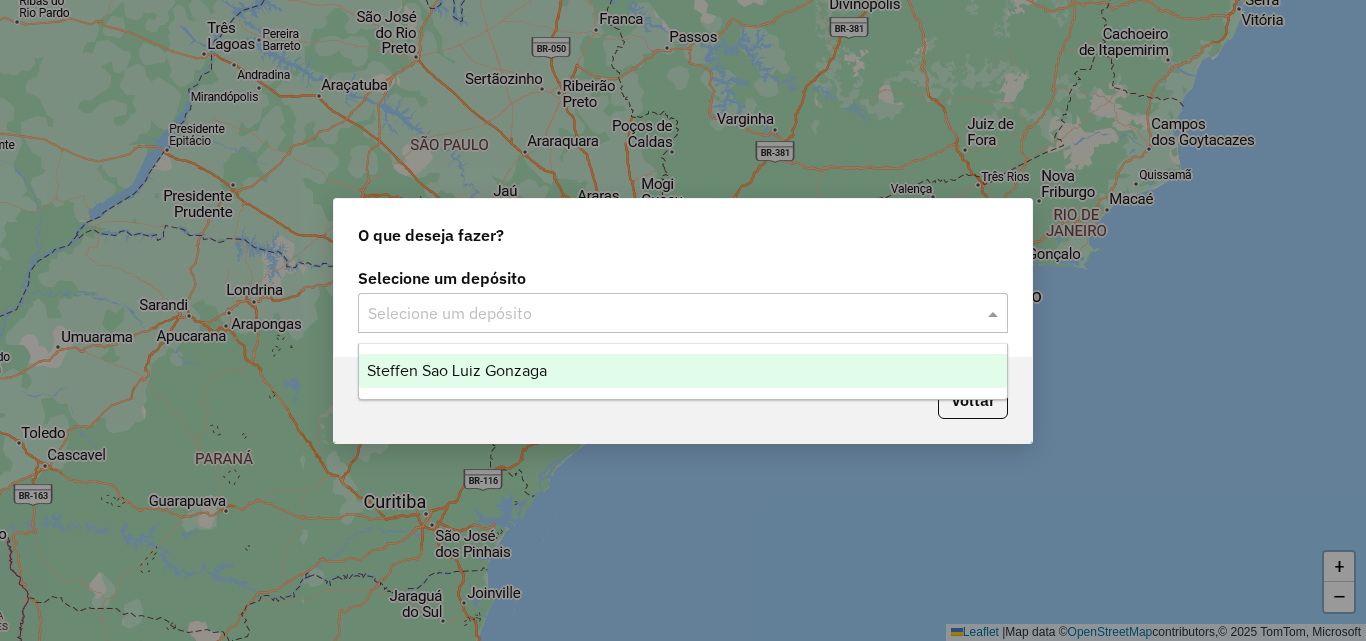 click 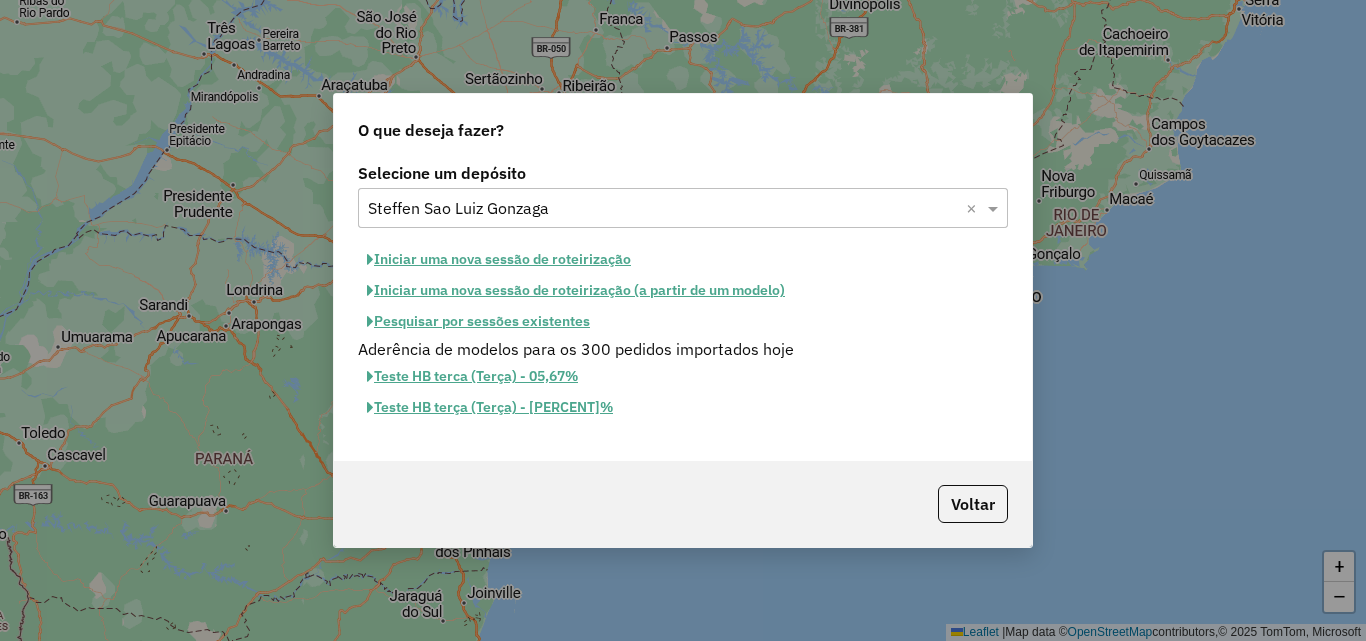 click on "Iniciar uma nova sessão de roteirização" 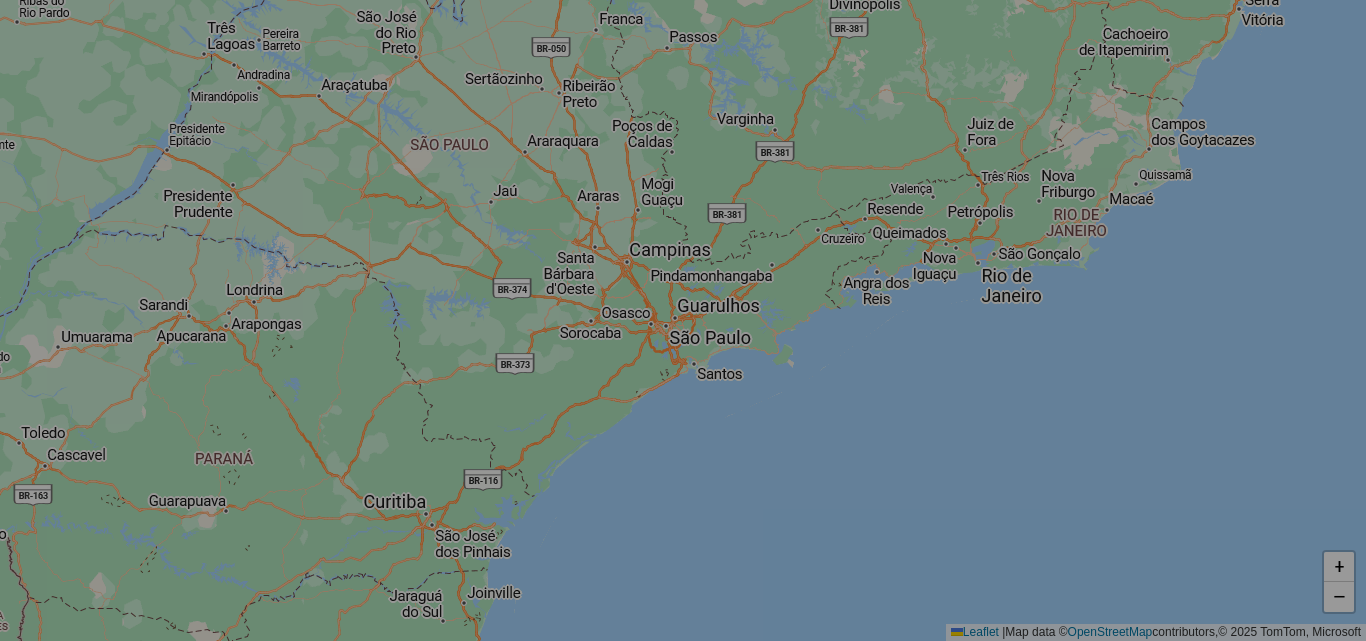 select on "*" 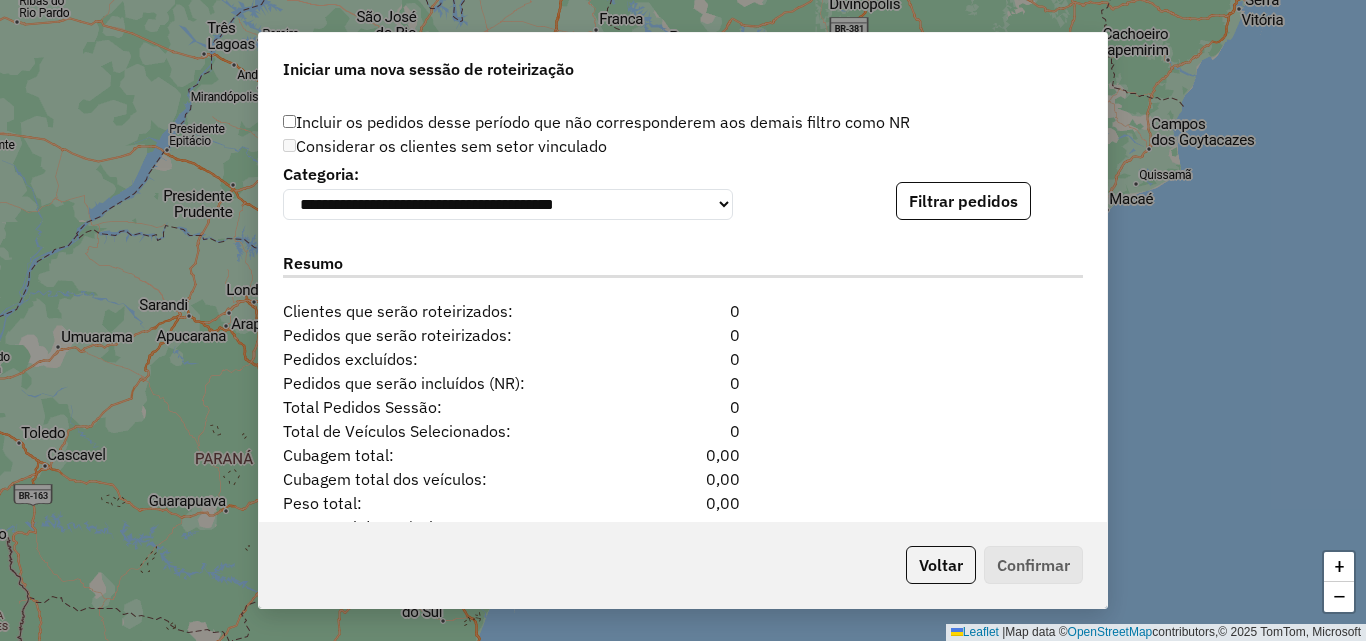 scroll, scrollTop: 2000, scrollLeft: 0, axis: vertical 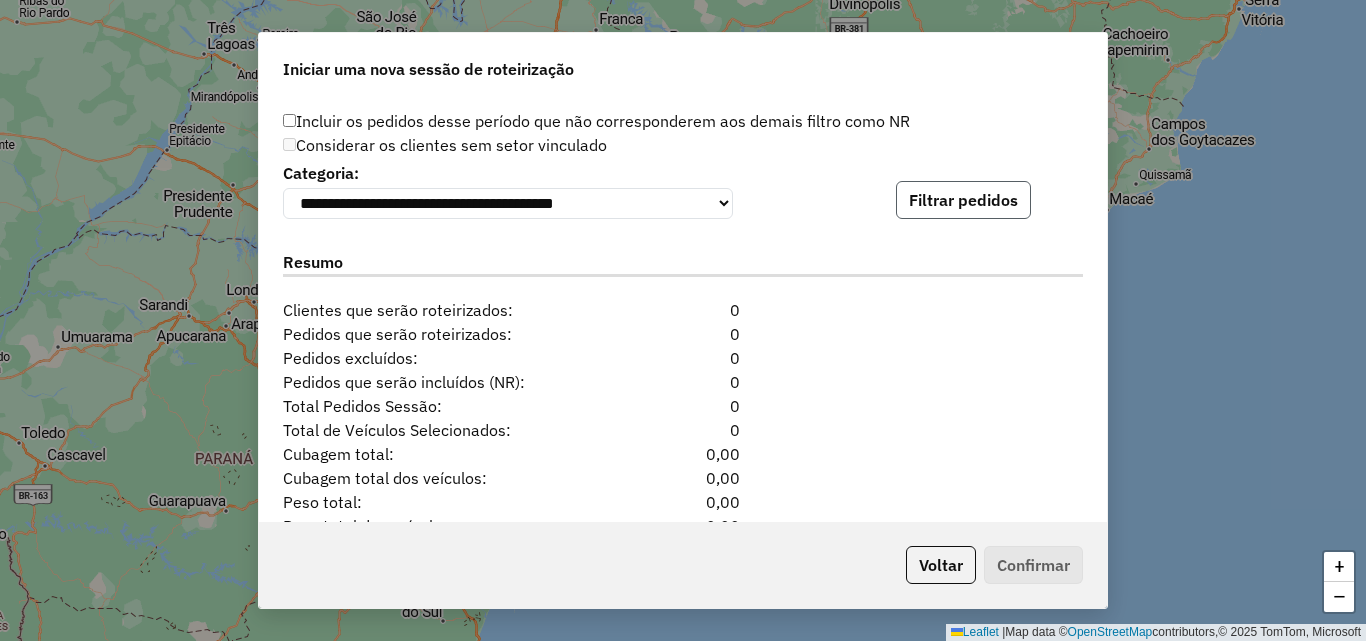 click on "Filtrar pedidos" 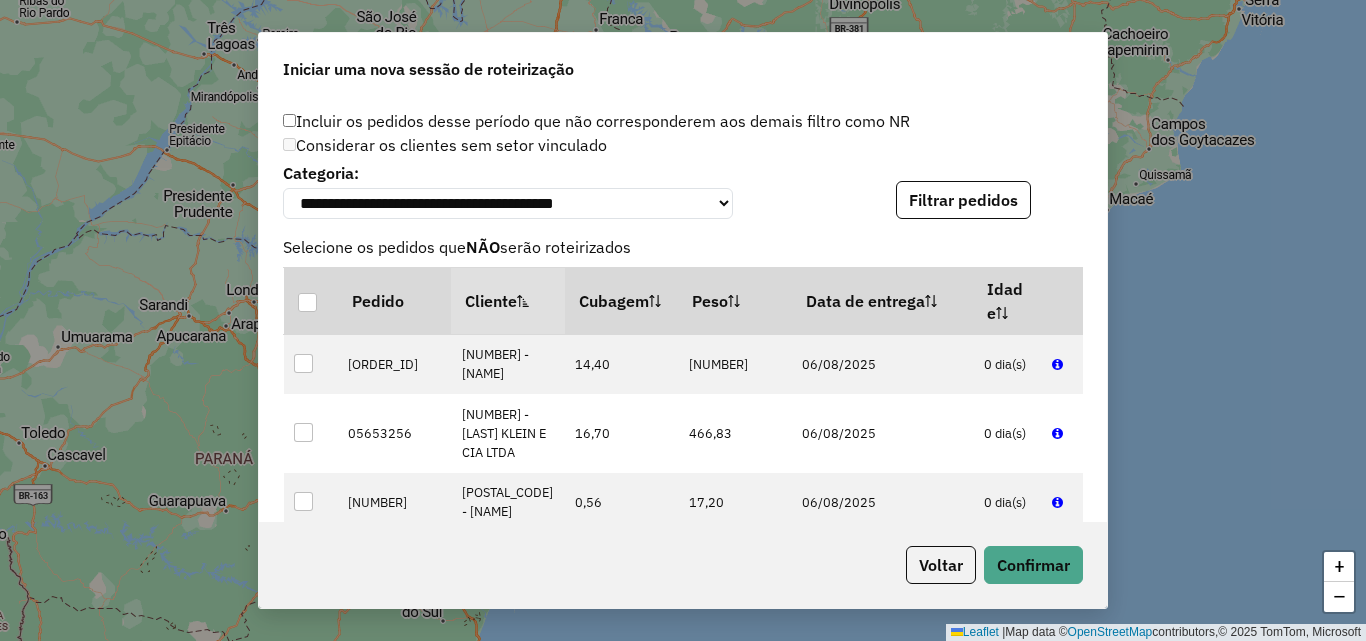 scroll, scrollTop: 300, scrollLeft: 0, axis: vertical 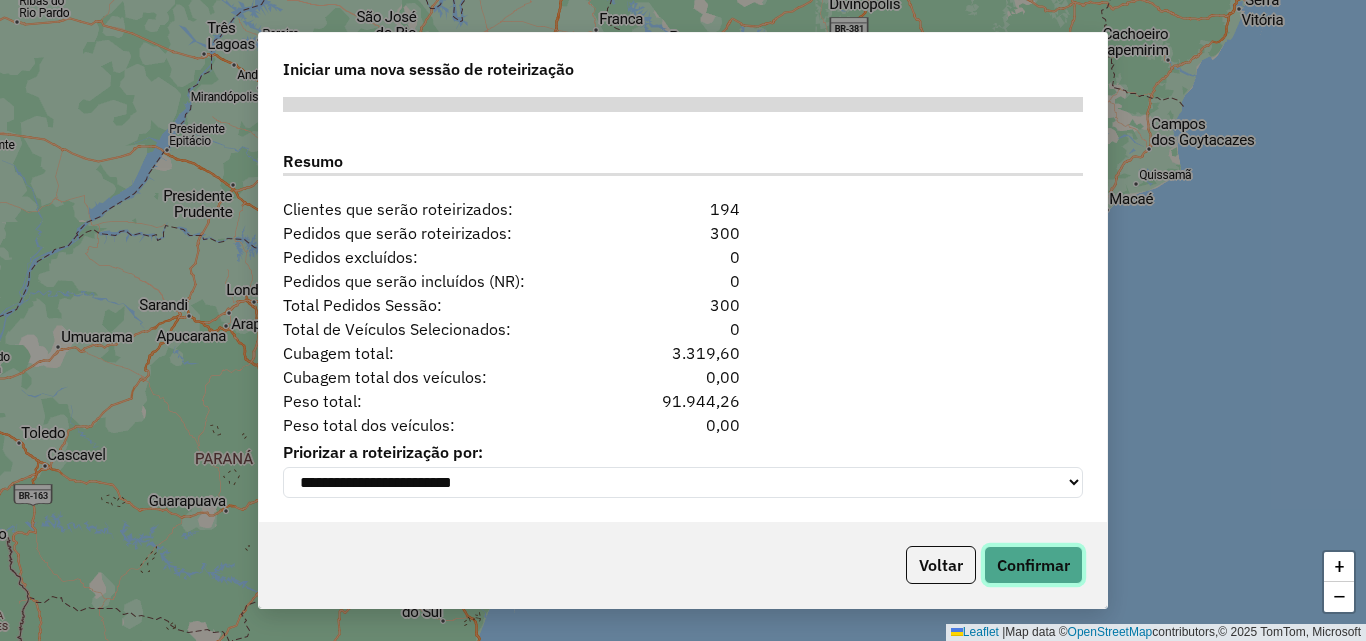 click on "Confirmar" 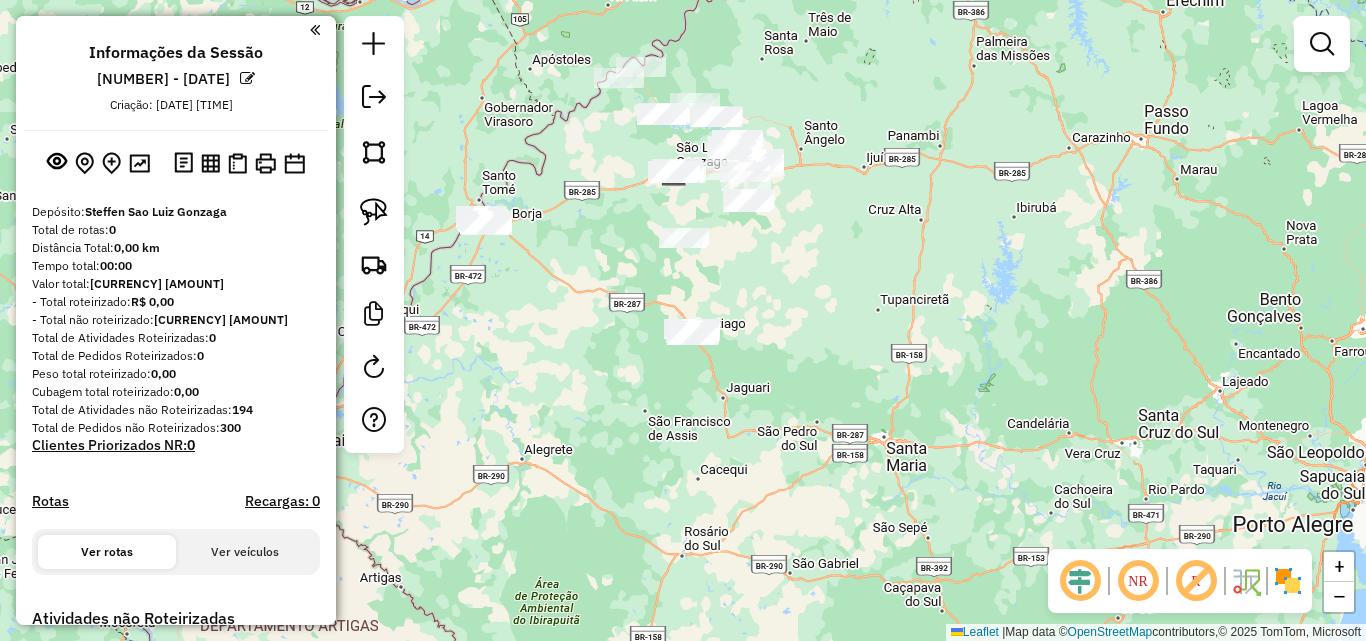 drag, startPoint x: 799, startPoint y: 439, endPoint x: 744, endPoint y: 311, distance: 139.3162 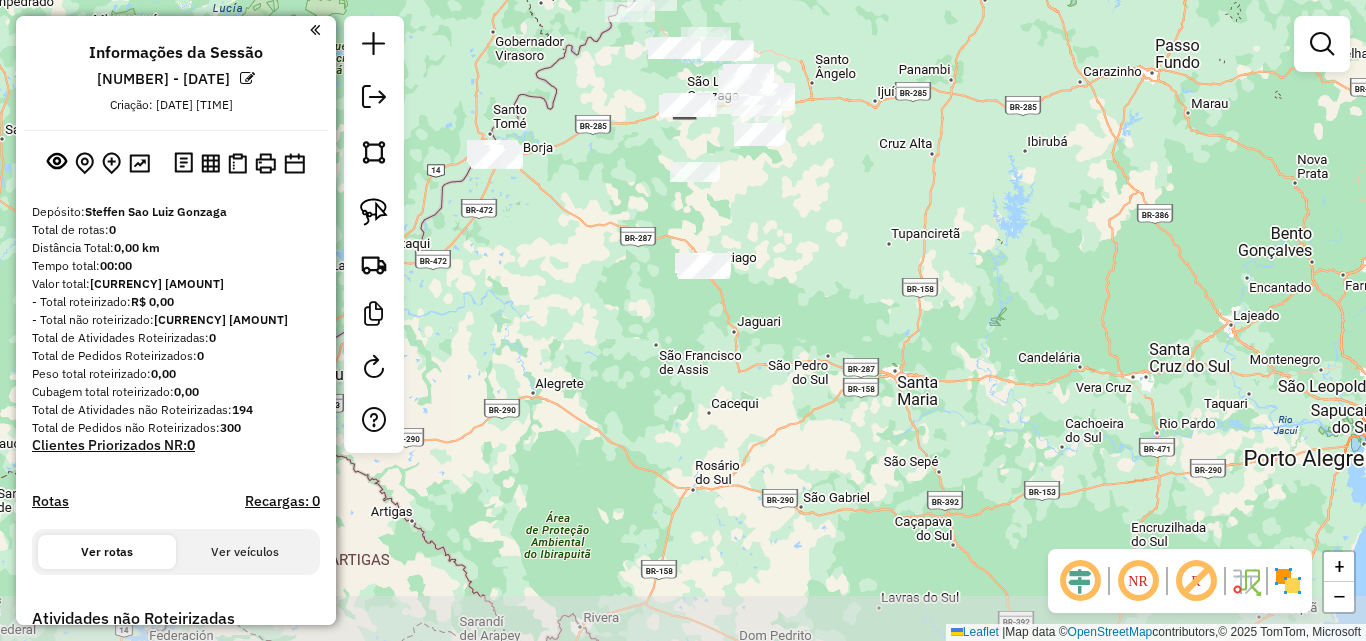 drag, startPoint x: 655, startPoint y: 308, endPoint x: 657, endPoint y: 297, distance: 11.18034 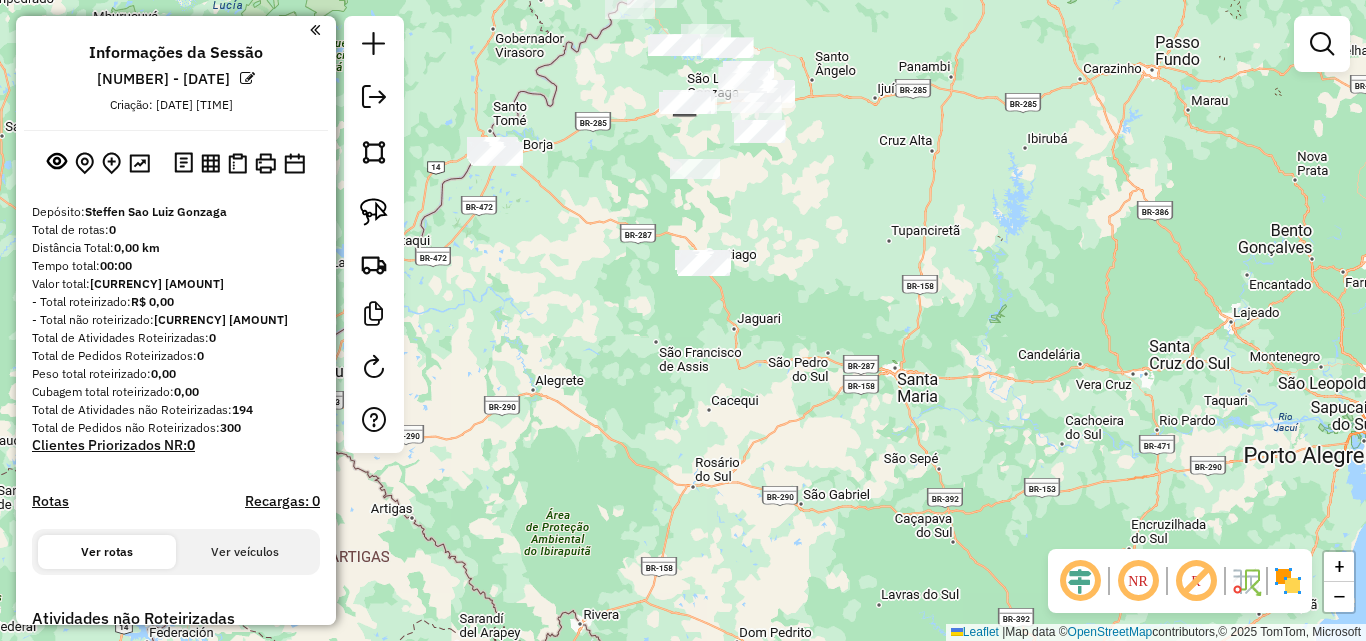 click 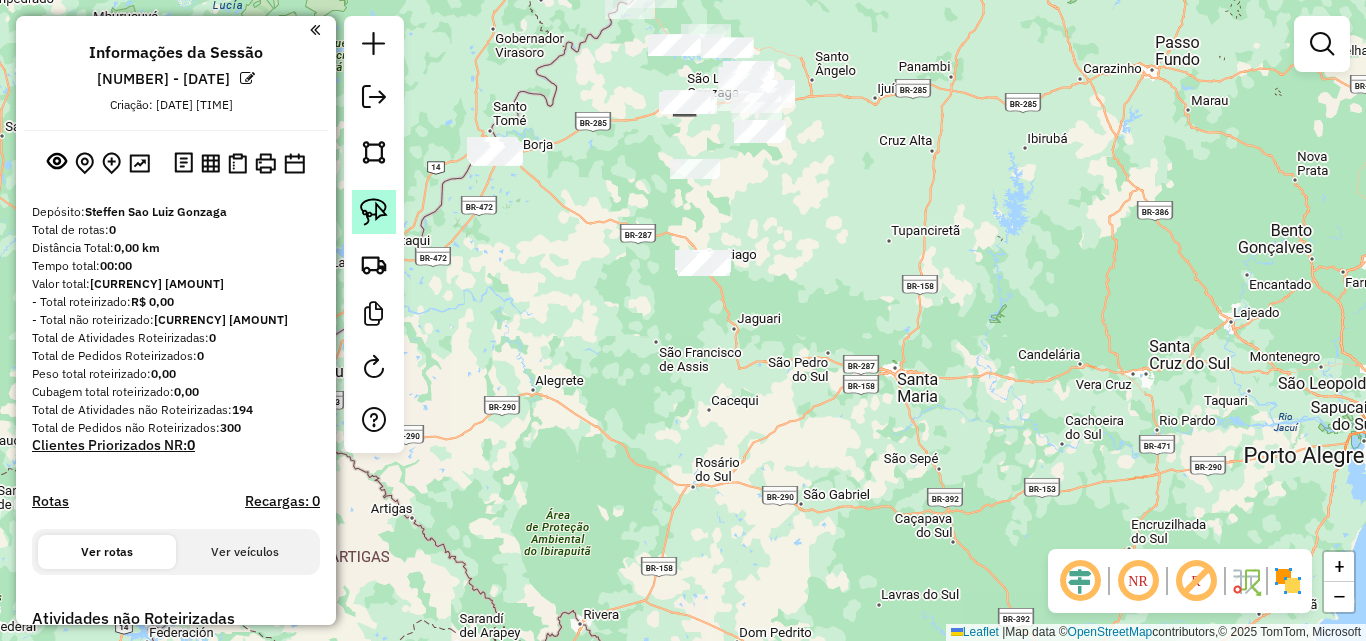 click 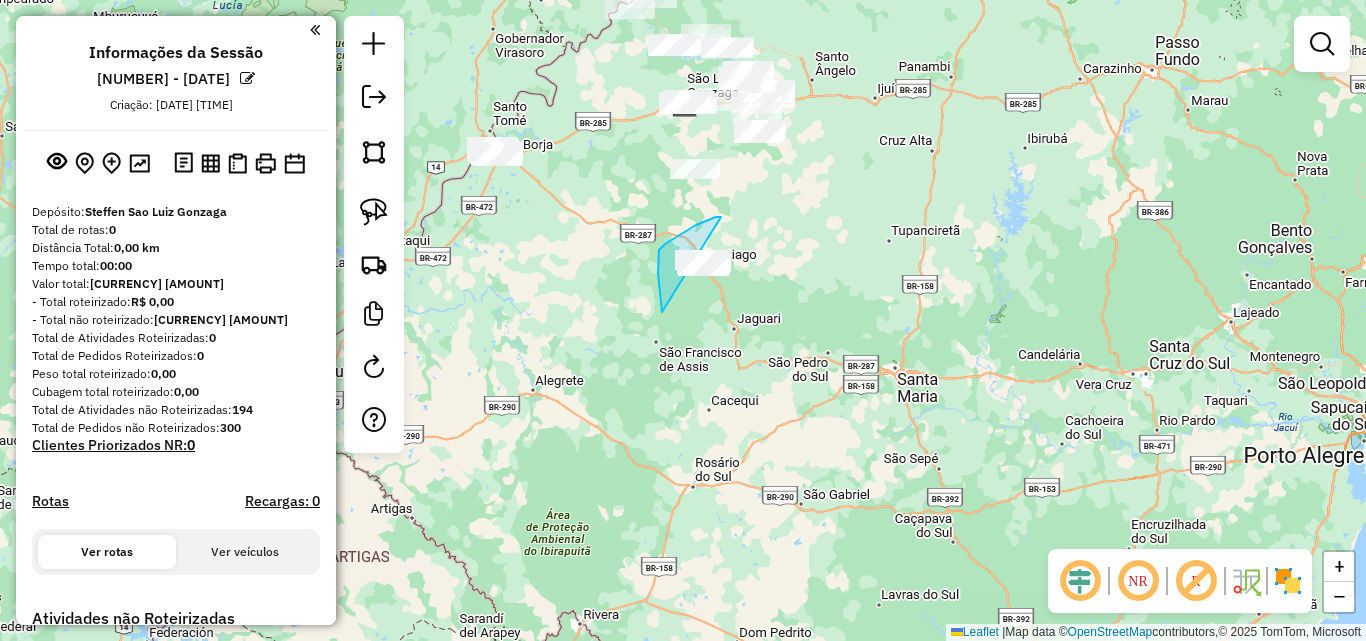 drag, startPoint x: 661, startPoint y: 296, endPoint x: 761, endPoint y: 291, distance: 100.12492 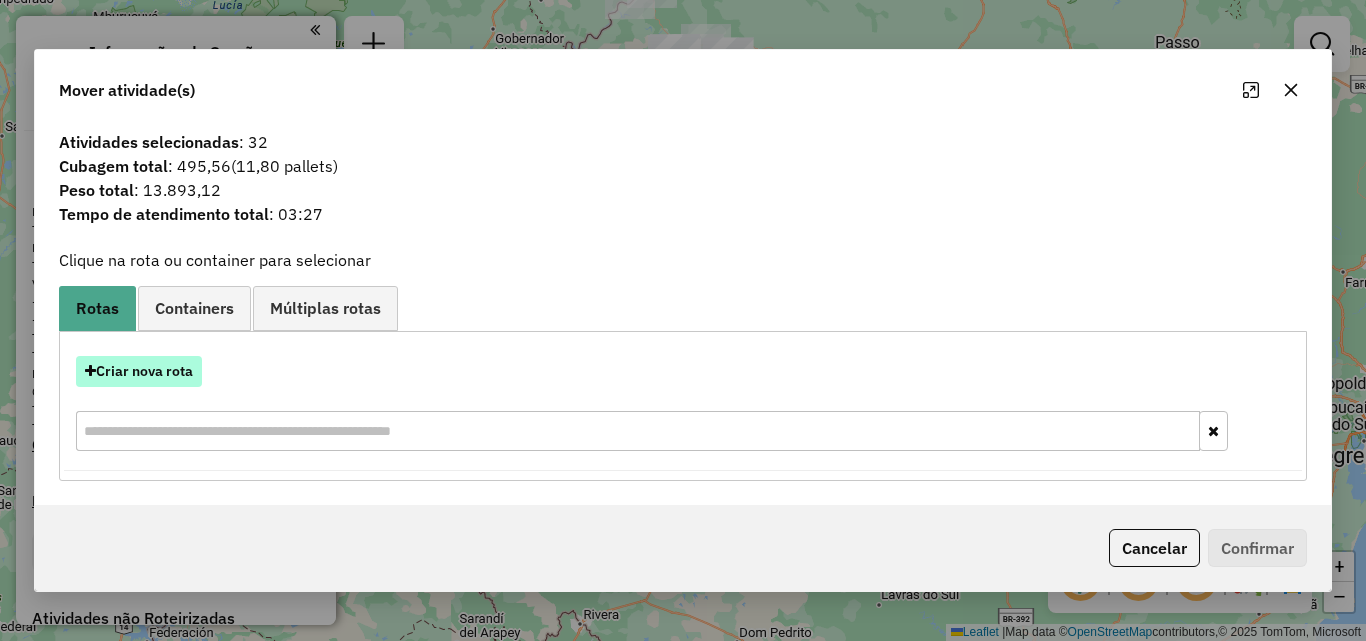 click on "Criar nova rota" at bounding box center (139, 371) 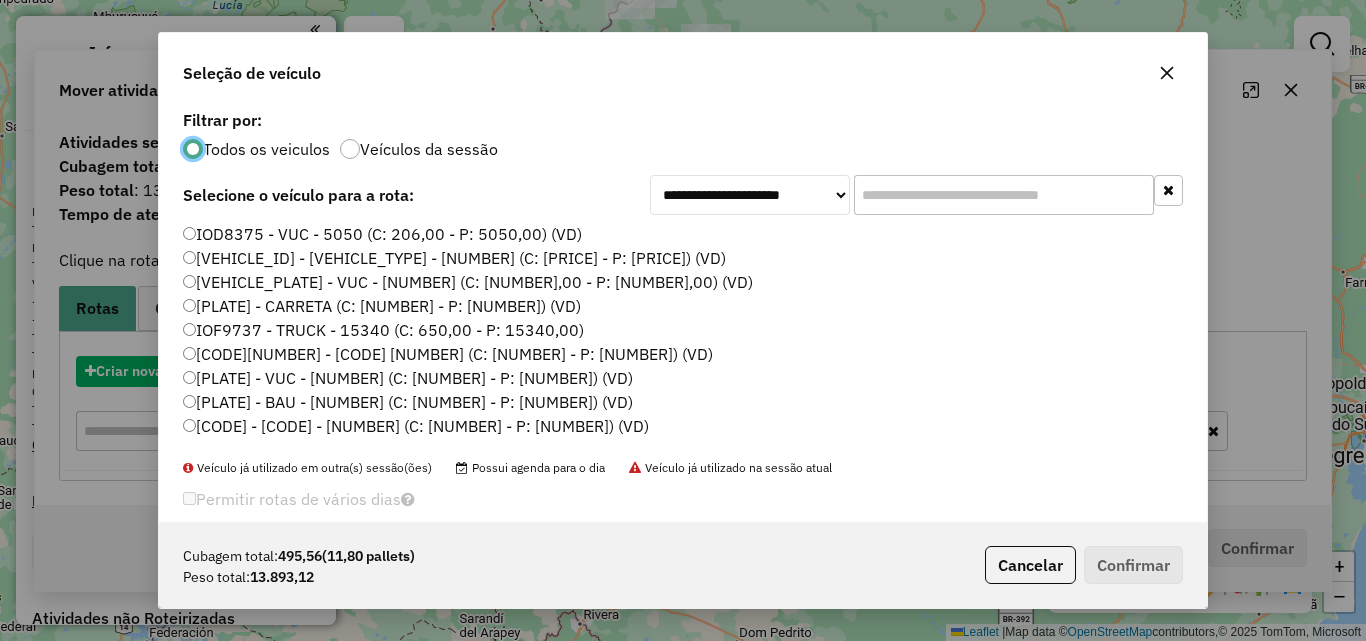 scroll, scrollTop: 11, scrollLeft: 6, axis: both 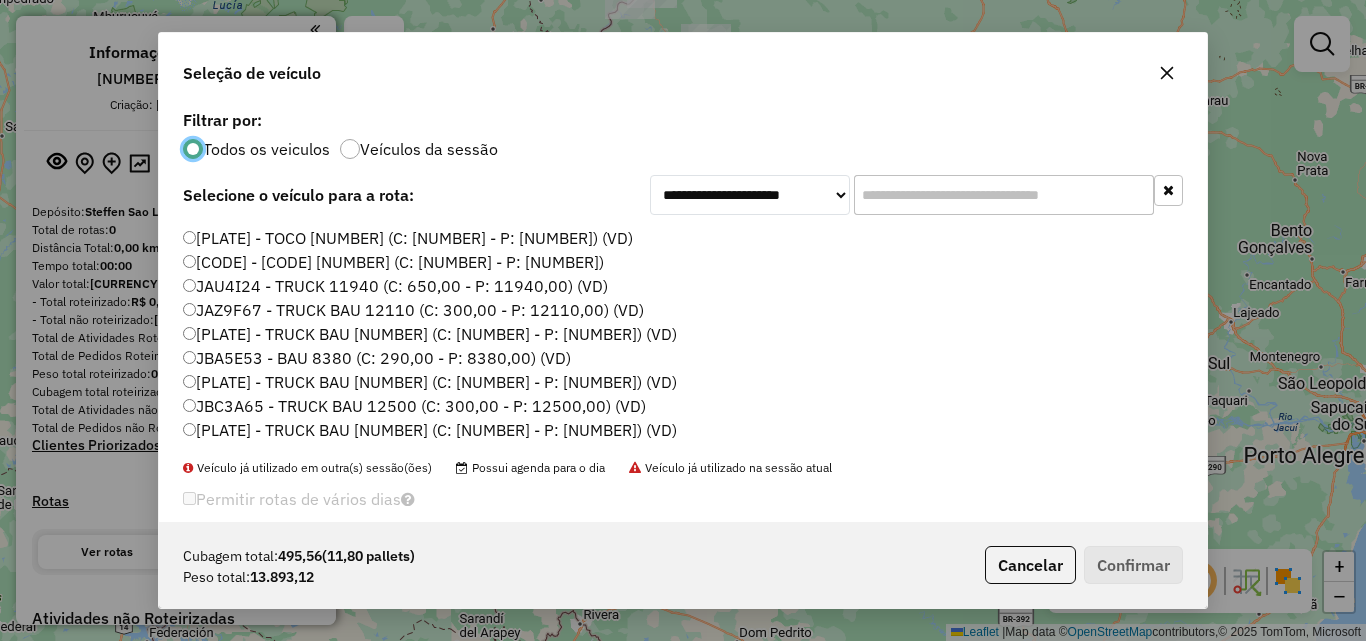 click on "JAZ9F67 - TRUCK BAU 12110 (C: 300,00 - P: 12110,00) (VD)" 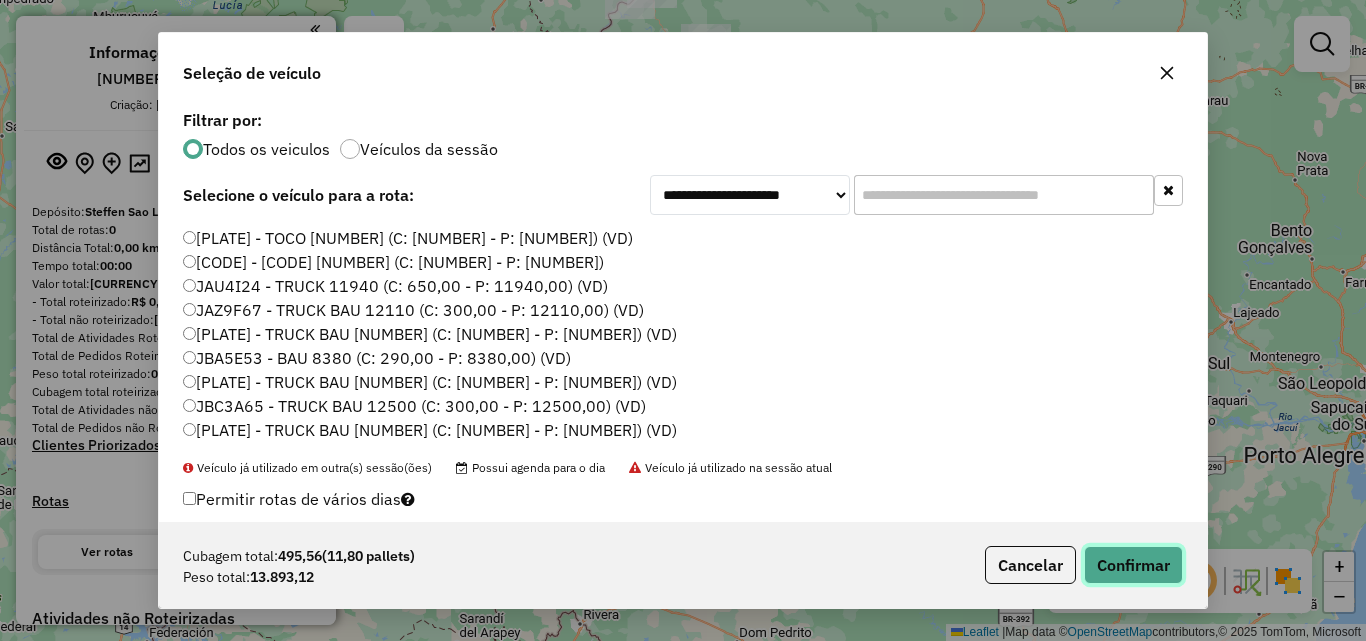 click on "Confirmar" 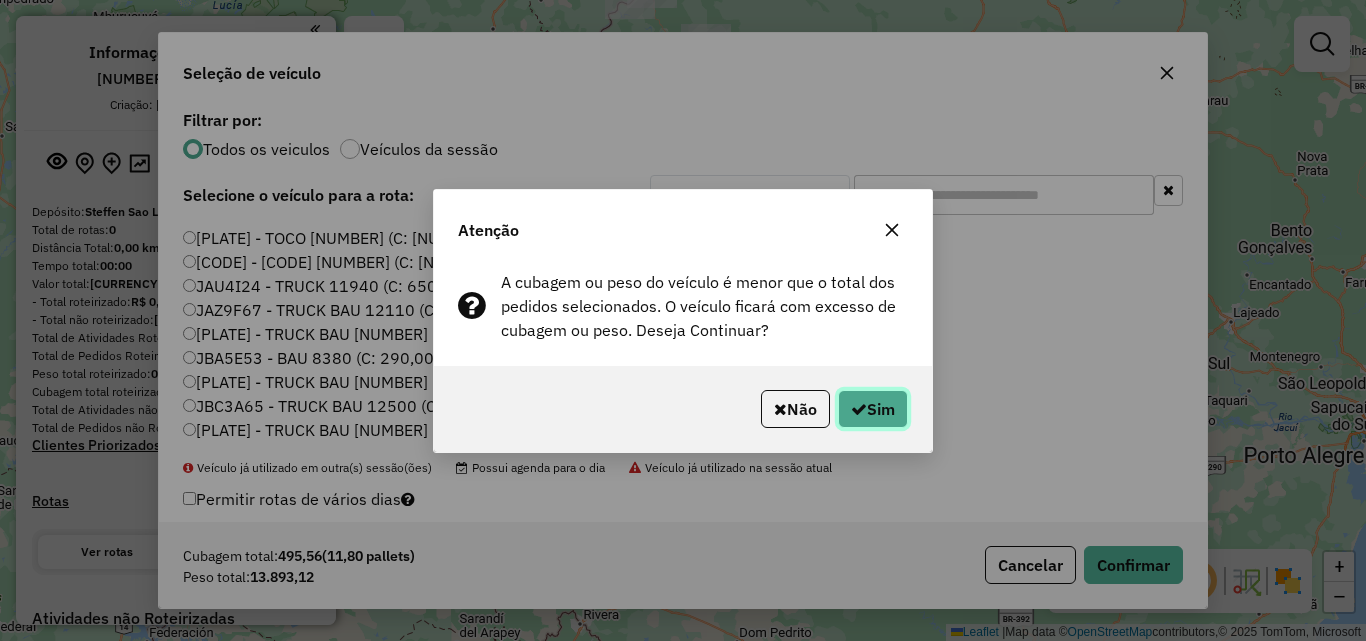 click 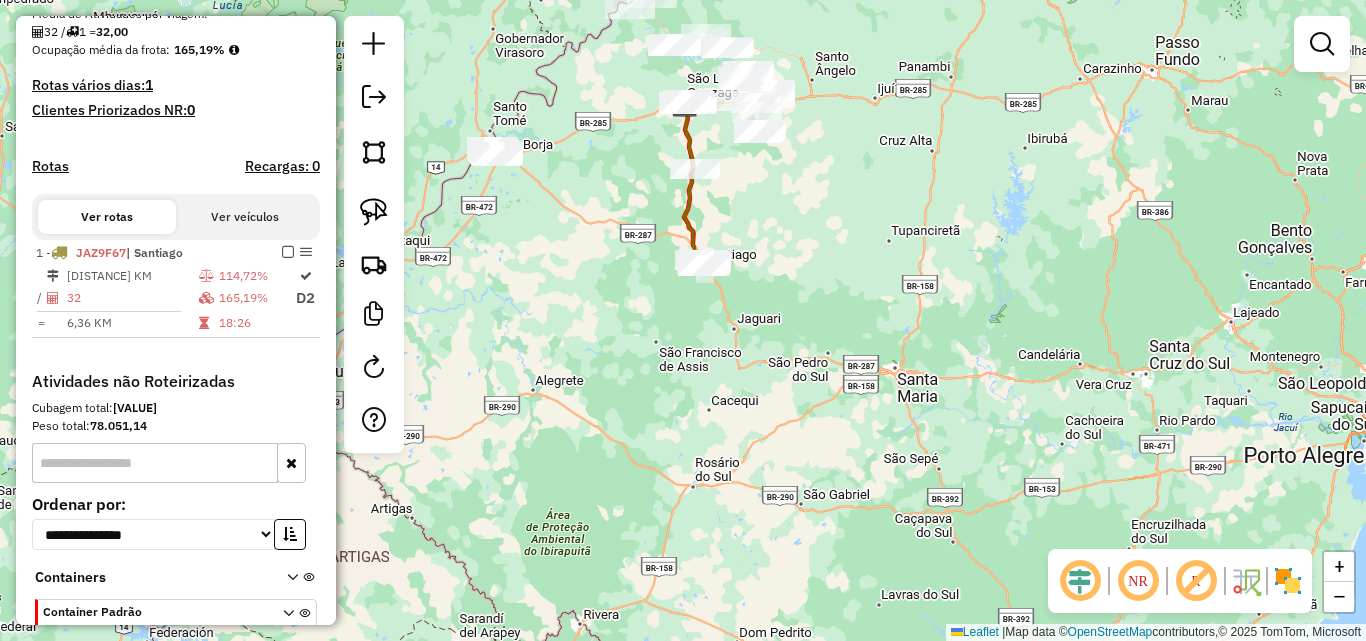 scroll, scrollTop: 500, scrollLeft: 0, axis: vertical 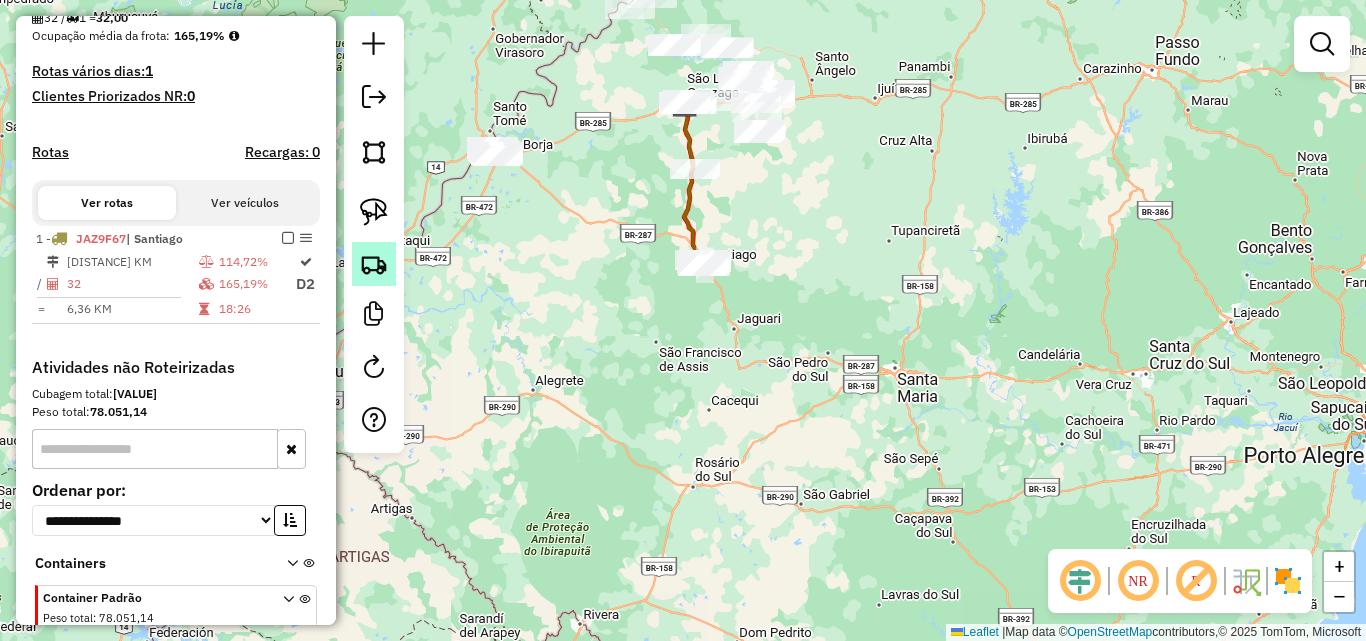 drag, startPoint x: 187, startPoint y: 276, endPoint x: 372, endPoint y: 276, distance: 185 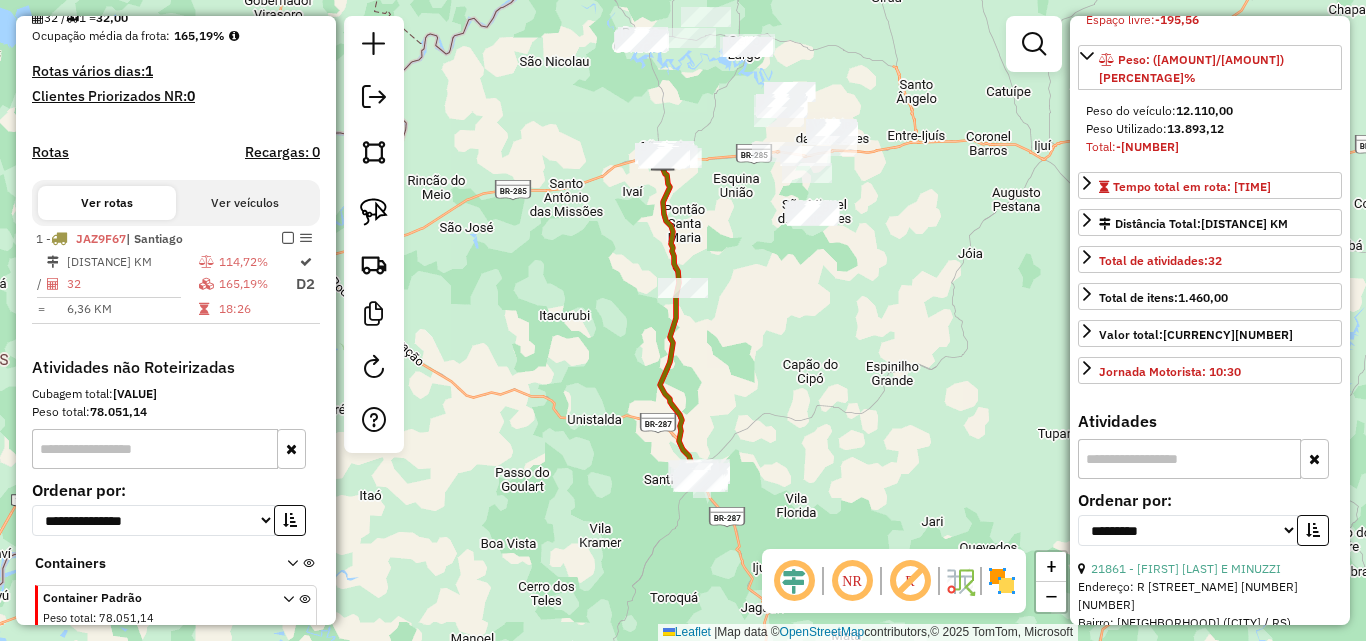 scroll, scrollTop: 500, scrollLeft: 0, axis: vertical 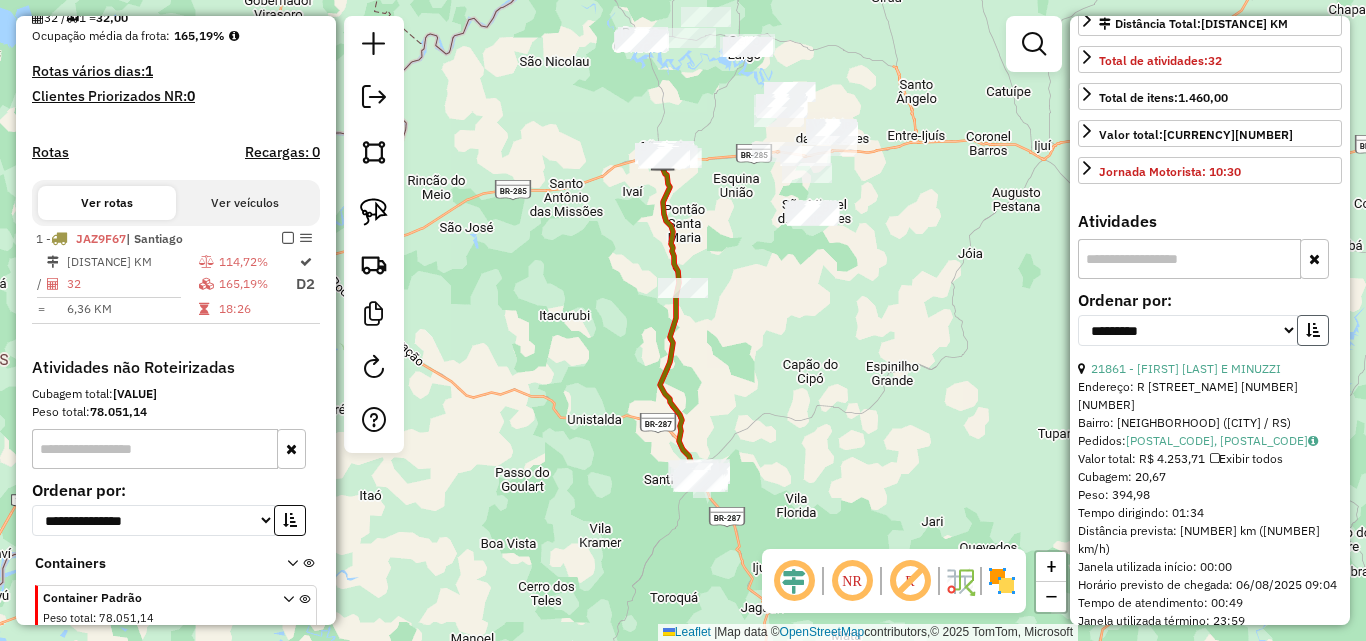 click at bounding box center [1313, 330] 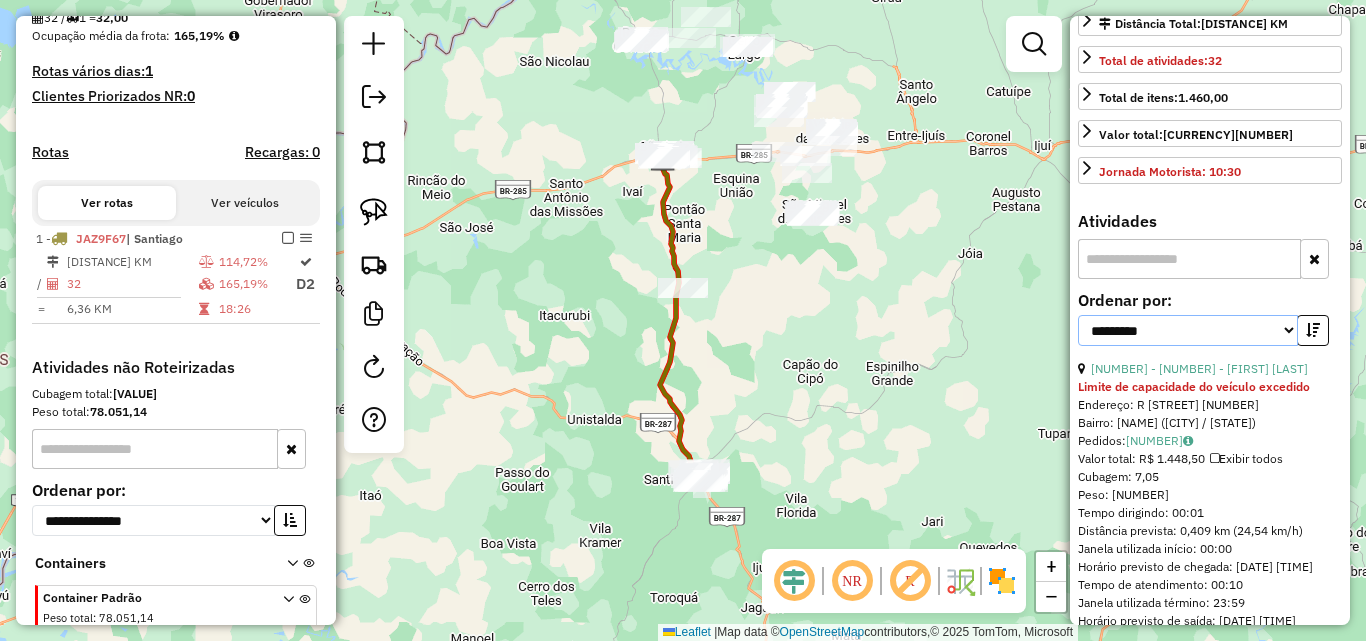 click on "**********" at bounding box center (1188, 330) 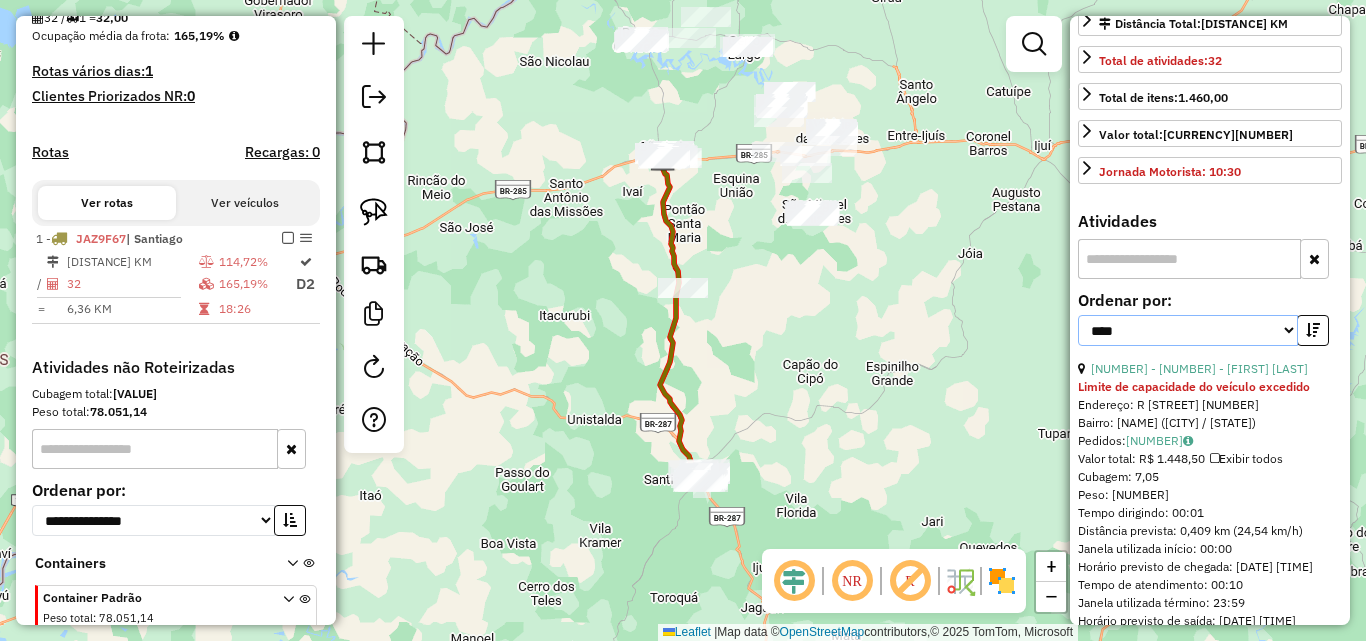 click on "**********" at bounding box center [1188, 330] 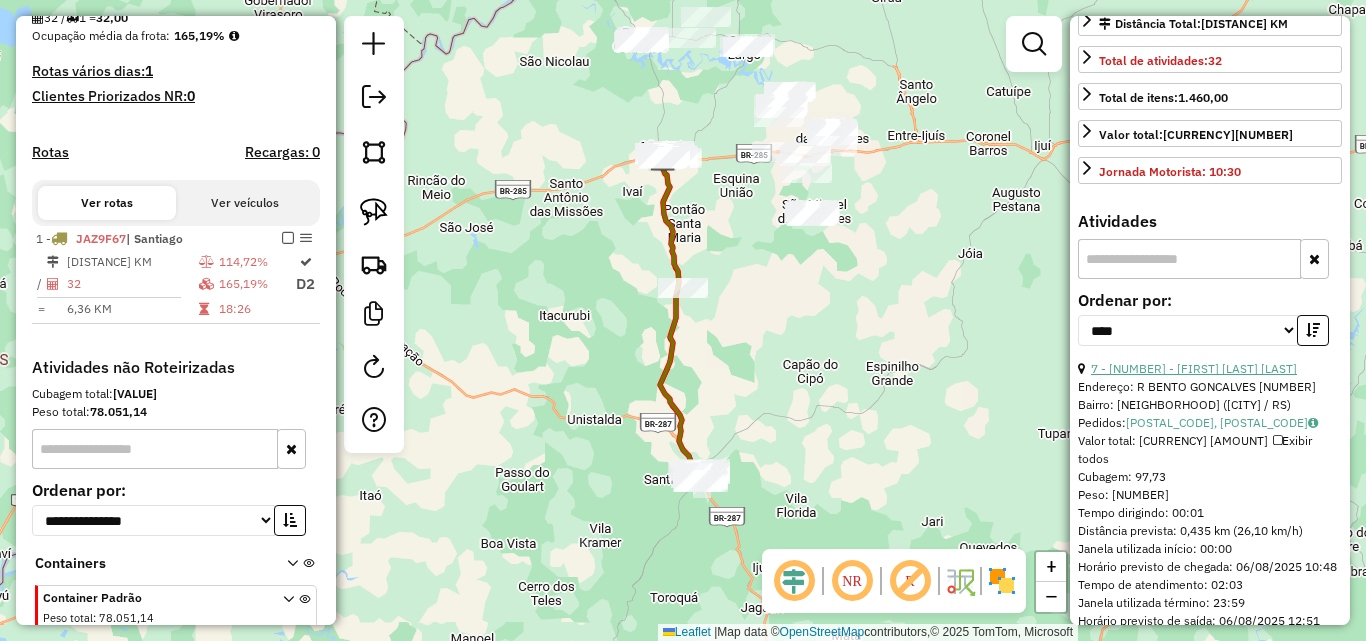 click on "7 - [NUMBER] - [FIRST] [LAST] [LAST]" at bounding box center (1194, 368) 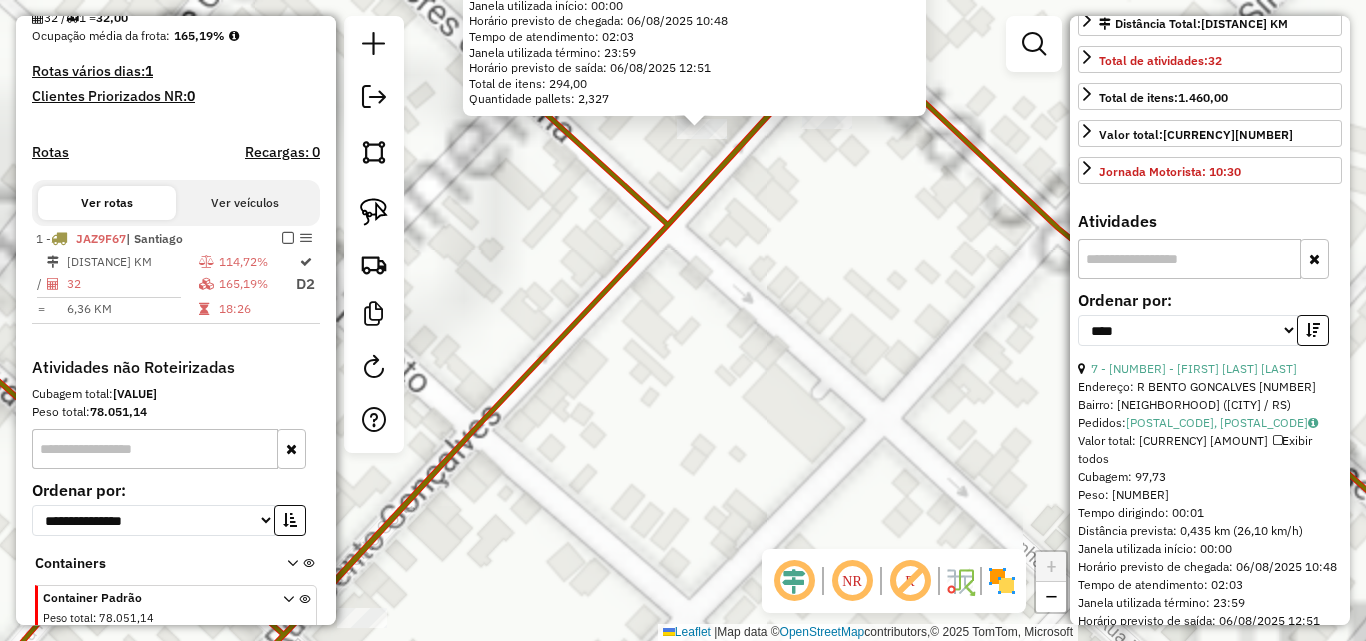 drag, startPoint x: 714, startPoint y: 387, endPoint x: 622, endPoint y: 253, distance: 162.5423 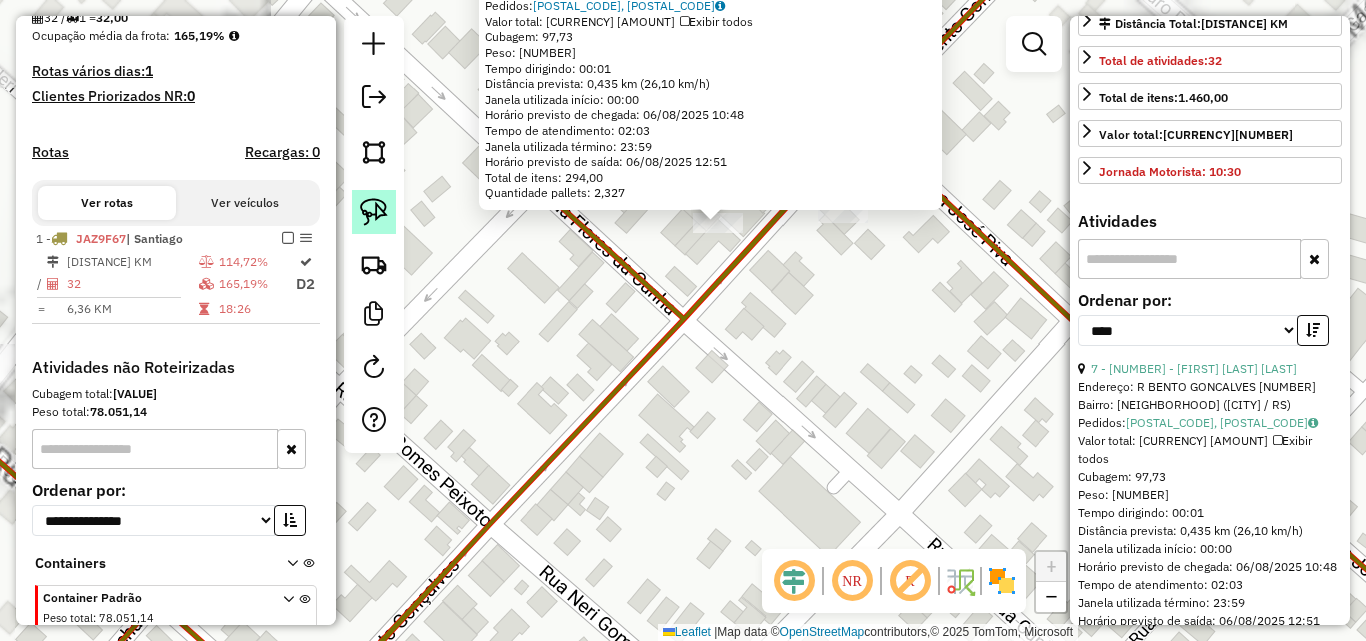 click 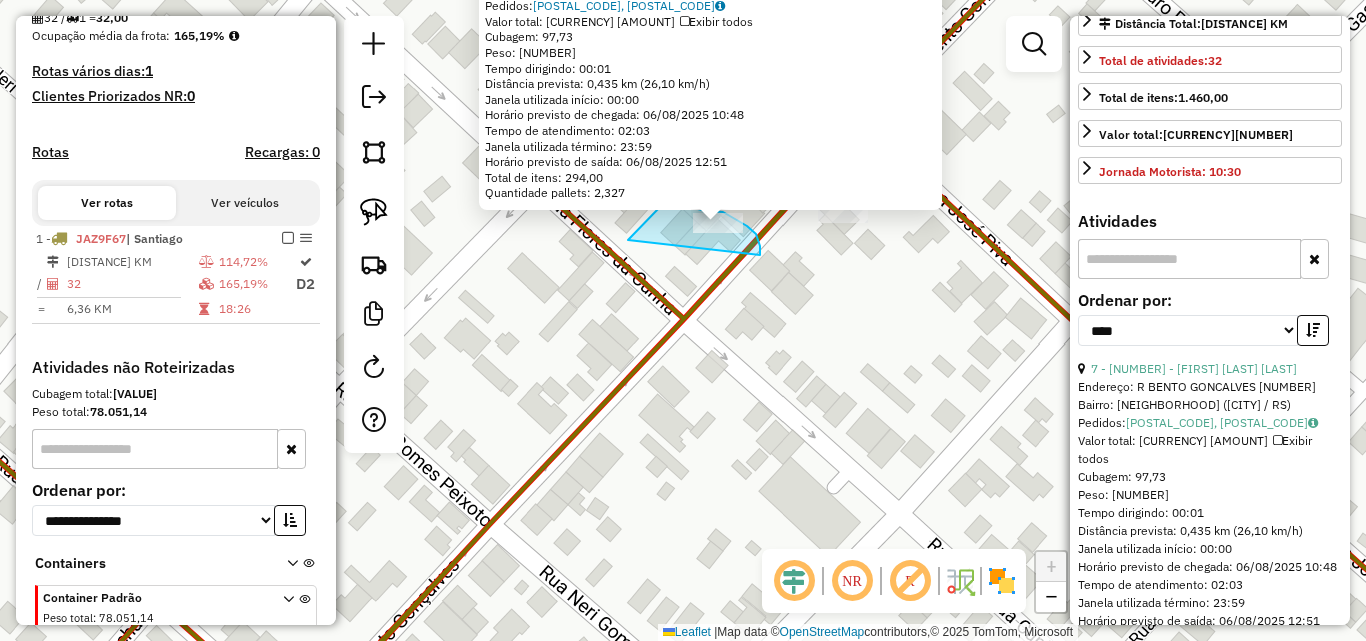 drag, startPoint x: 628, startPoint y: 240, endPoint x: 752, endPoint y: 259, distance: 125.4472 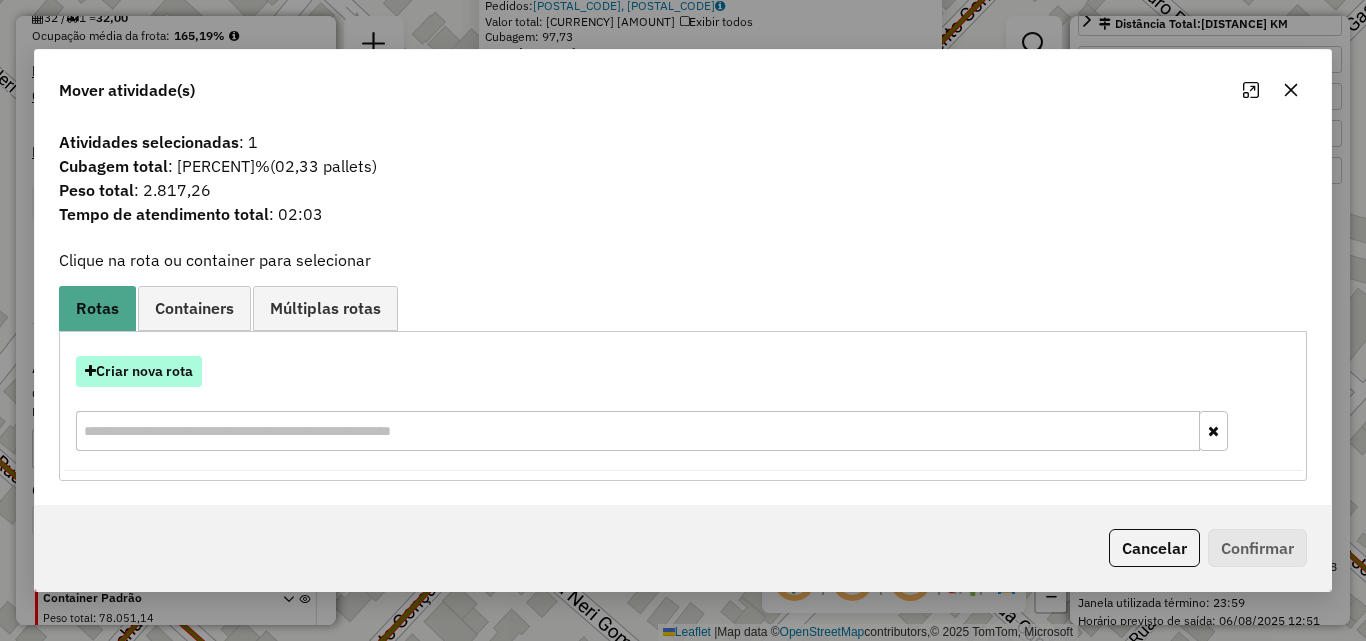 click on "Criar nova rota" at bounding box center [139, 371] 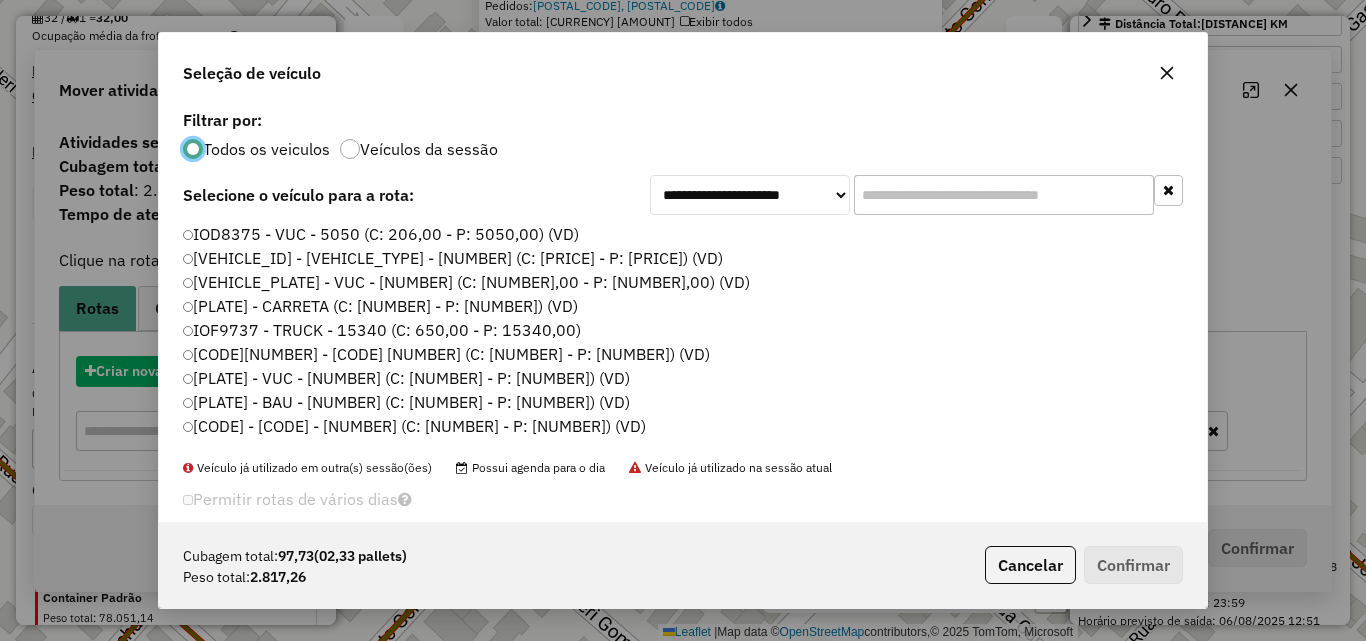 scroll, scrollTop: 11, scrollLeft: 6, axis: both 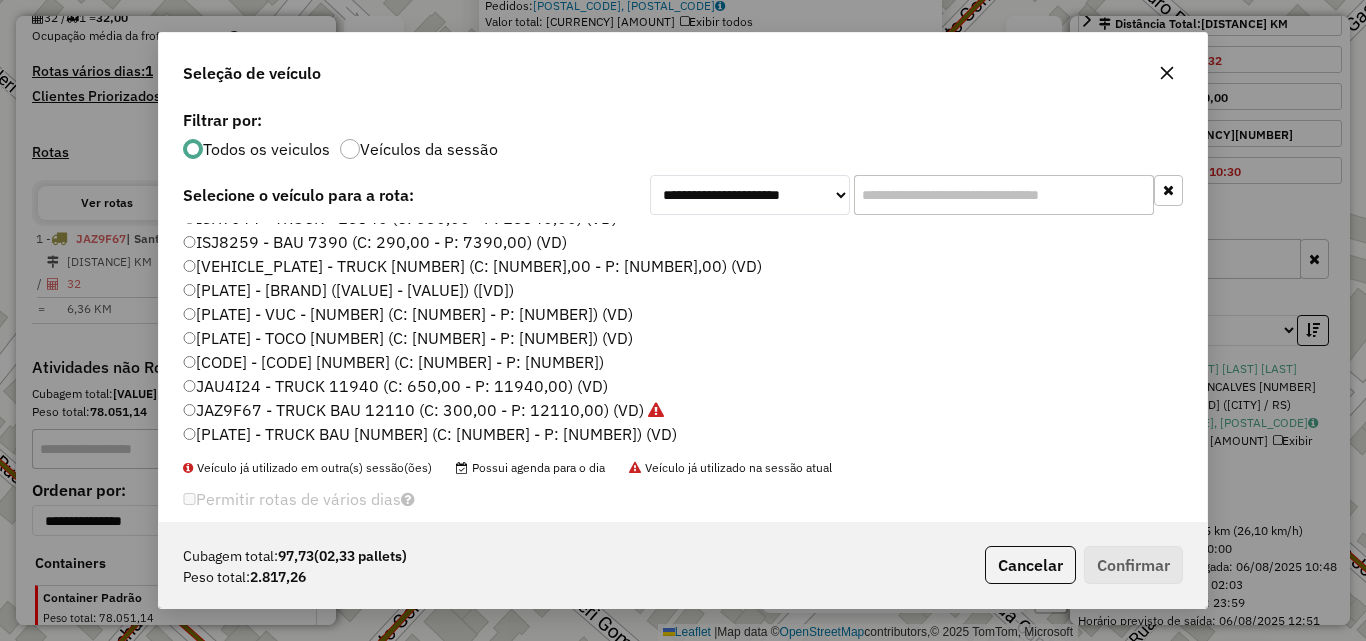 click on "[PLATE] - [BRAND] ([VALUE] - [VALUE]) ([VD])" 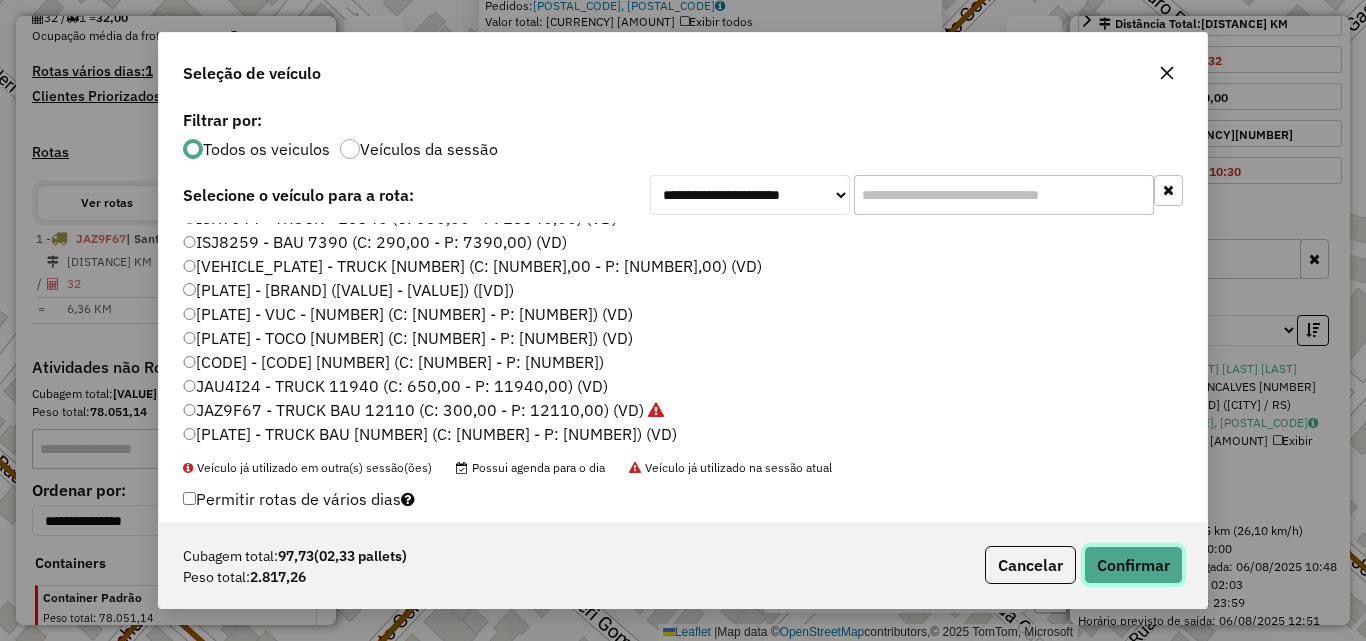 click on "Confirmar" 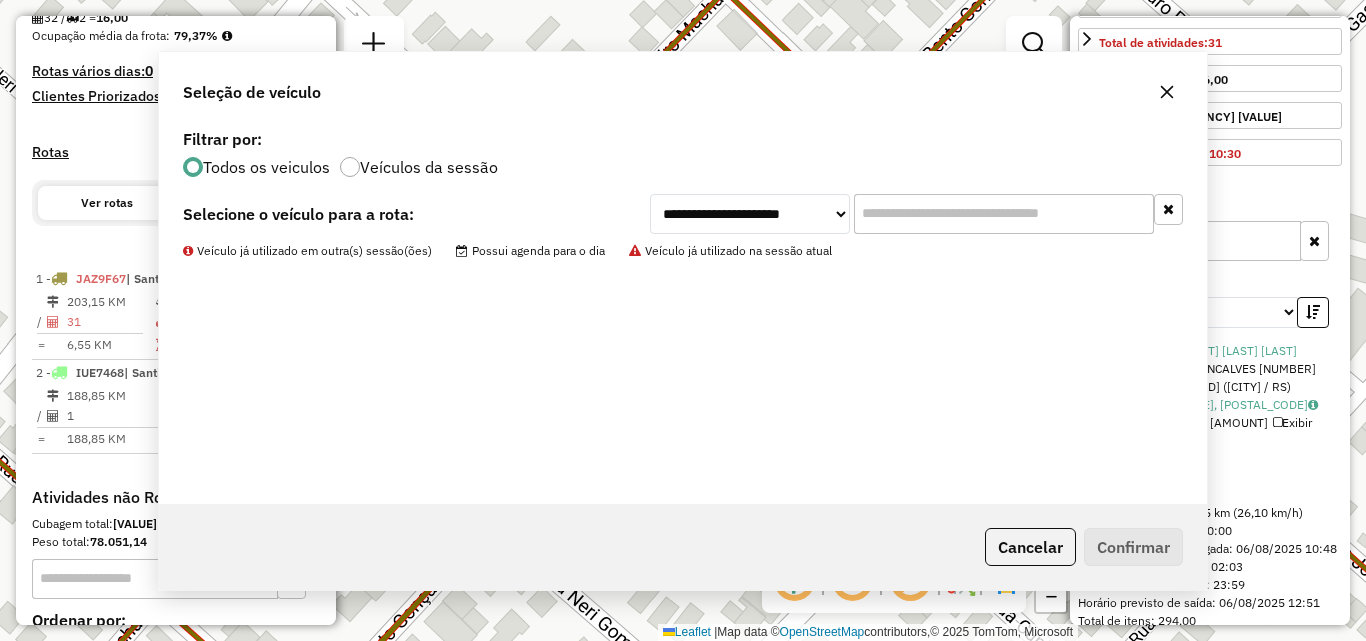 scroll, scrollTop: 482, scrollLeft: 0, axis: vertical 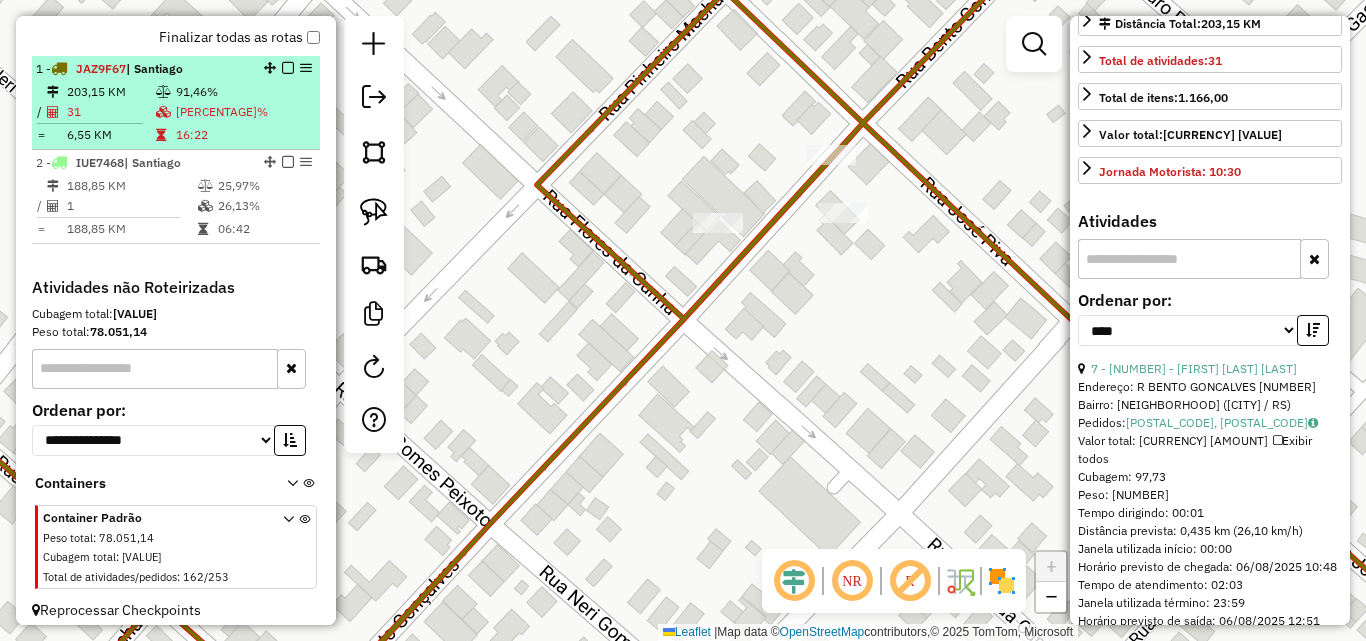 click on "31" at bounding box center (110, 112) 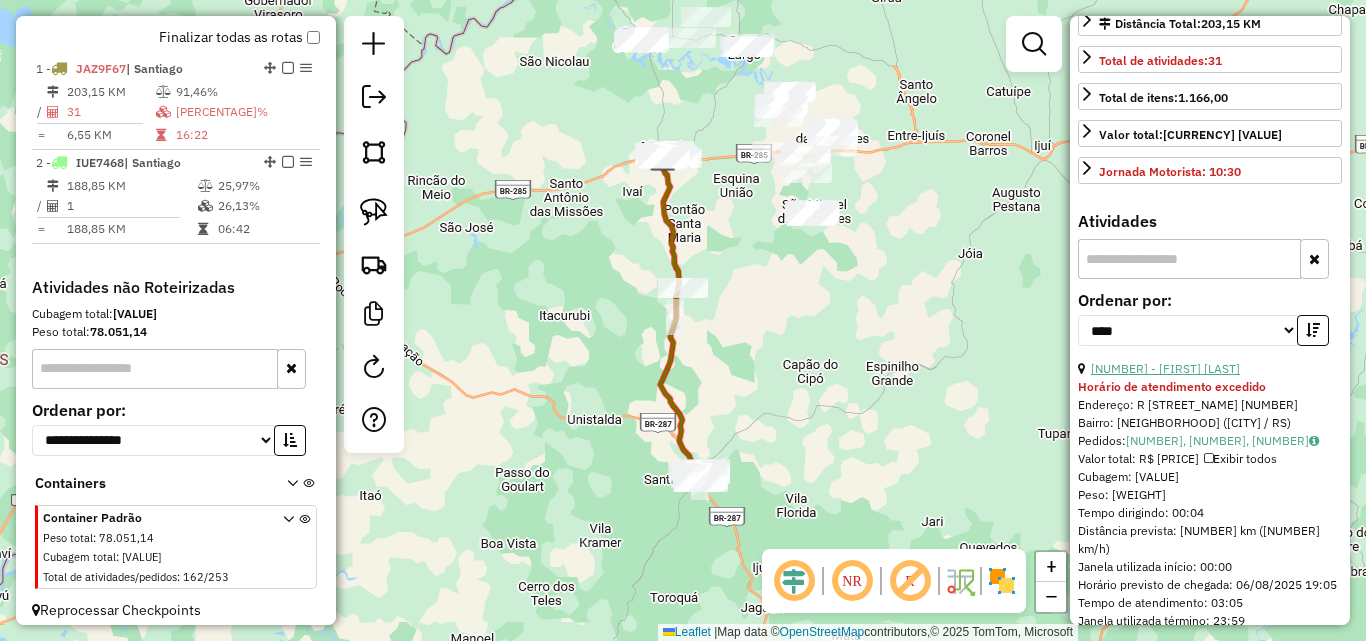 click on "[NUMBER] - [FIRST] [LAST]" at bounding box center [1165, 368] 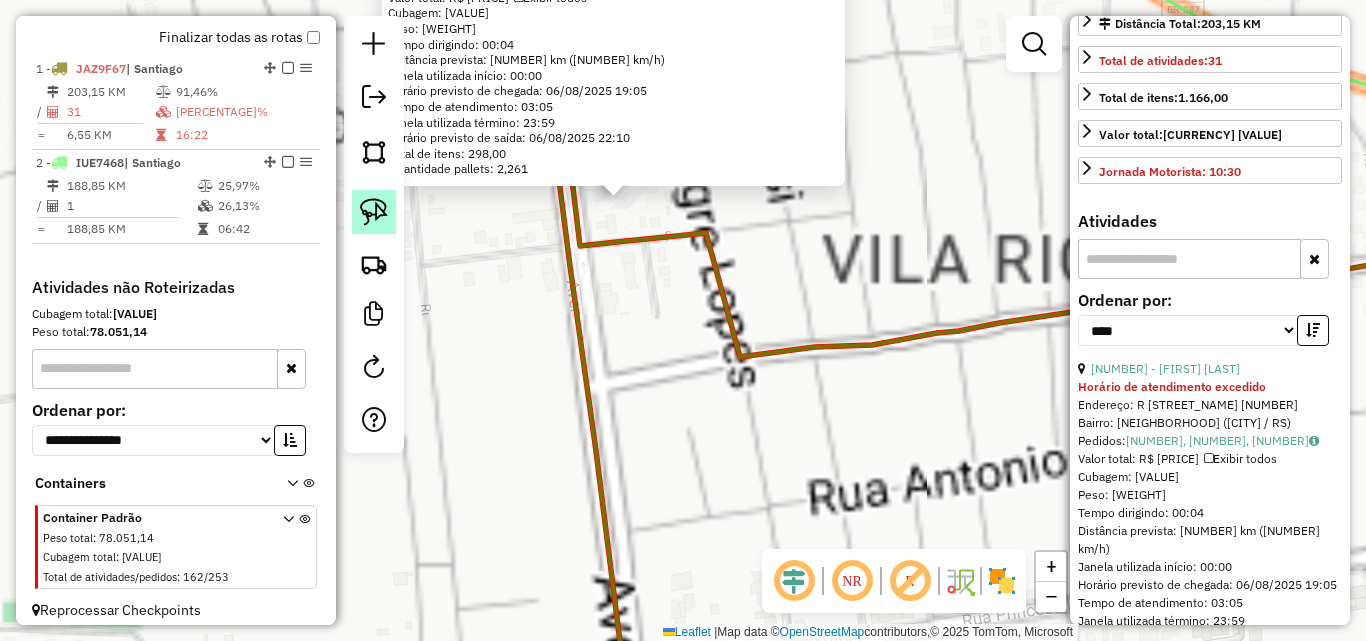 click 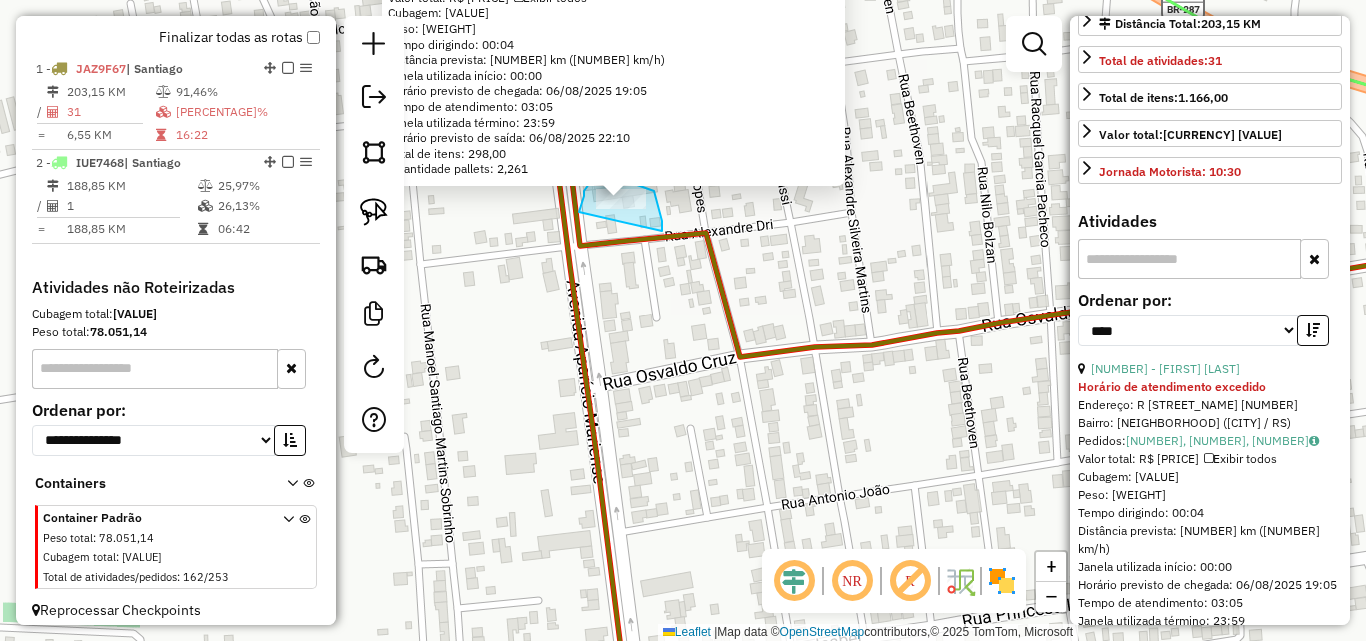 drag, startPoint x: 583, startPoint y: 197, endPoint x: 662, endPoint y: 231, distance: 86.00581 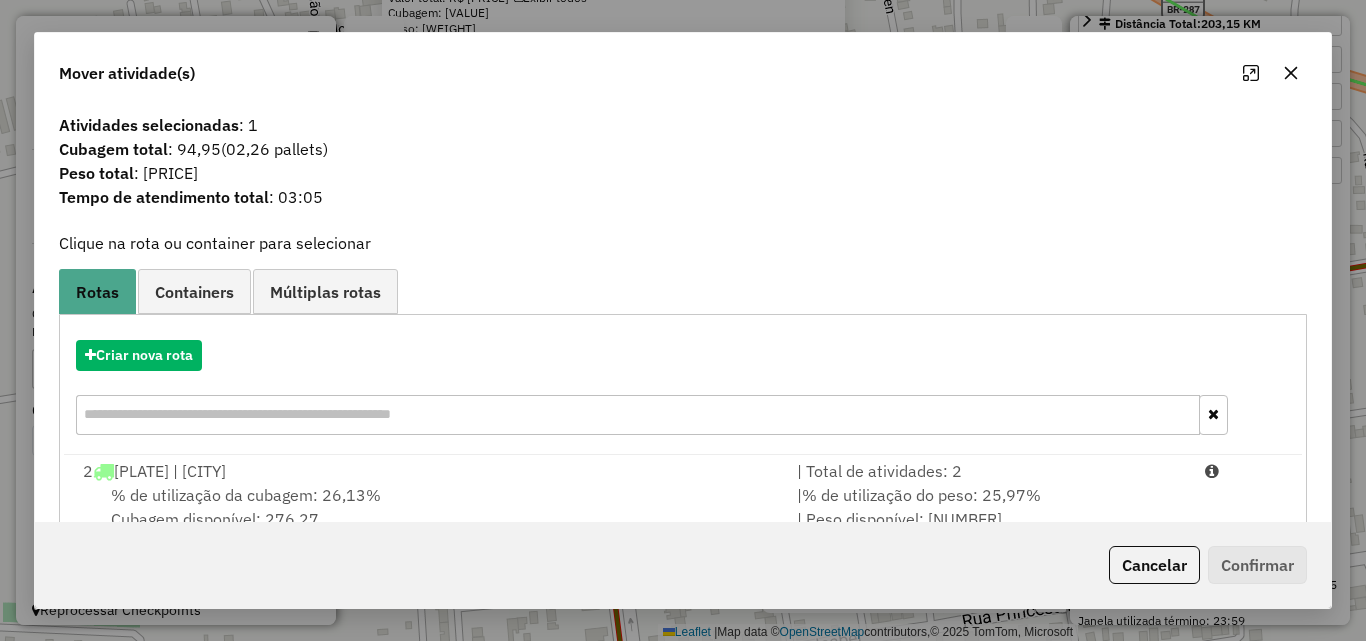 click on "% de utilização da cubagem: 26,13%  Cubagem disponível: 276,27" at bounding box center (428, 507) 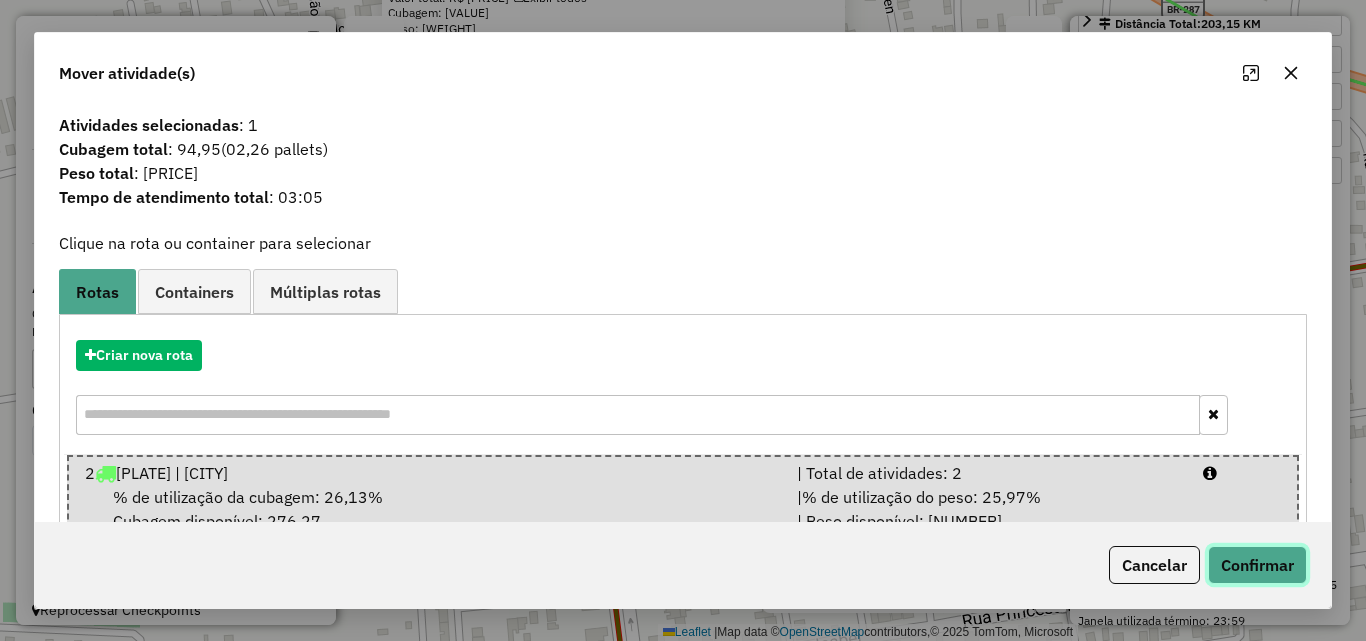 drag, startPoint x: 1274, startPoint y: 553, endPoint x: 1233, endPoint y: 448, distance: 112.720894 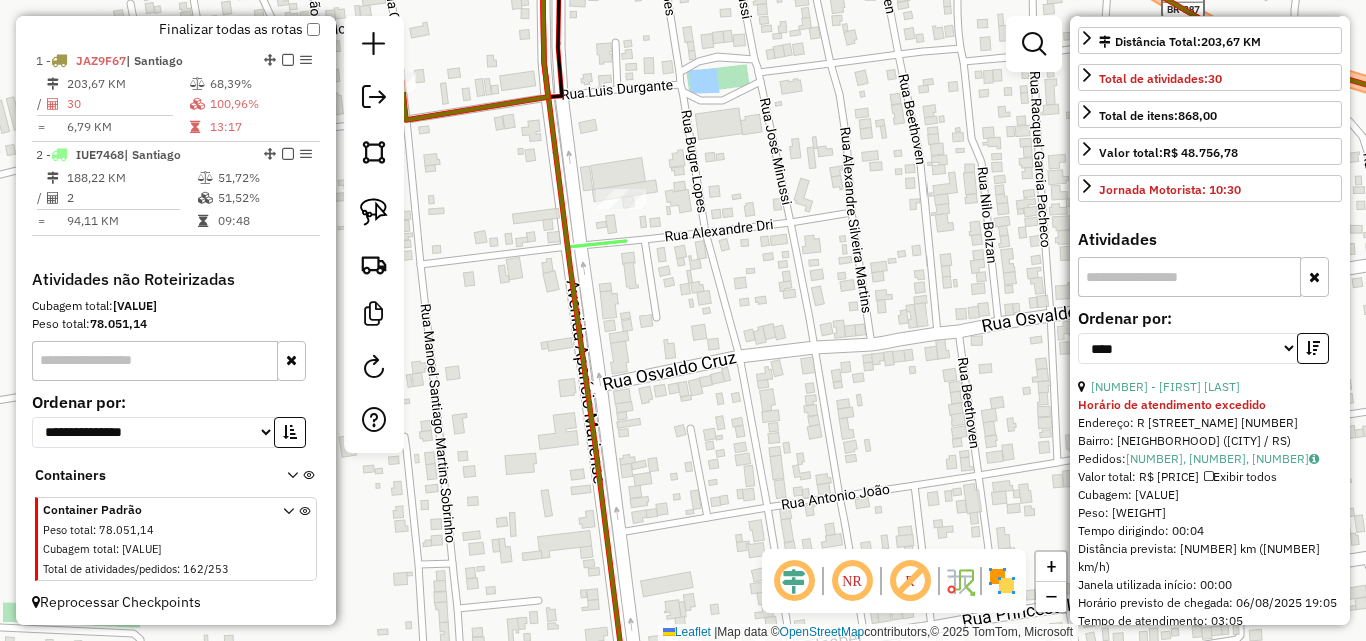 scroll, scrollTop: 722, scrollLeft: 0, axis: vertical 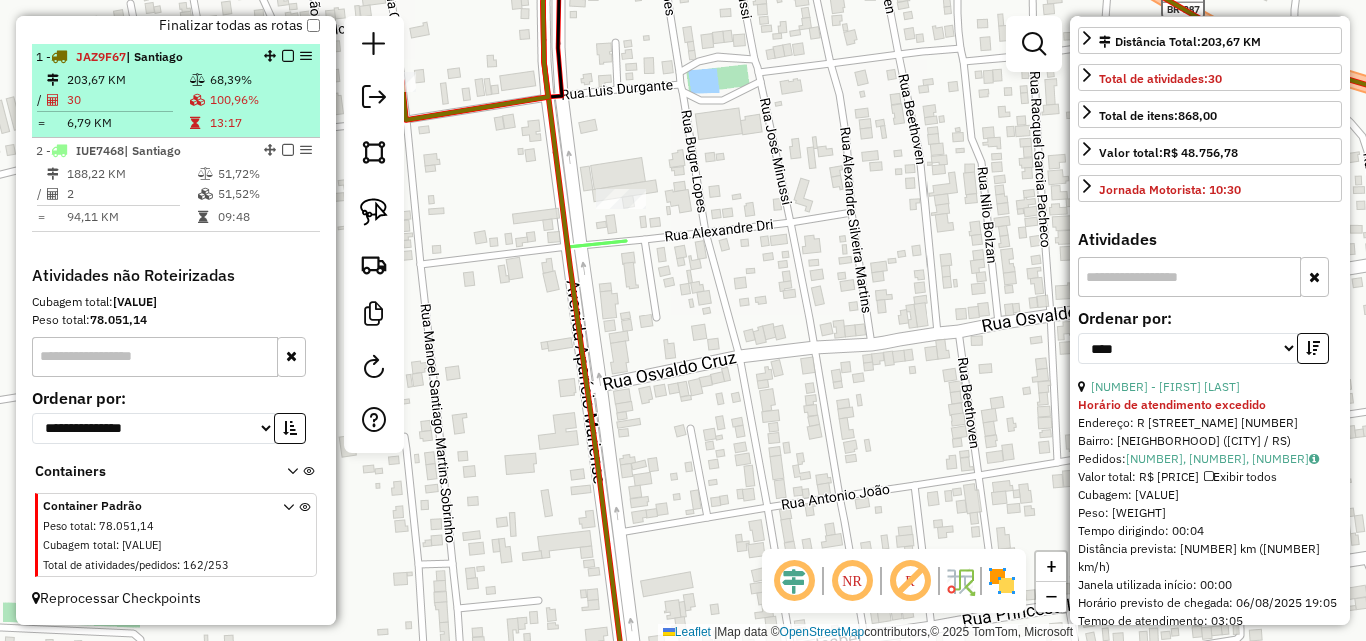 click on "100,96%" at bounding box center [260, 100] 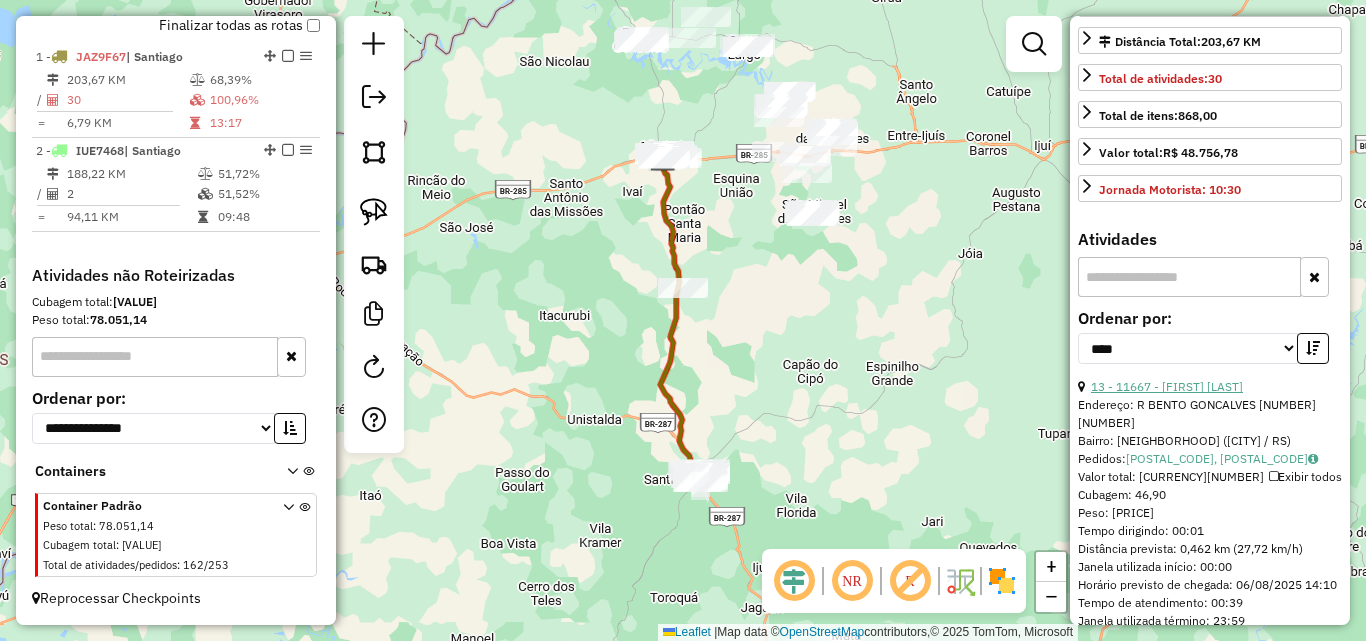 click on "13 - 11667 - [FIRST] [LAST]" at bounding box center [1167, 386] 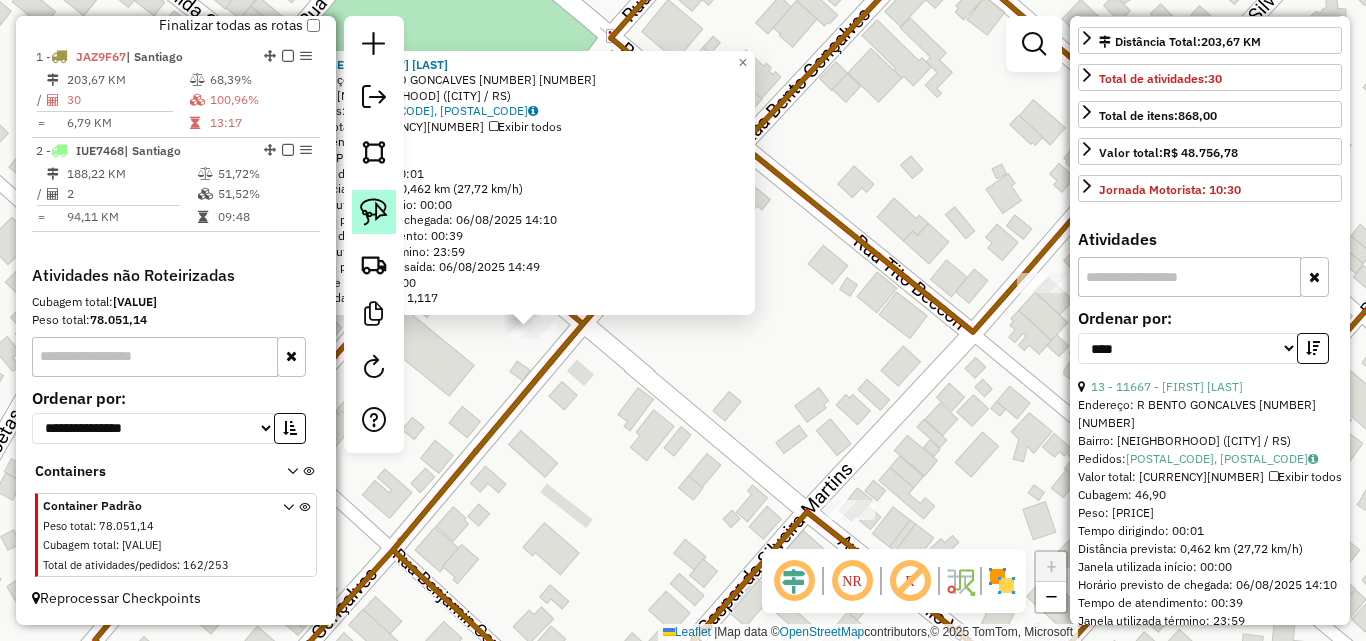 click 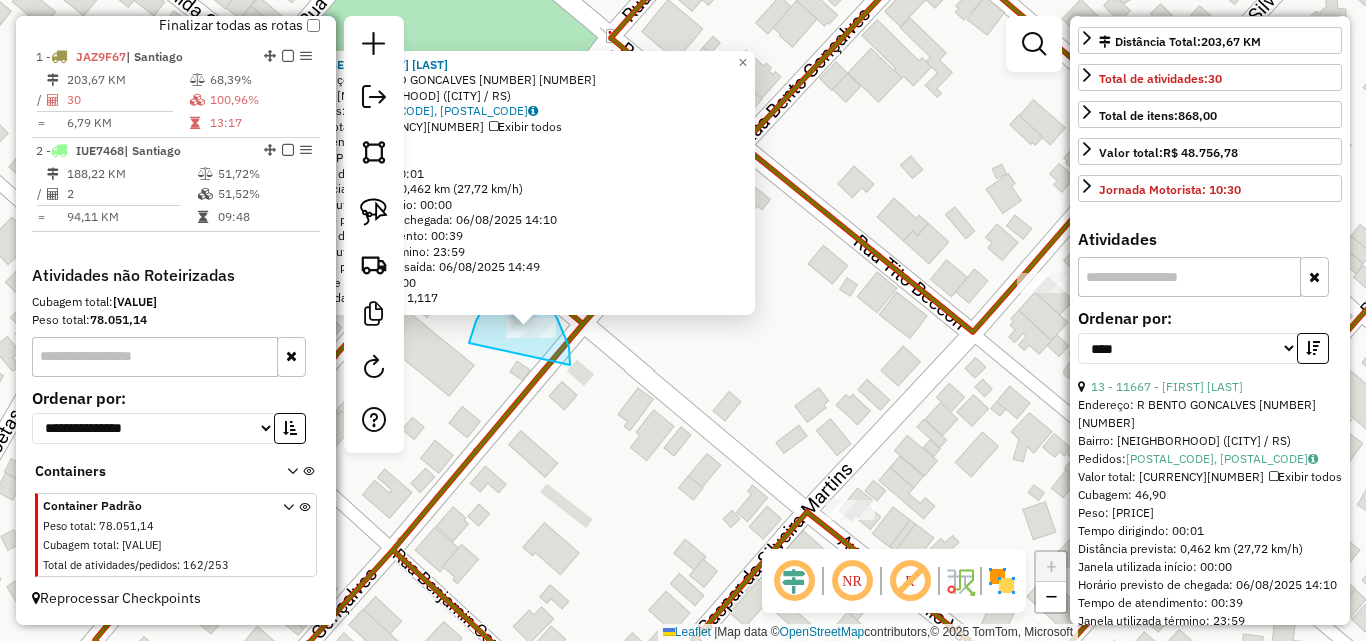 drag, startPoint x: 469, startPoint y: 343, endPoint x: 570, endPoint y: 365, distance: 103.36827 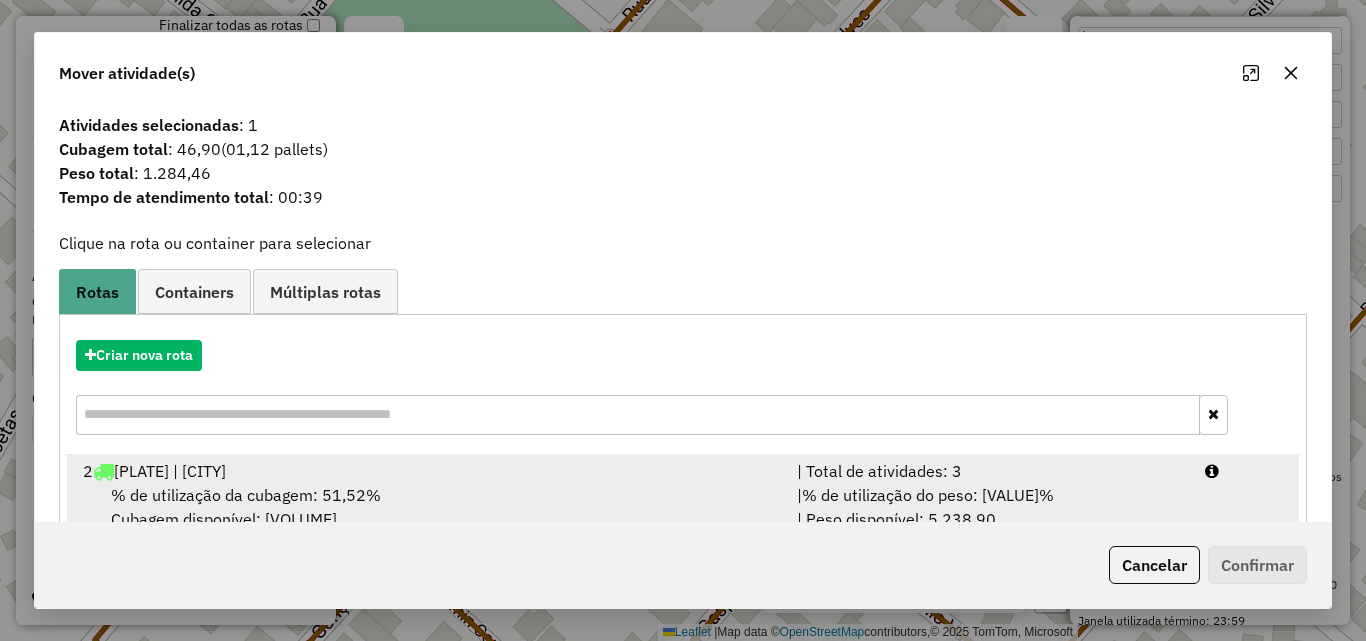 click on "% de utilização da cubagem: [VALUE]%  Cubagem disponível: [VALUE]" at bounding box center [428, 507] 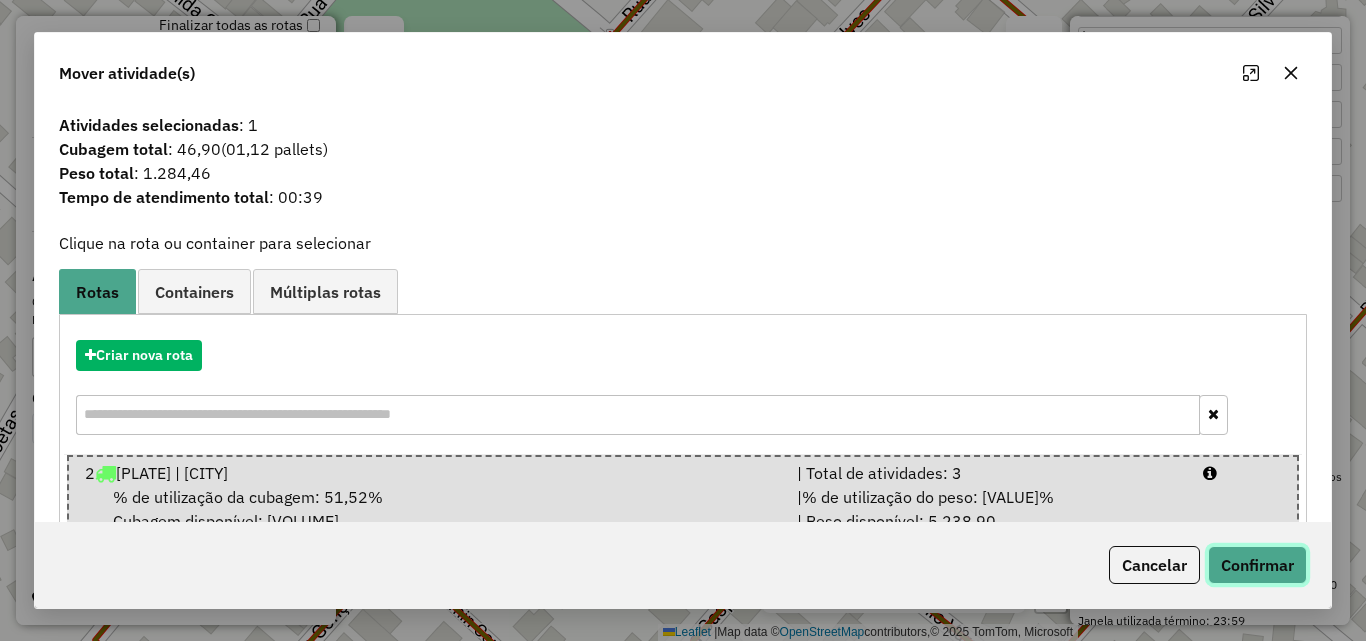 click on "Confirmar" 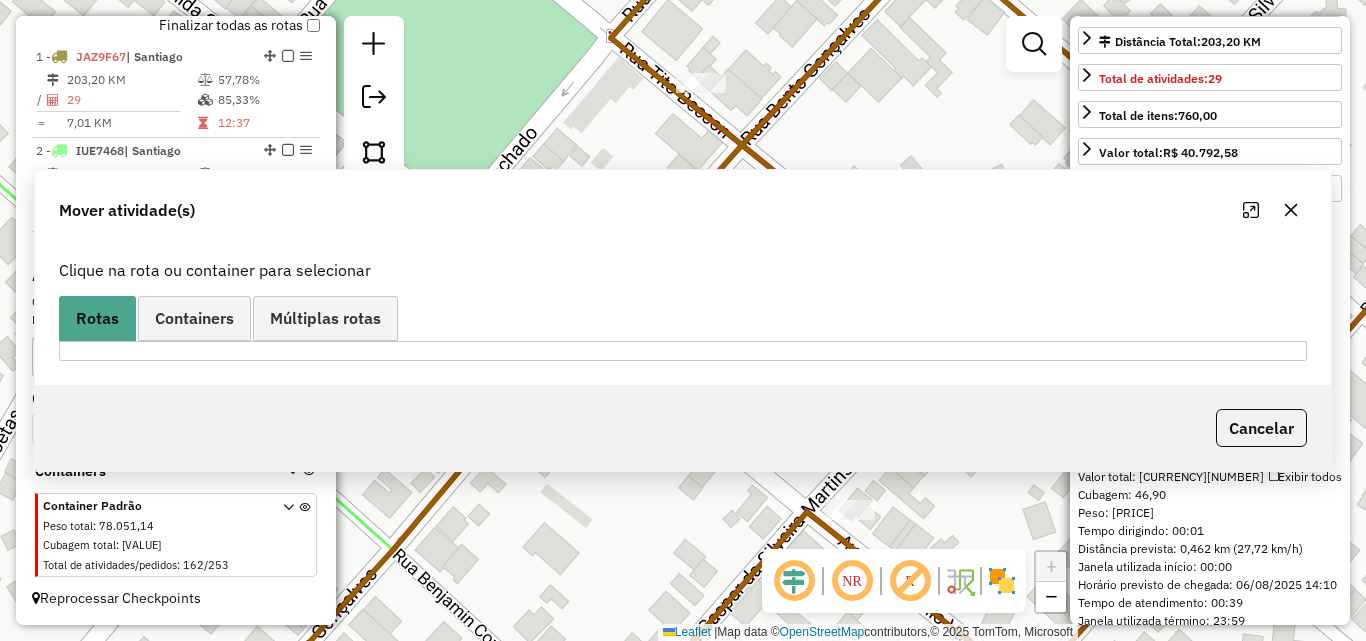 scroll, scrollTop: 464, scrollLeft: 0, axis: vertical 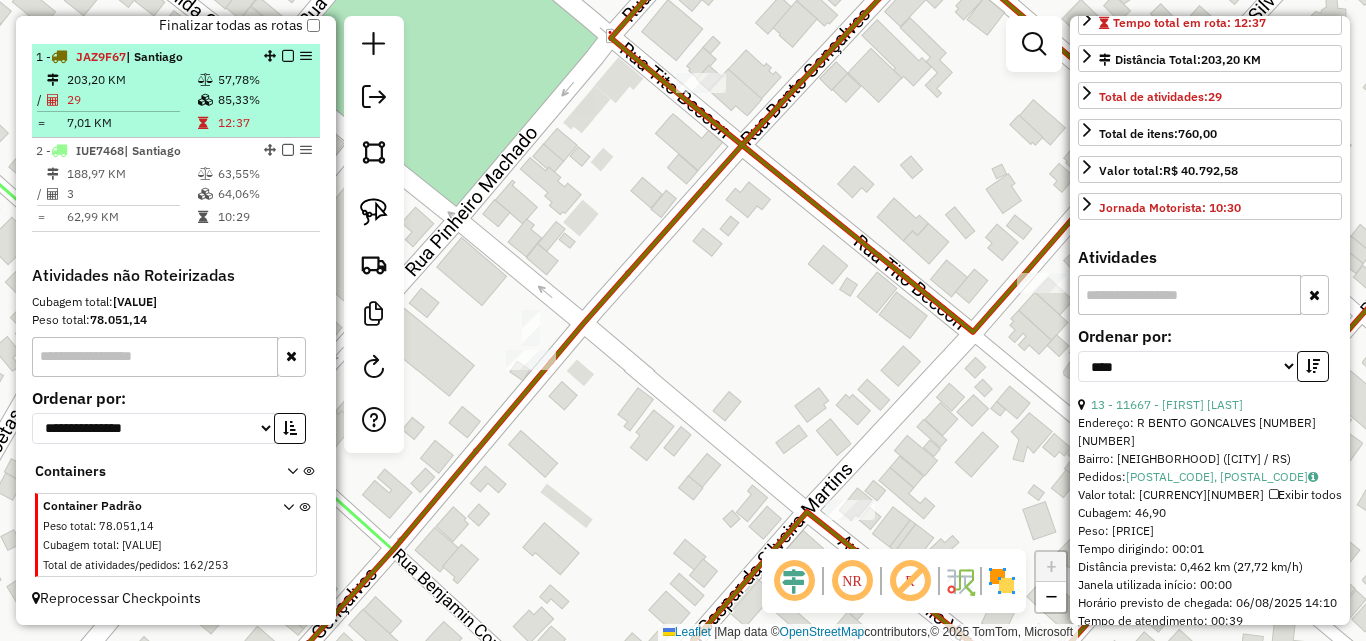 click at bounding box center [207, 100] 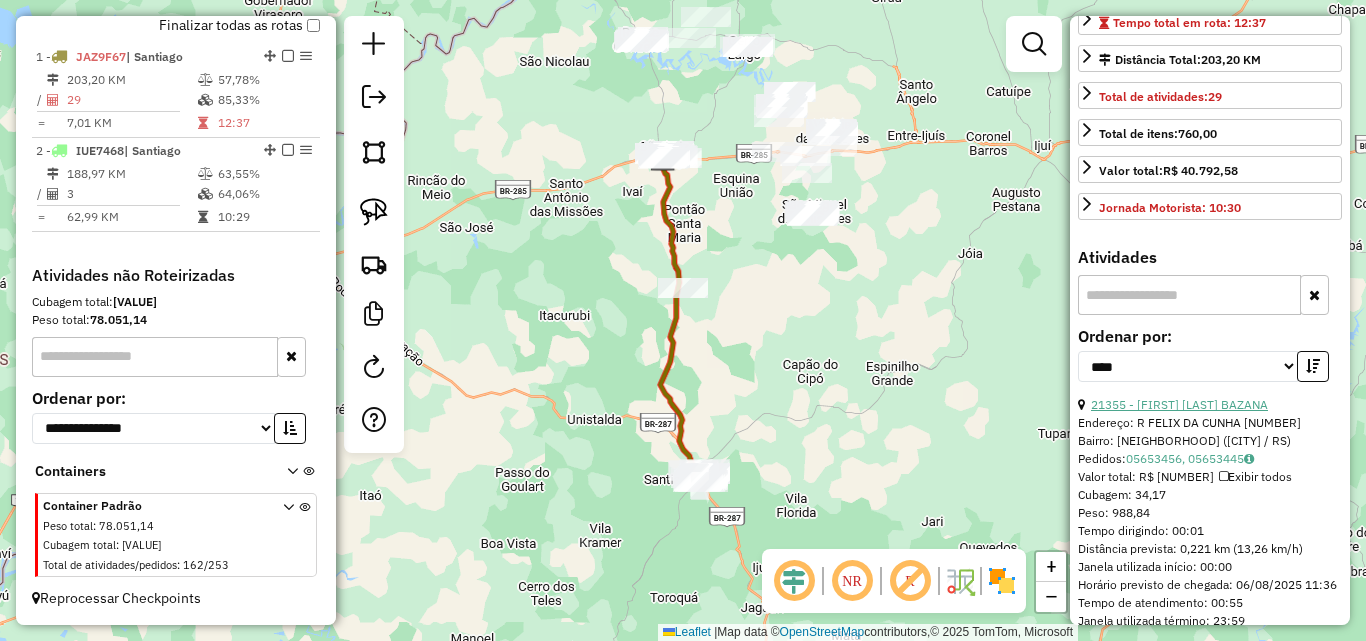 click on "21355 - [FIRST] [LAST] BAZANA" at bounding box center [1179, 404] 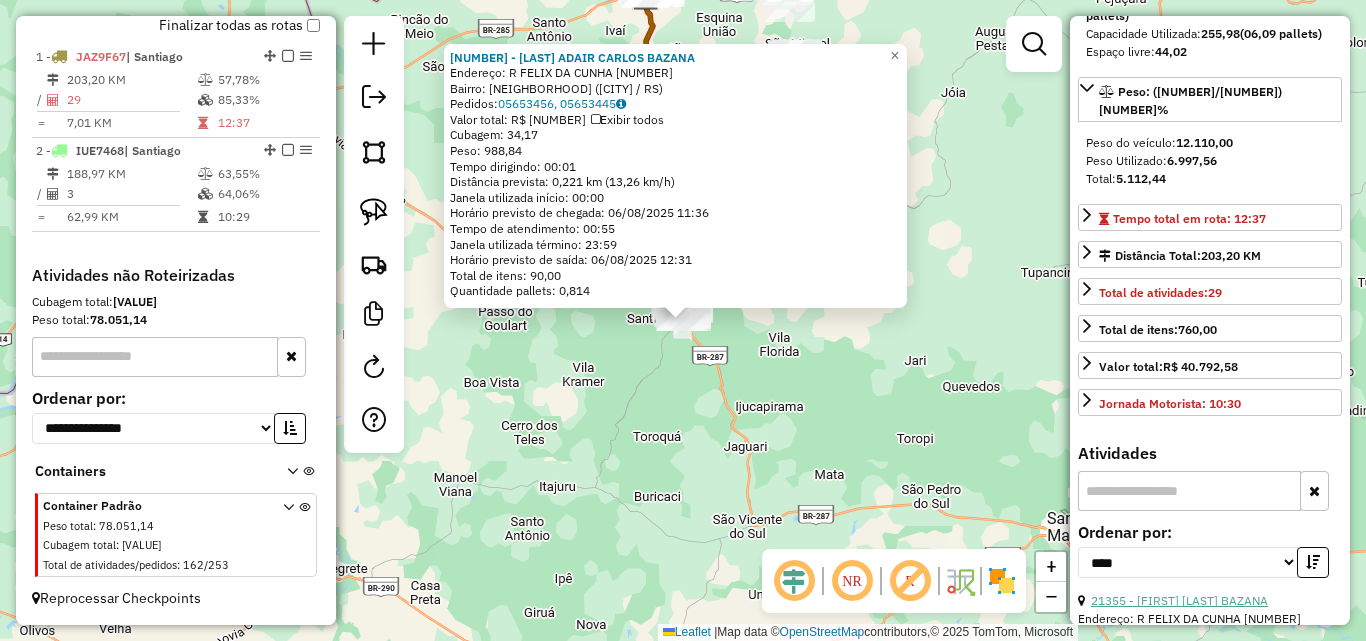 scroll, scrollTop: 264, scrollLeft: 0, axis: vertical 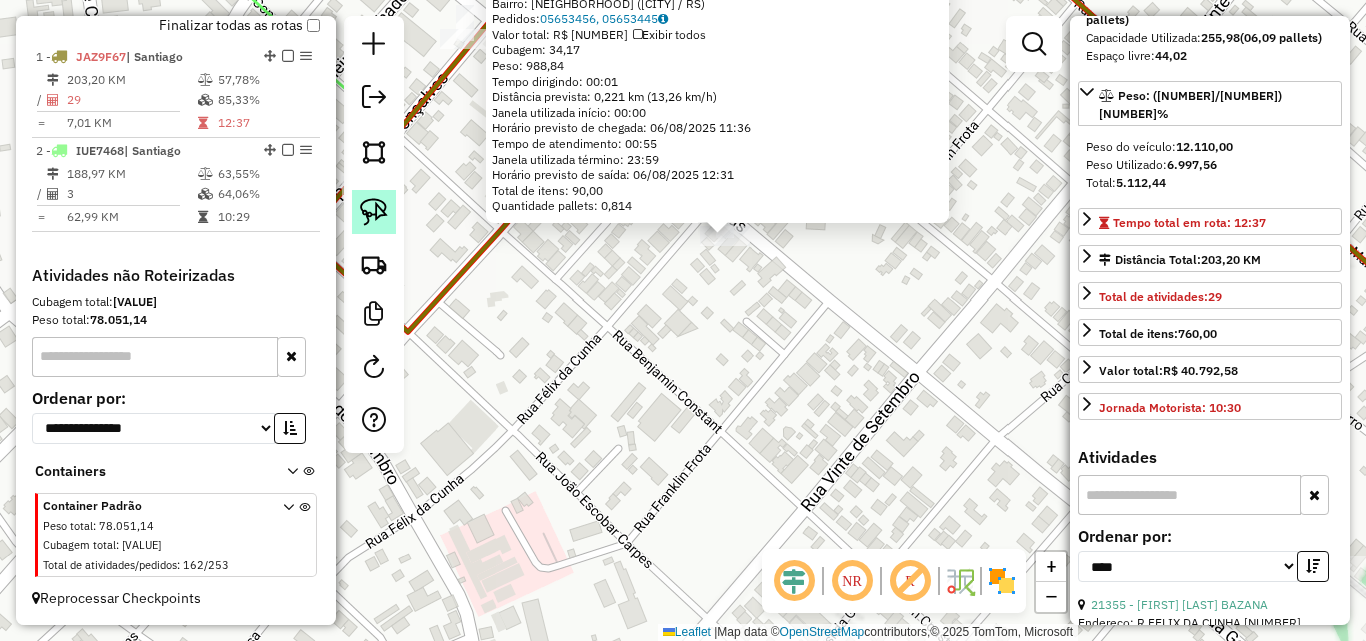 click 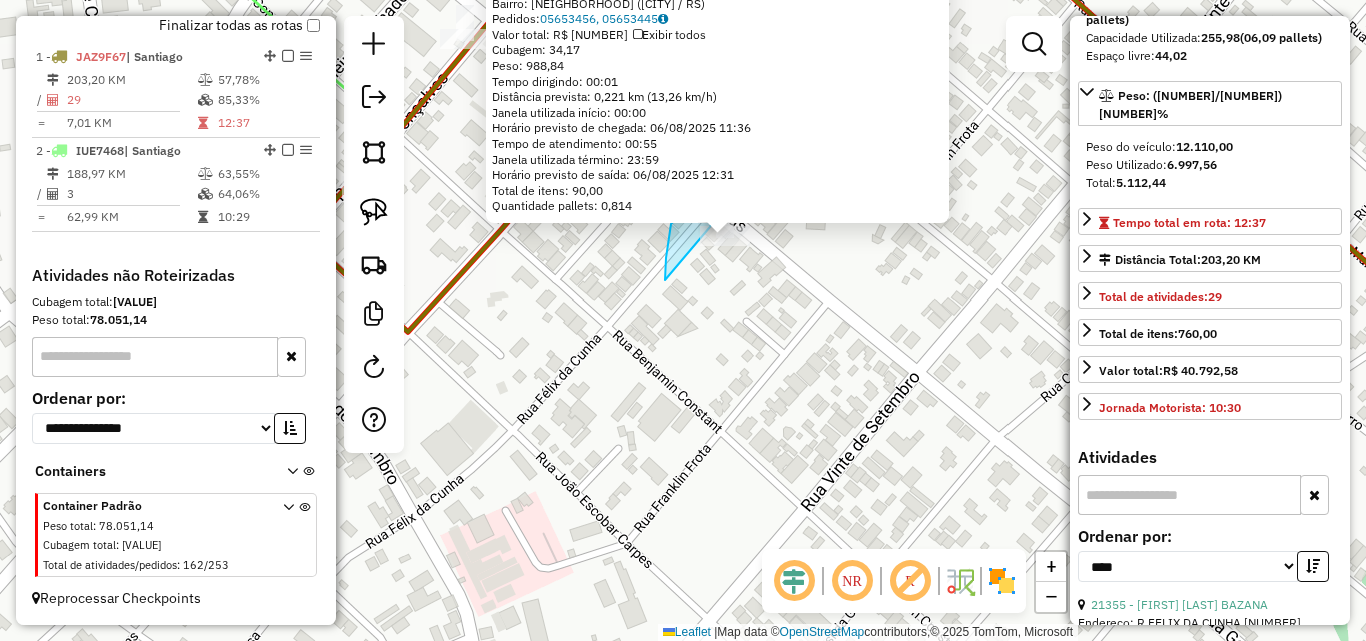 drag, startPoint x: 669, startPoint y: 233, endPoint x: 758, endPoint y: 265, distance: 94.57801 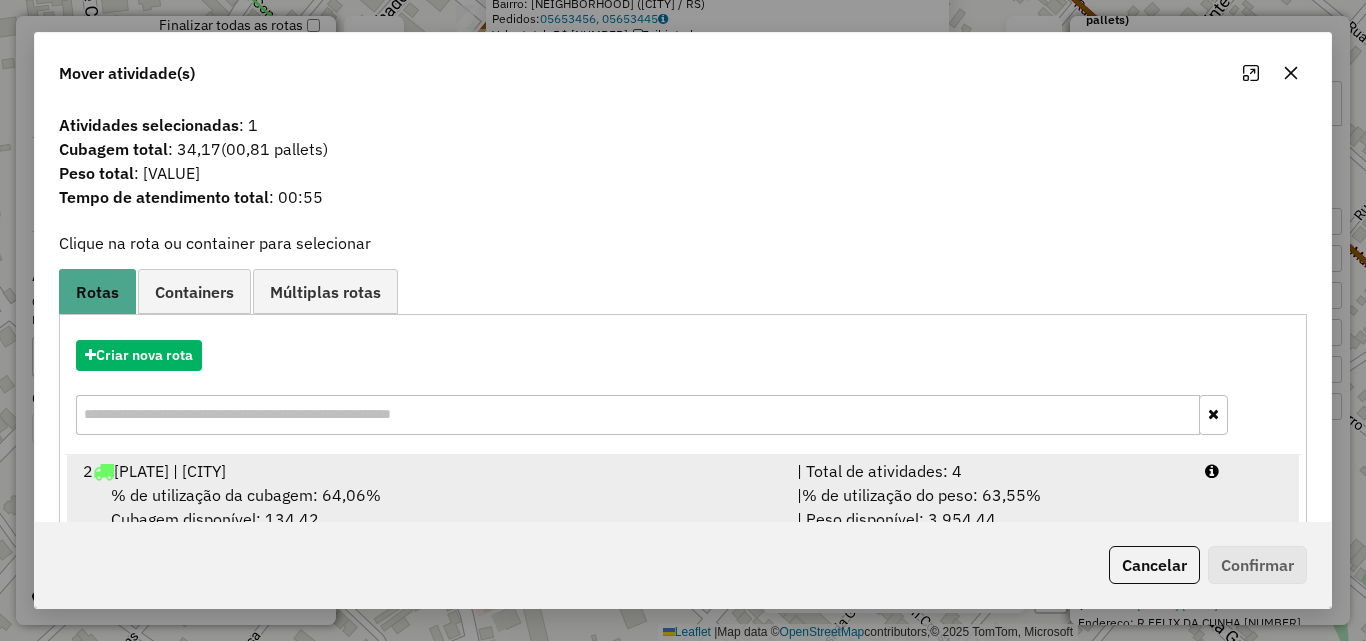 drag, startPoint x: 596, startPoint y: 482, endPoint x: 717, endPoint y: 483, distance: 121.004135 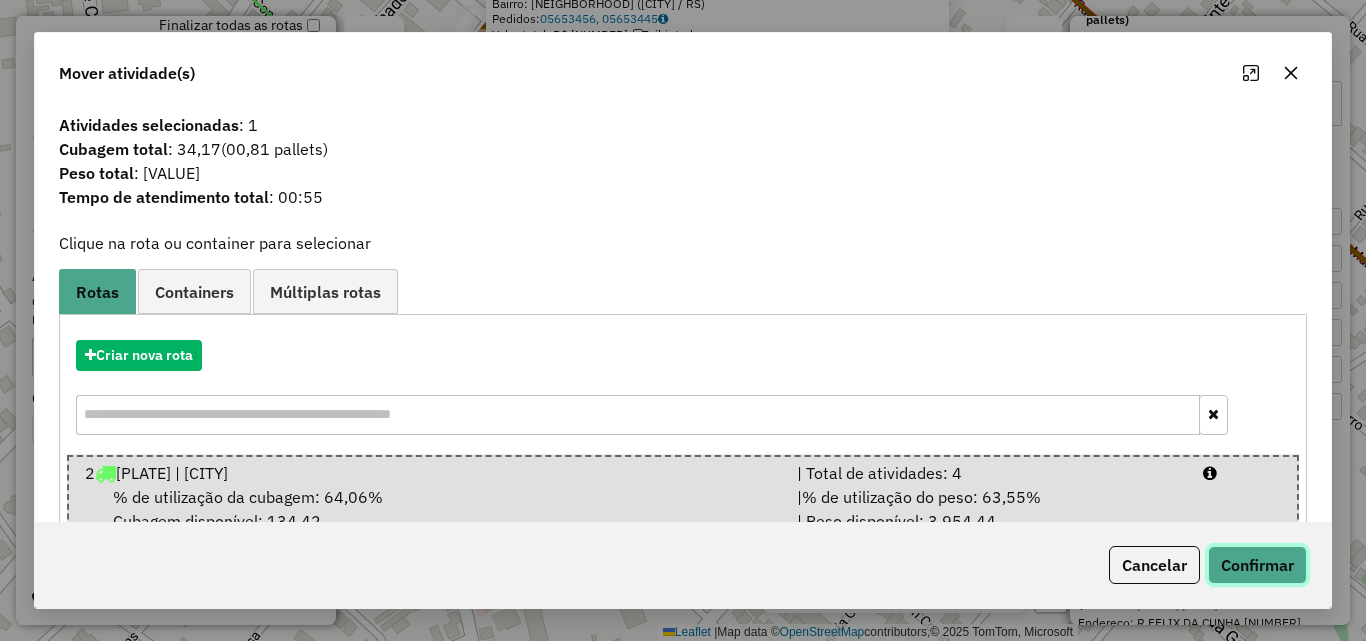 click on "Confirmar" 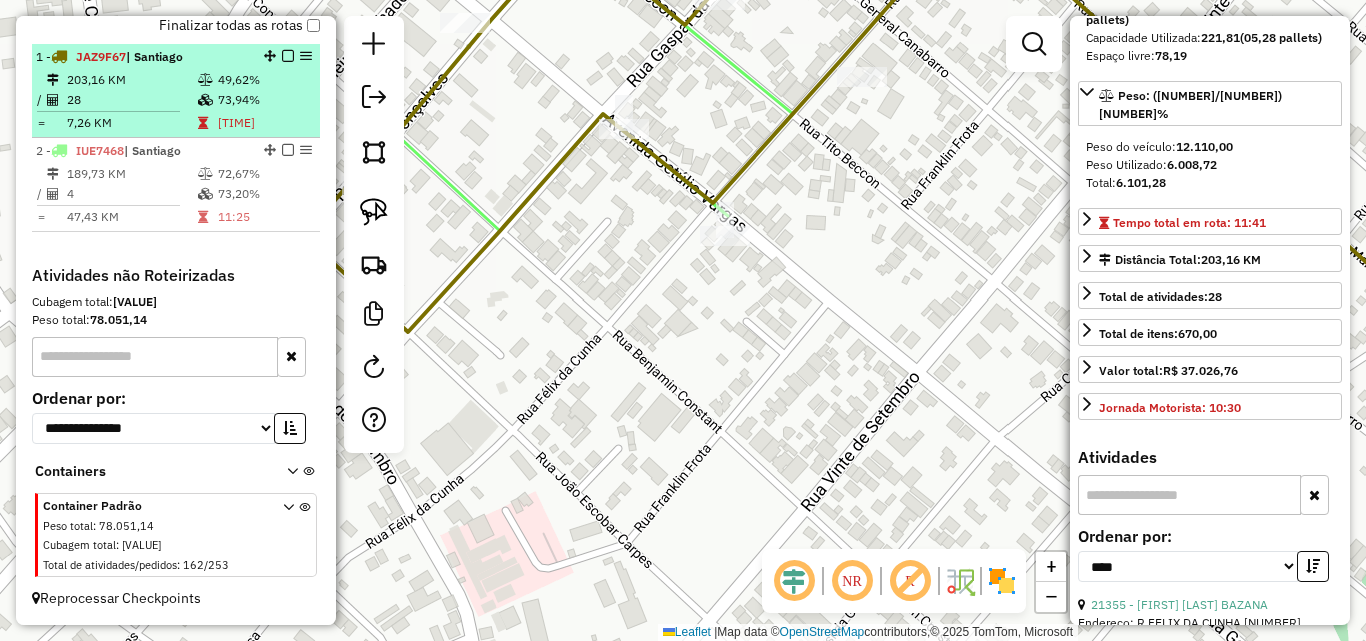 click on "203,16 KM" at bounding box center [131, 80] 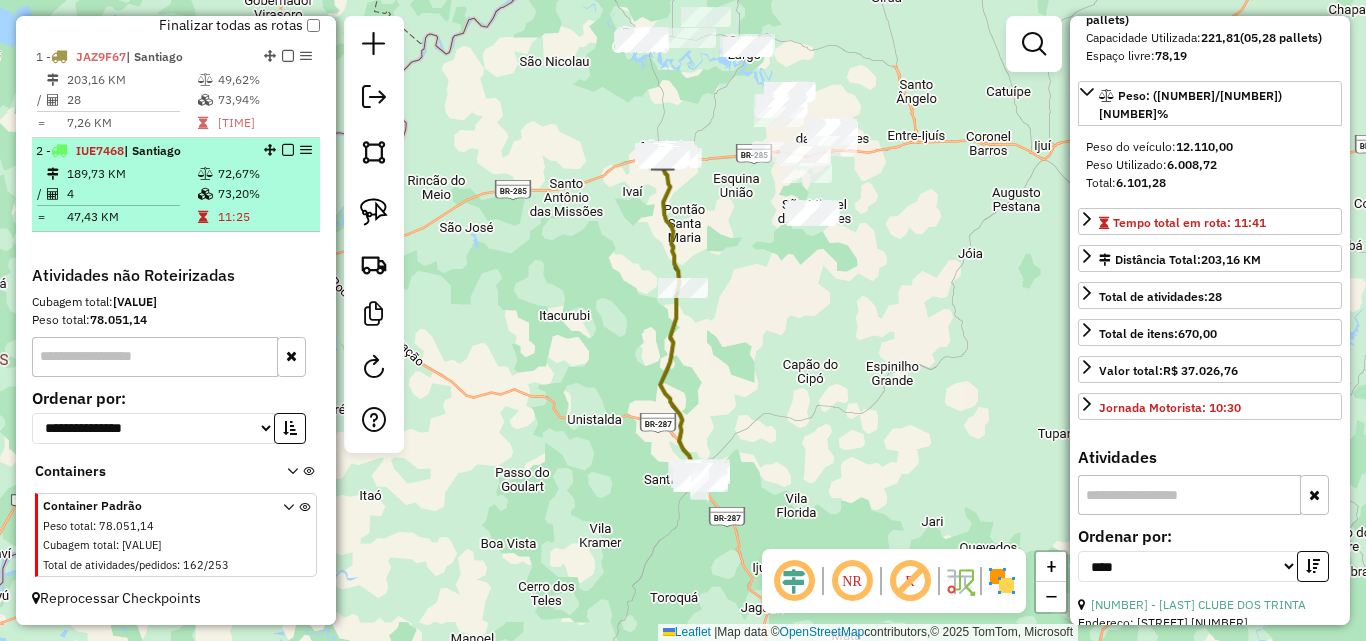 click on "73,20%" at bounding box center (264, 194) 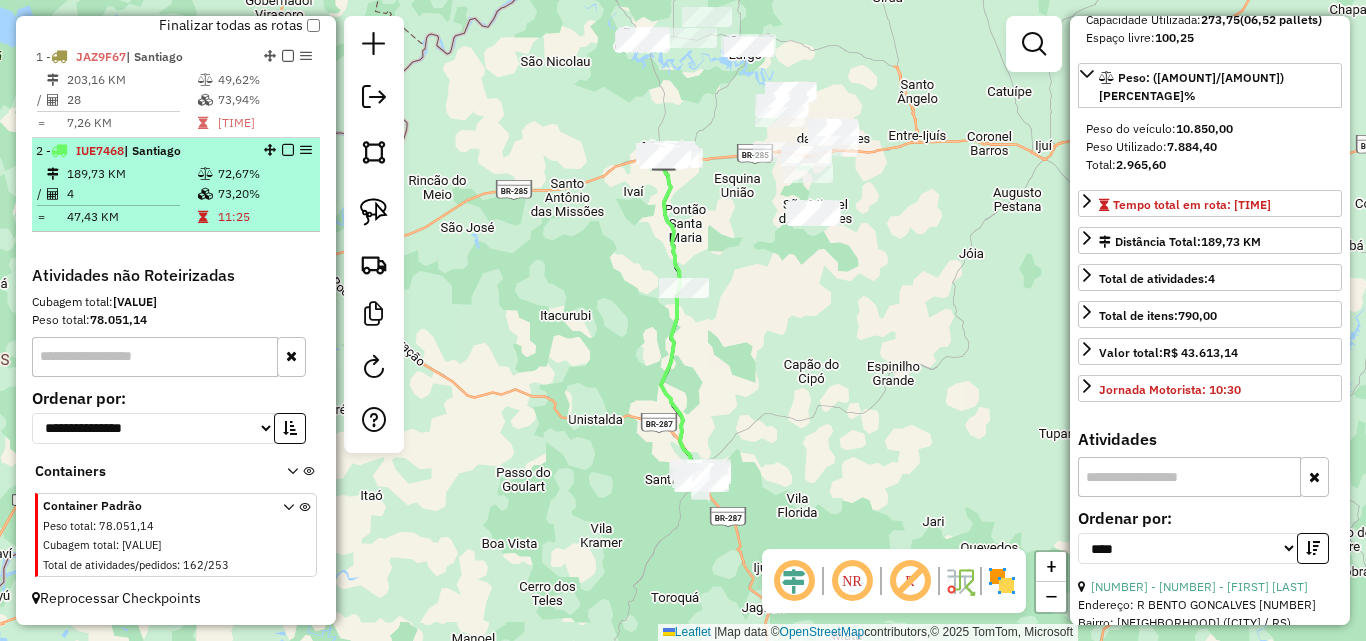 click at bounding box center [288, 150] 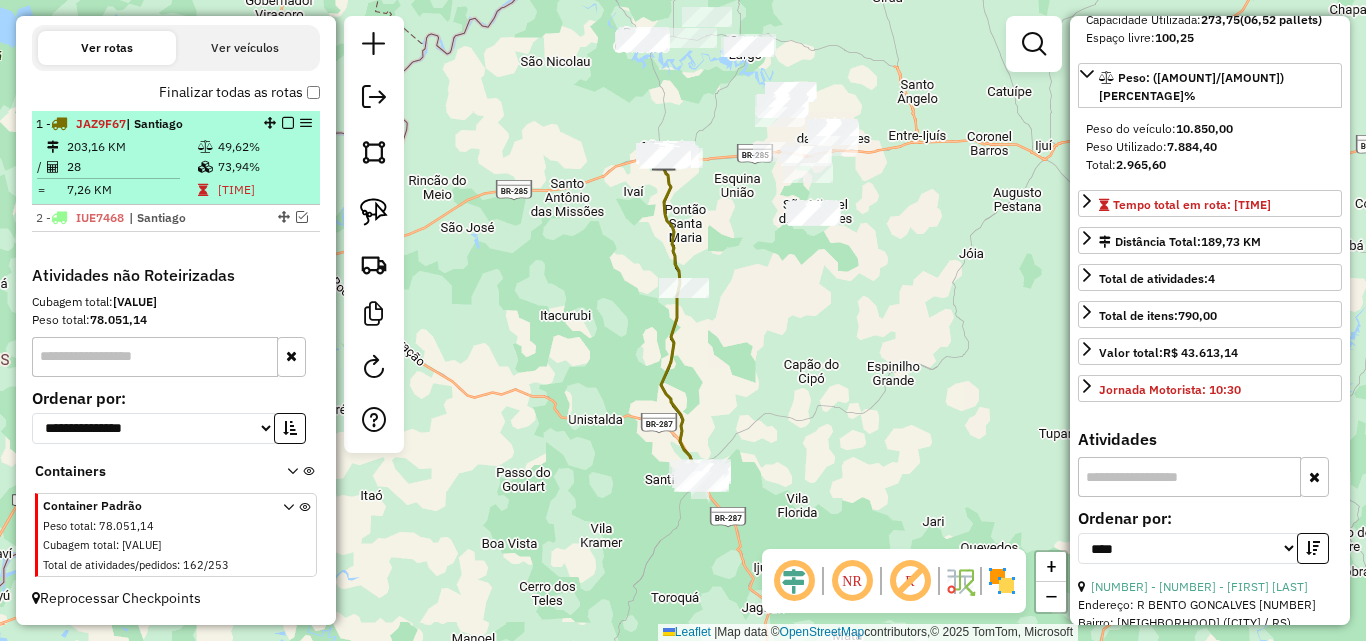 click at bounding box center (288, 123) 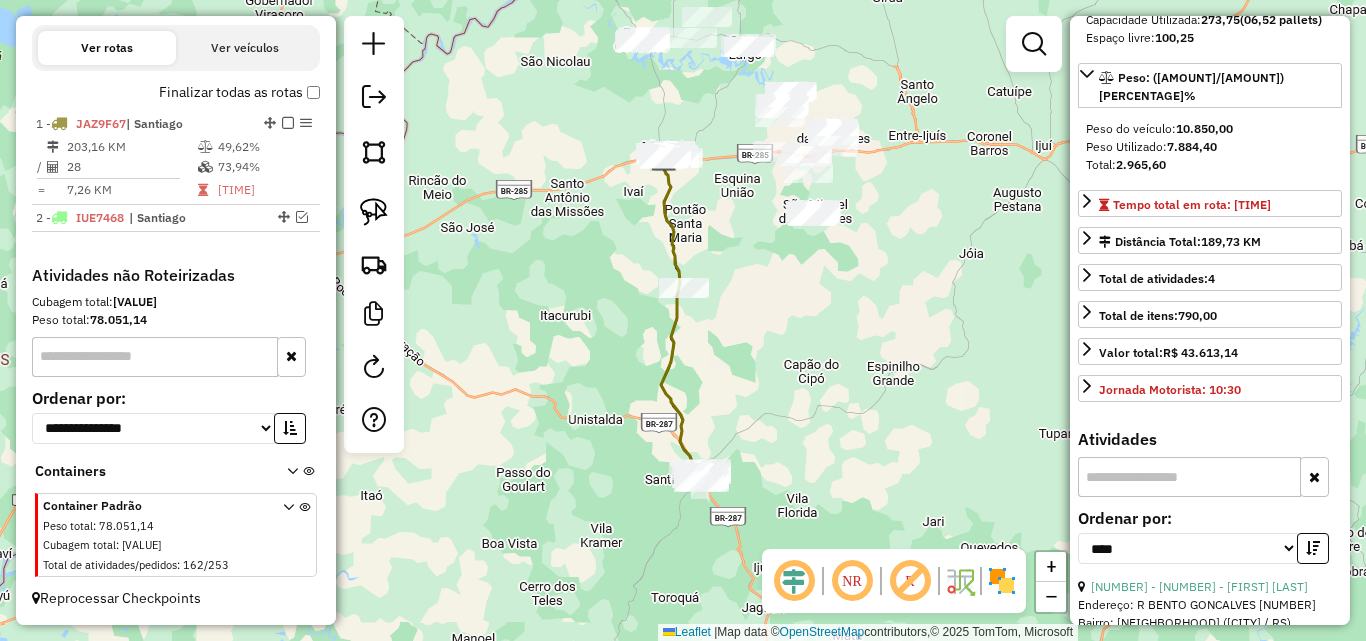 scroll, scrollTop: 588, scrollLeft: 0, axis: vertical 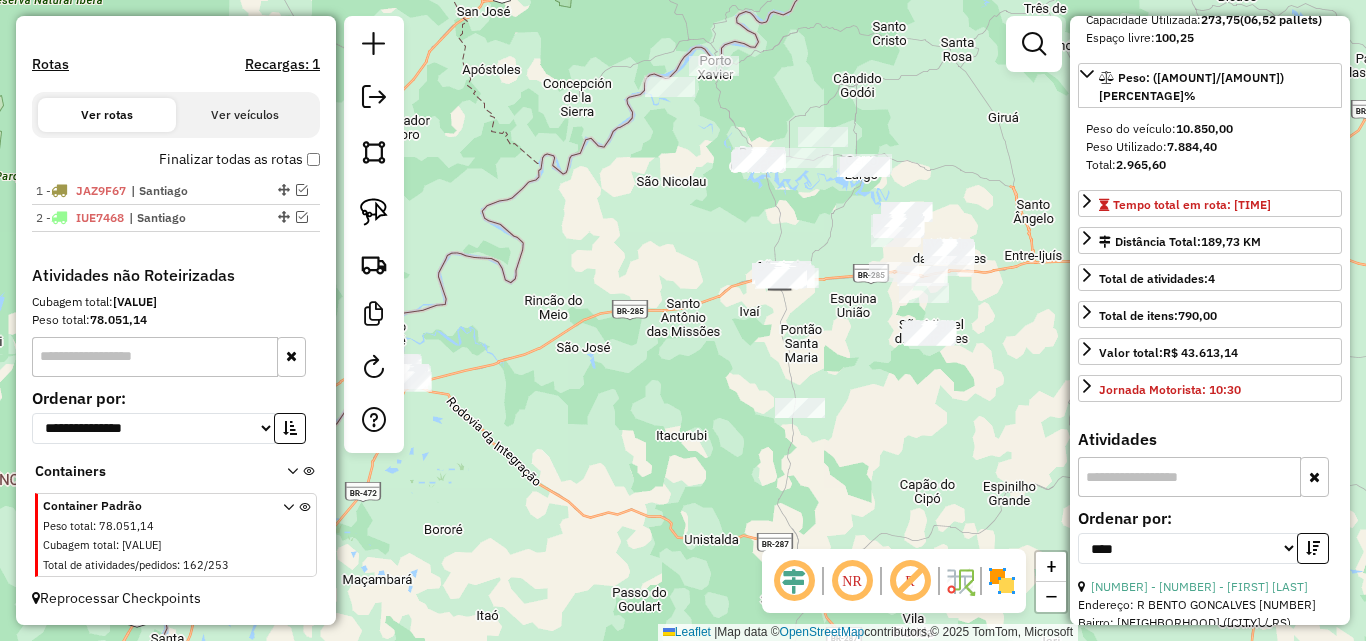 drag, startPoint x: 771, startPoint y: 509, endPoint x: 776, endPoint y: 377, distance: 132.09467 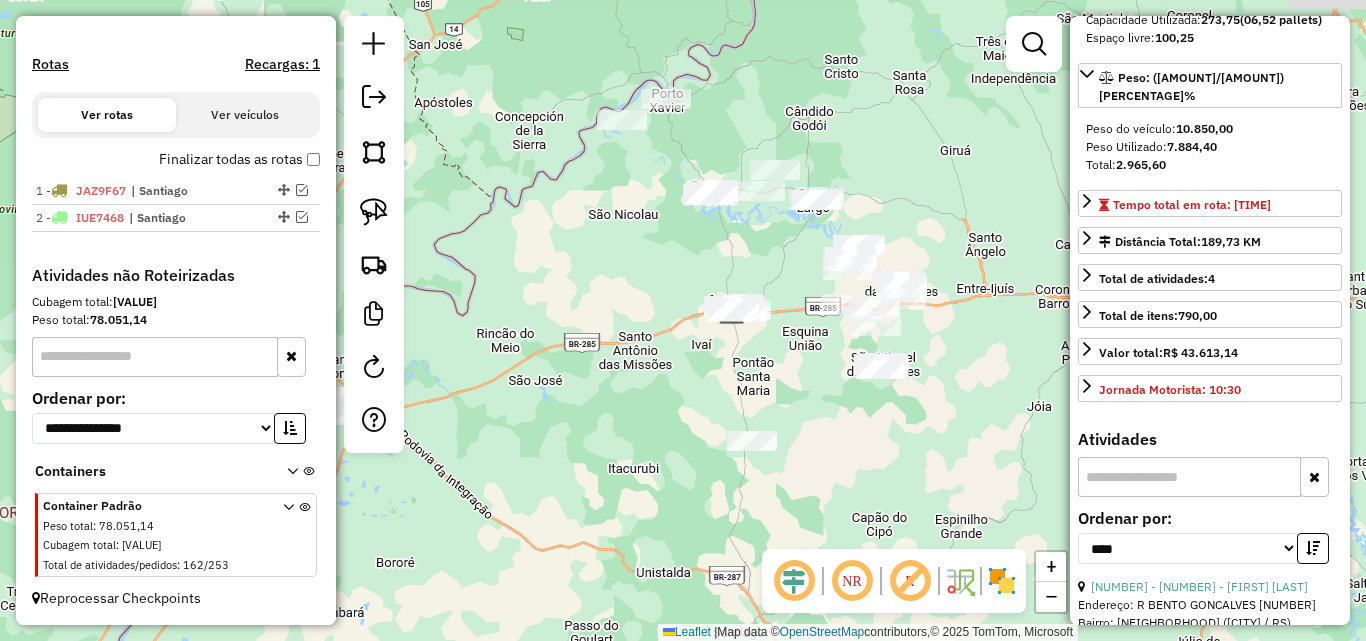 drag, startPoint x: 811, startPoint y: 357, endPoint x: 768, endPoint y: 397, distance: 58.728188 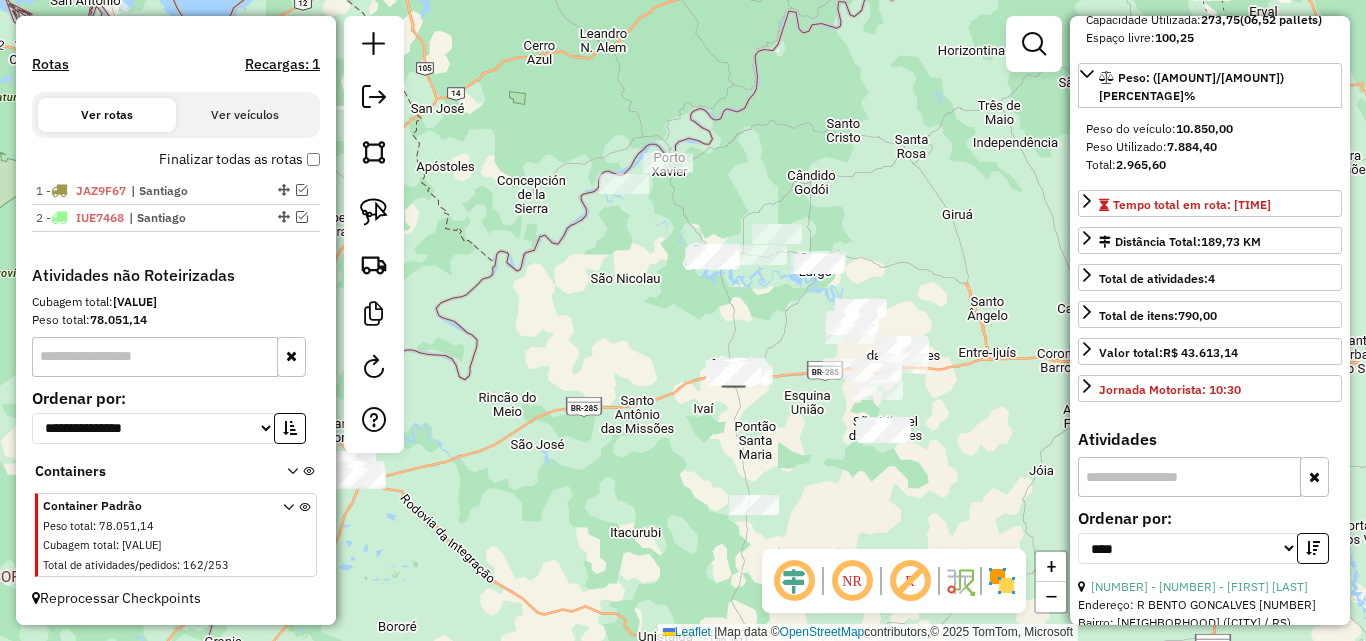 drag, startPoint x: 716, startPoint y: 262, endPoint x: 720, endPoint y: 322, distance: 60.133186 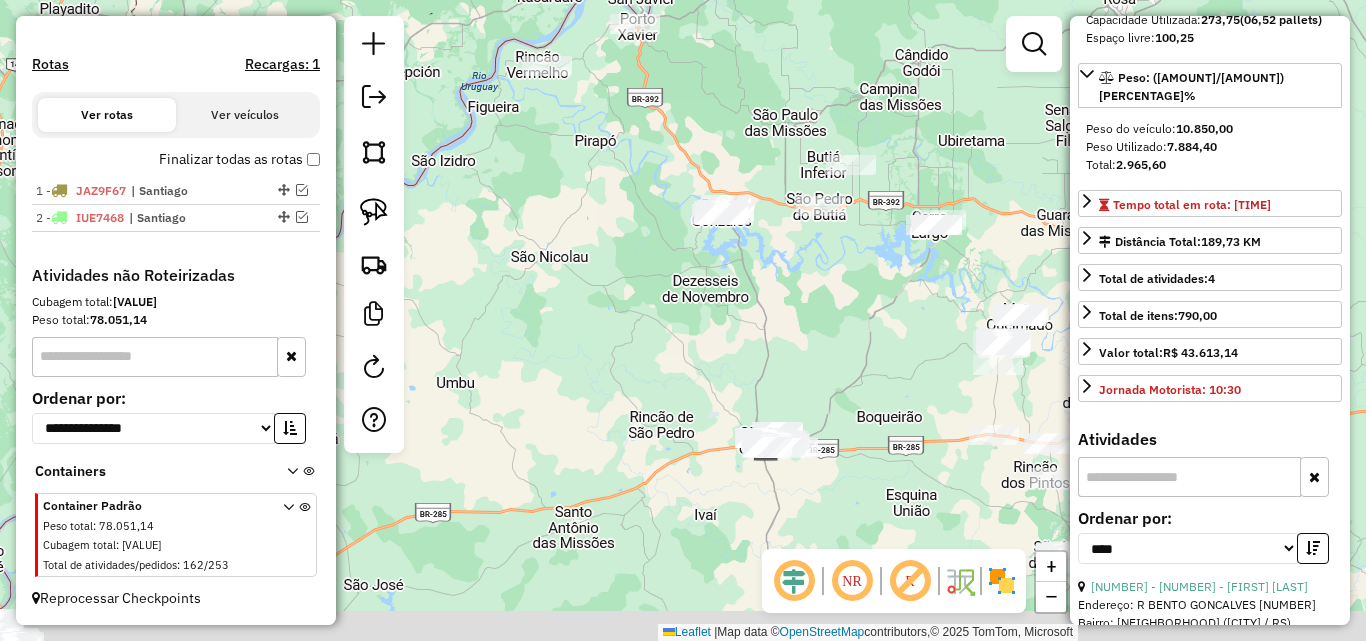 drag, startPoint x: 811, startPoint y: 331, endPoint x: 744, endPoint y: 195, distance: 151.60805 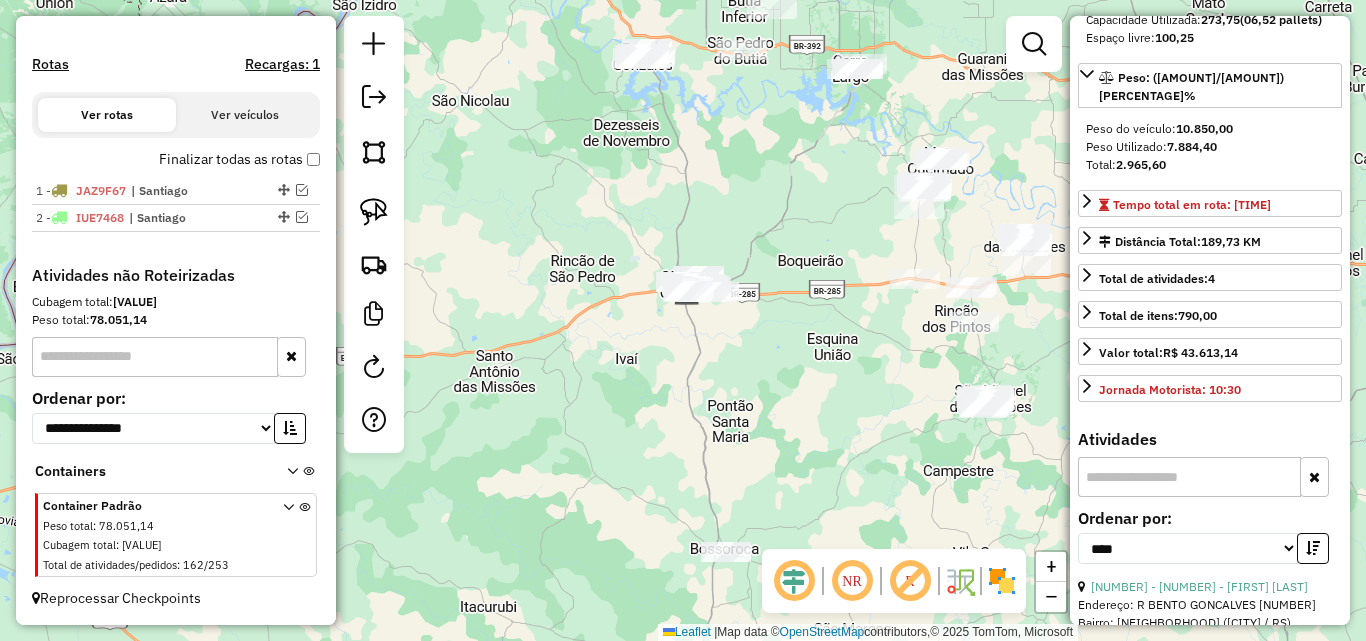 drag, startPoint x: 703, startPoint y: 263, endPoint x: 630, endPoint y: 231, distance: 79.70571 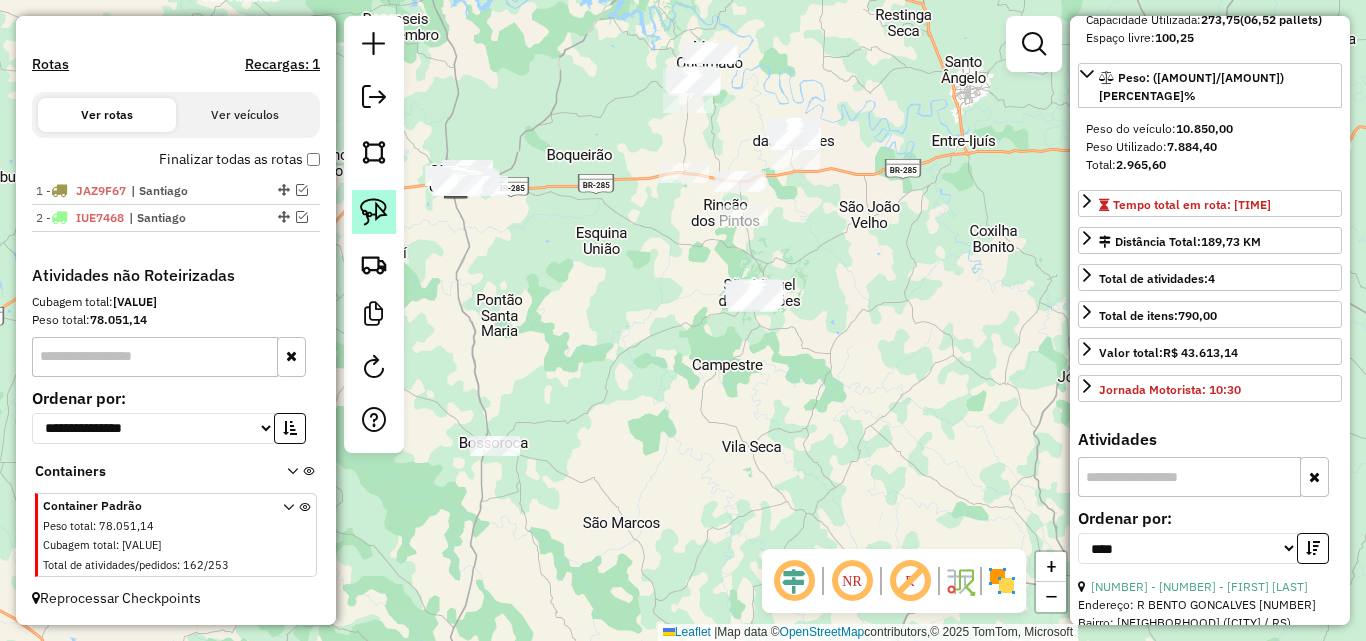 click 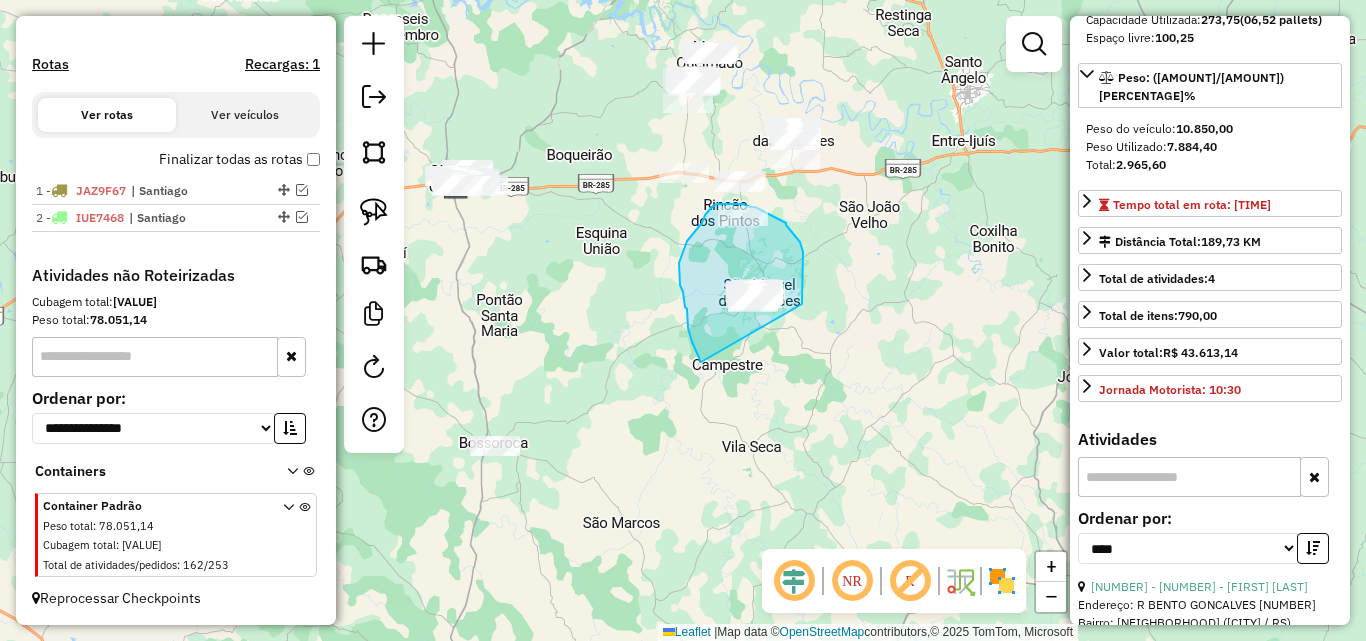 drag, startPoint x: 701, startPoint y: 362, endPoint x: 802, endPoint y: 304, distance: 116.46888 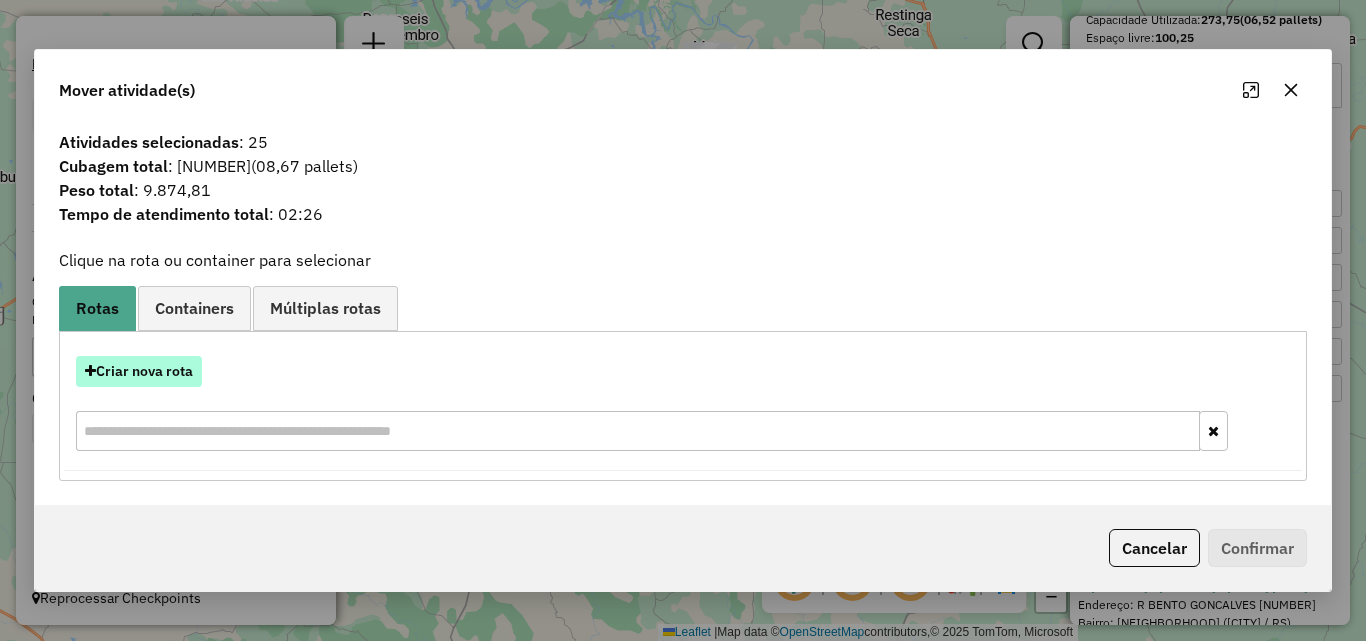 click on "Criar nova rota" at bounding box center [139, 371] 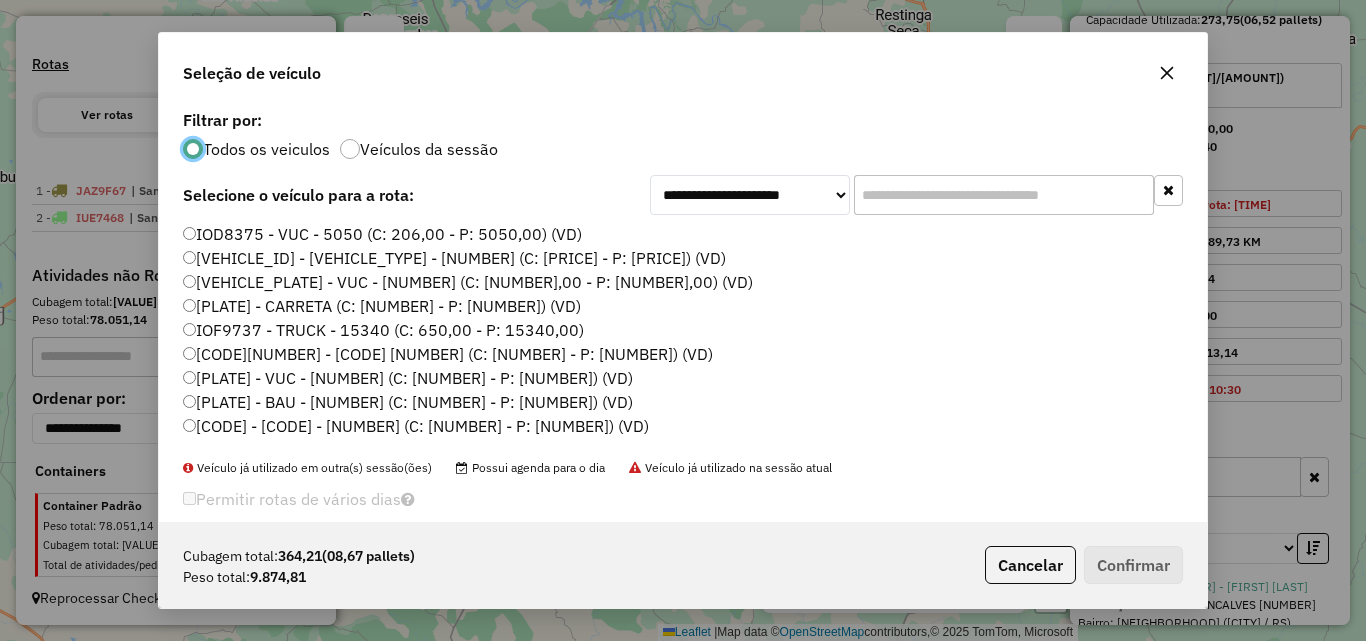 scroll, scrollTop: 11, scrollLeft: 6, axis: both 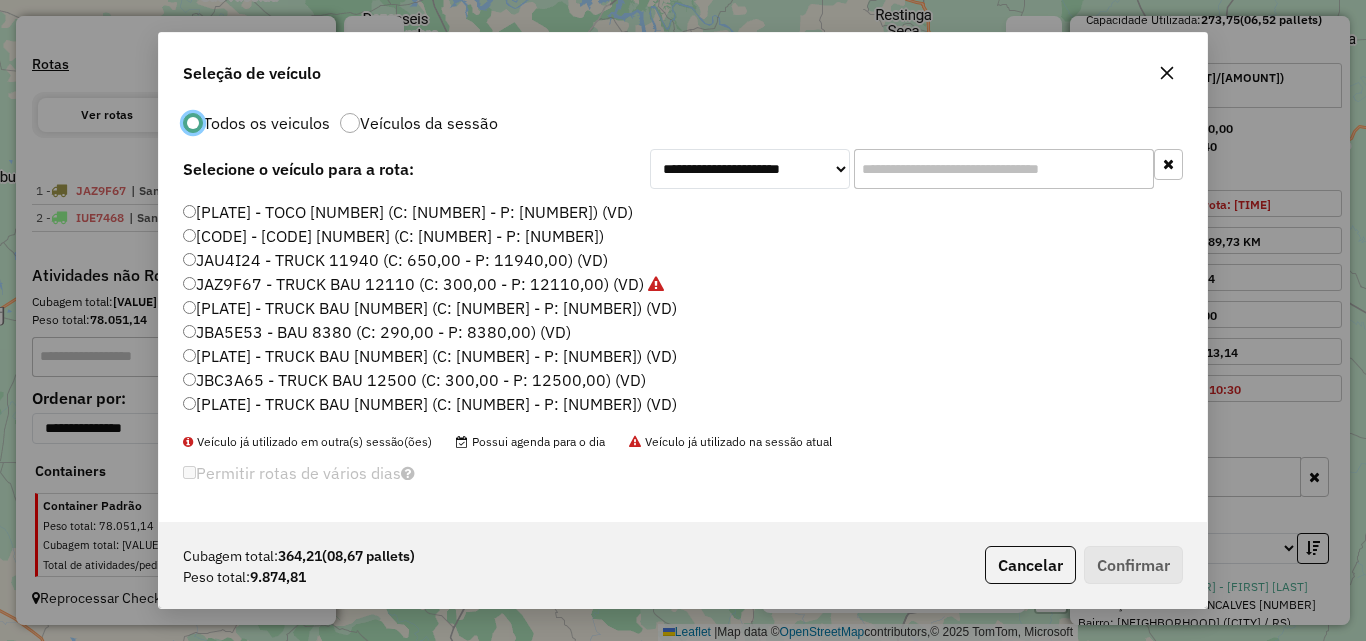 click on "JAU4I24 - TRUCK 11940 (C: 650,00 - P: 11940,00) (VD)" 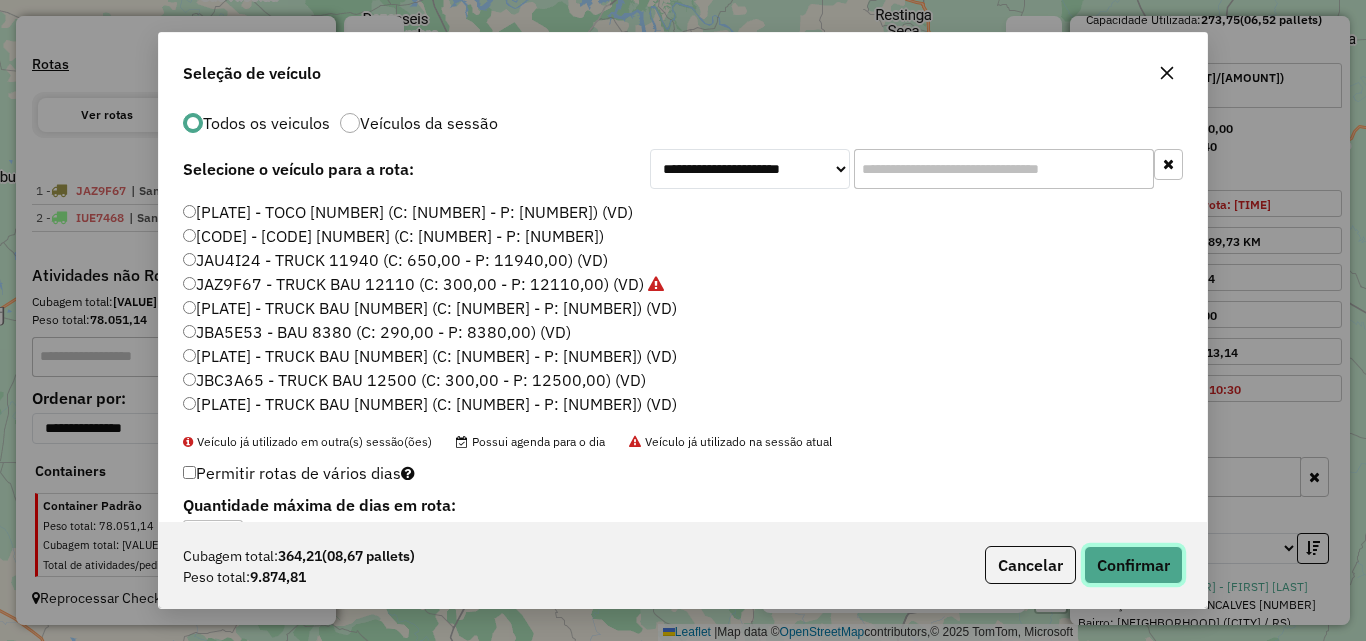 click on "Confirmar" 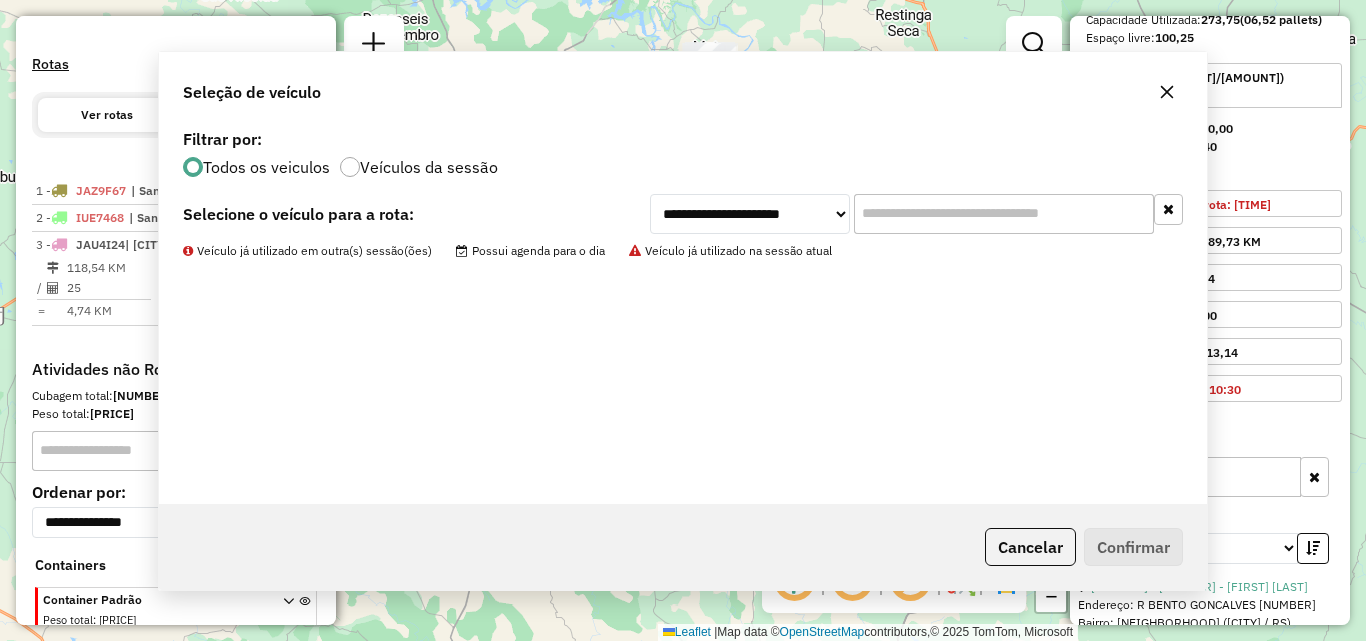 scroll, scrollTop: 700, scrollLeft: 0, axis: vertical 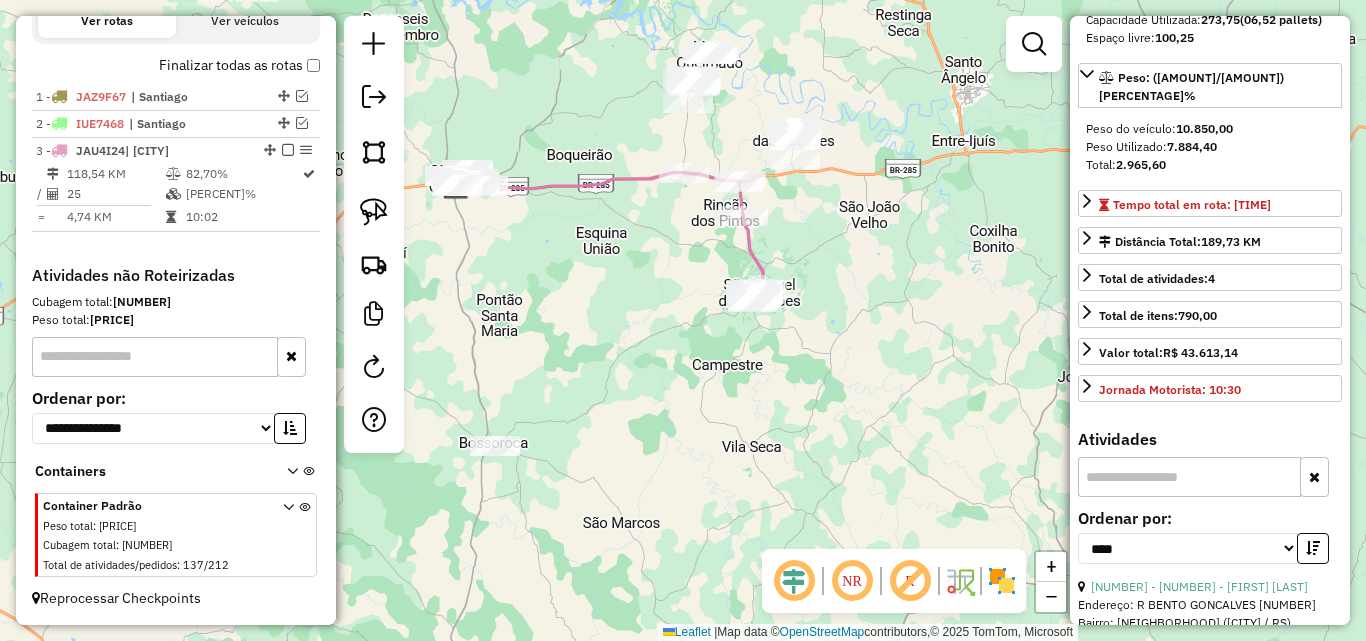 click at bounding box center [288, 150] 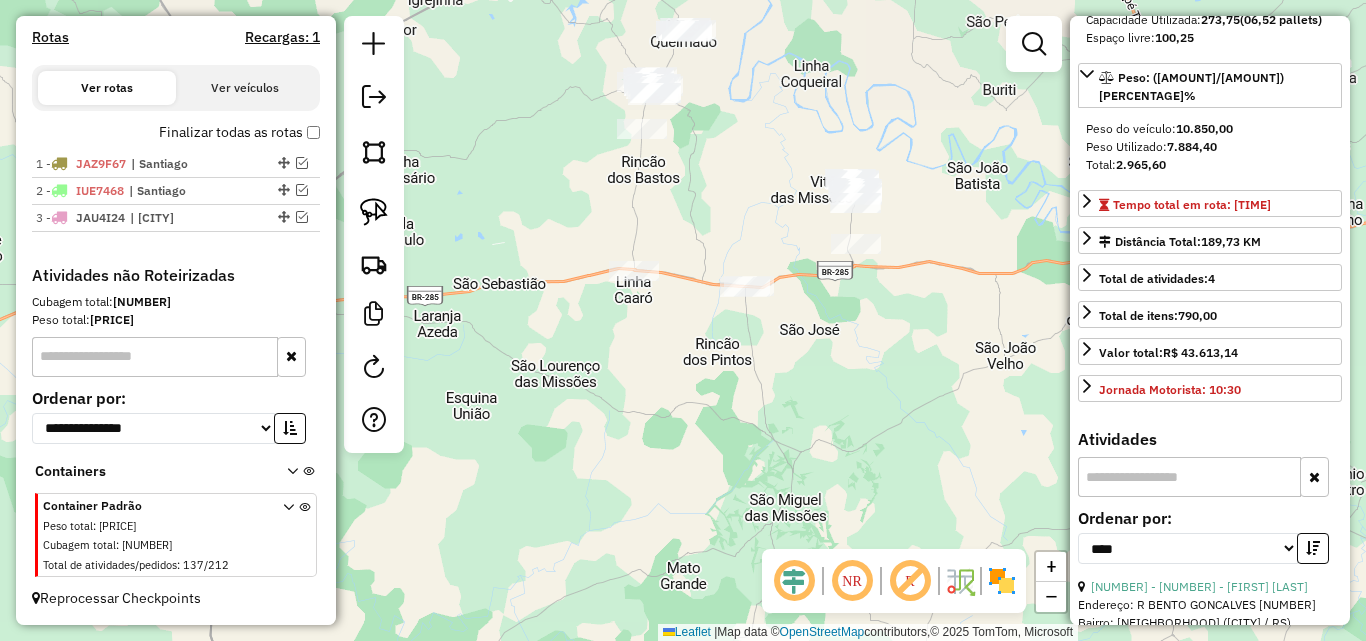 drag, startPoint x: 779, startPoint y: 291, endPoint x: 704, endPoint y: 389, distance: 123.40584 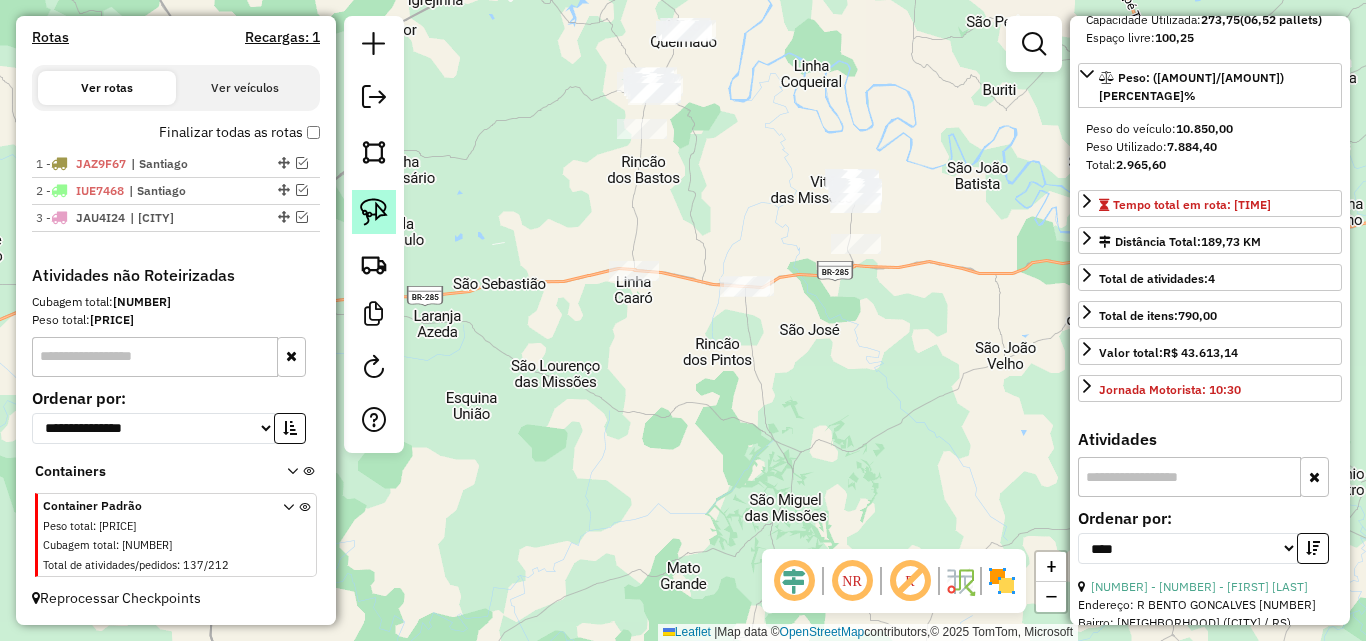 click 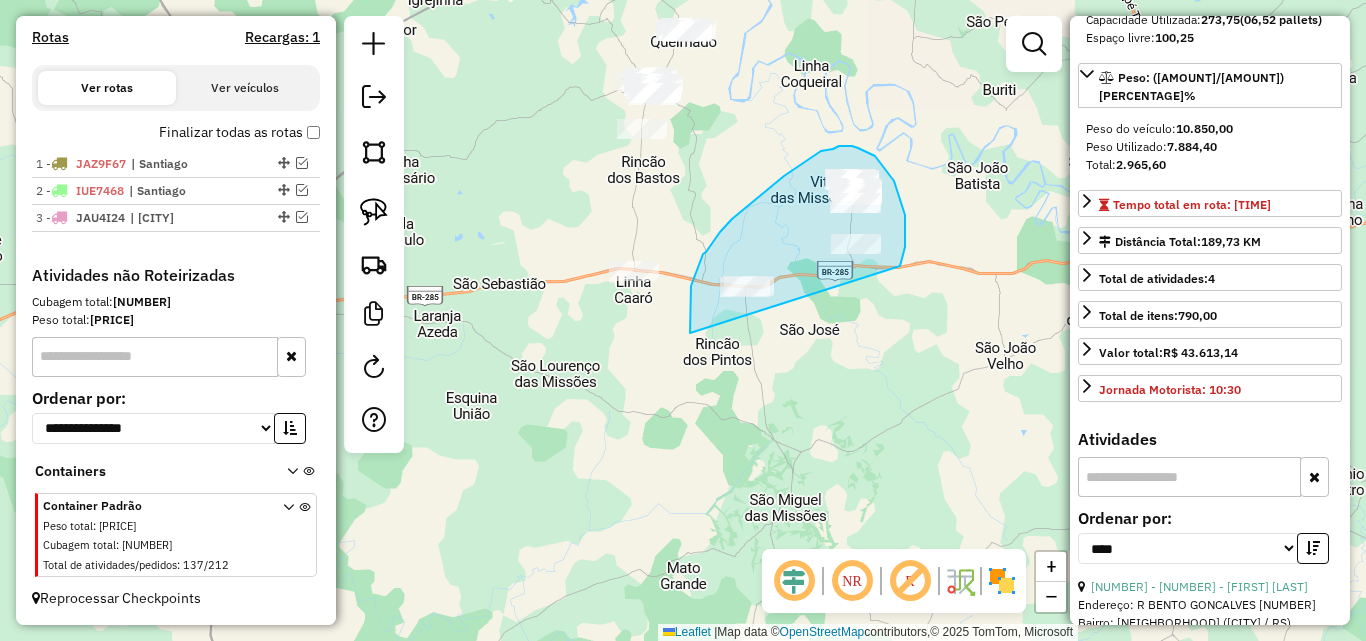 drag, startPoint x: 690, startPoint y: 333, endPoint x: 890, endPoint y: 295, distance: 203.57799 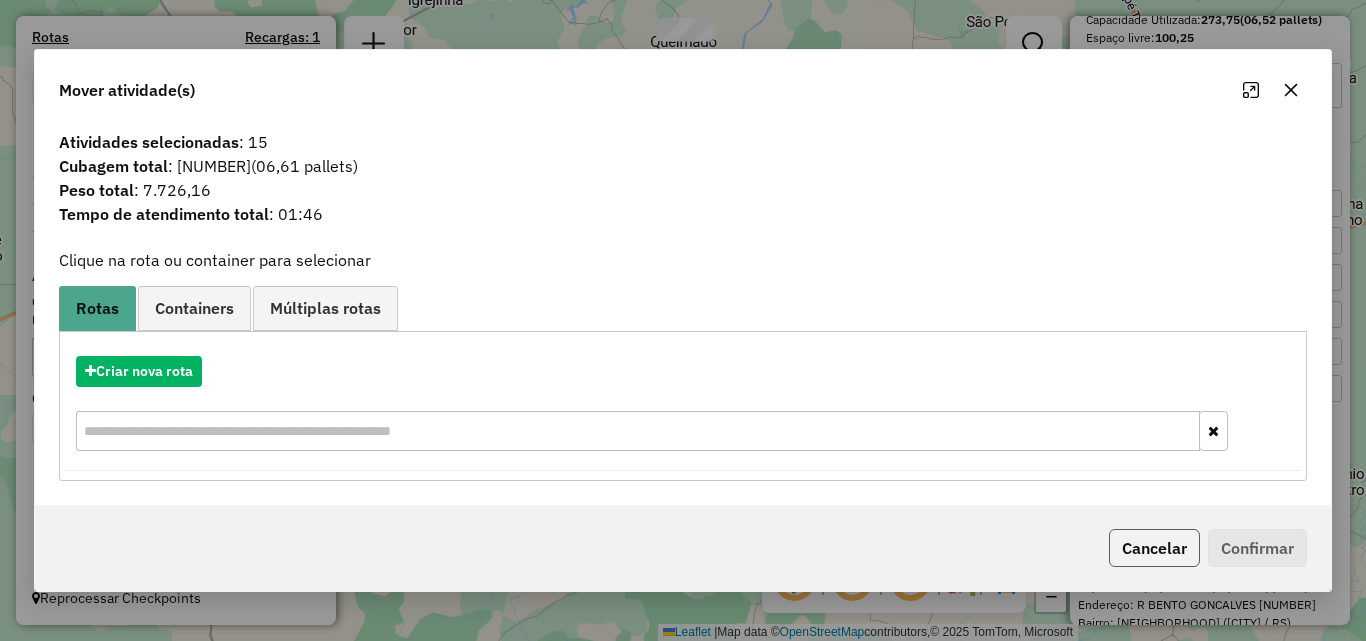 click on "Cancelar" 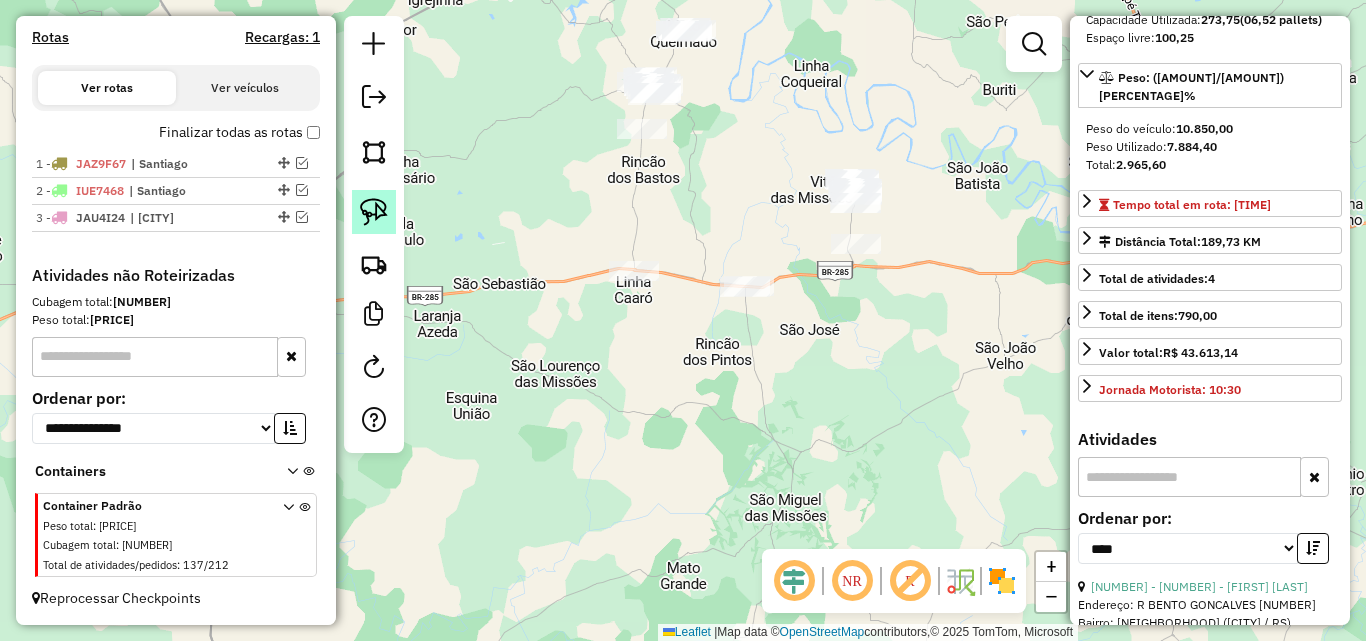 click 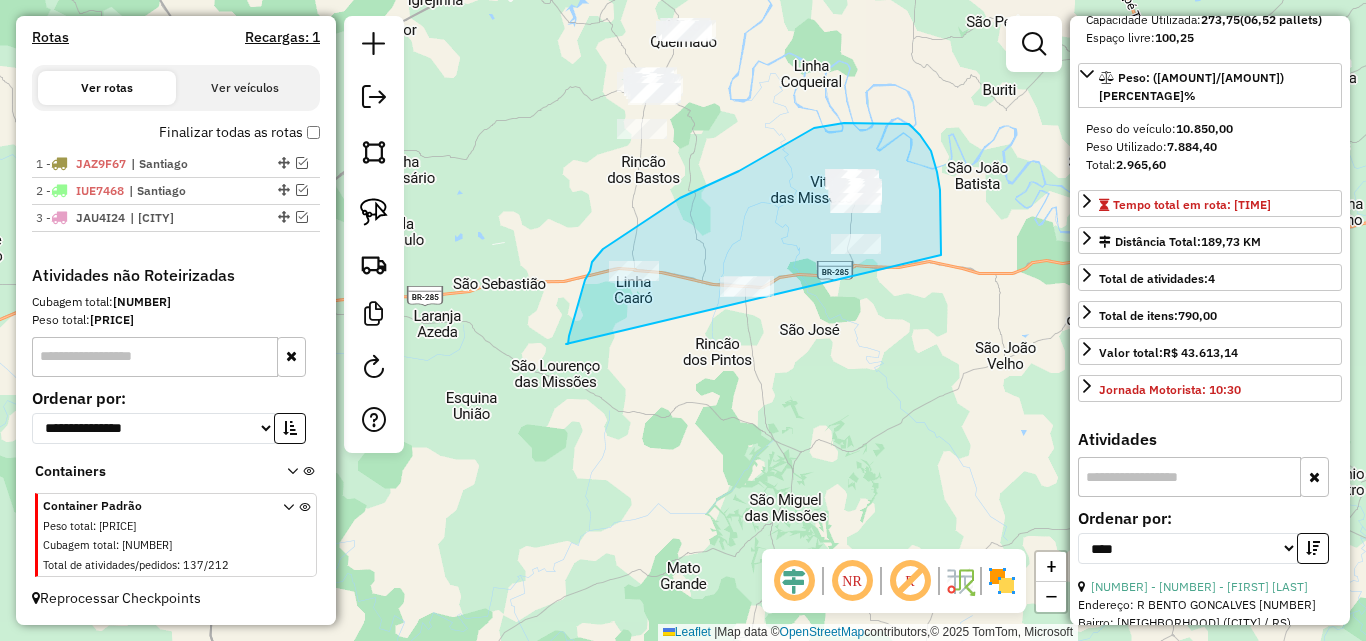 drag, startPoint x: 566, startPoint y: 344, endPoint x: 941, endPoint y: 302, distance: 377.34467 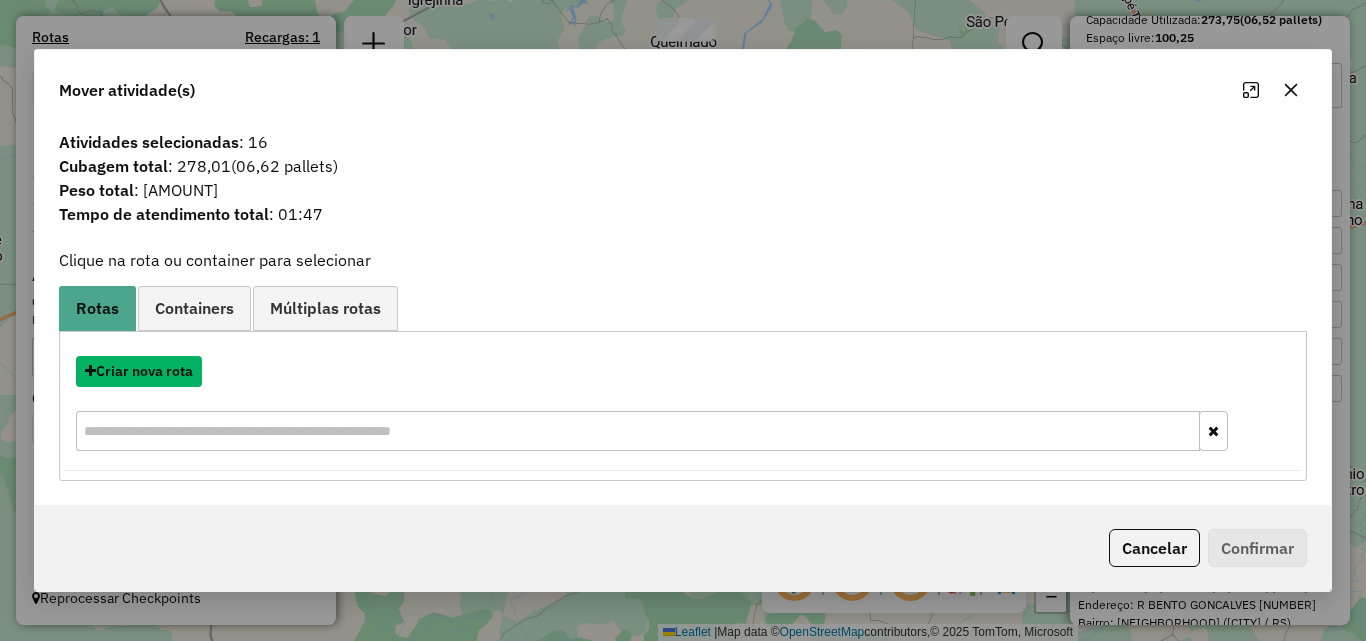 click on "Criar nova rota" at bounding box center [139, 371] 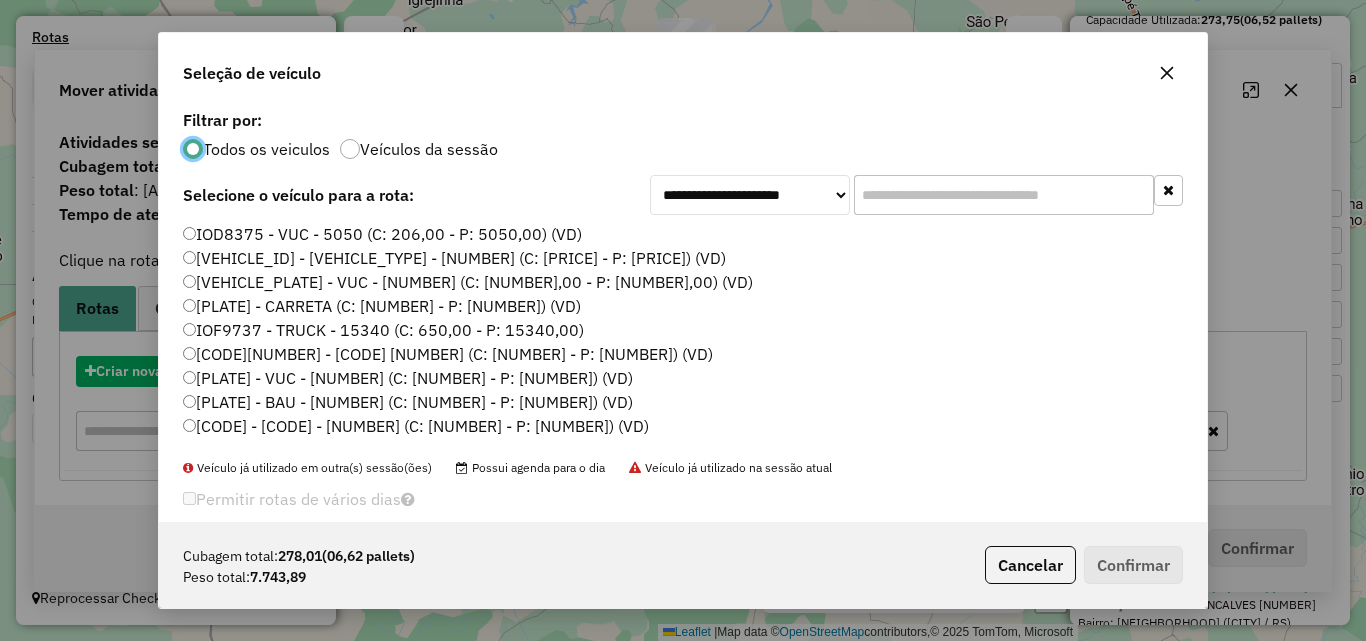 scroll, scrollTop: 11, scrollLeft: 6, axis: both 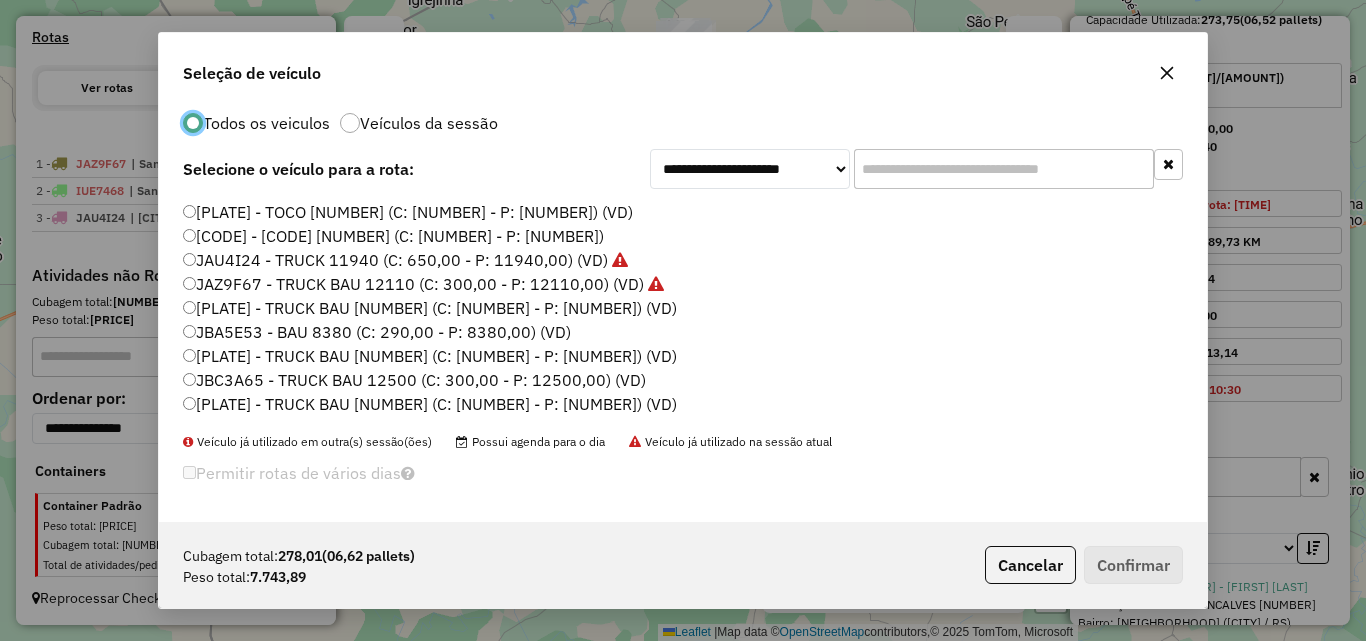 click on "[PLATE] - TRUCK BAU [NUMBER] (C: [NUMBER] - P: [NUMBER]) (VD)" 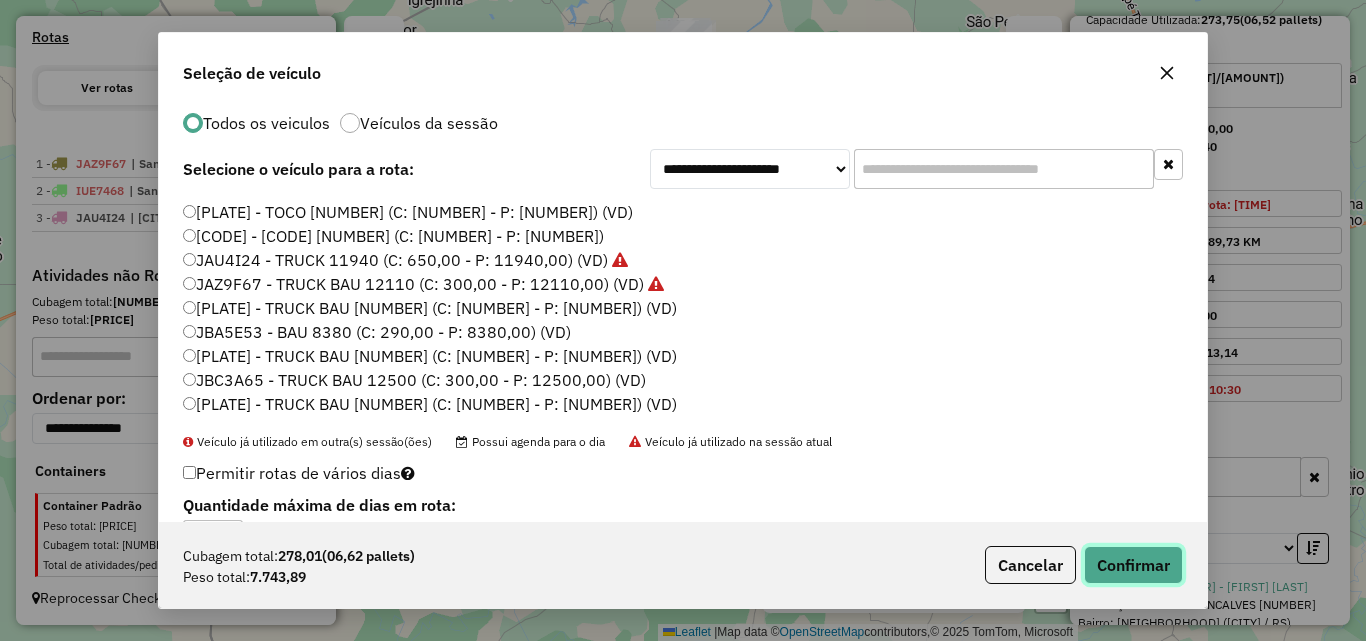 click on "Confirmar" 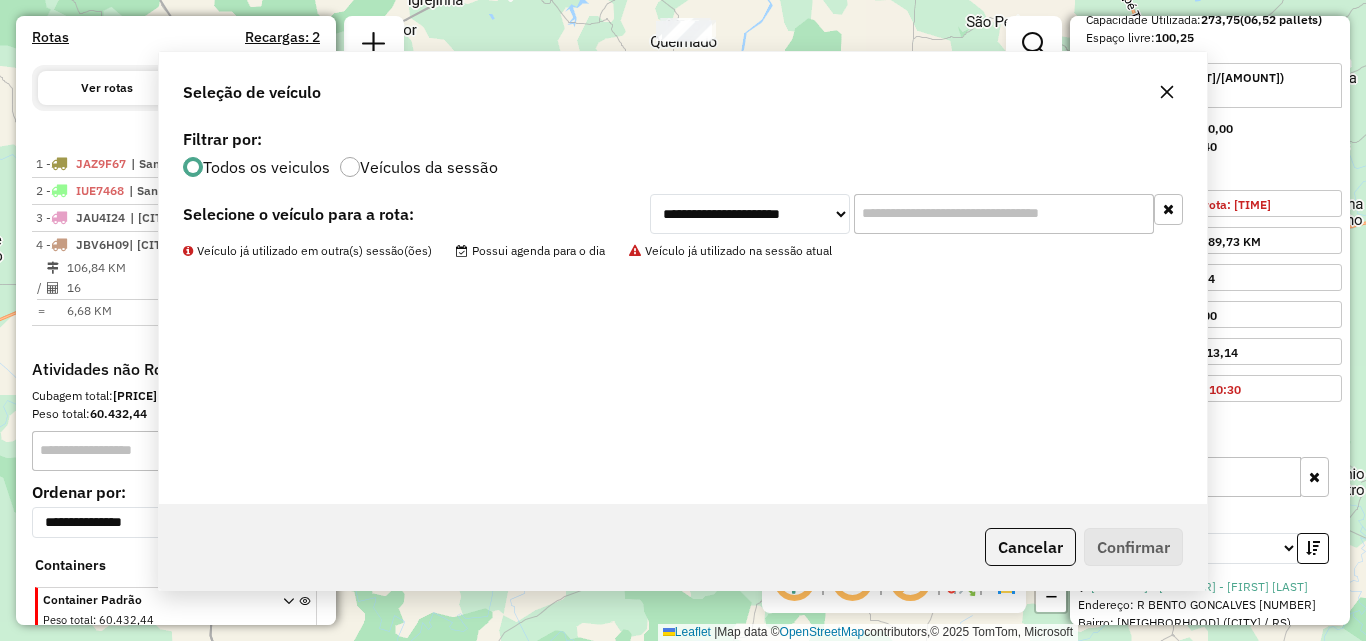 scroll, scrollTop: 727, scrollLeft: 0, axis: vertical 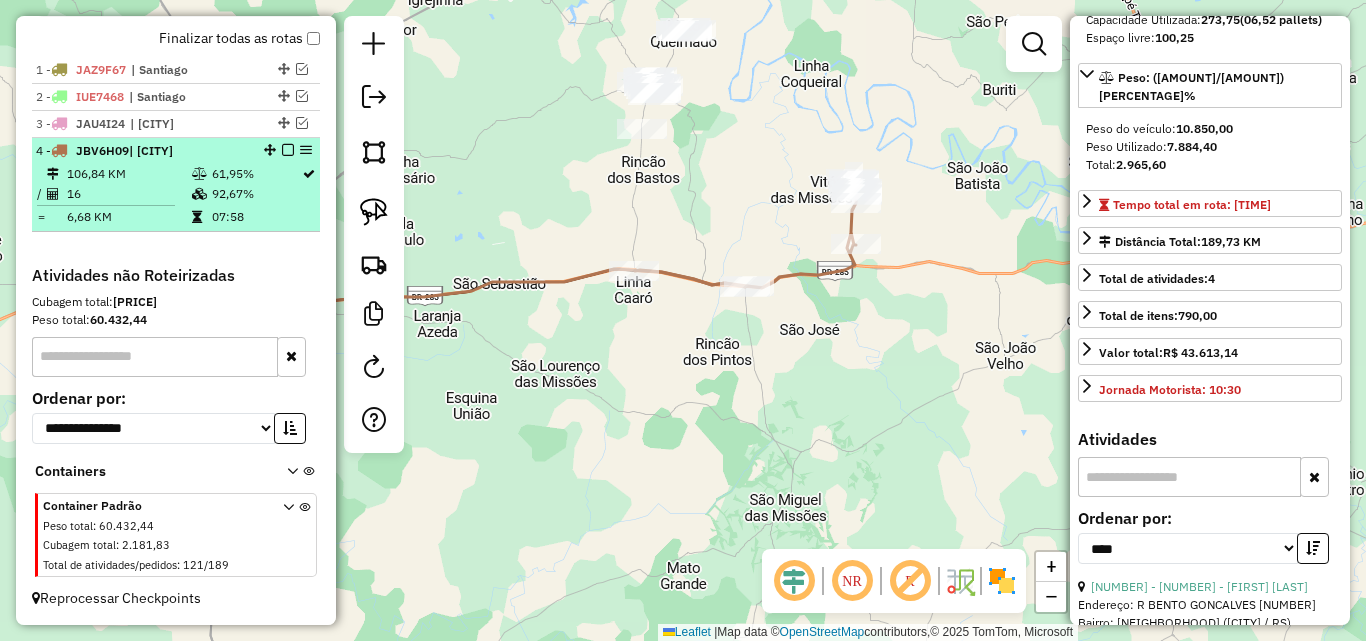 click at bounding box center (288, 150) 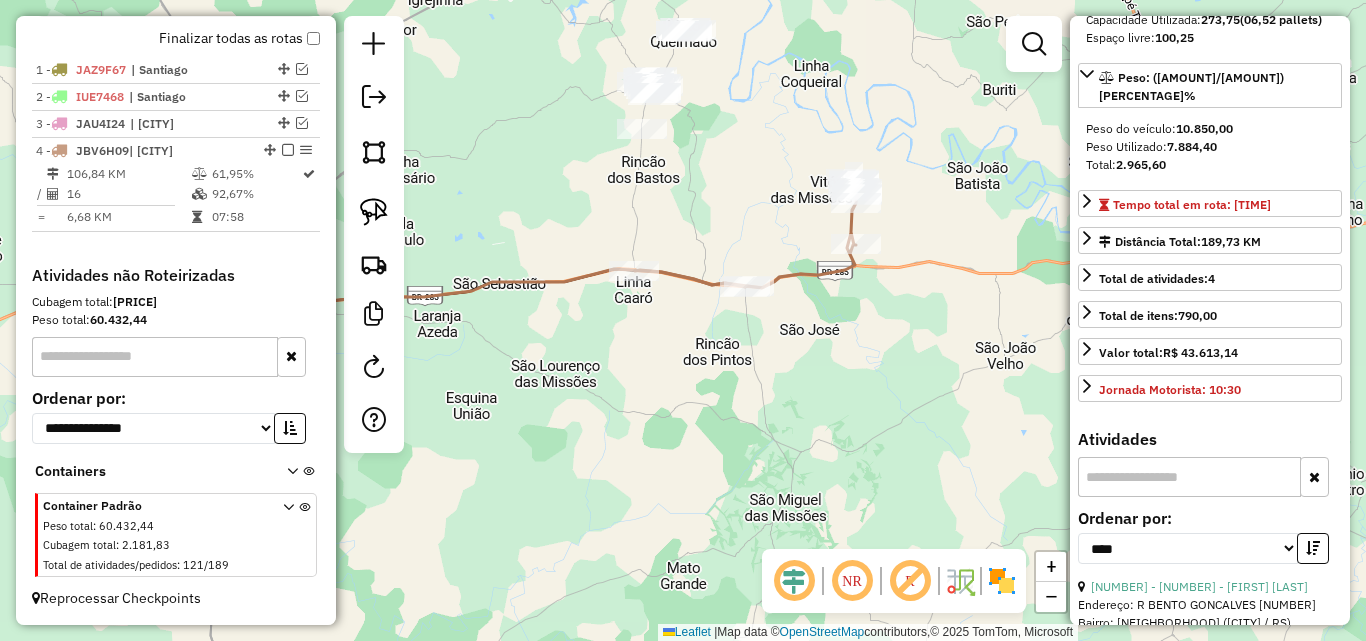 scroll, scrollTop: 642, scrollLeft: 0, axis: vertical 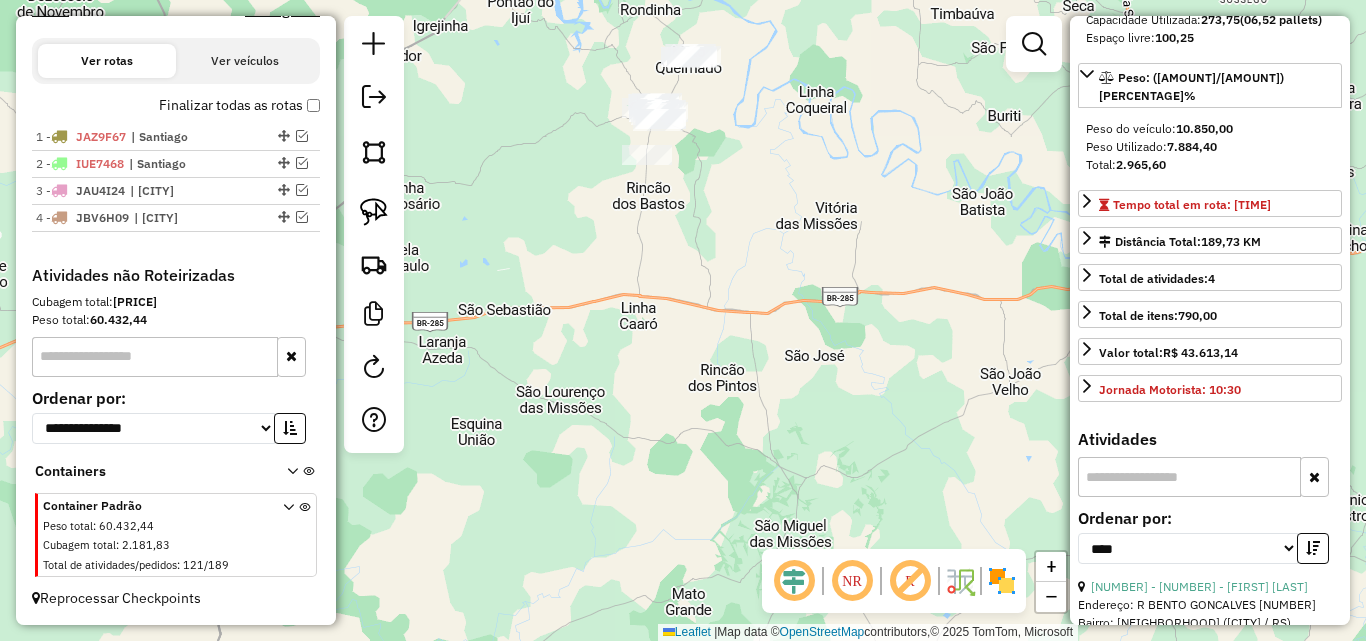 drag, startPoint x: 695, startPoint y: 306, endPoint x: 721, endPoint y: 402, distance: 99.458534 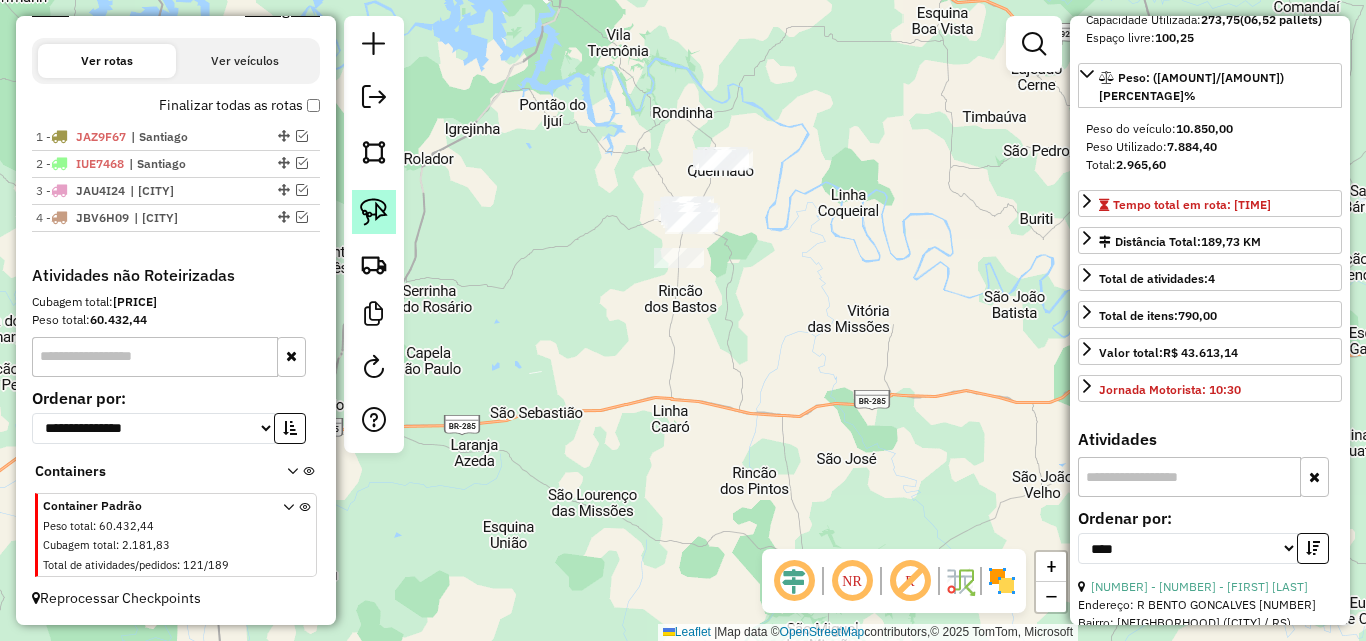 click 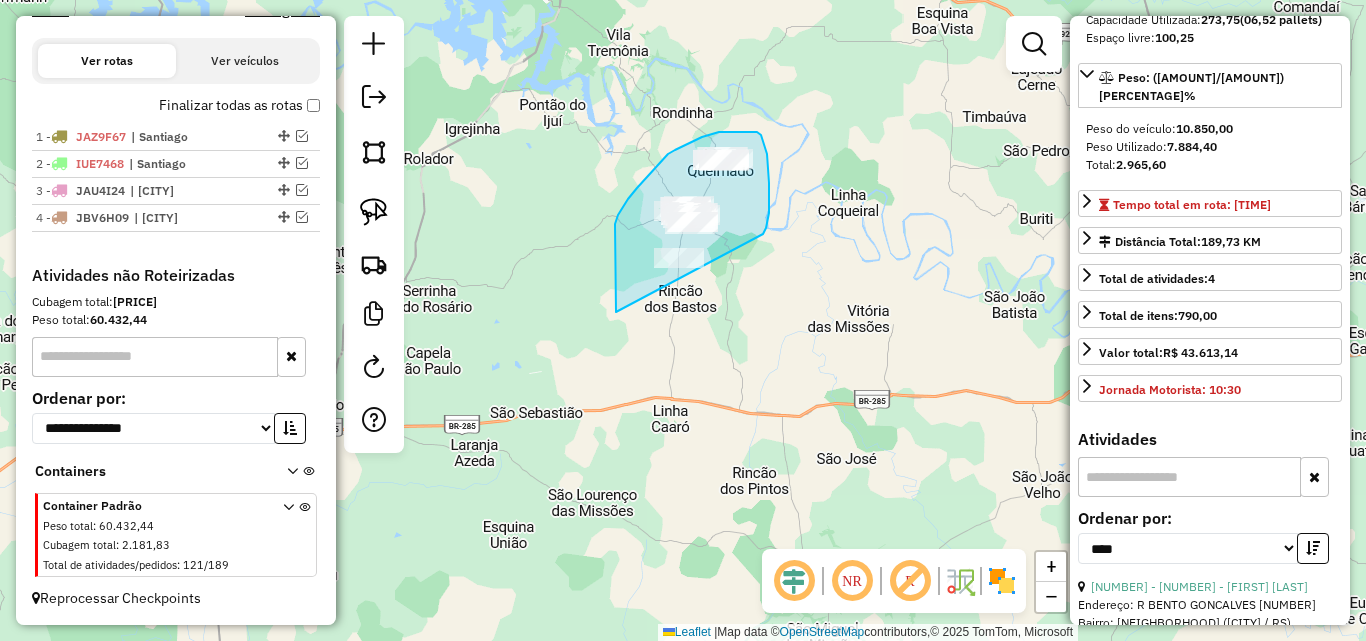 drag, startPoint x: 616, startPoint y: 312, endPoint x: 756, endPoint y: 261, distance: 149 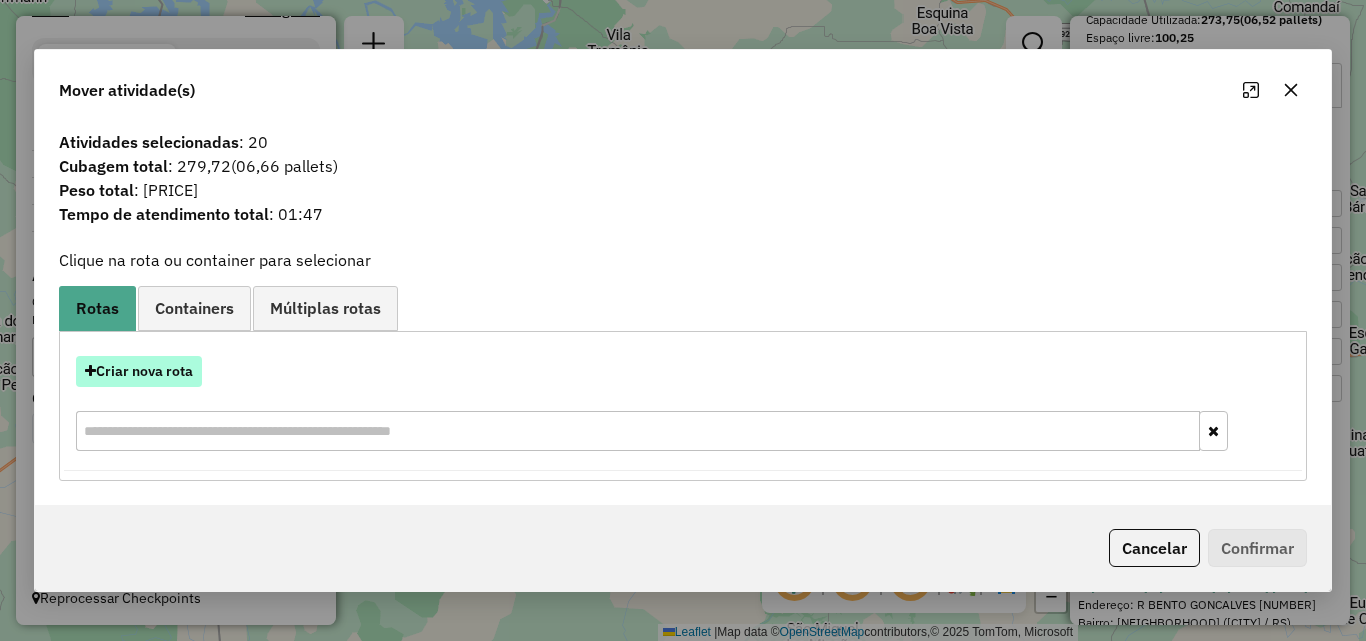 click on "Criar nova rota" at bounding box center [139, 371] 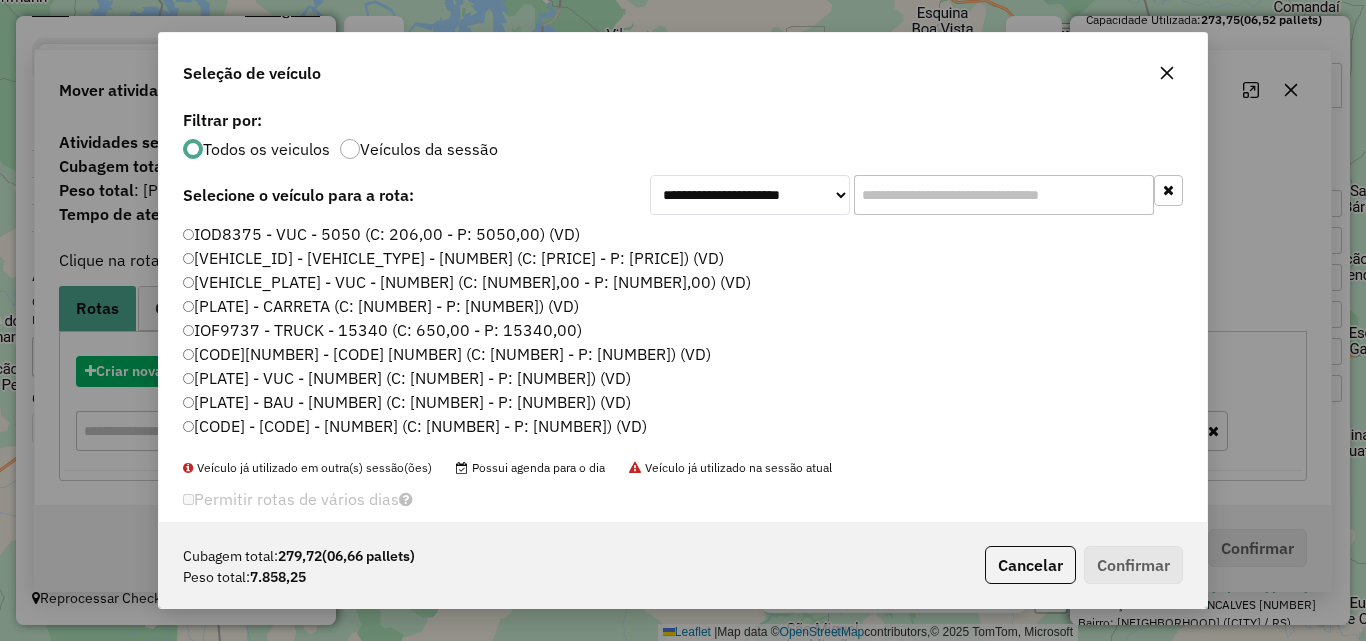 scroll, scrollTop: 11, scrollLeft: 6, axis: both 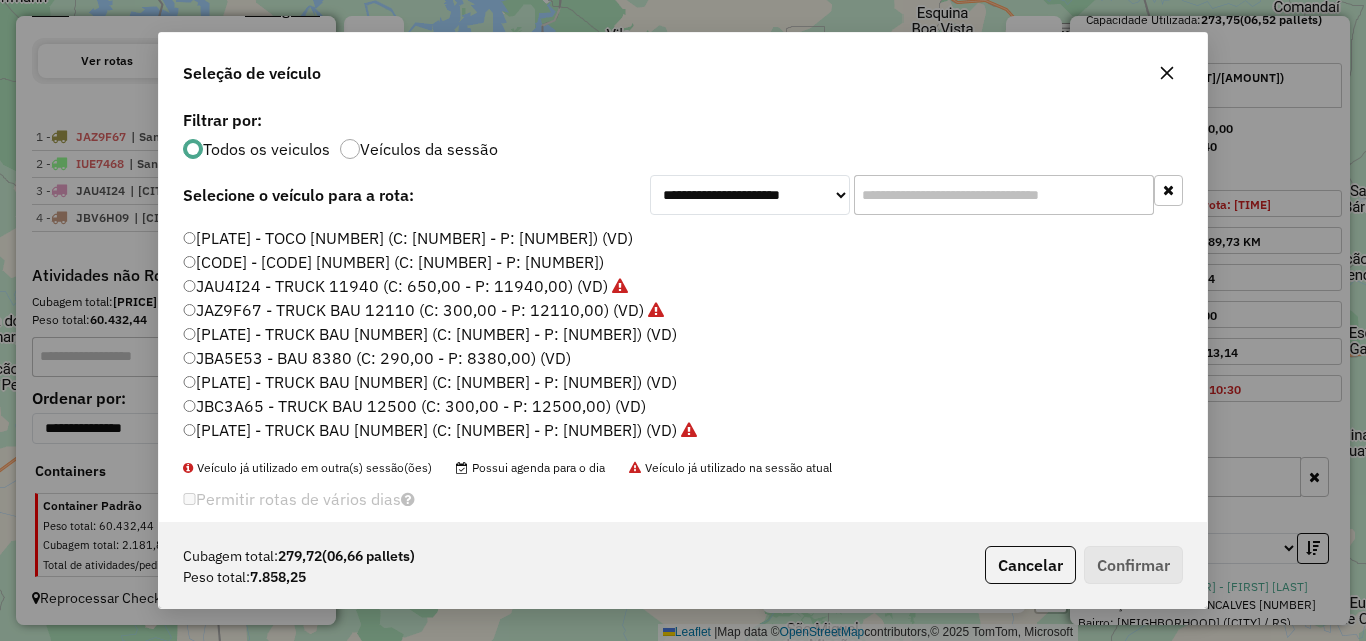 click on "[PLATE] - TRUCK BAU [NUMBER] (C: [NUMBER] - P: [NUMBER]) (VD)" 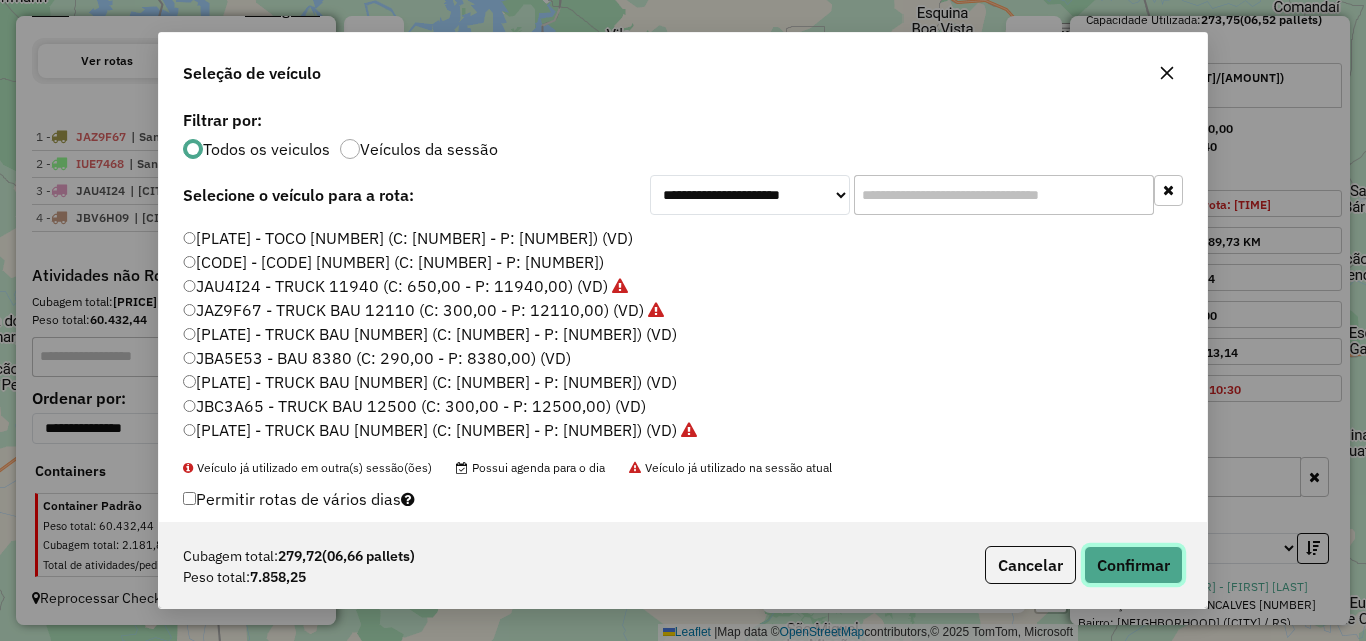 click on "Confirmar" 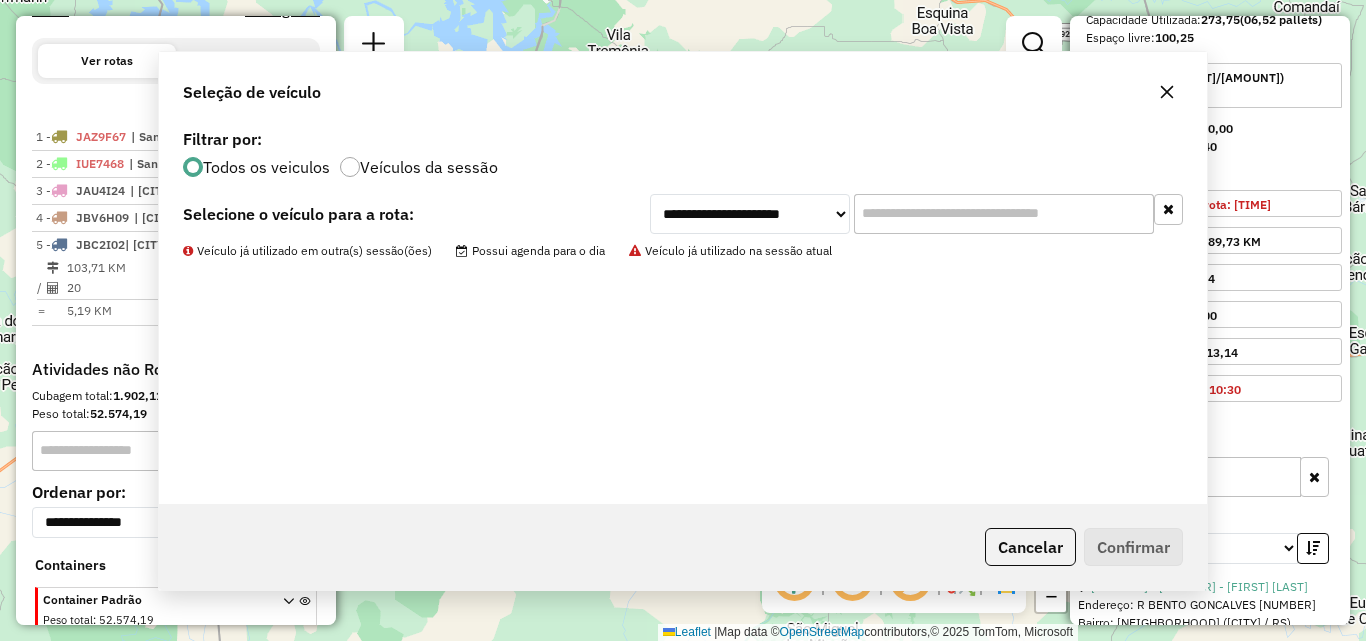 scroll, scrollTop: 736, scrollLeft: 0, axis: vertical 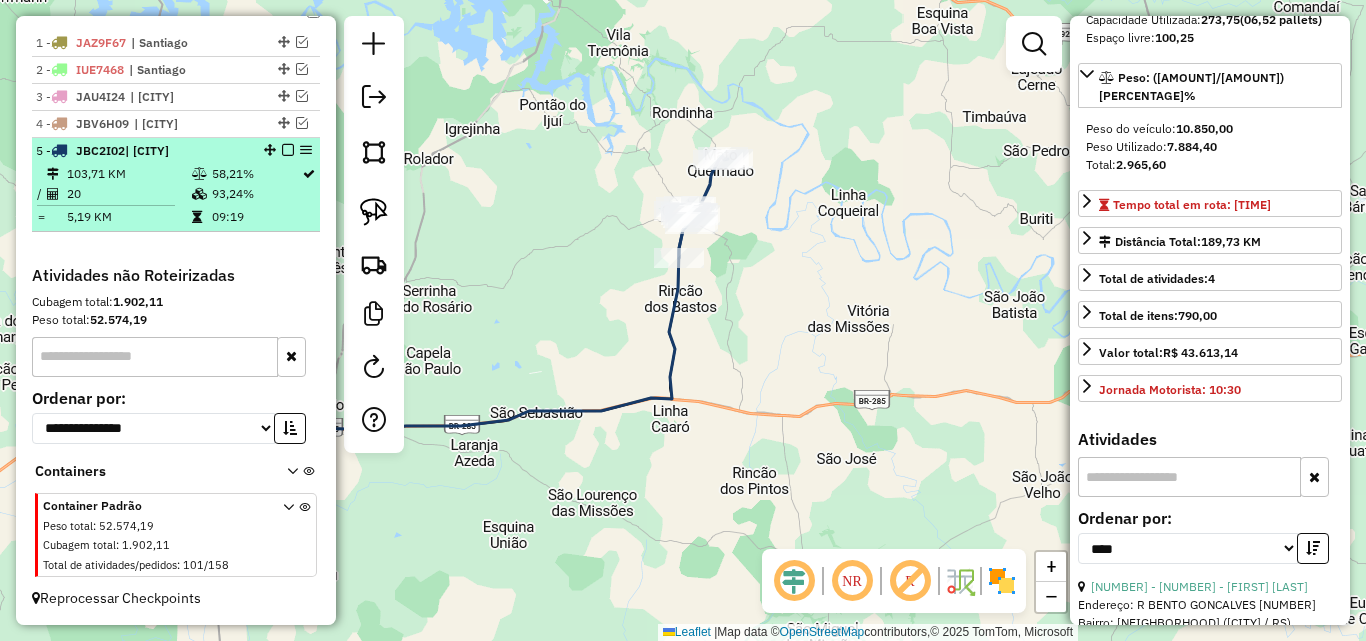 click at bounding box center [288, 150] 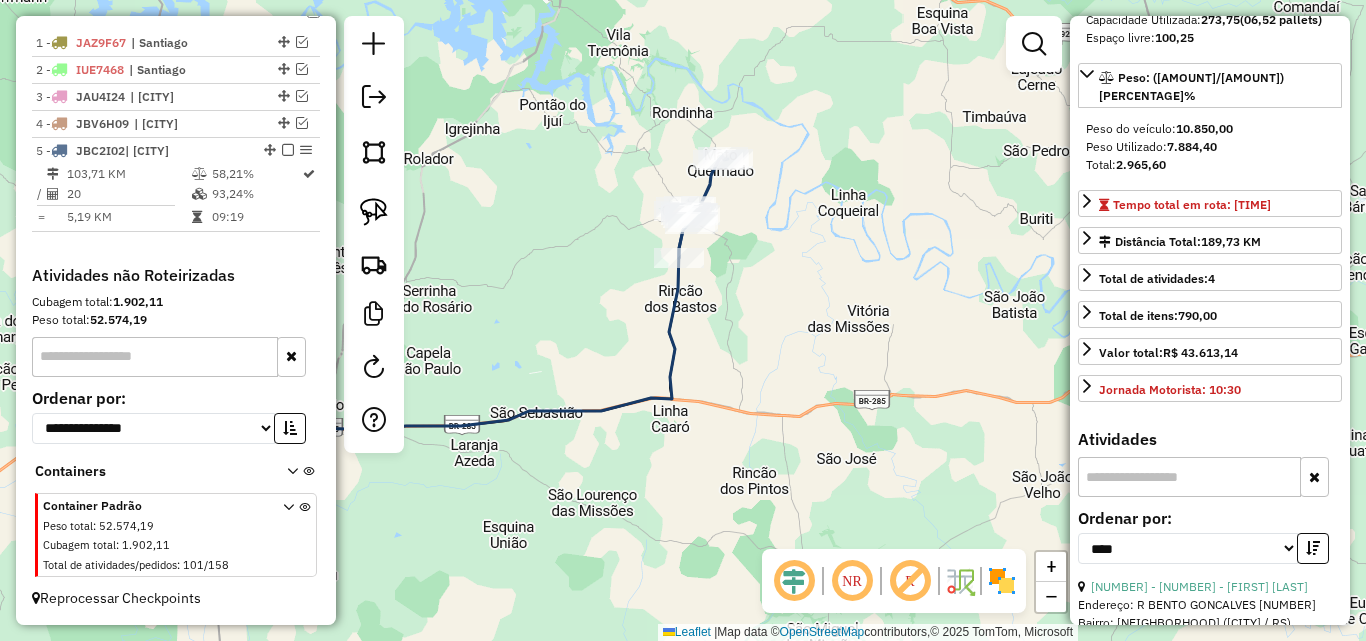 scroll, scrollTop: 669, scrollLeft: 0, axis: vertical 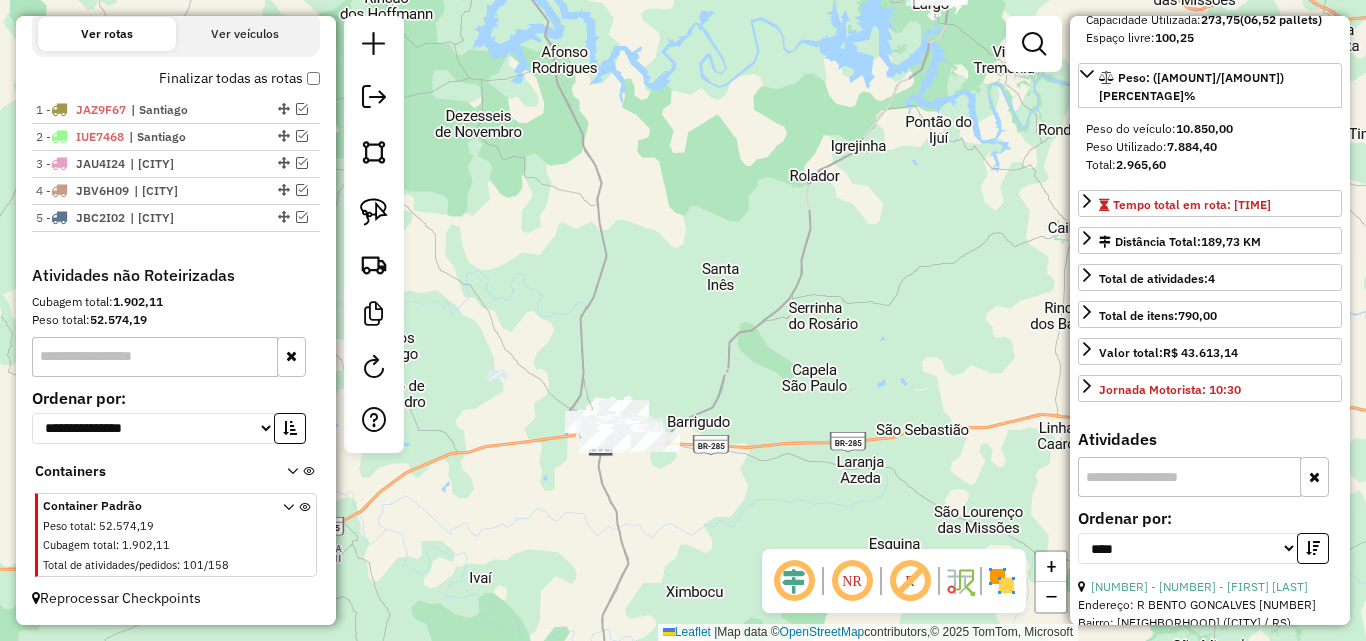 drag, startPoint x: 653, startPoint y: 311, endPoint x: 1039, endPoint y: 328, distance: 386.37418 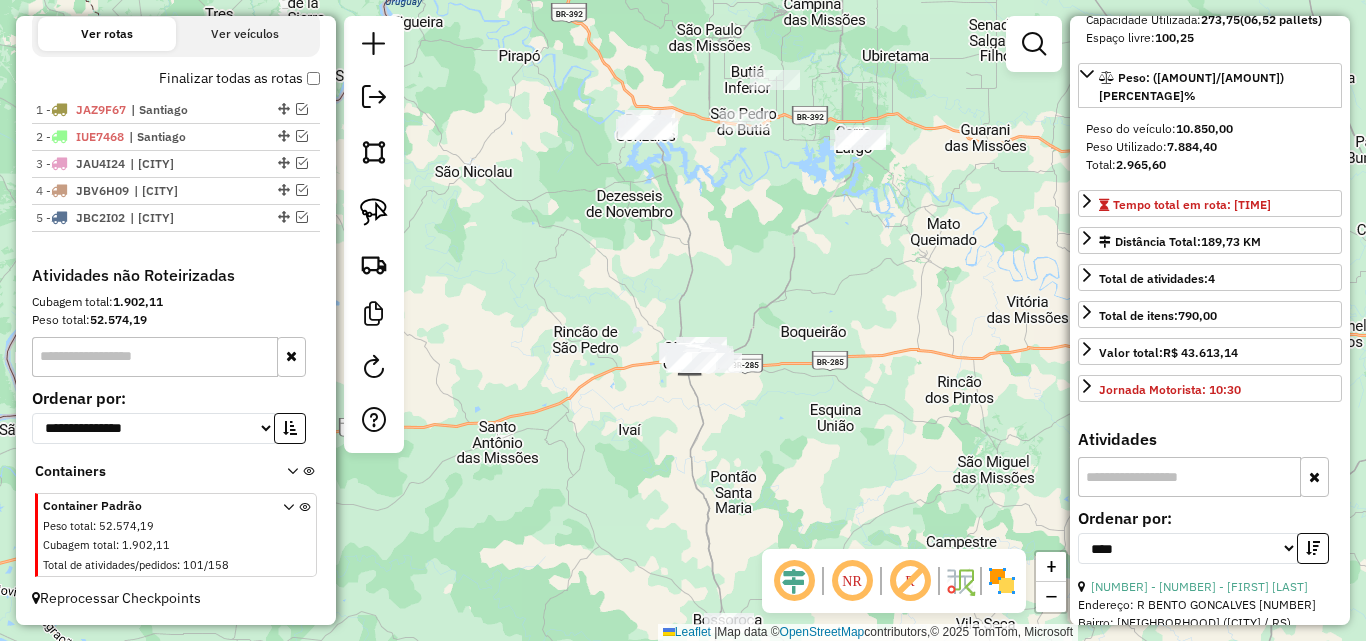 drag, startPoint x: 802, startPoint y: 326, endPoint x: 771, endPoint y: 218, distance: 112.36102 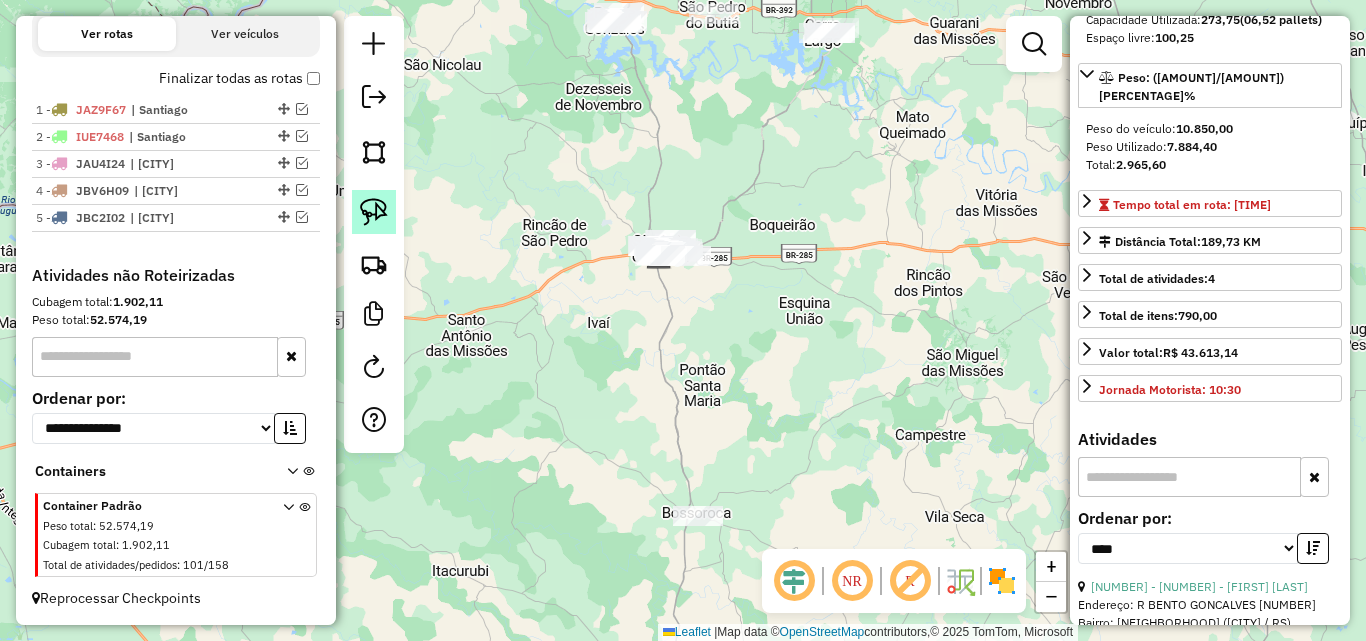 click 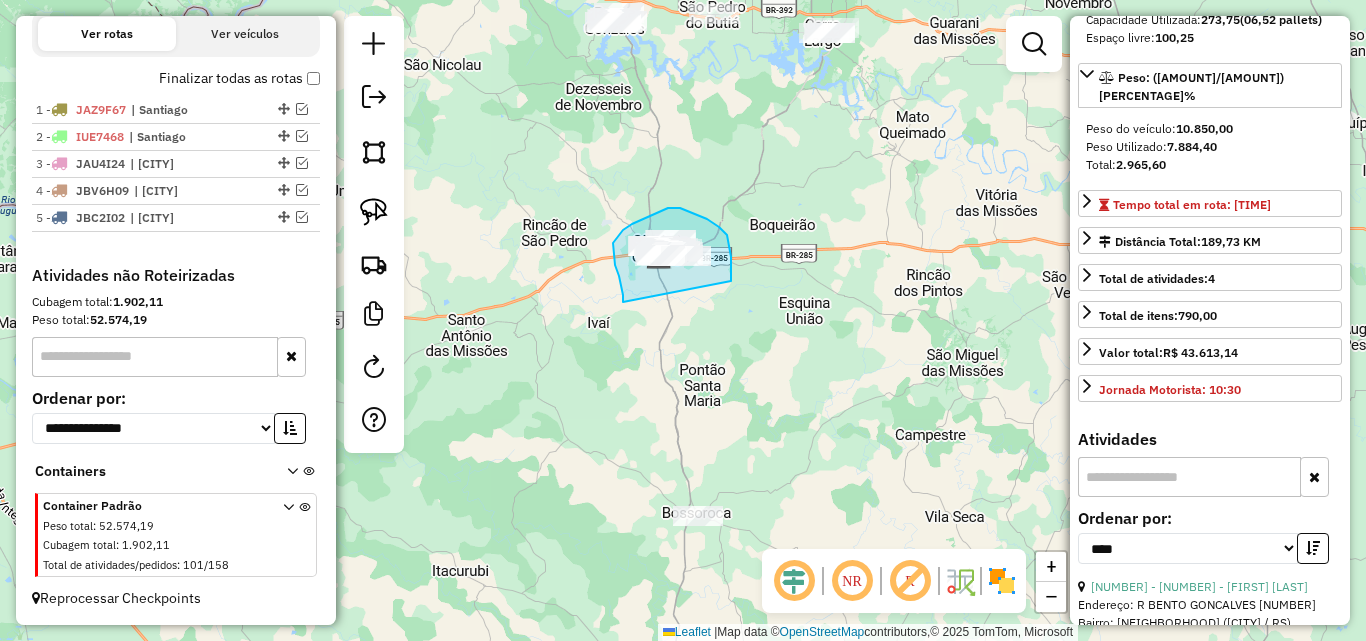 drag, startPoint x: 619, startPoint y: 276, endPoint x: 731, endPoint y: 284, distance: 112.28535 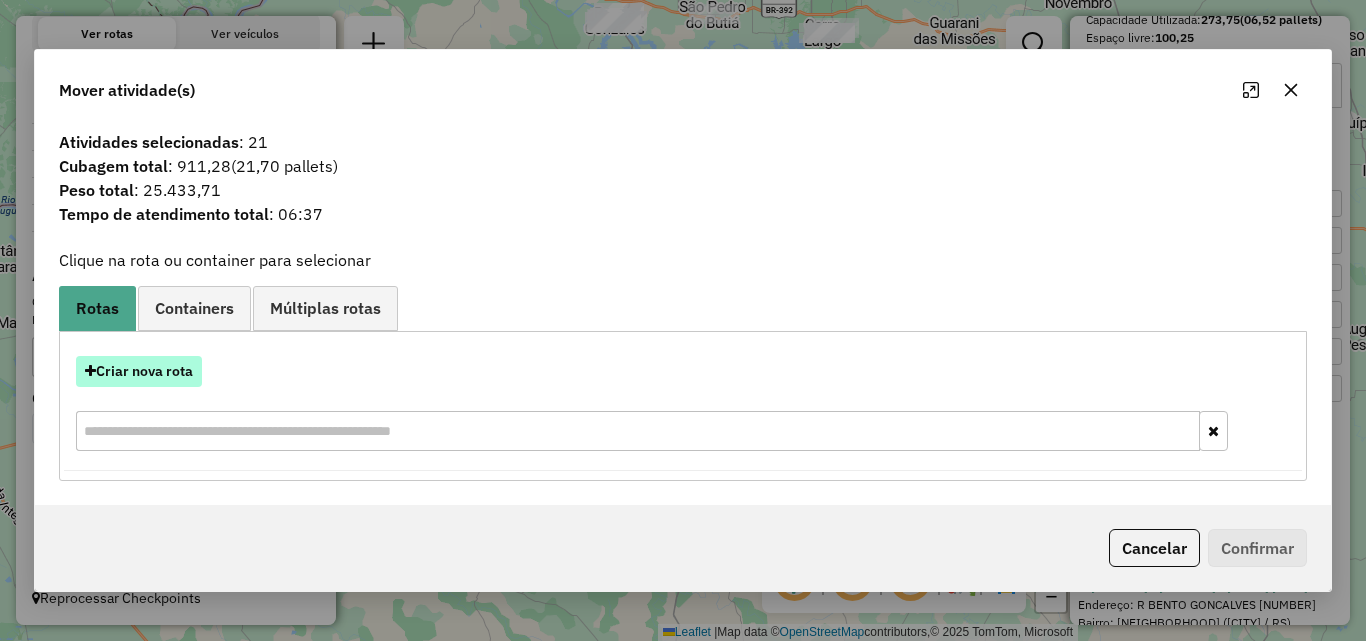 click on "Criar nova rota" at bounding box center (139, 371) 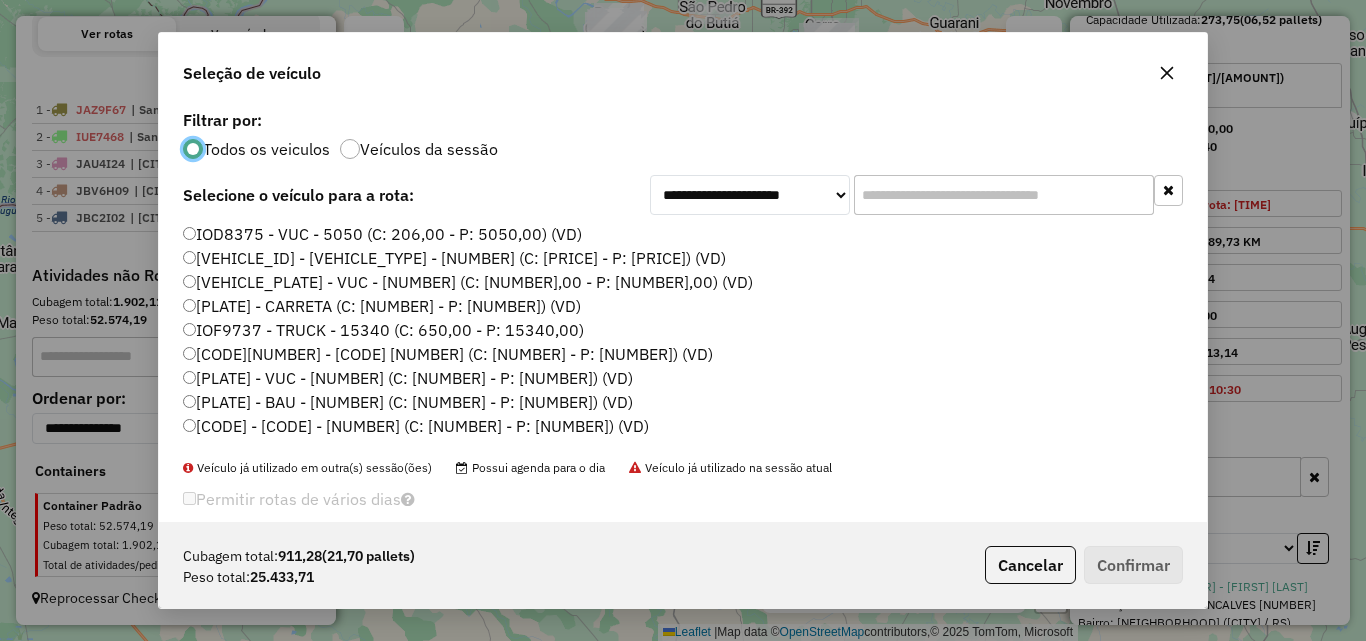 scroll, scrollTop: 11, scrollLeft: 6, axis: both 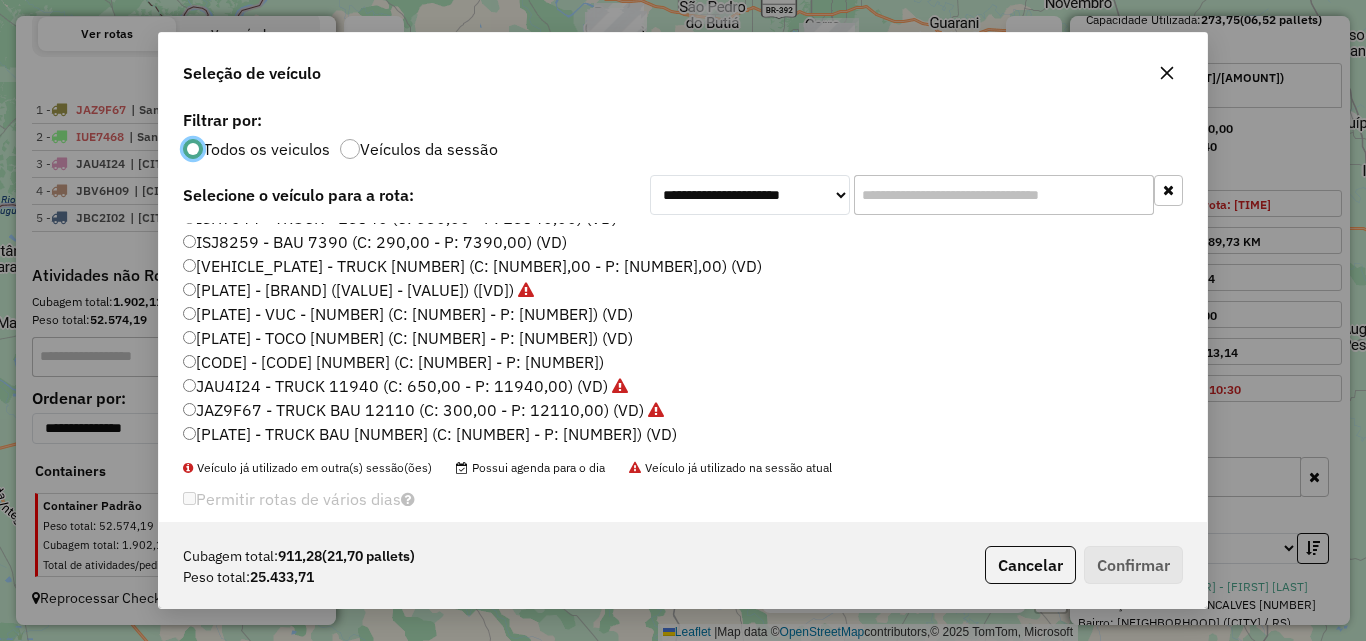 click on "ISJ8259 - BAU 7390 (C: 290,00 - P: 7390,00) (VD)" 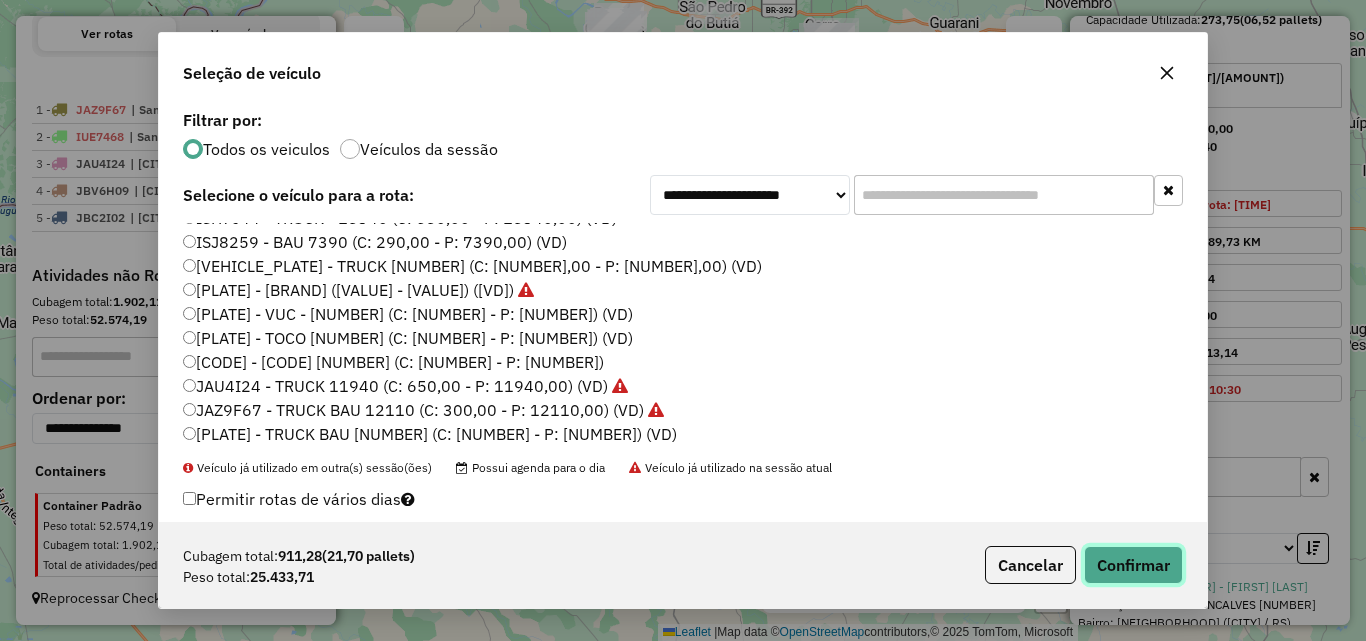 click on "Confirmar" 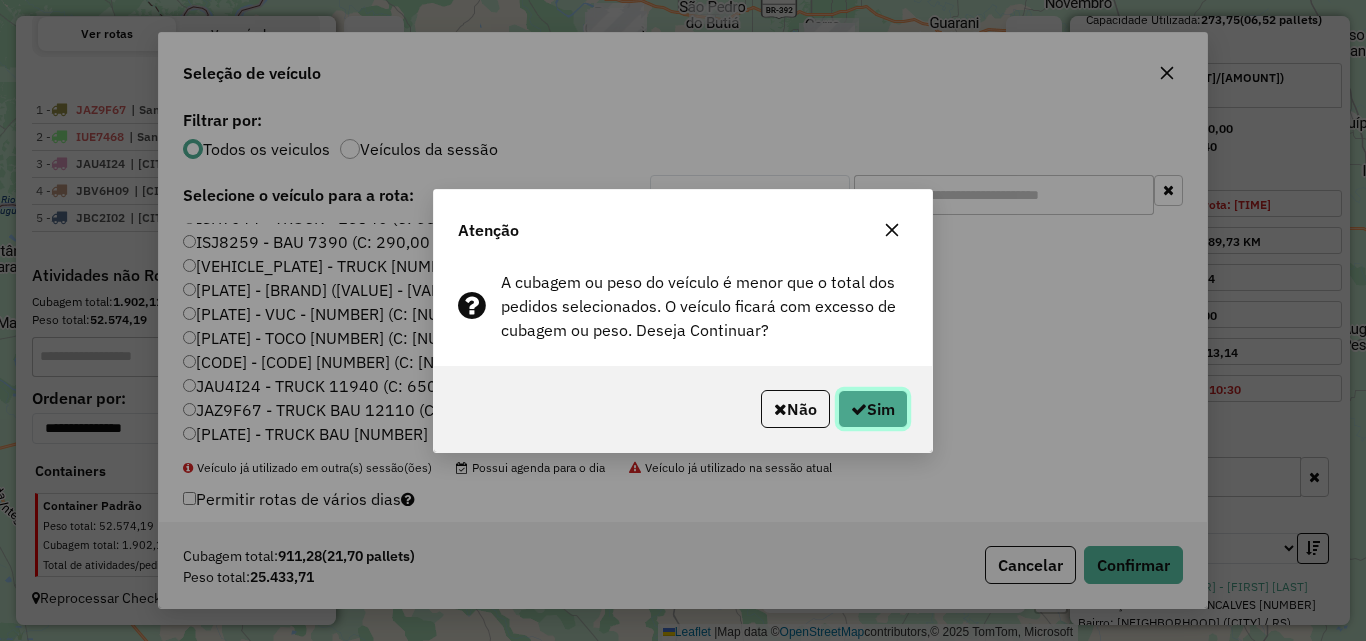 click on "Sim" 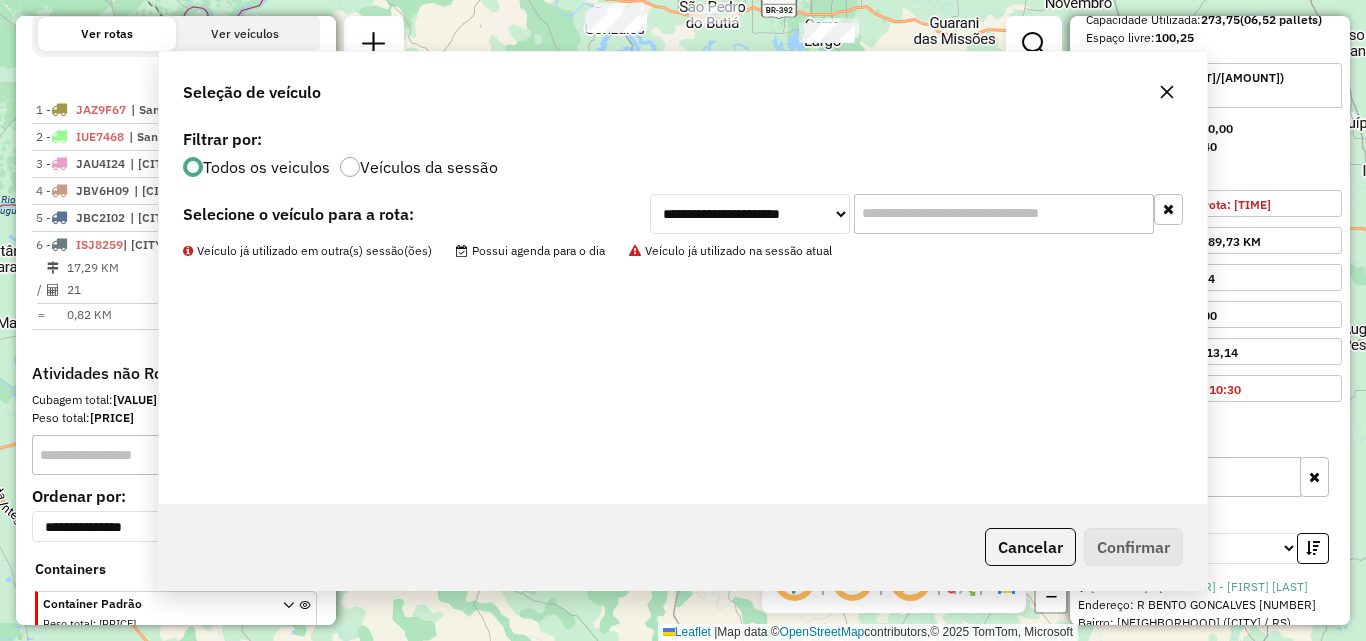 scroll, scrollTop: 768, scrollLeft: 0, axis: vertical 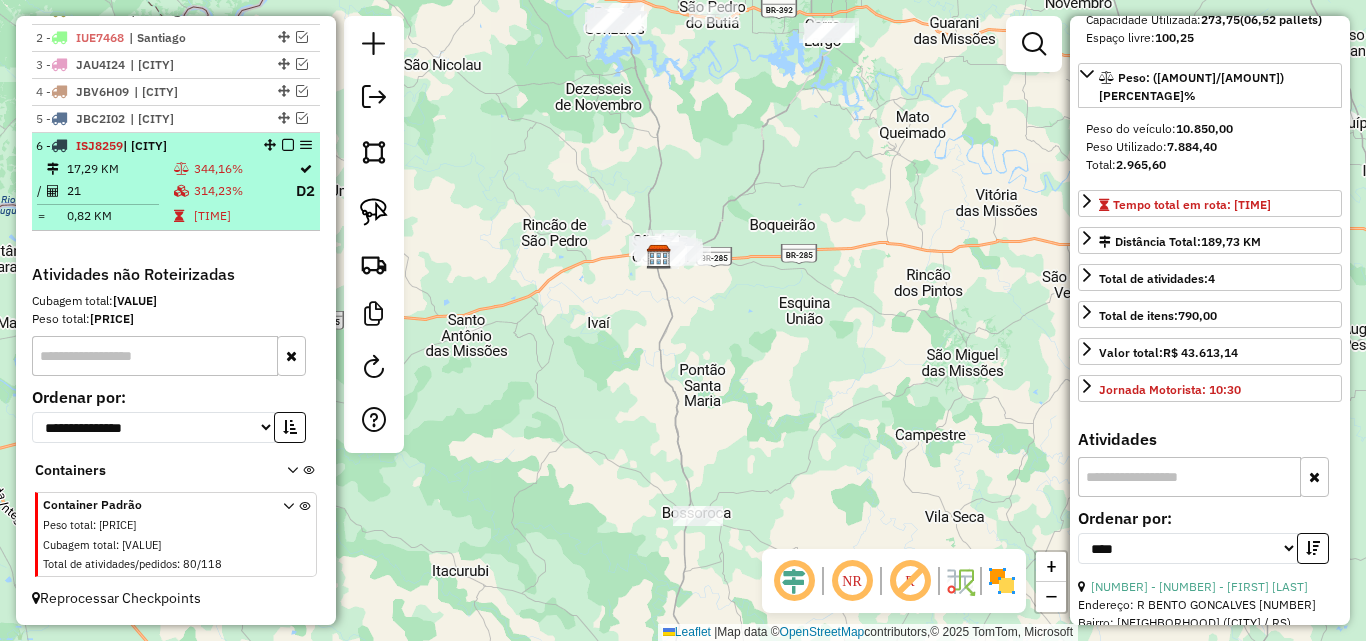 click on "314,23%" at bounding box center (244, 191) 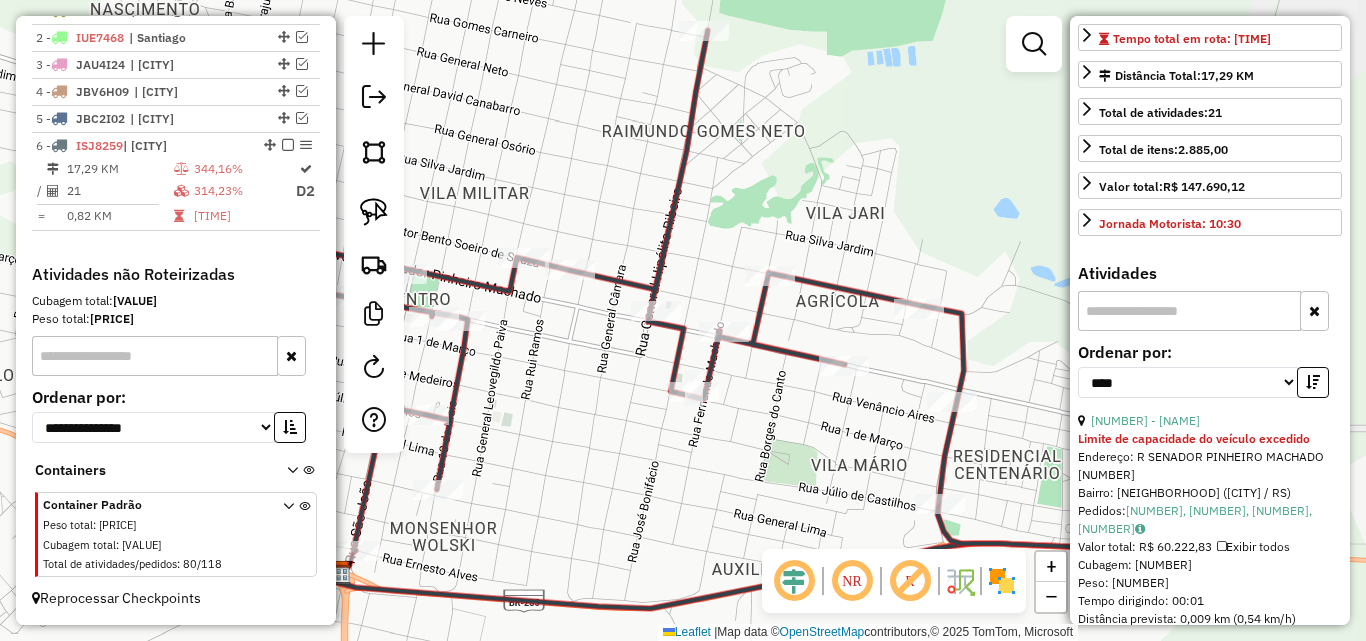 scroll, scrollTop: 582, scrollLeft: 0, axis: vertical 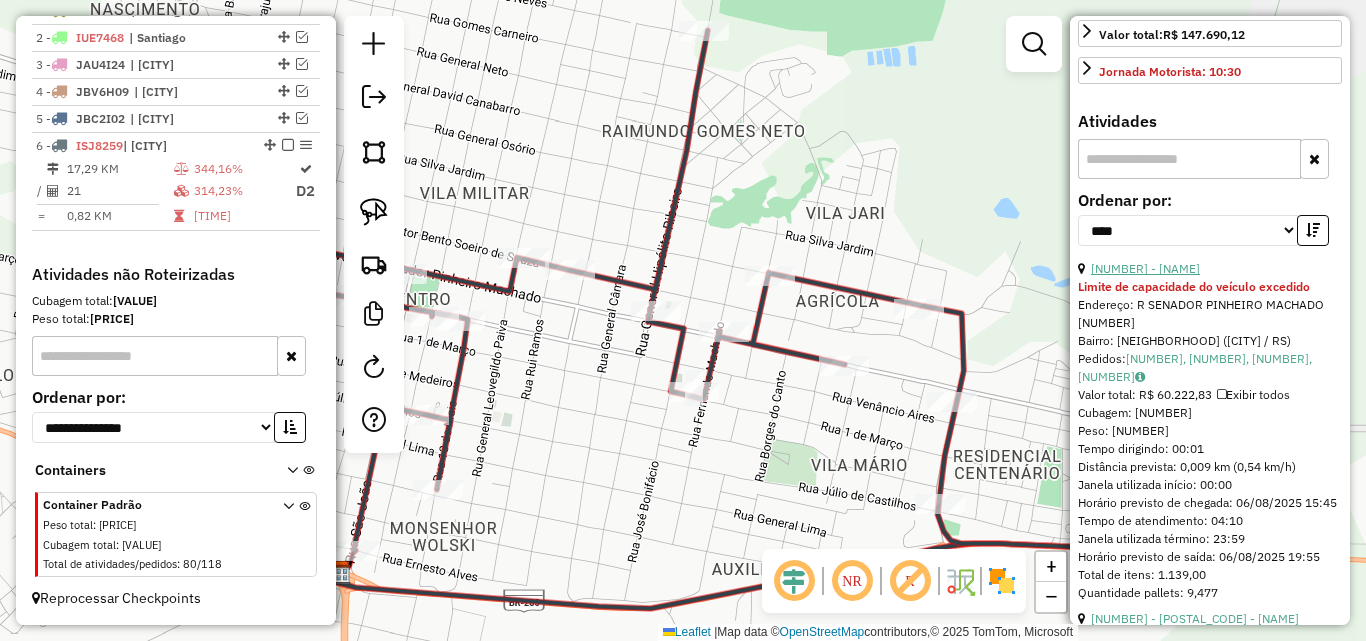 click on "[NUMBER] - [NAME]" at bounding box center (1145, 268) 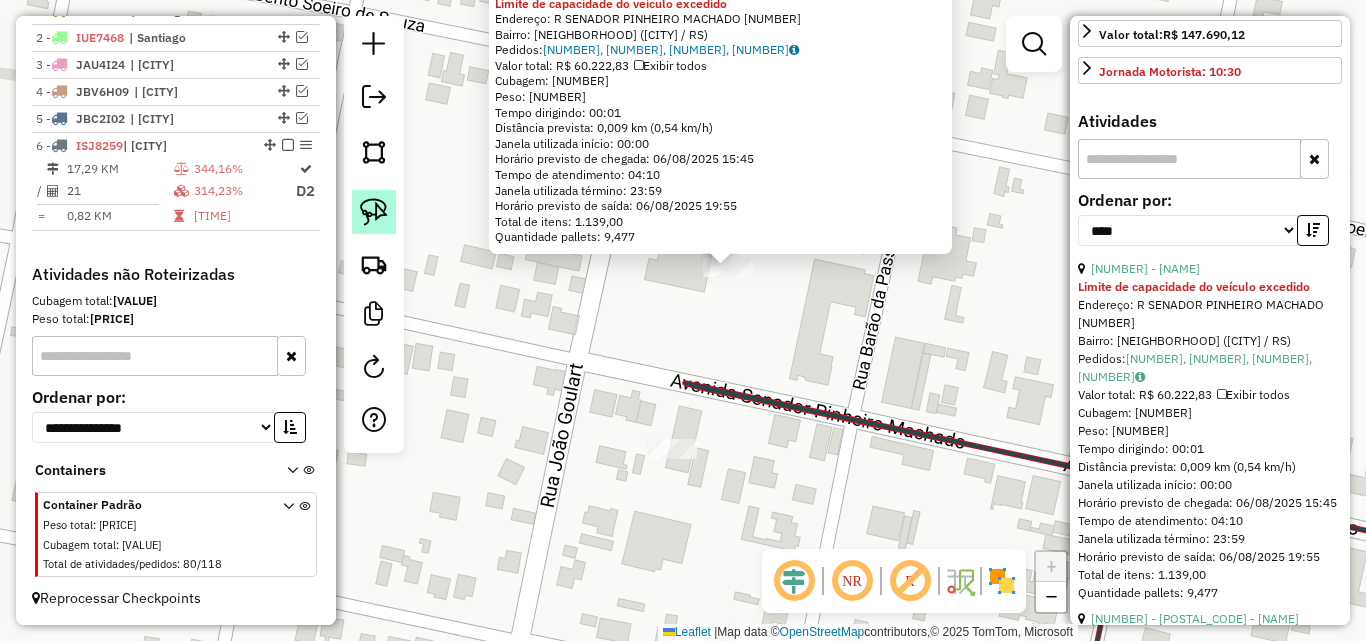 click 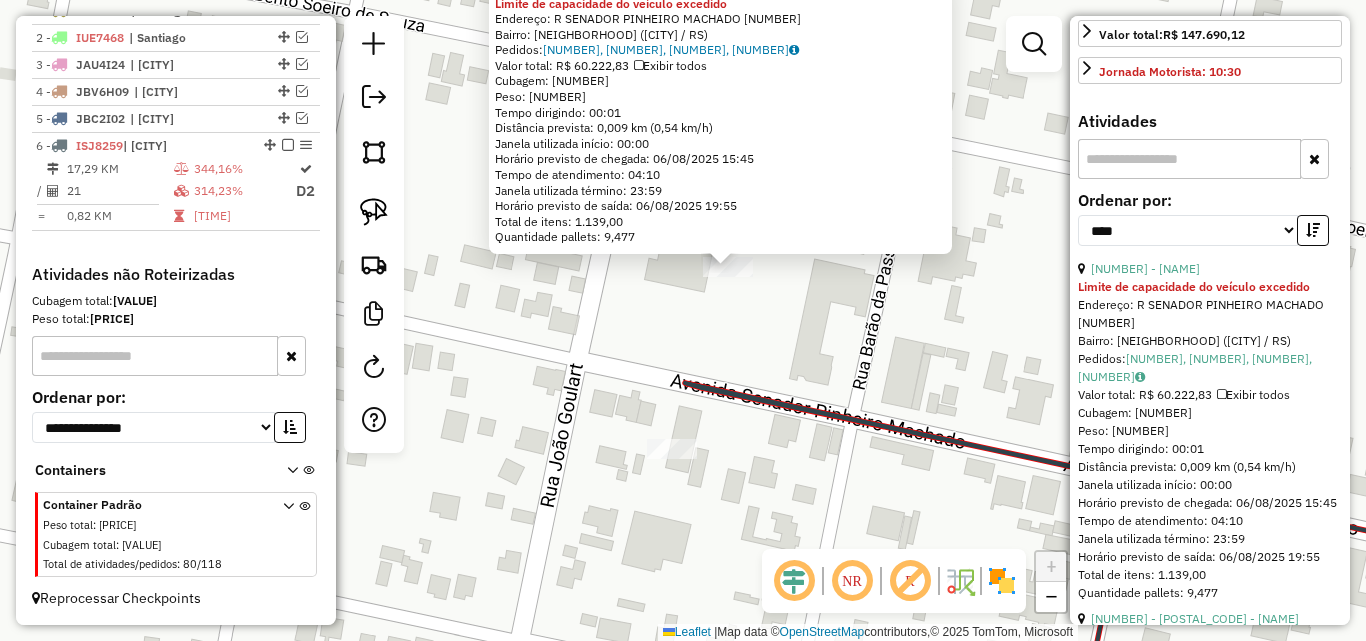 click on "Quantidade pallets: 9,477" 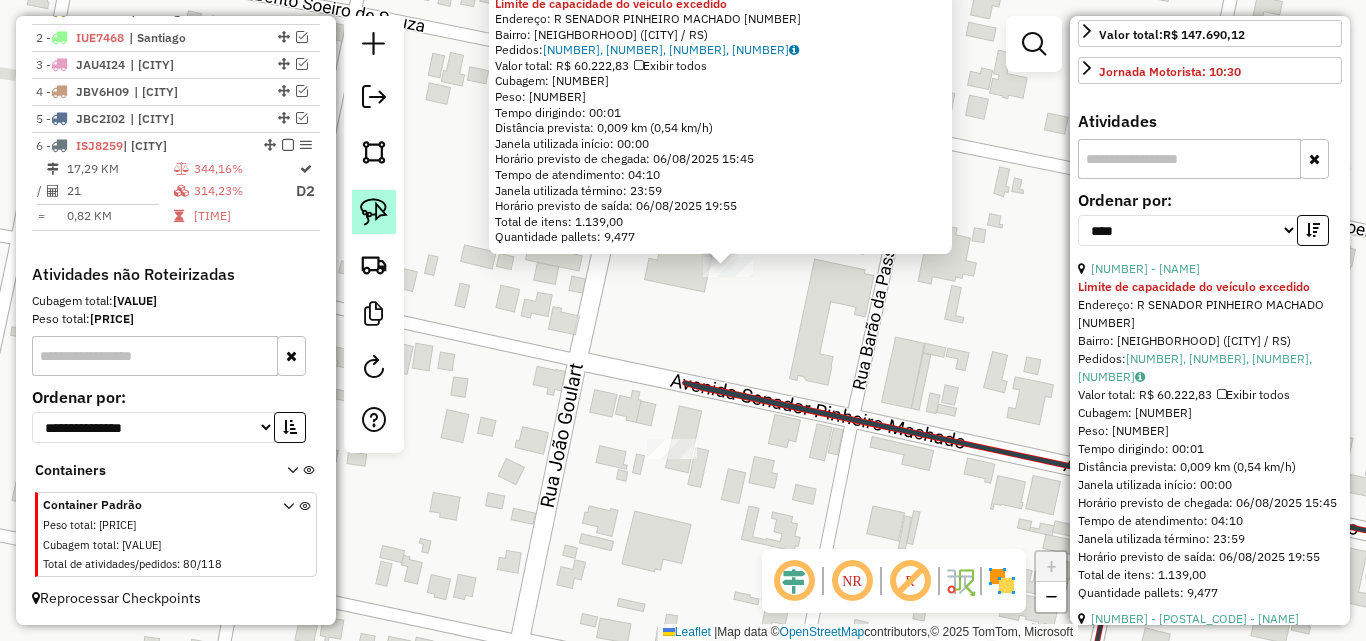 click 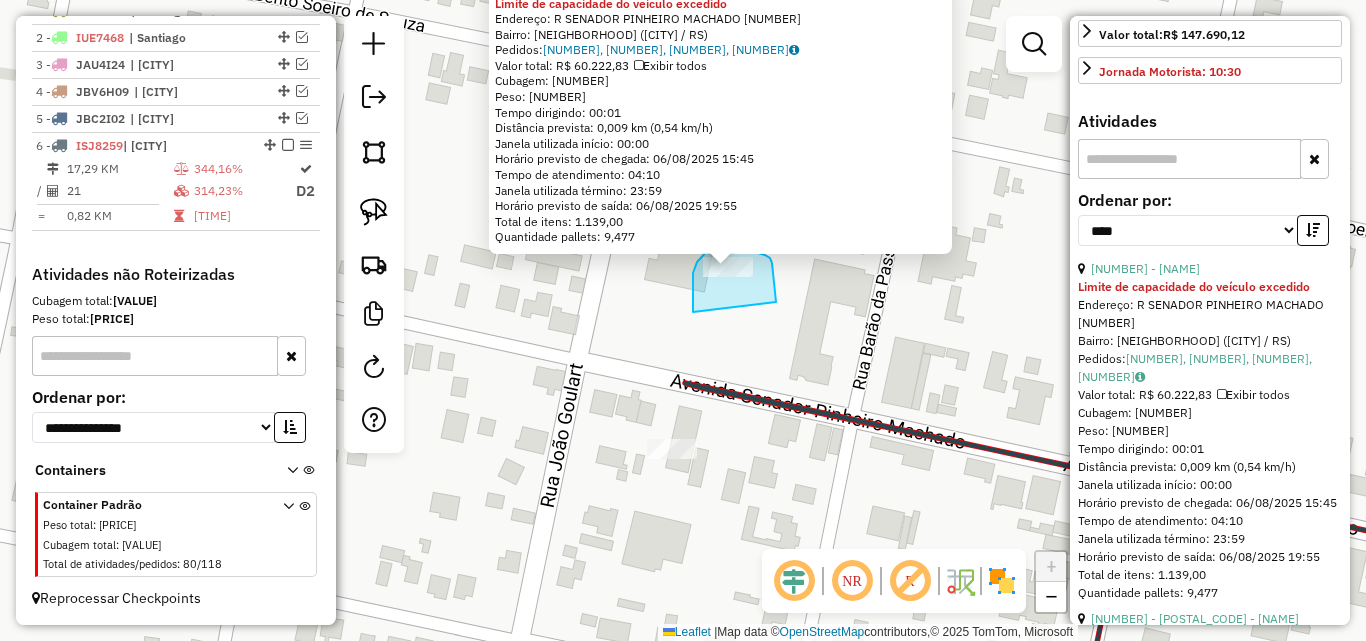drag, startPoint x: 693, startPoint y: 286, endPoint x: 776, endPoint y: 302, distance: 84.5281 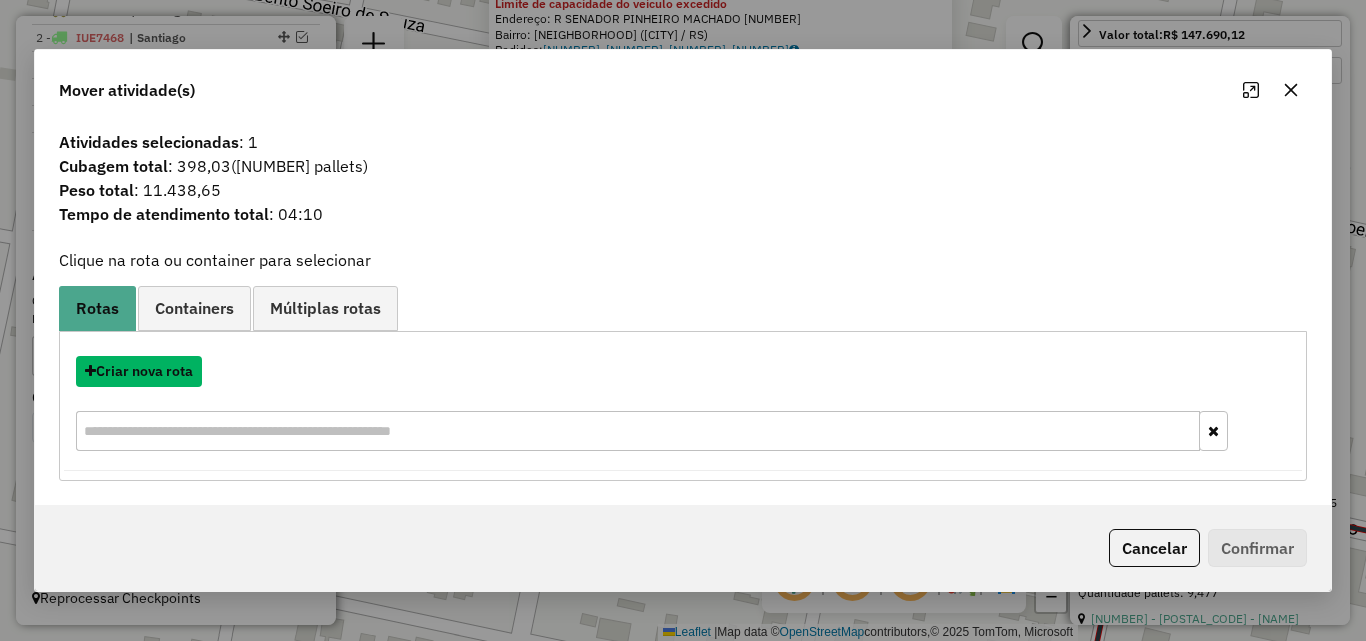 click on "Criar nova rota" at bounding box center (139, 371) 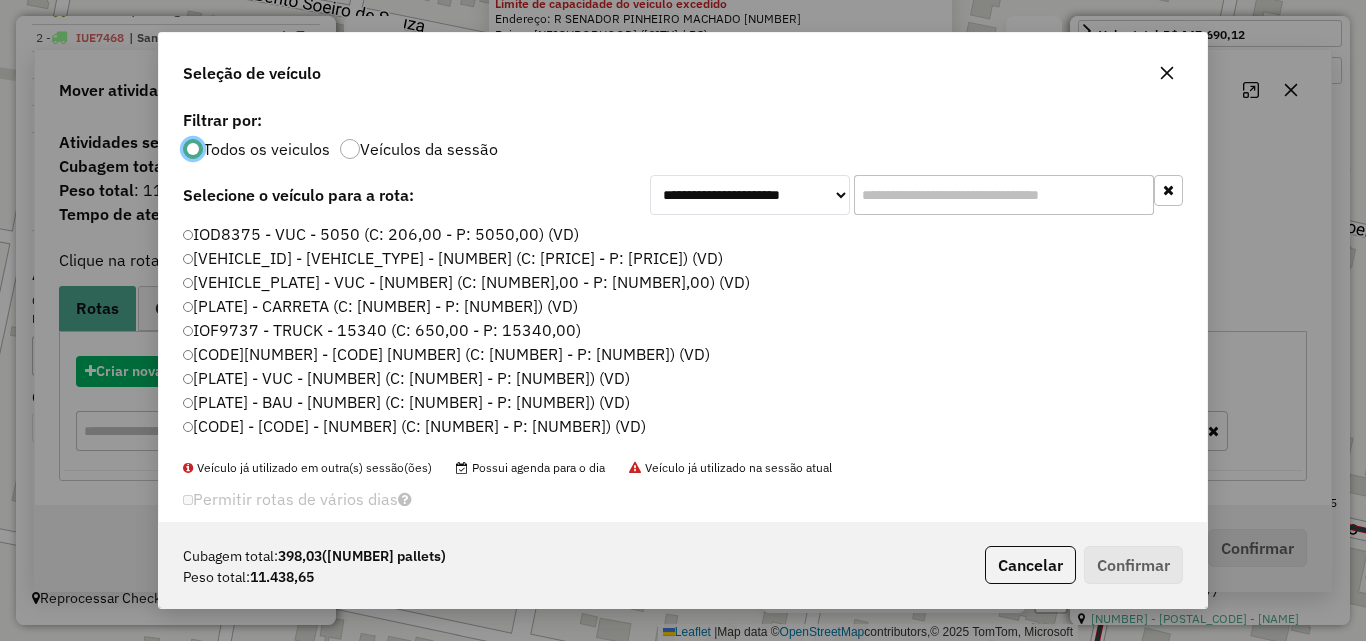scroll, scrollTop: 11, scrollLeft: 6, axis: both 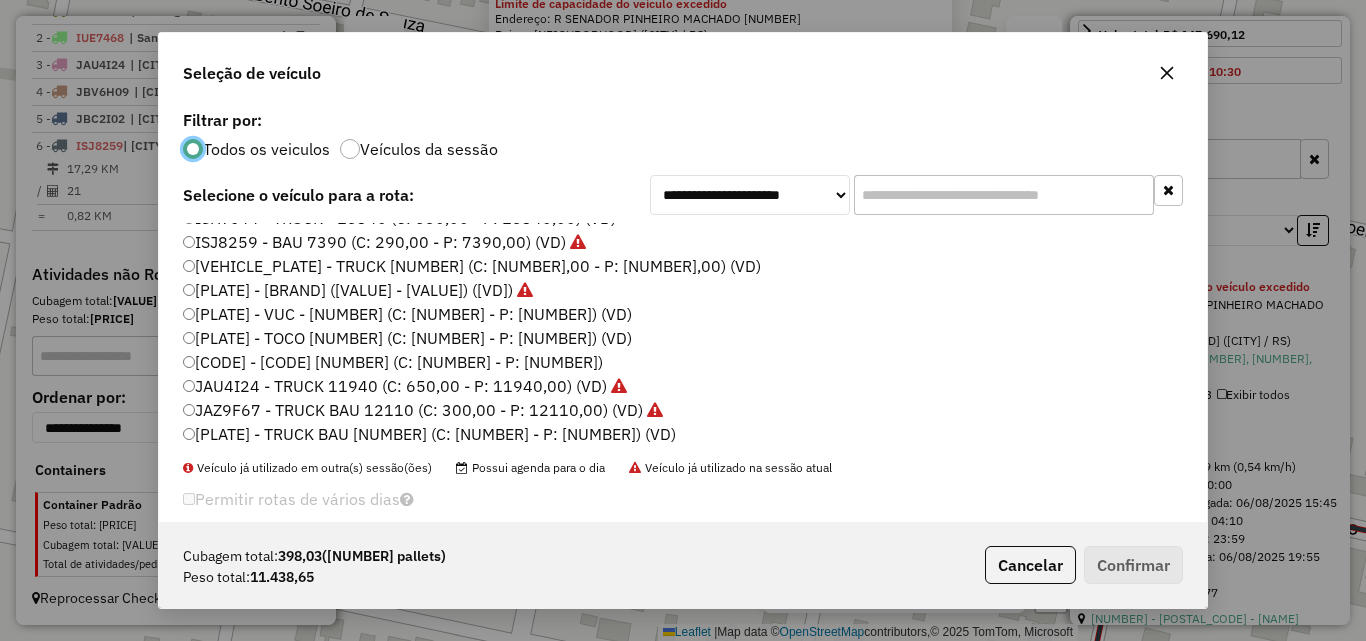 click on "[VEHICLE_PLATE] - TRUCK [NUMBER] (C: [NUMBER],00 - P: [NUMBER],00) (VD)" 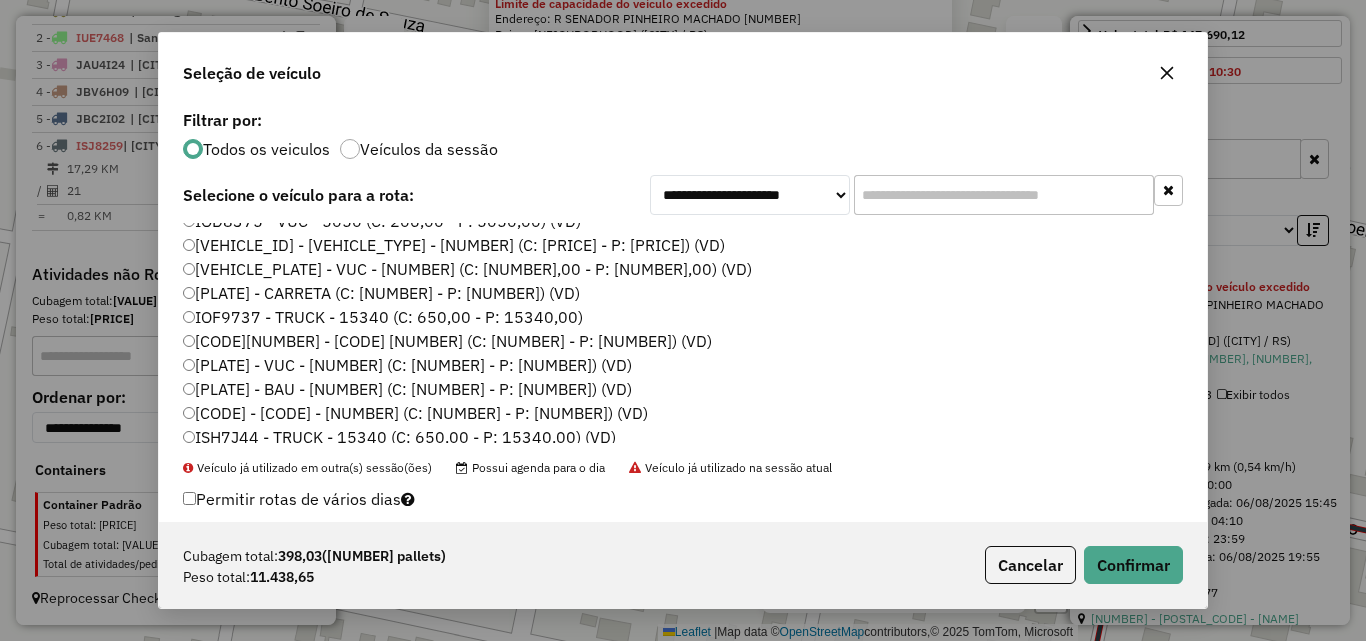 scroll, scrollTop: 0, scrollLeft: 0, axis: both 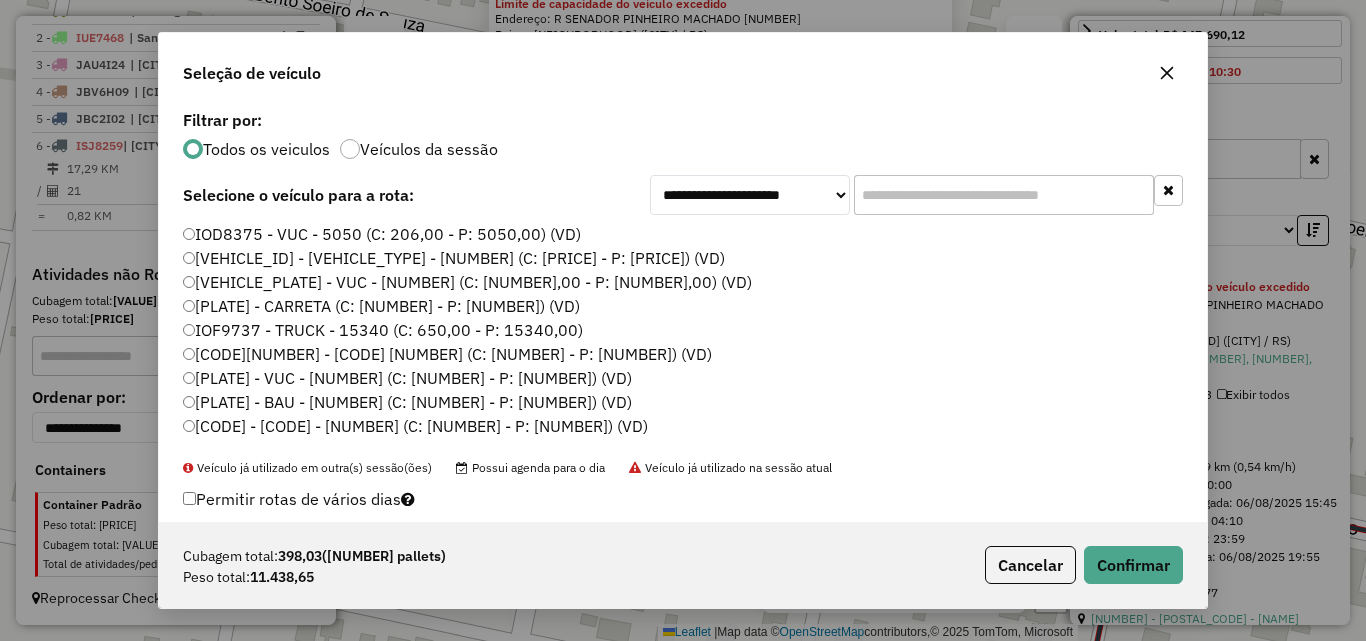 click on "IOF9737 - TRUCK - 15340 (C: 650,00 - P: 15340,00)" 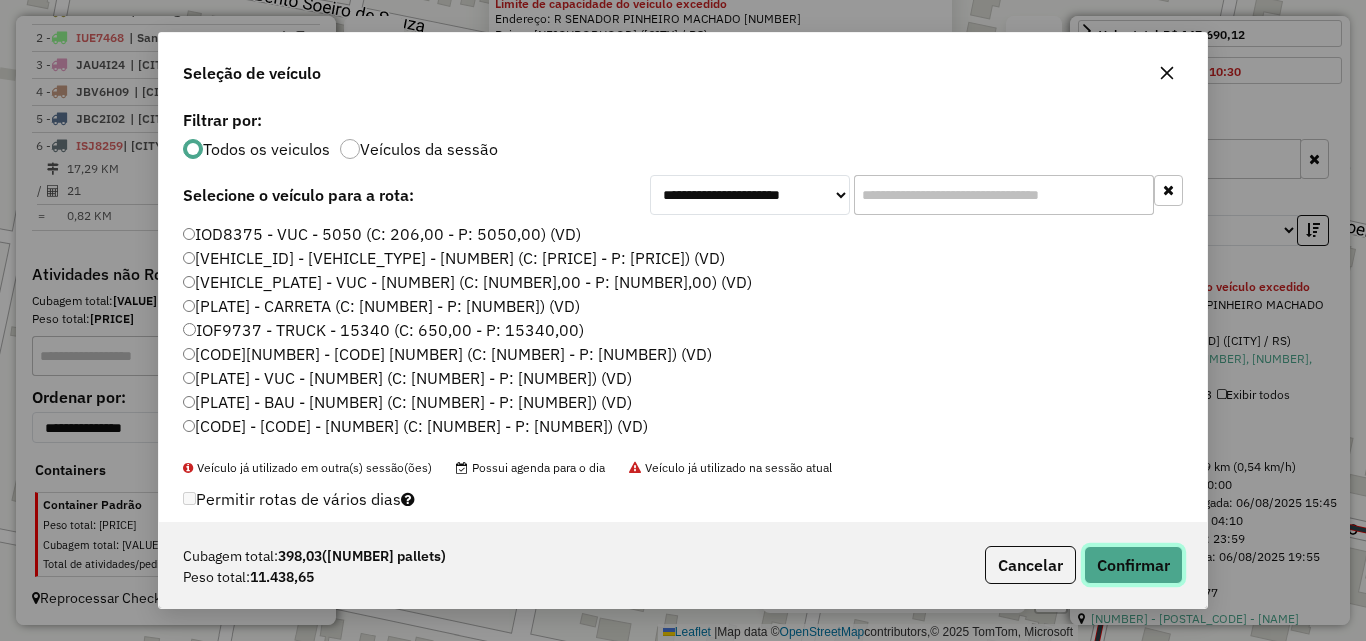 click on "Confirmar" 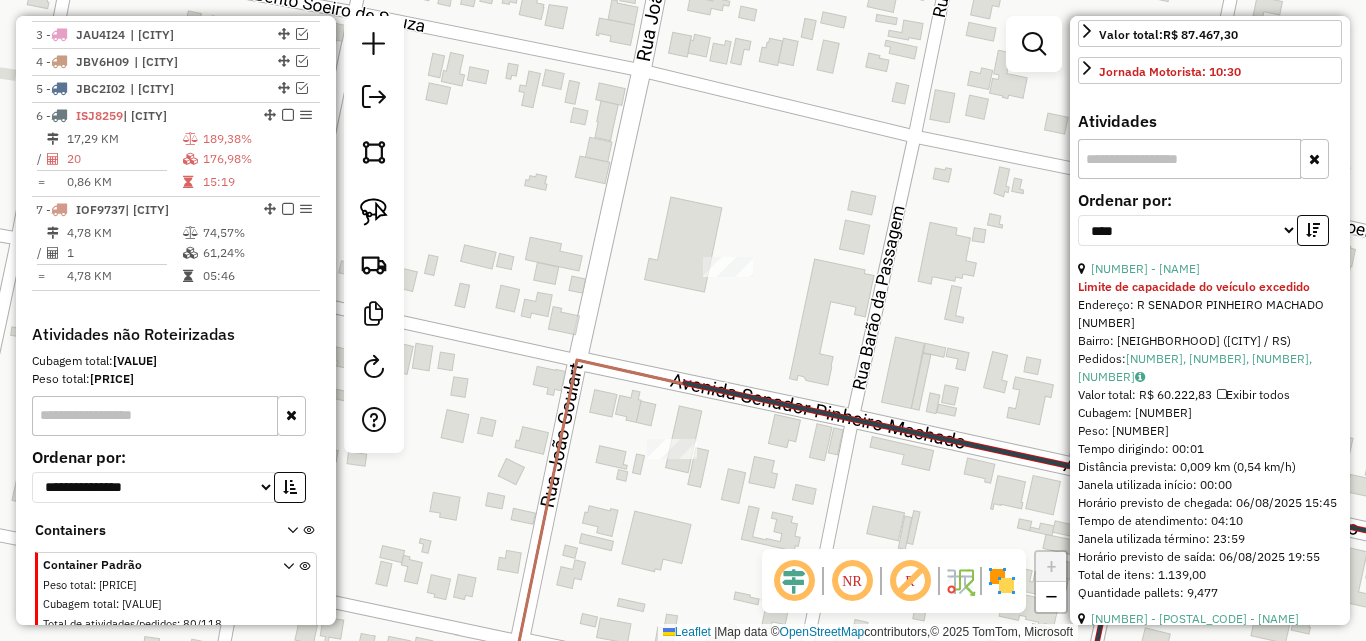scroll, scrollTop: 857, scrollLeft: 0, axis: vertical 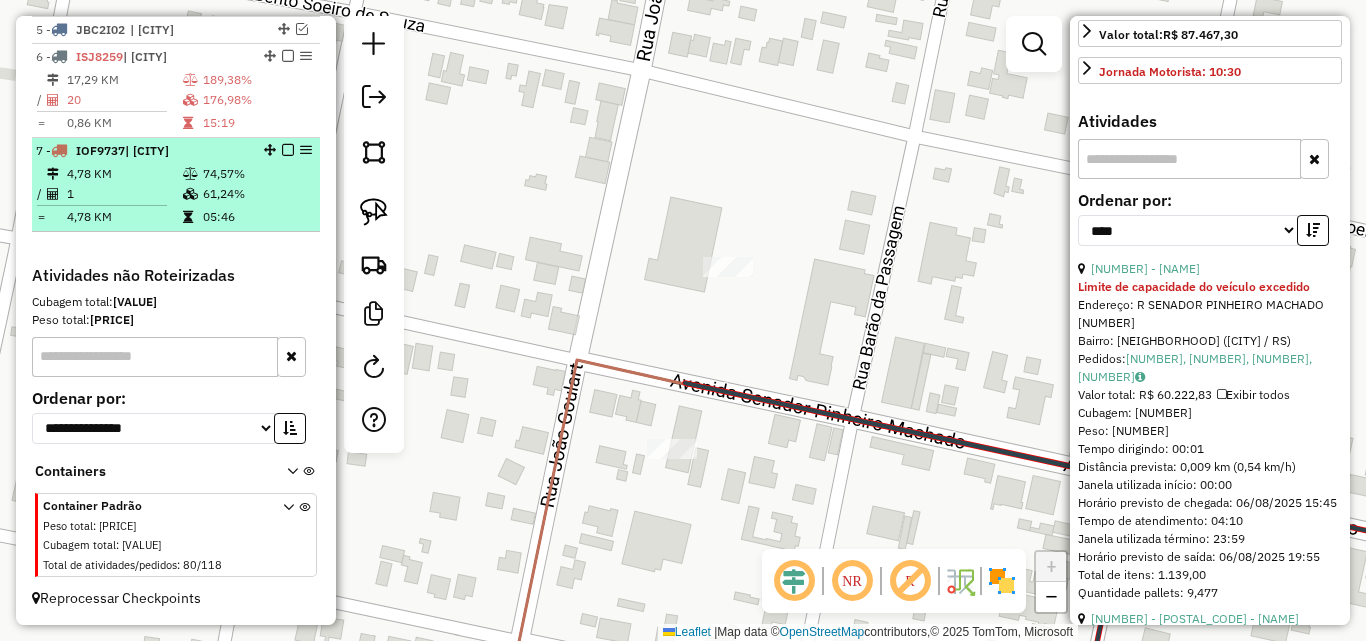 click at bounding box center (288, 150) 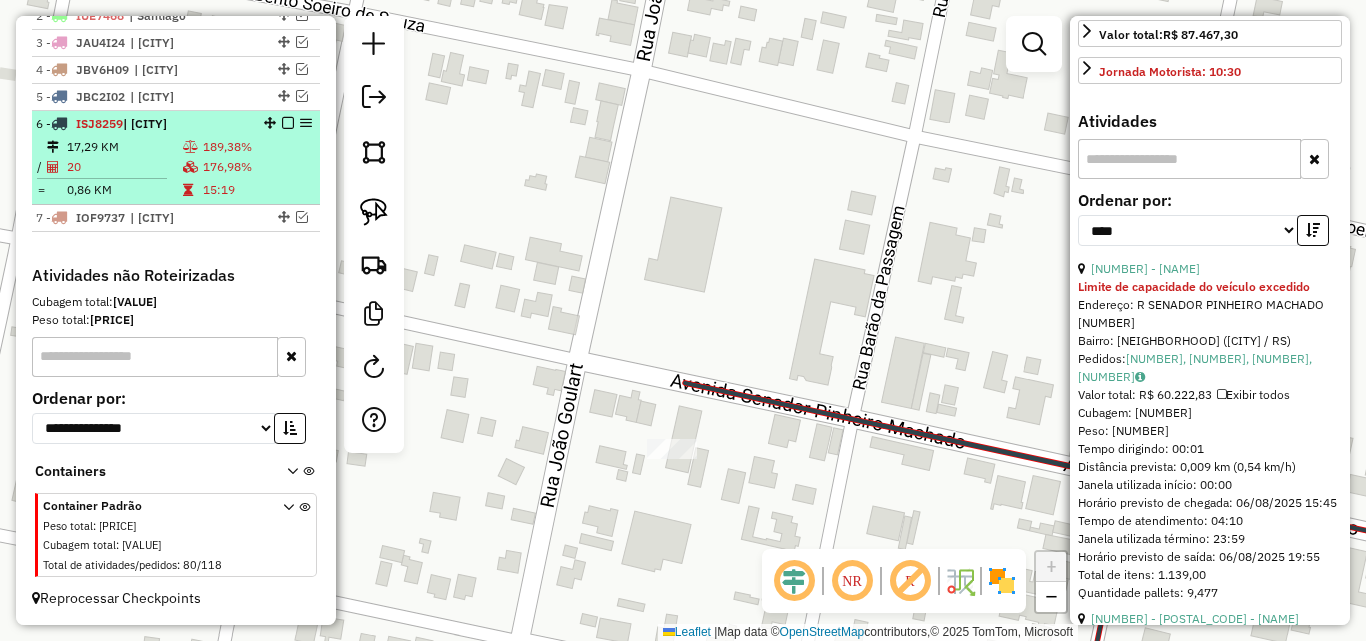 click on "17,29 KM" at bounding box center (124, 147) 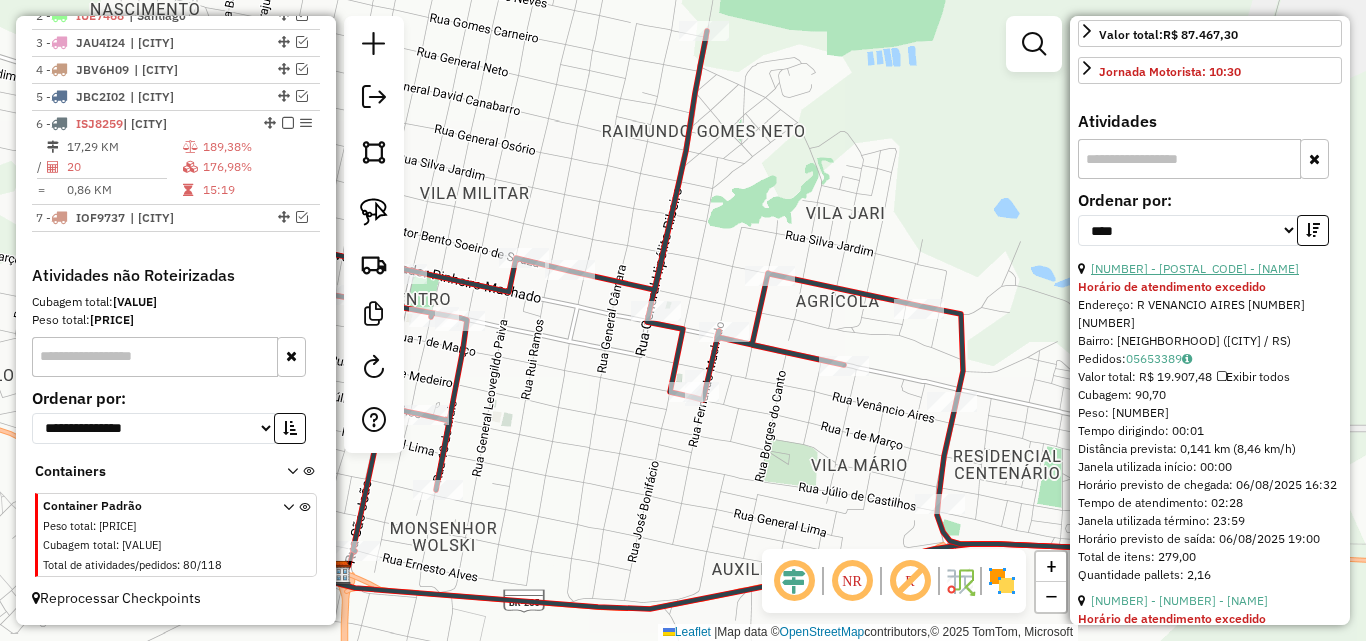 click on "[NUMBER] - [POSTAL_CODE] - [NAME]" at bounding box center [1195, 268] 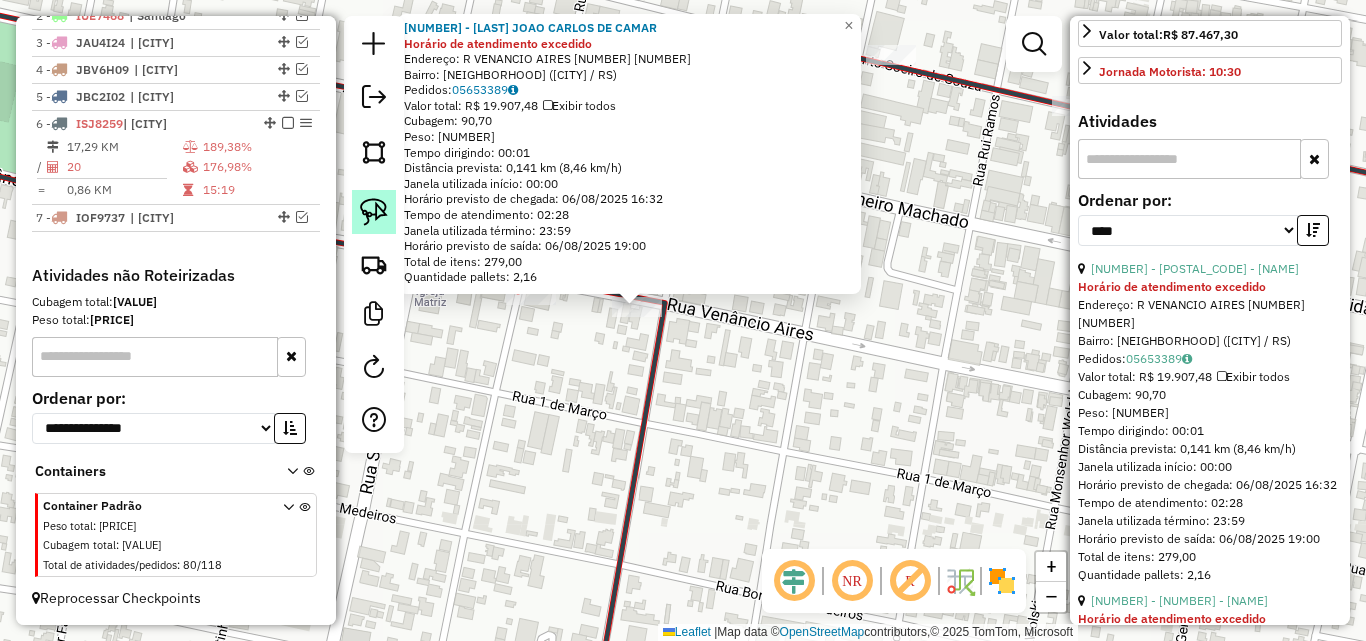 click 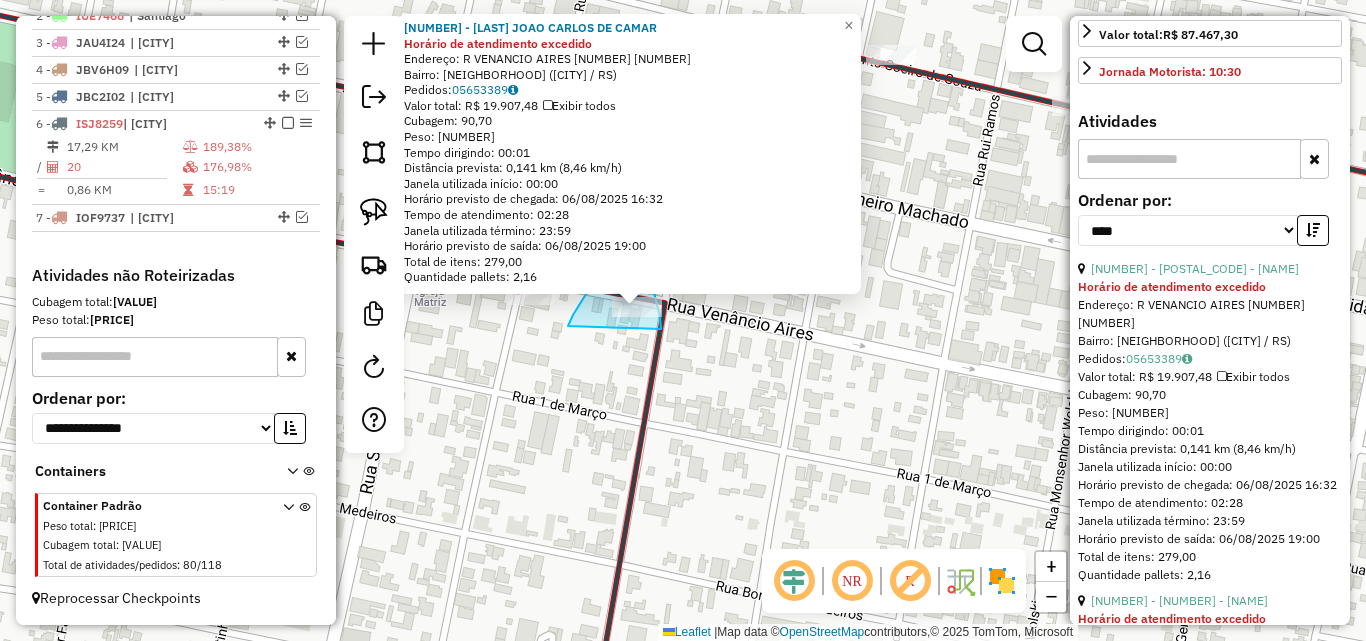 drag, startPoint x: 569, startPoint y: 324, endPoint x: 661, endPoint y: 329, distance: 92.13577 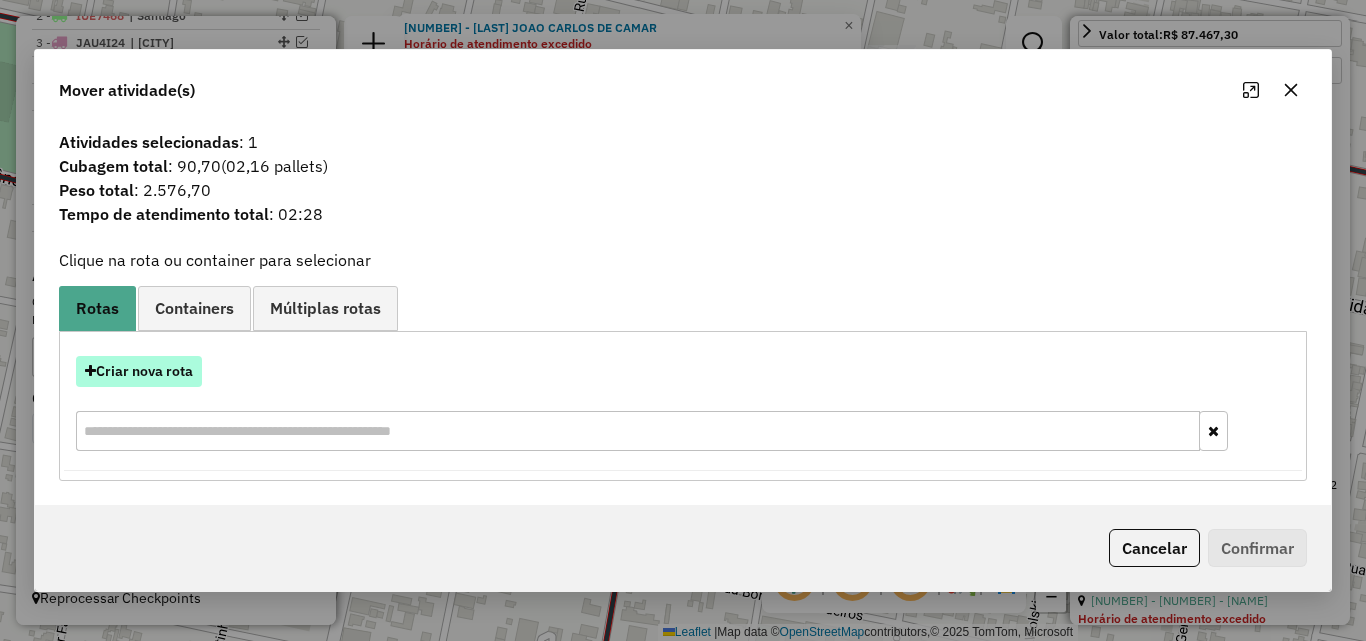 click on "Criar nova rota" at bounding box center (139, 371) 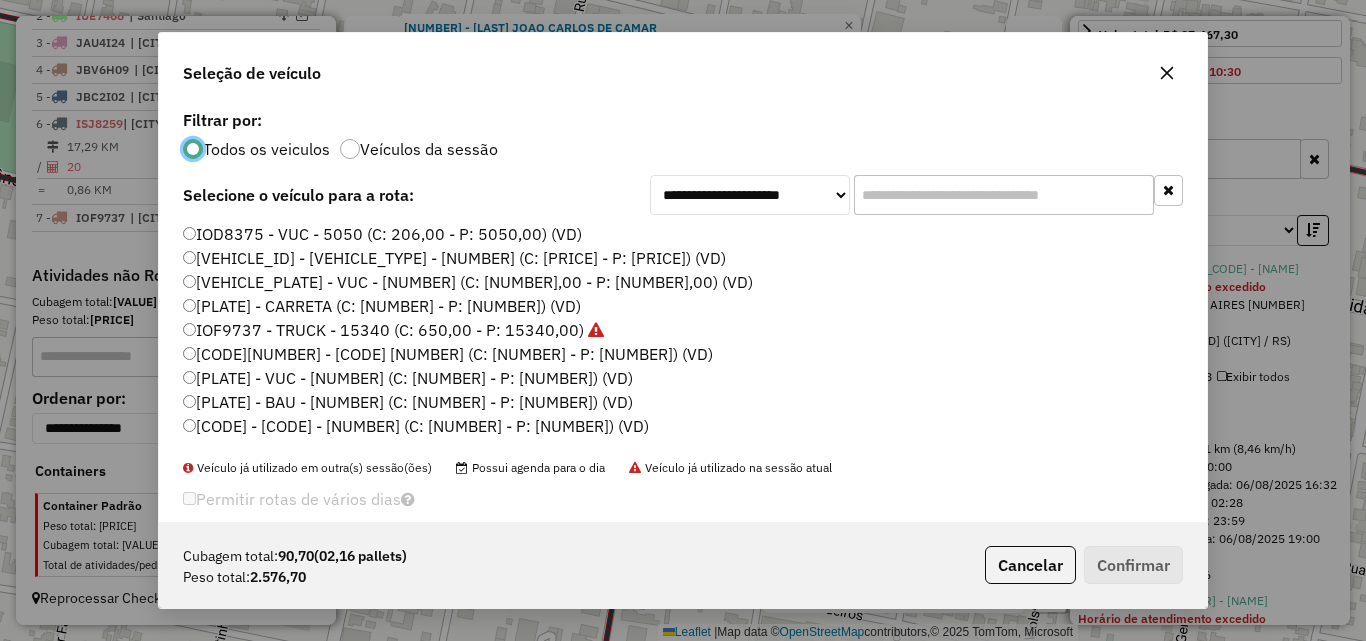 scroll, scrollTop: 11, scrollLeft: 6, axis: both 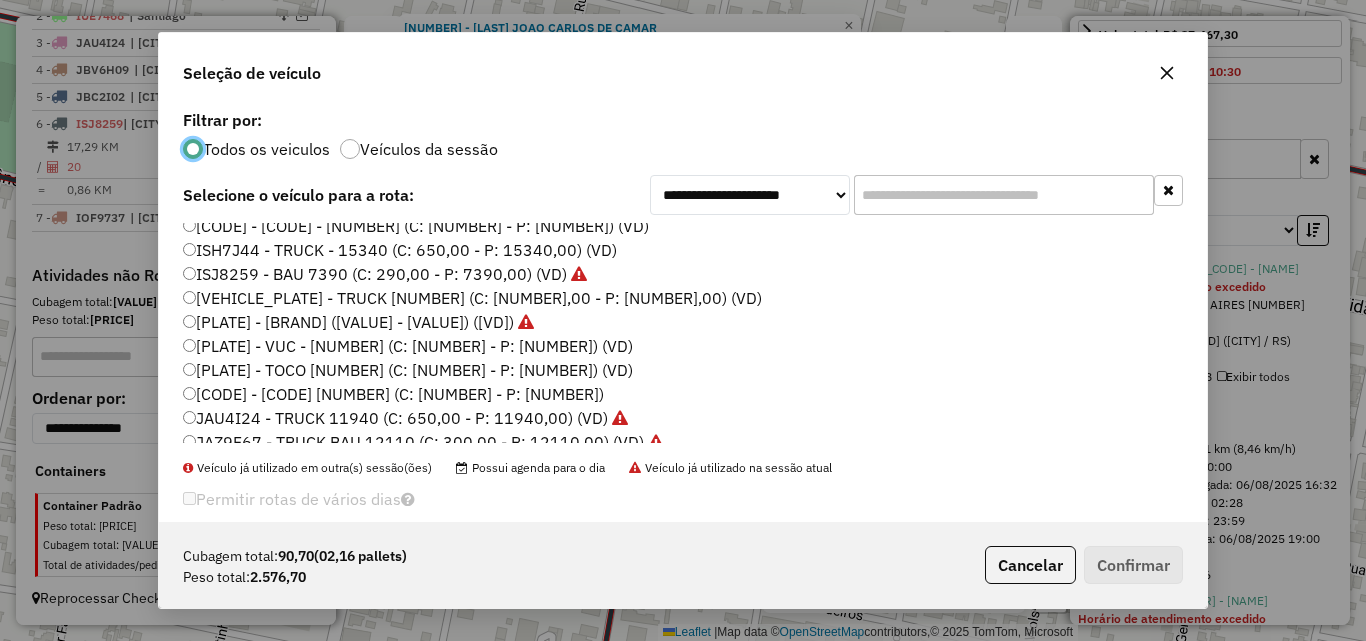 click on "[PLATE] - TOCO [NUMBER] (C: [NUMBER] - P: [NUMBER]) (VD)" 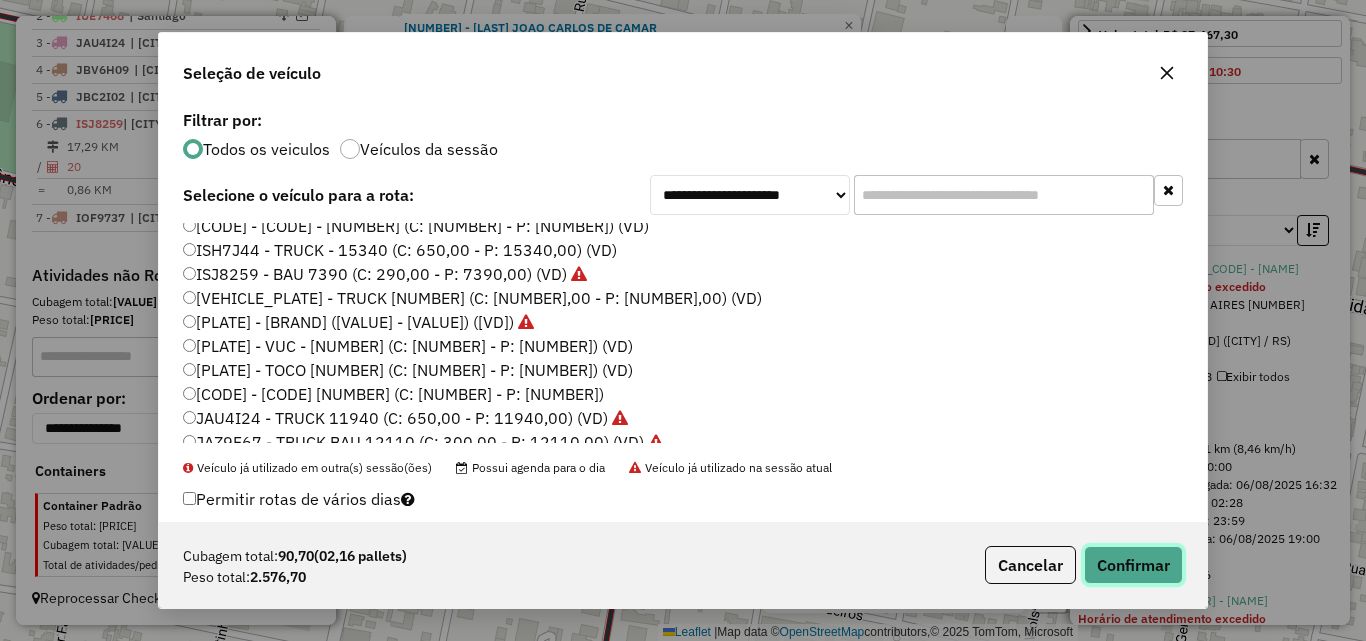click on "Confirmar" 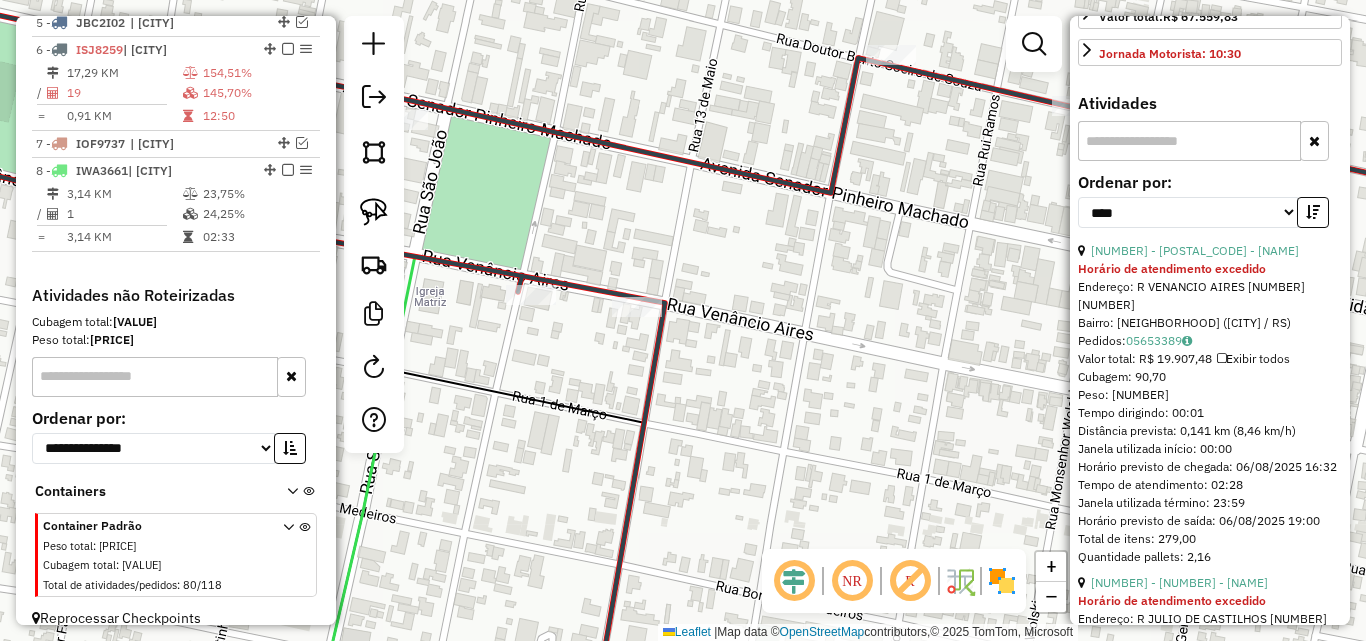 scroll, scrollTop: 884, scrollLeft: 0, axis: vertical 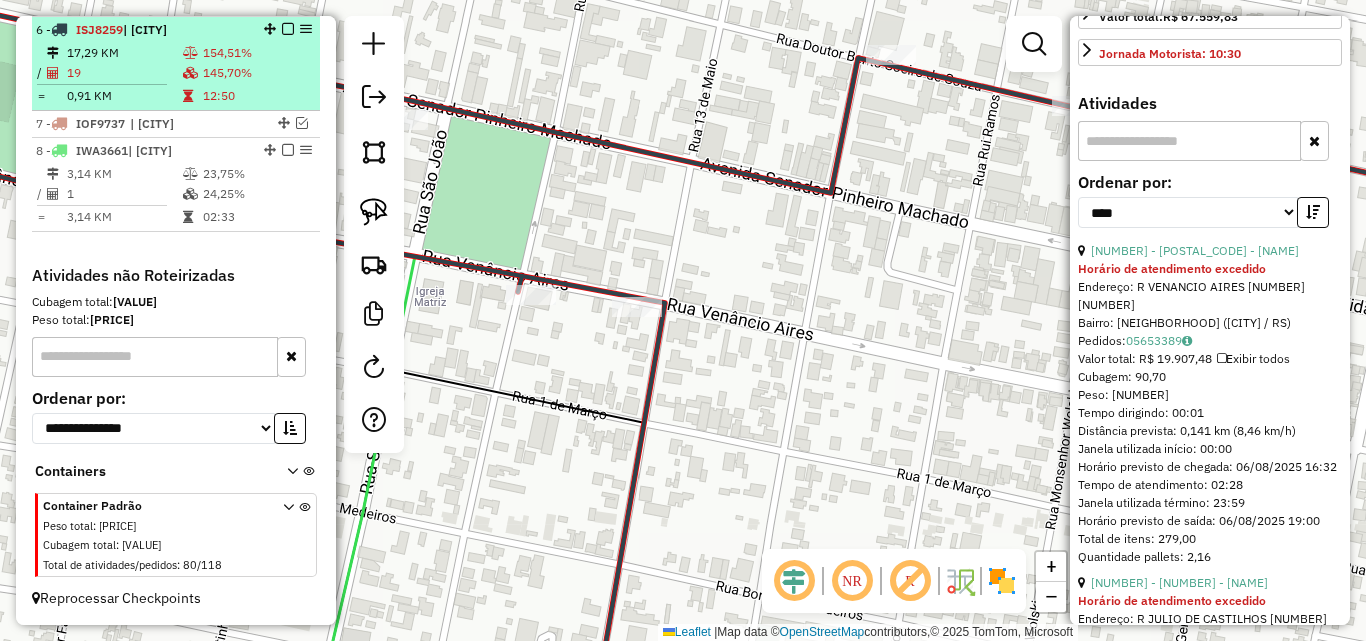 click on "12:50" at bounding box center [257, 96] 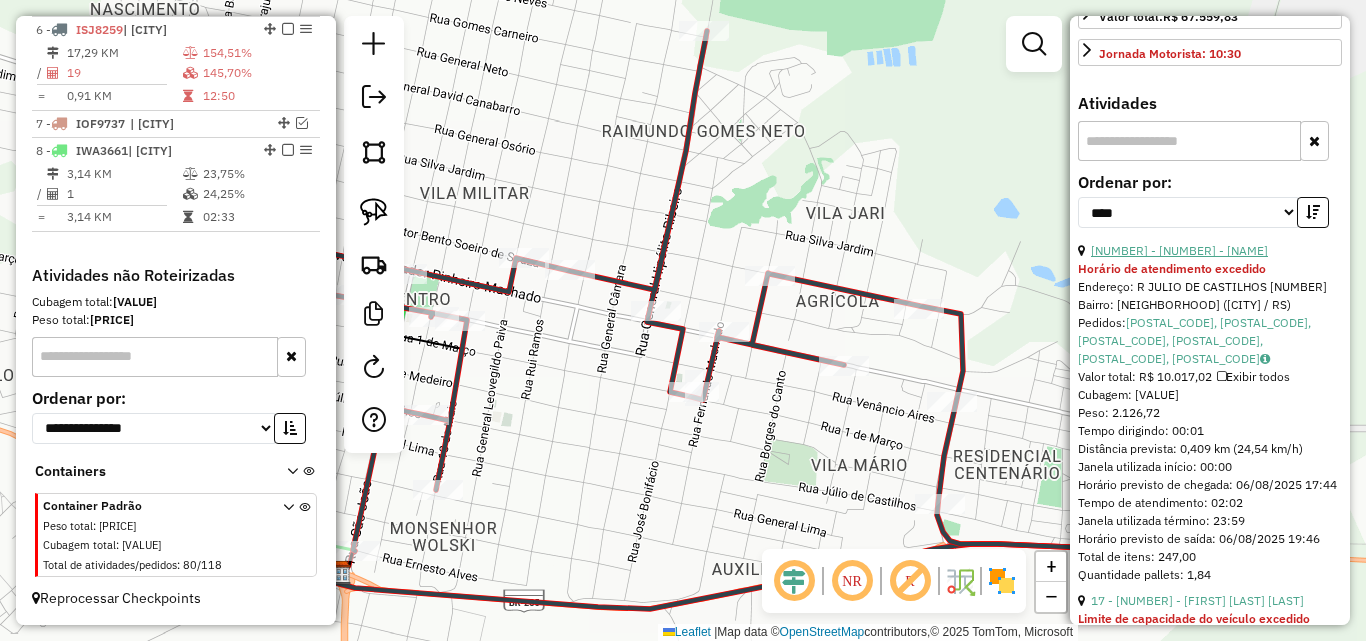click on "[NUMBER] - [NUMBER] - [NAME]" at bounding box center (1179, 250) 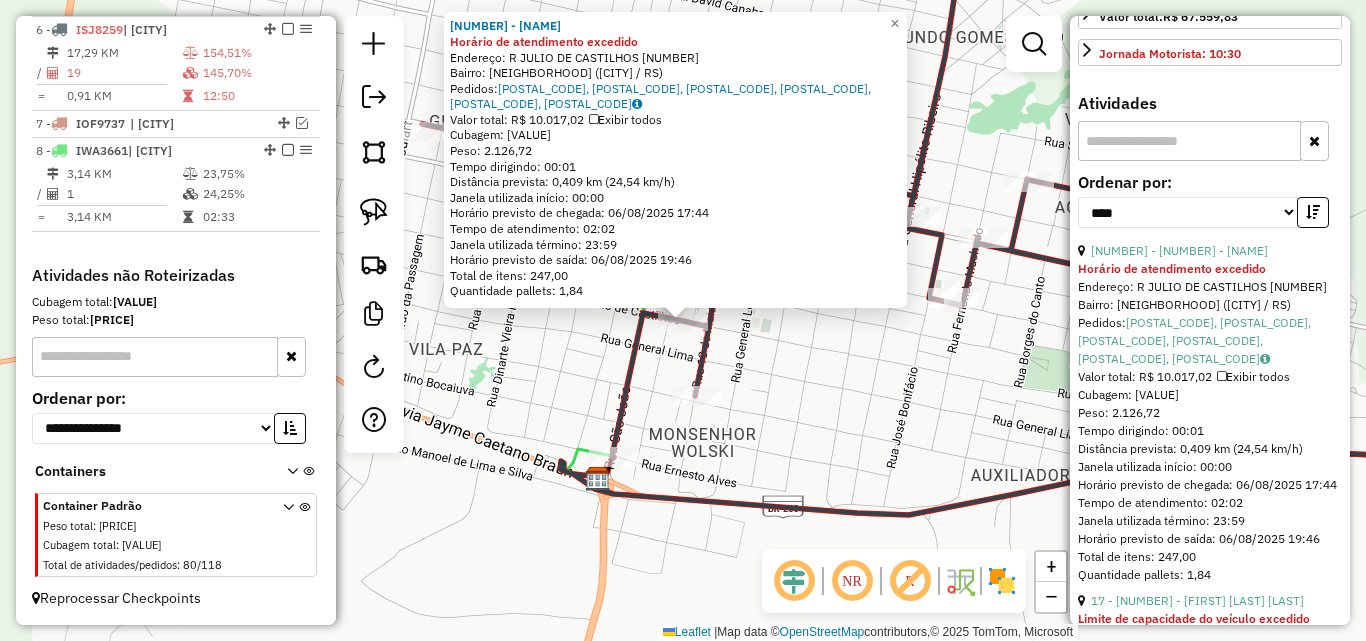 drag, startPoint x: 384, startPoint y: 219, endPoint x: 397, endPoint y: 220, distance: 13.038404 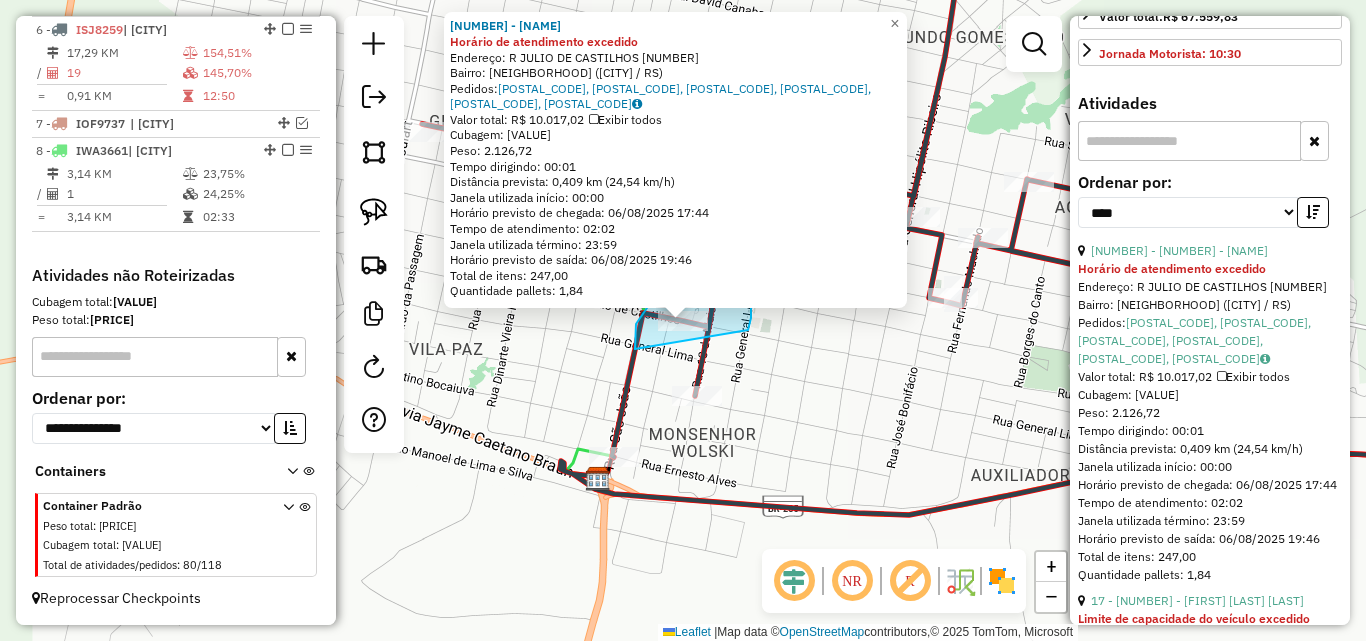 drag, startPoint x: 637, startPoint y: 323, endPoint x: 744, endPoint y: 333, distance: 107.46627 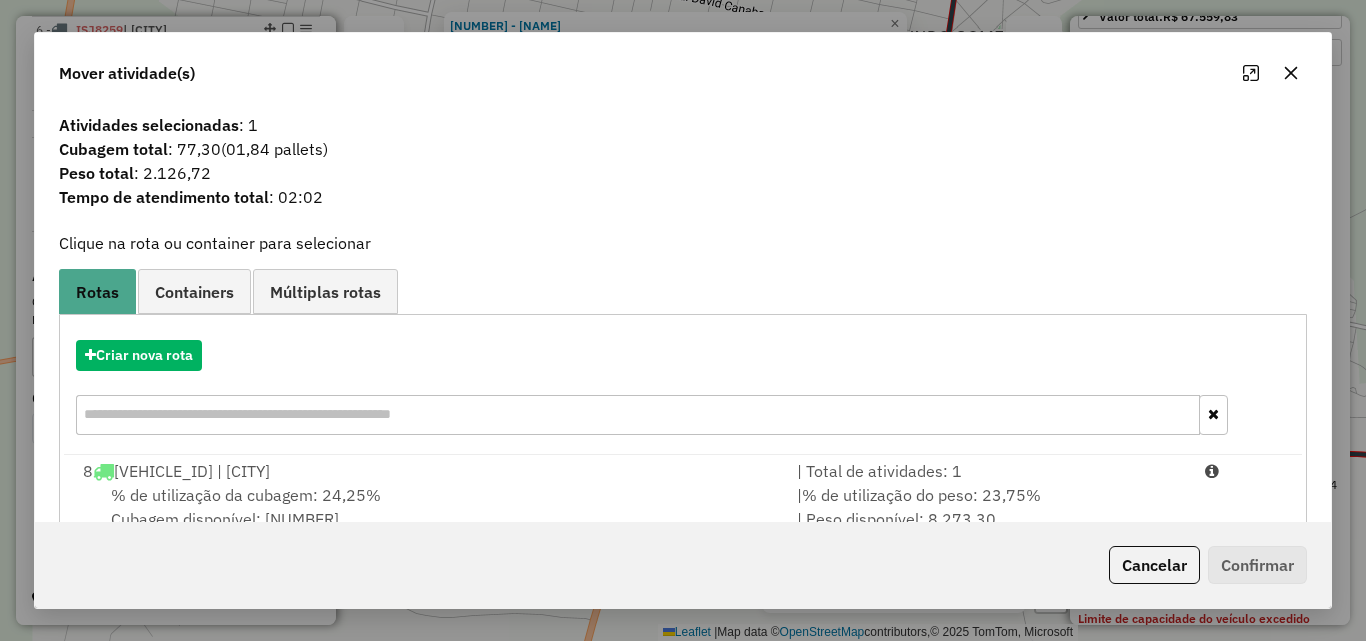 click on "8 IWA3661 | [CITY]" at bounding box center (428, 471) 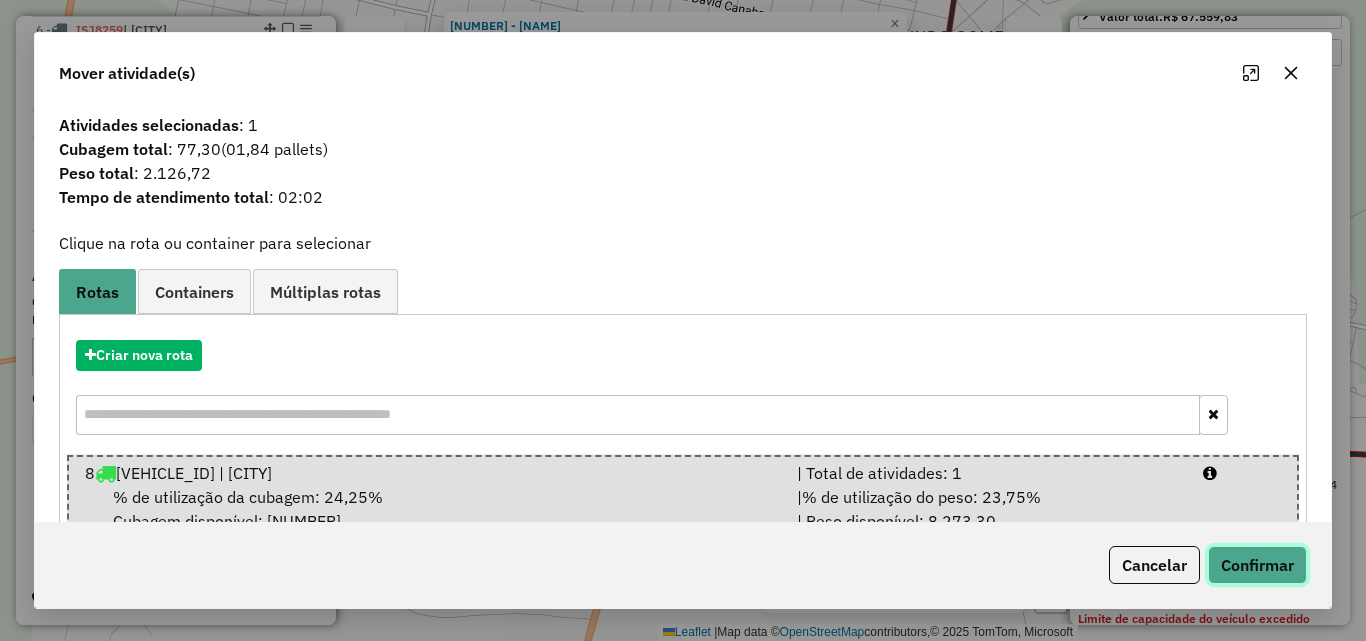 click on "Confirmar" 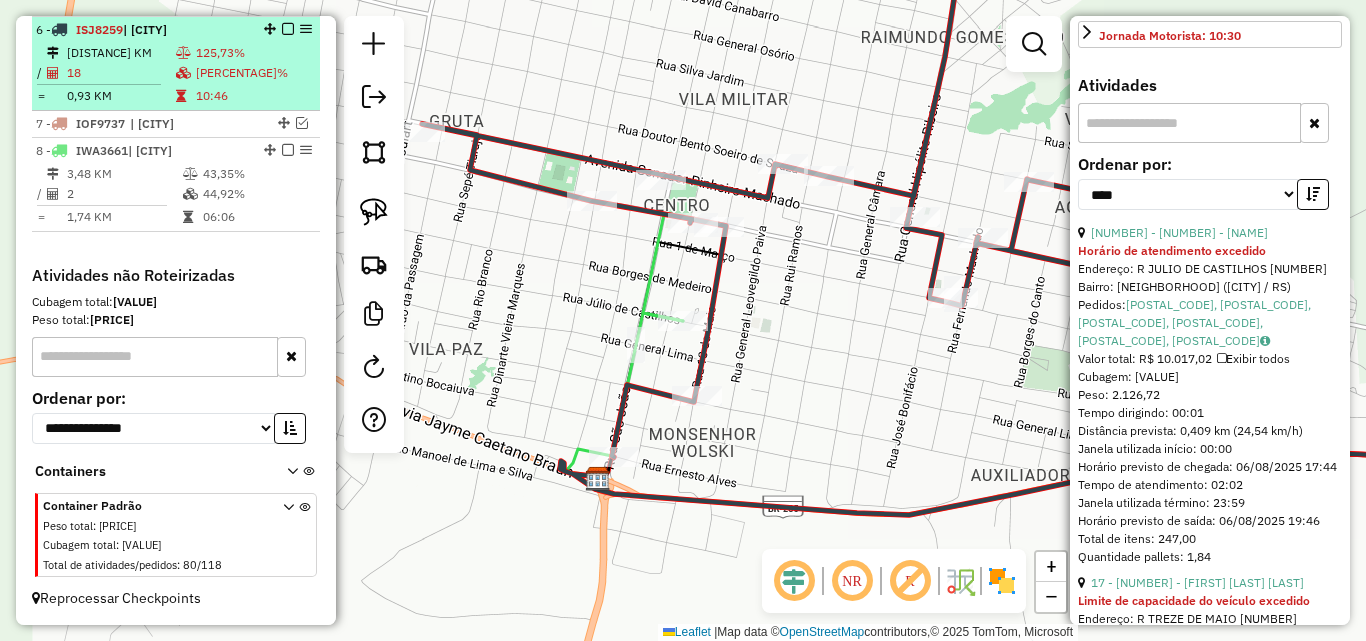click on "[PERCENTAGE]%" at bounding box center [254, 73] 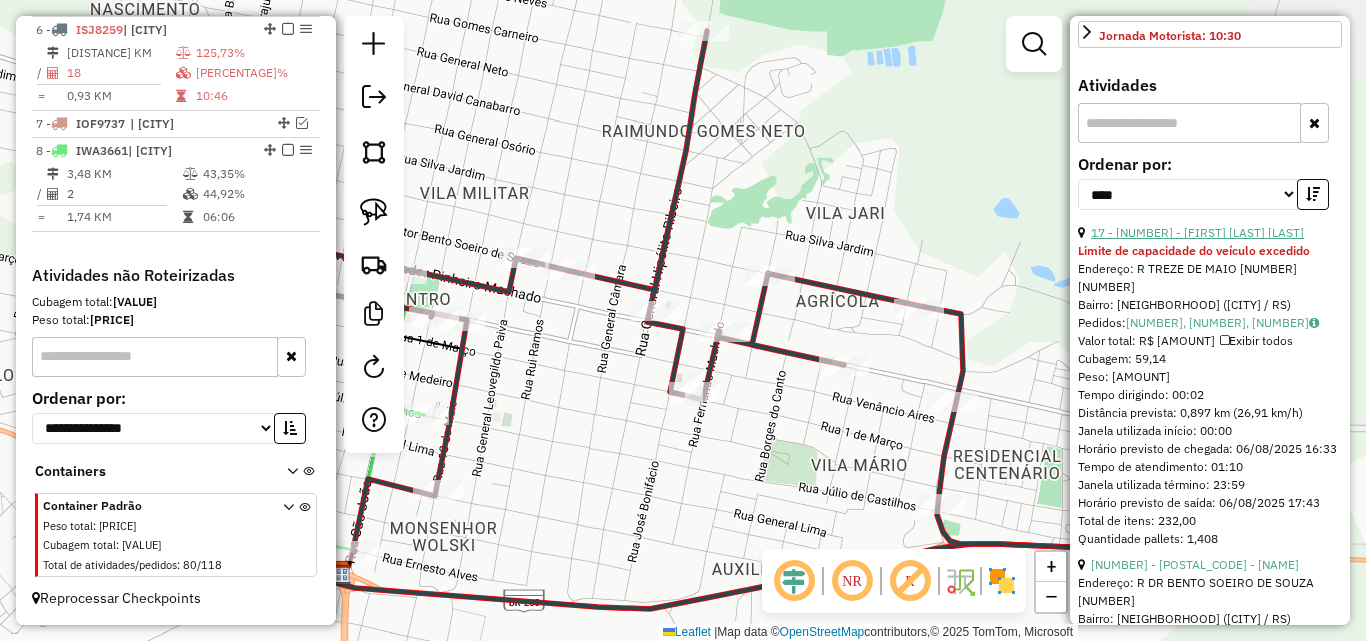 click on "17 - [NUMBER] - [FIRST] [LAST] [LAST]" at bounding box center (1197, 232) 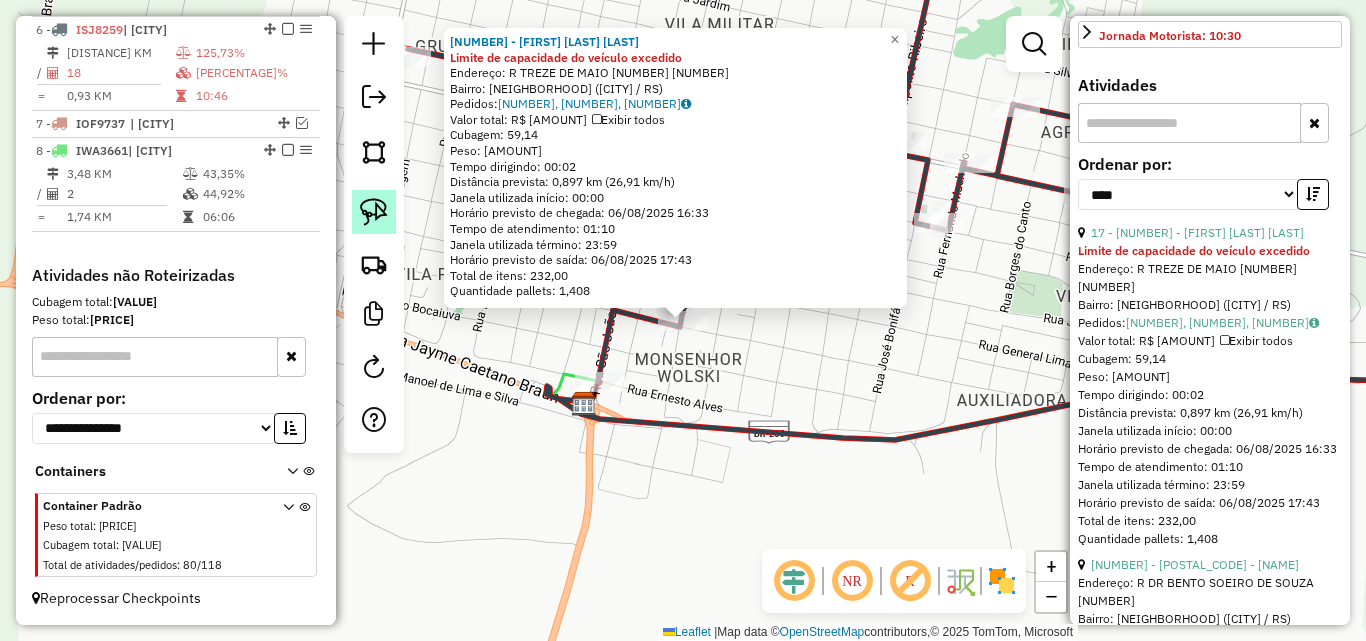 click 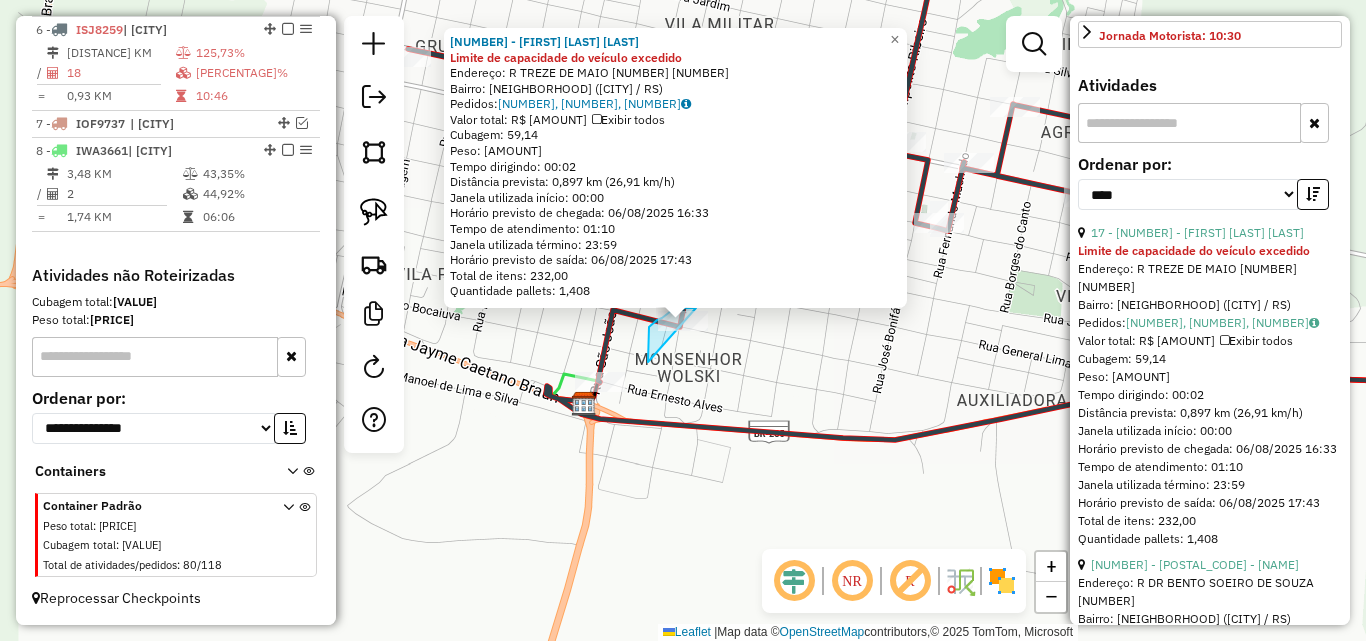 drag, startPoint x: 648, startPoint y: 362, endPoint x: 713, endPoint y: 333, distance: 71.17584 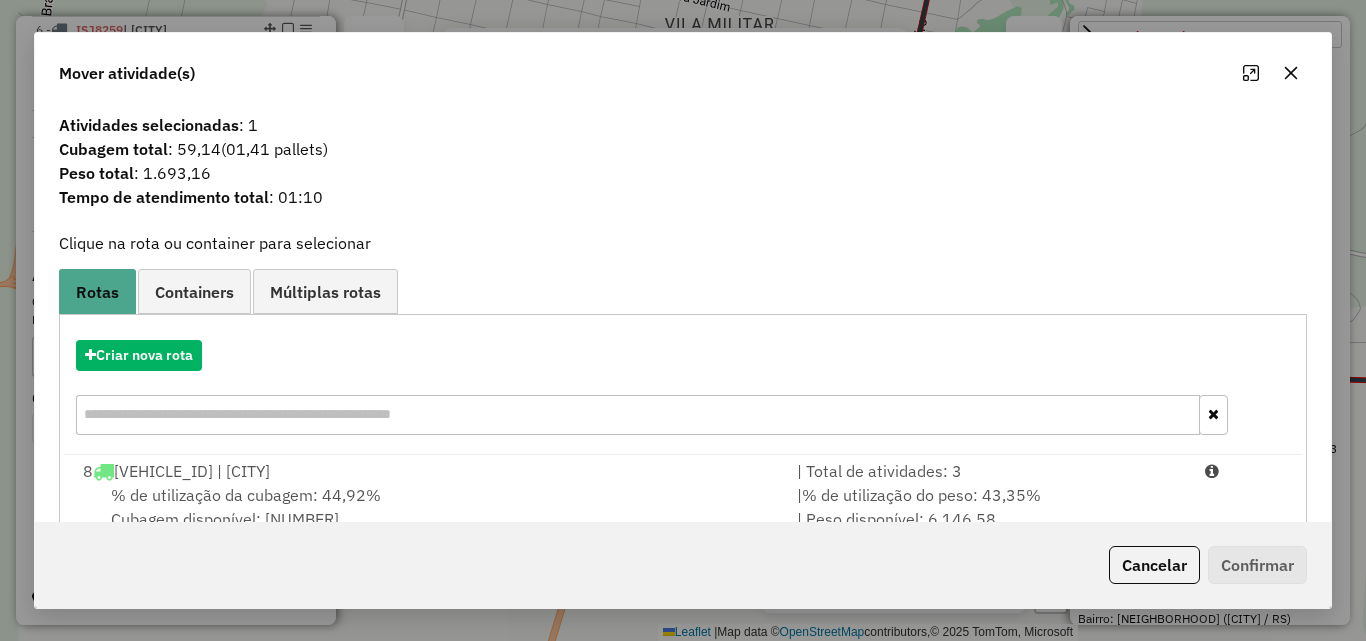 click on "% de utilização da cubagem: 44,92%  Cubagem disponível: 206,01" at bounding box center [428, 507] 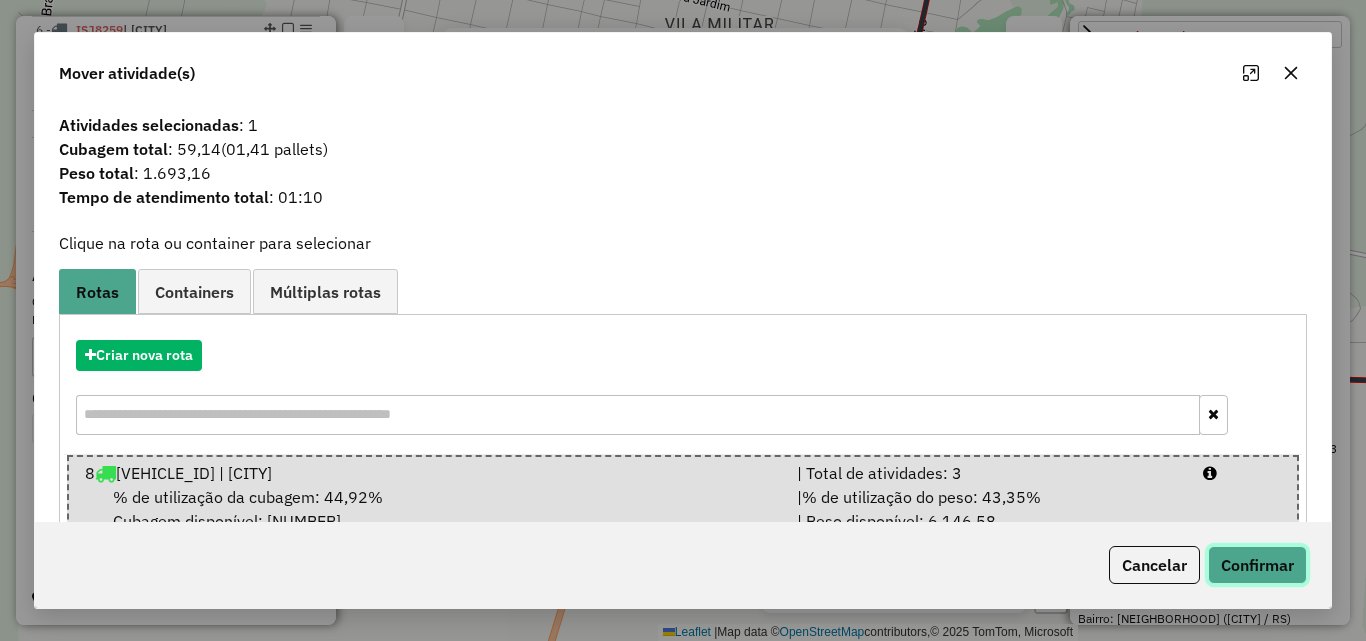 click on "Confirmar" 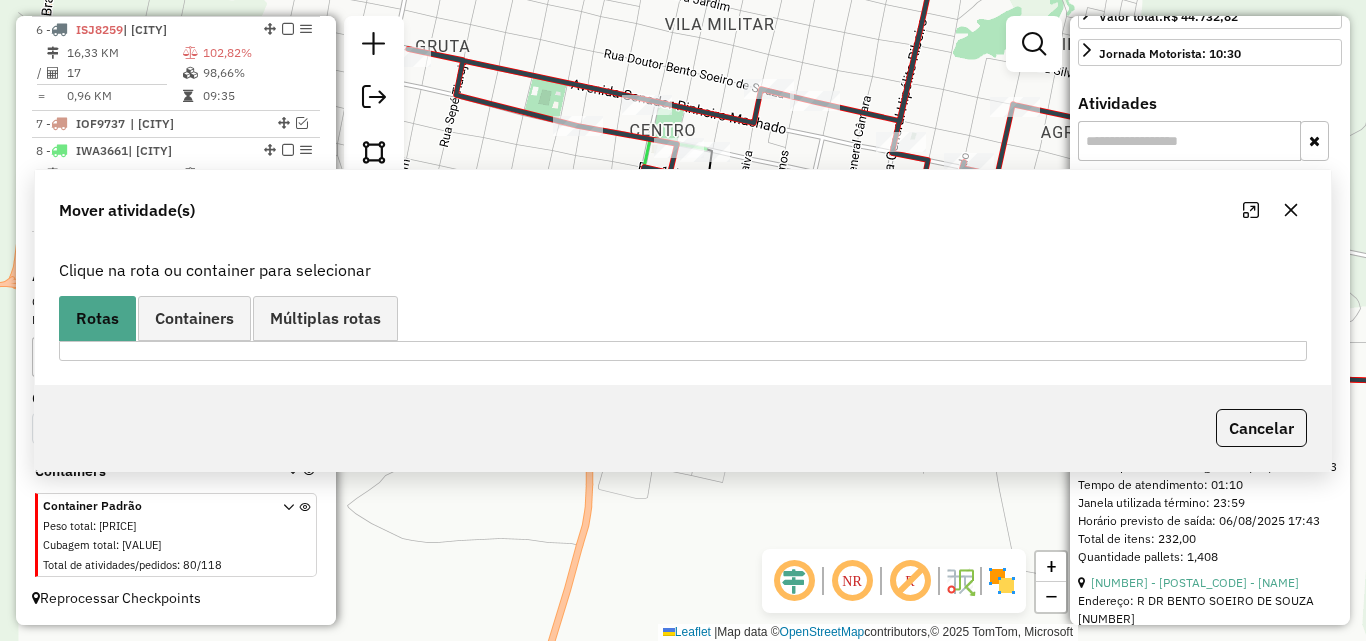 scroll, scrollTop: 564, scrollLeft: 0, axis: vertical 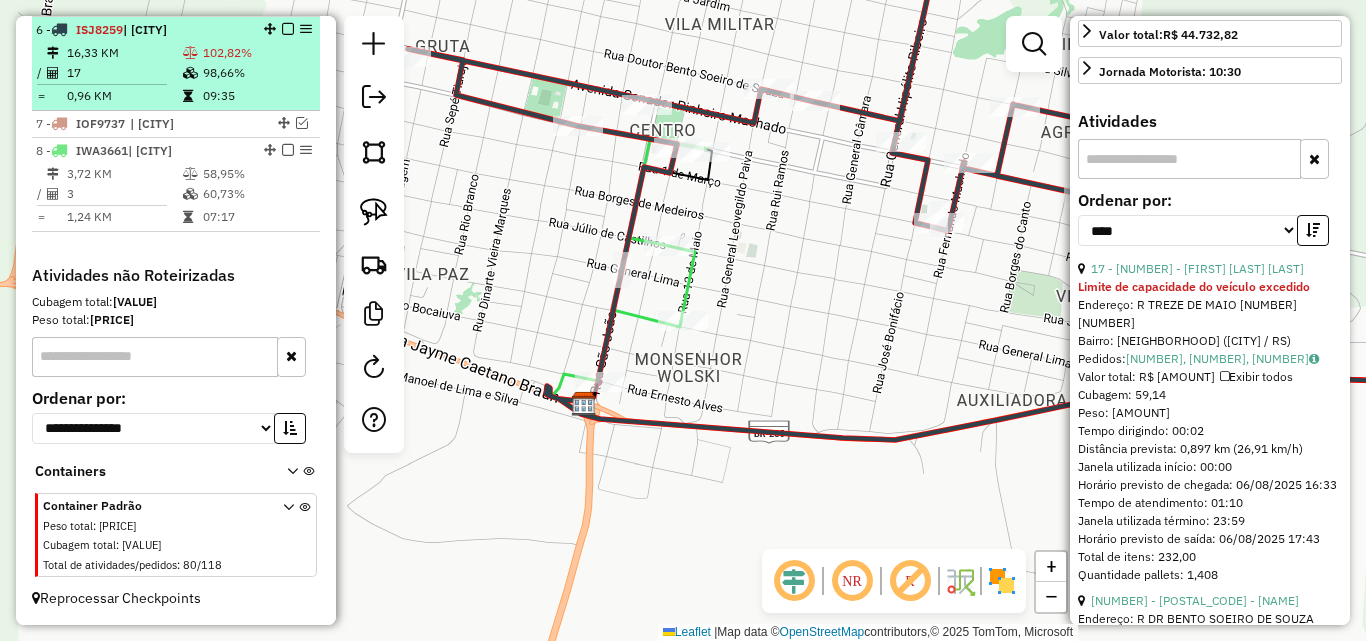 click on "98,66%" at bounding box center (257, 73) 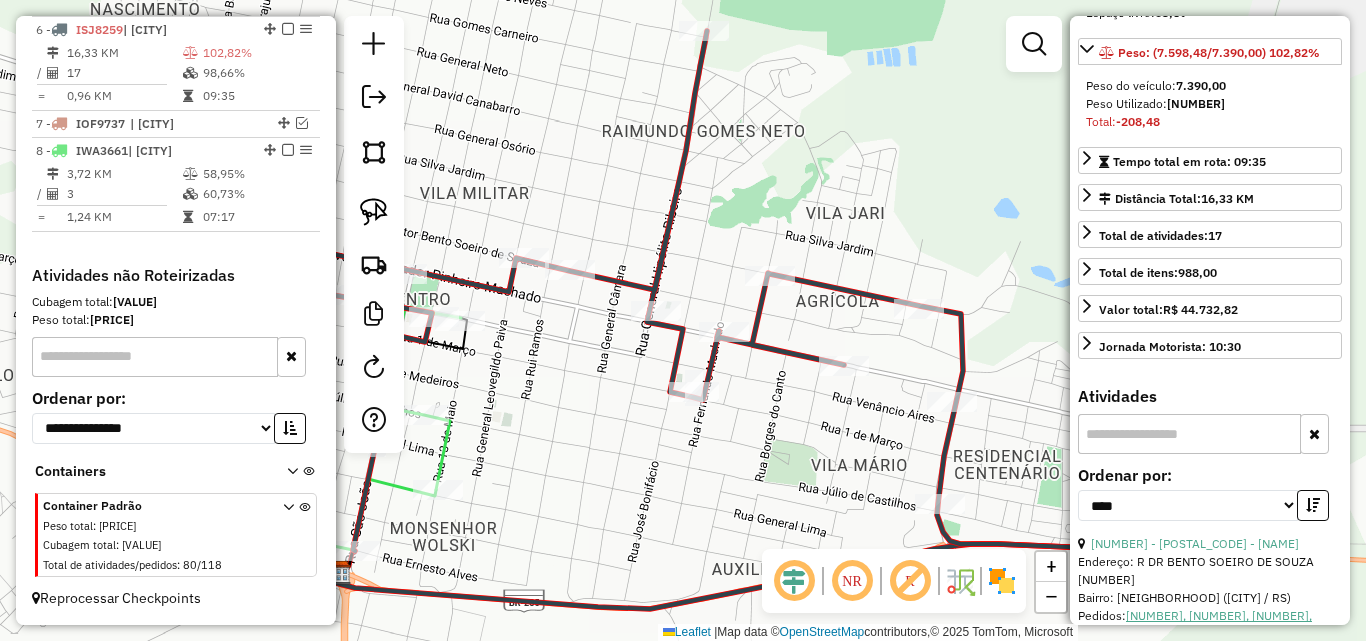 scroll, scrollTop: 264, scrollLeft: 0, axis: vertical 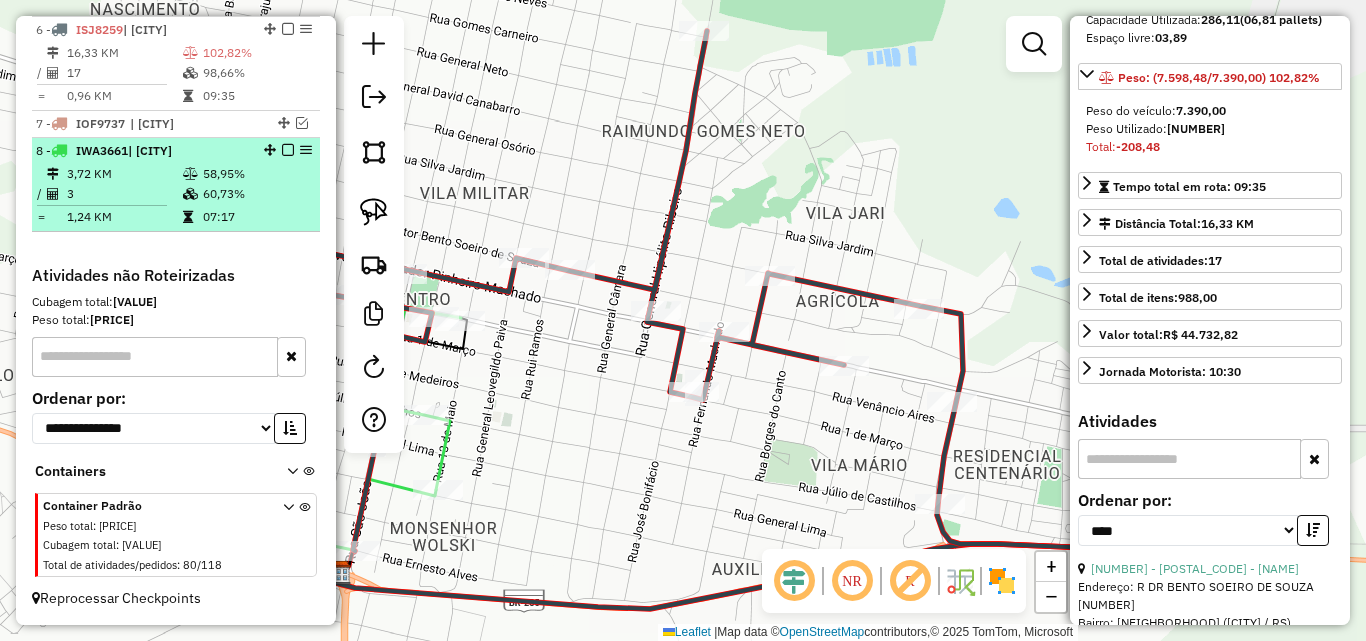 click on "3,72 KM" at bounding box center (124, 174) 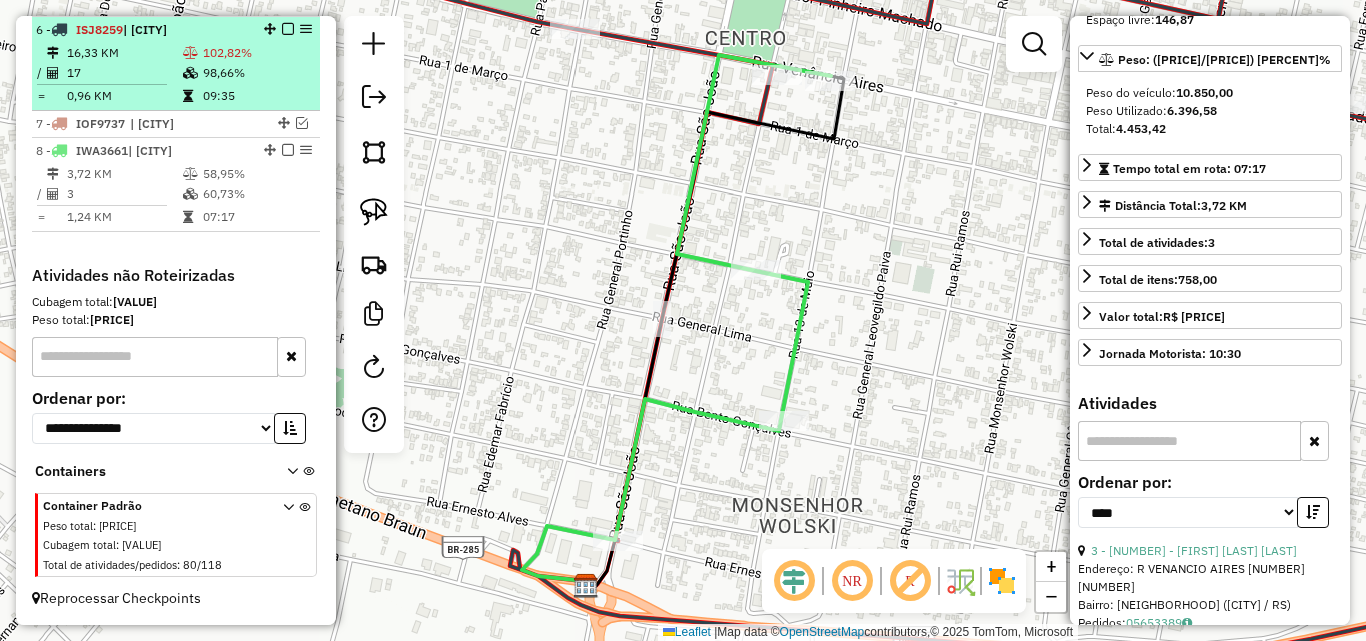 click at bounding box center [190, 73] 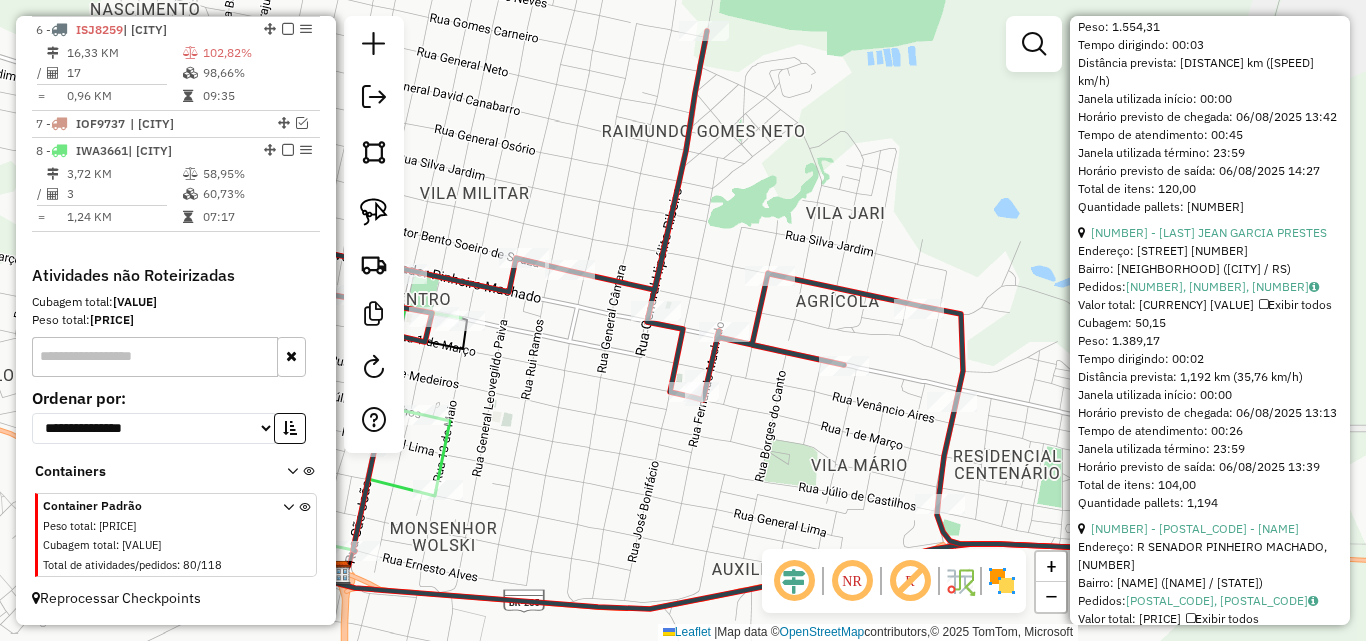 scroll, scrollTop: 964, scrollLeft: 0, axis: vertical 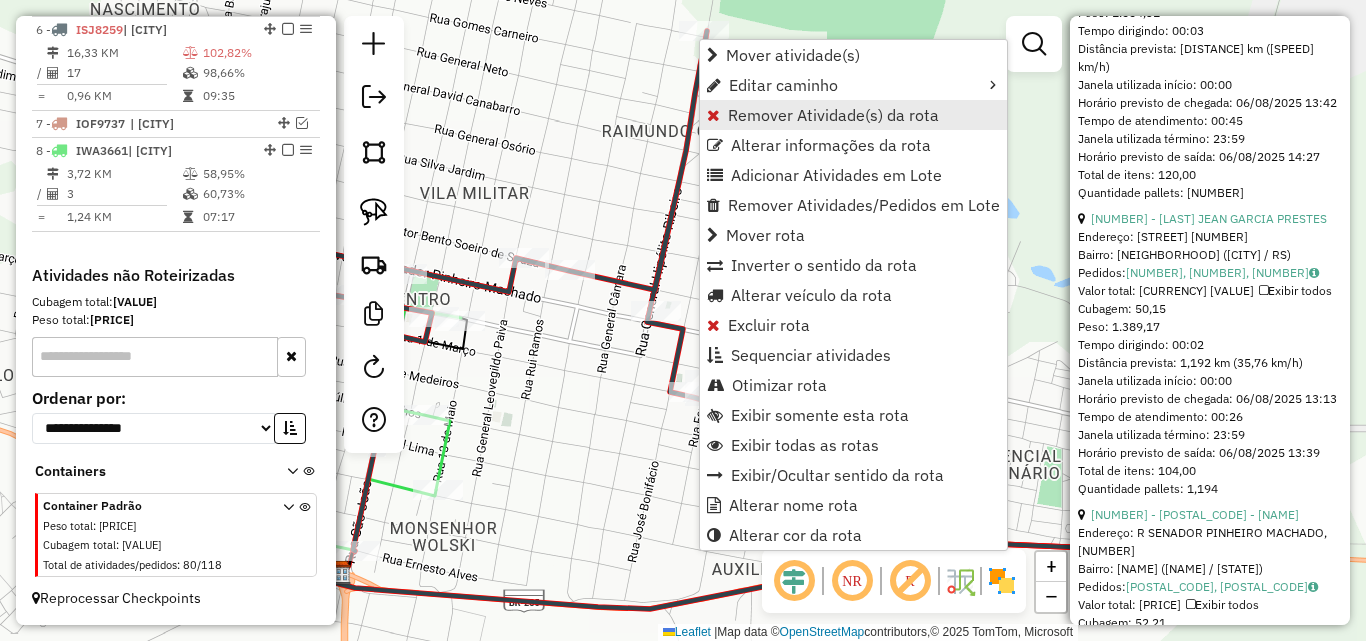 click on "Remover Atividade(s) da rota" at bounding box center (833, 115) 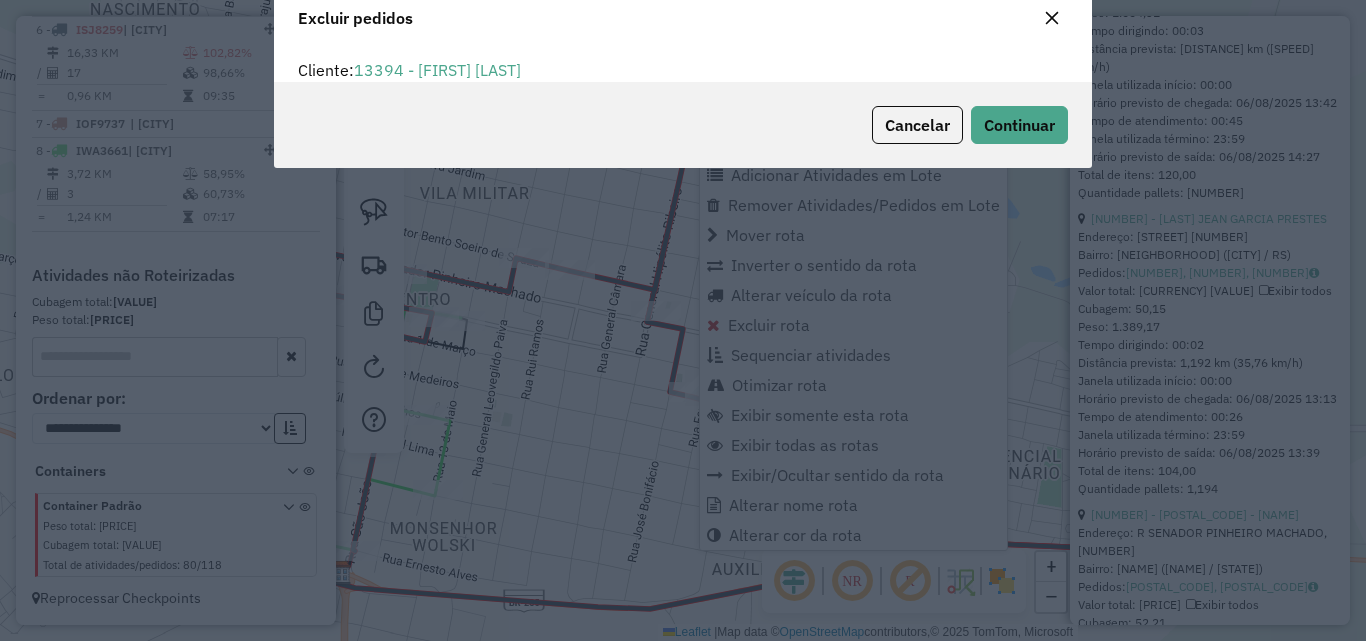 scroll, scrollTop: 82, scrollLeft: 0, axis: vertical 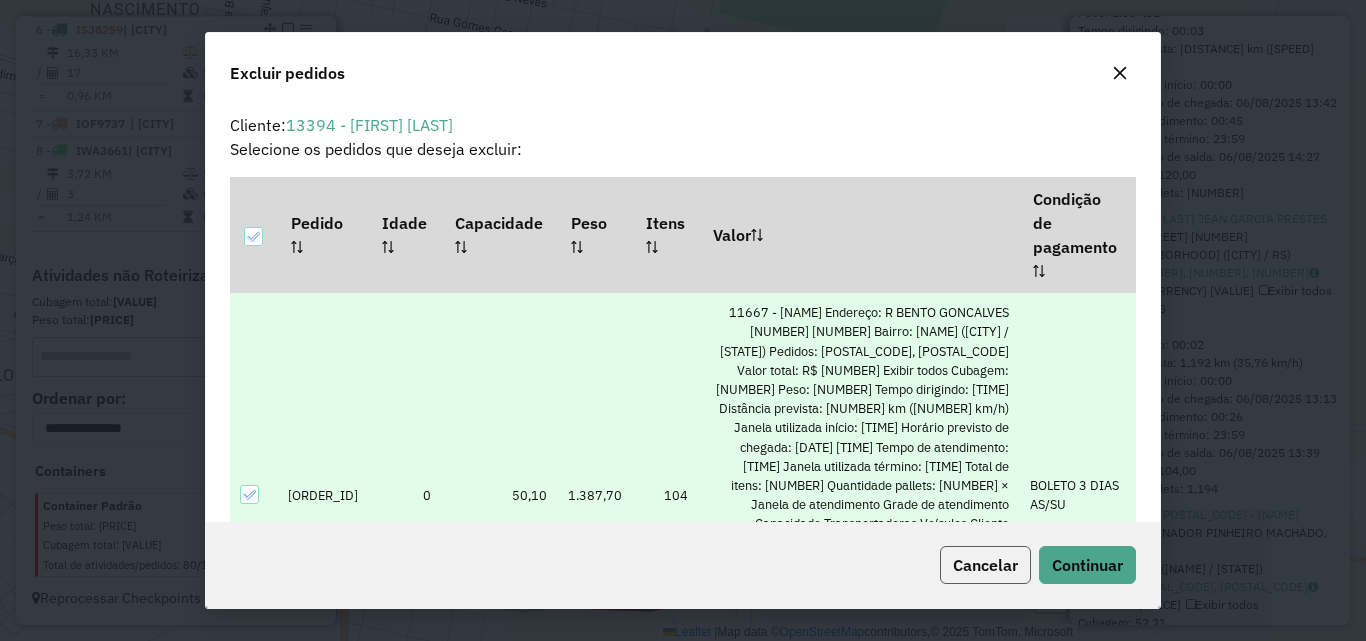 click on "Cancelar" 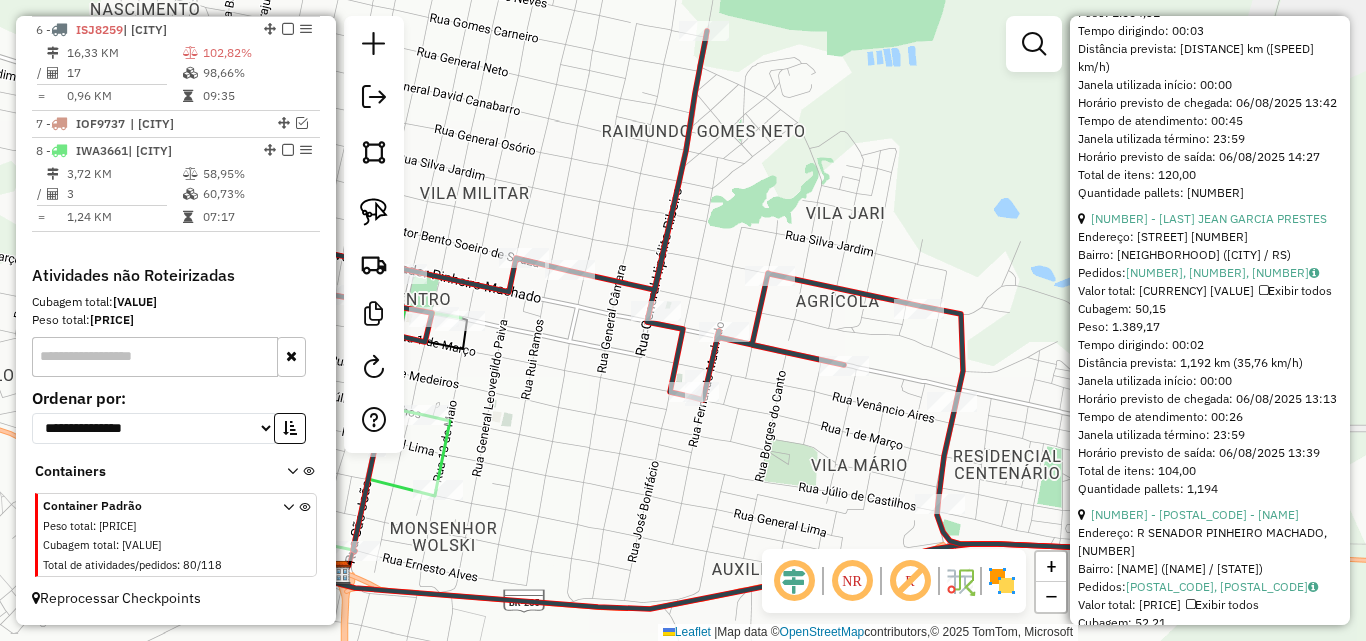 click on "Janela de atendimento Grade de atendimento Capacidade Transportadoras Veículos Cliente Pedidos  Rotas Selecione os dias de semana para filtrar as janelas de atendimento  Seg   Ter   Qua   Qui   Sex   Sáb   Dom  Informe o período da janela de atendimento: De: Até:  Filtrar exatamente a janela do cliente  Considerar janela de atendimento padrão  Selecione os dias de semana para filtrar as grades de atendimento  Seg   Ter   Qua   Qui   Sex   Sáb   Dom   Considerar clientes sem dia de atendimento cadastrado  Clientes fora do dia de atendimento selecionado Filtrar as atividades entre os valores definidos abaixo:  Peso mínimo:   Peso máximo:   Cubagem mínima:   Cubagem máxima:   De:   Até:  Filtrar as atividades entre o tempo de atendimento definido abaixo:  De:   Até:   Considerar capacidade total dos clientes não roteirizados Transportadora: Selecione um ou mais itens Tipo de veículo: Selecione um ou mais itens Veículo: Selecione um ou mais itens Motorista: Selecione um ou mais itens Nome: Rótulo:" 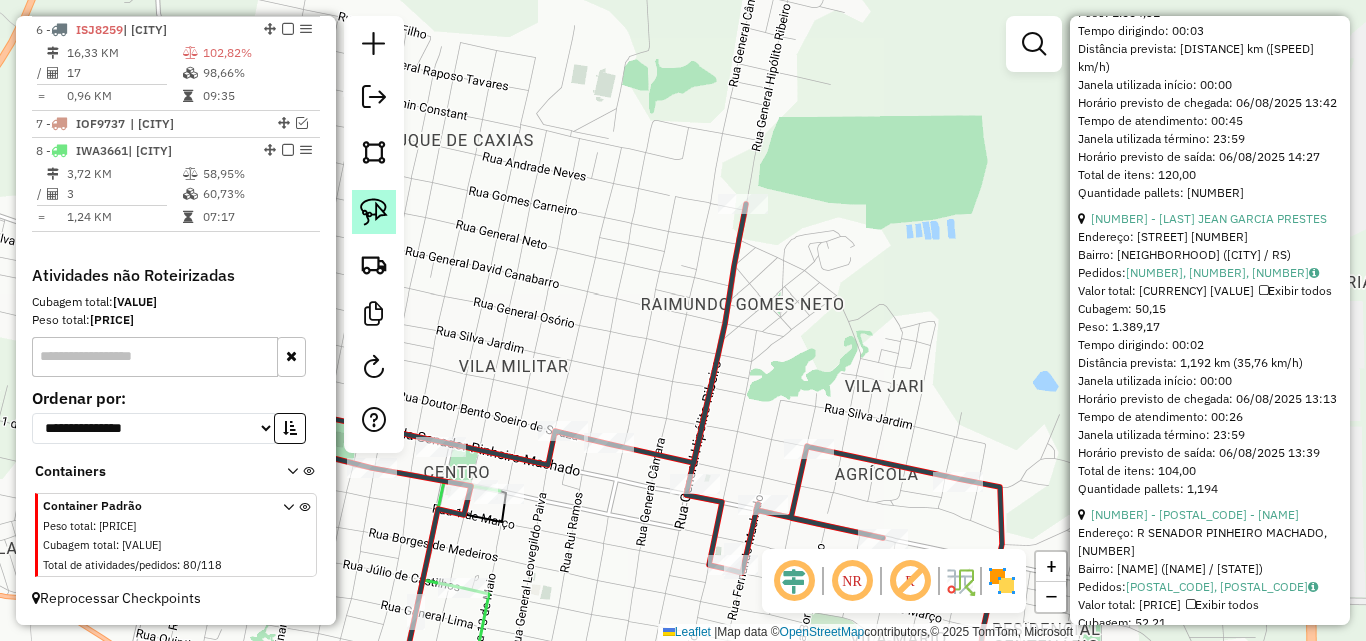 click 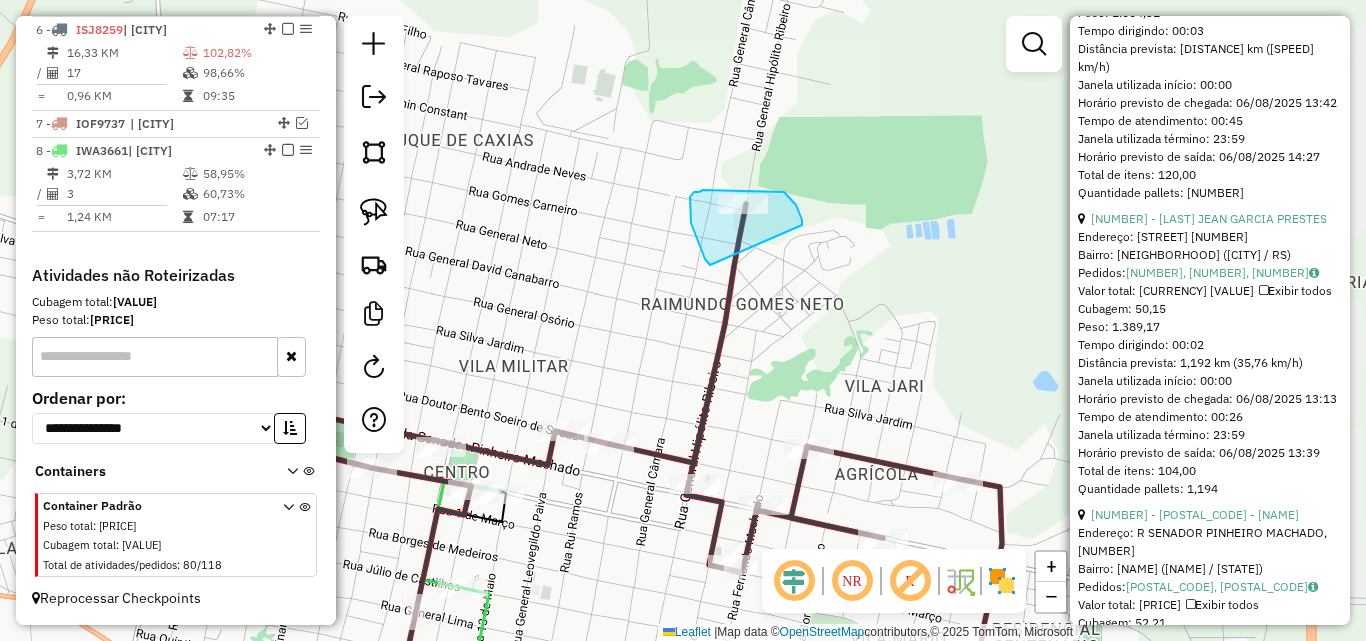 drag, startPoint x: 705, startPoint y: 259, endPoint x: 802, endPoint y: 230, distance: 101.24229 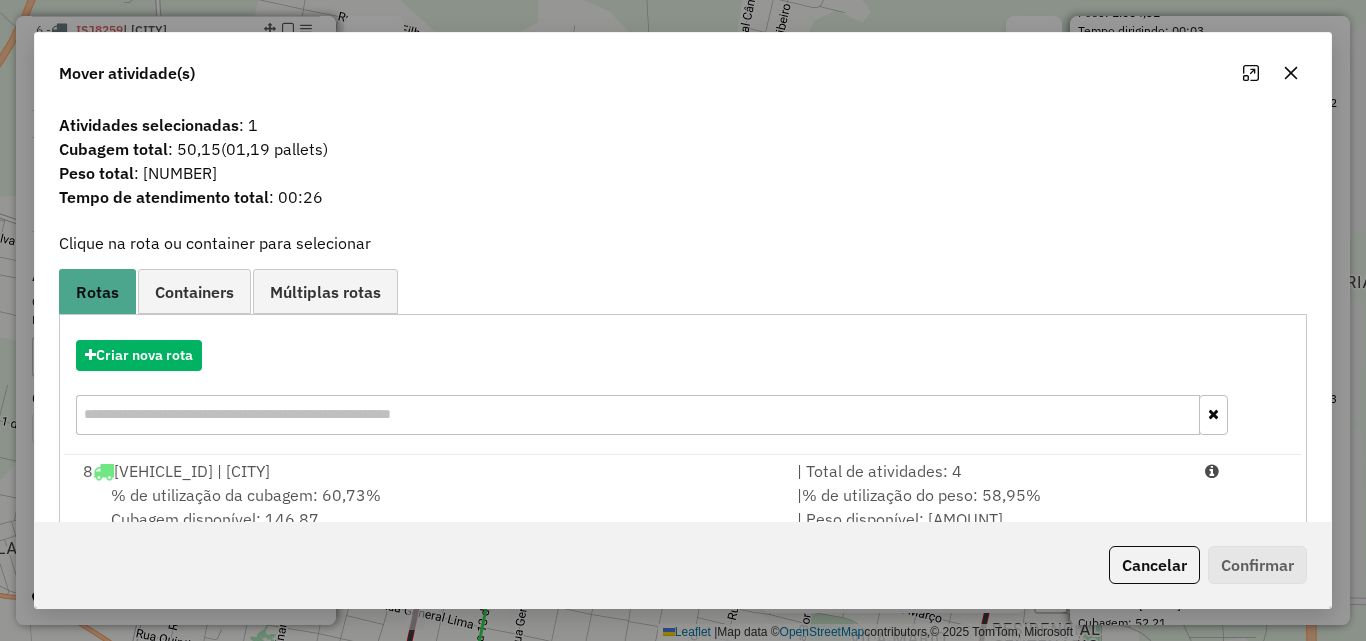 click on "8 IWA3661 | [CITY]" at bounding box center [428, 471] 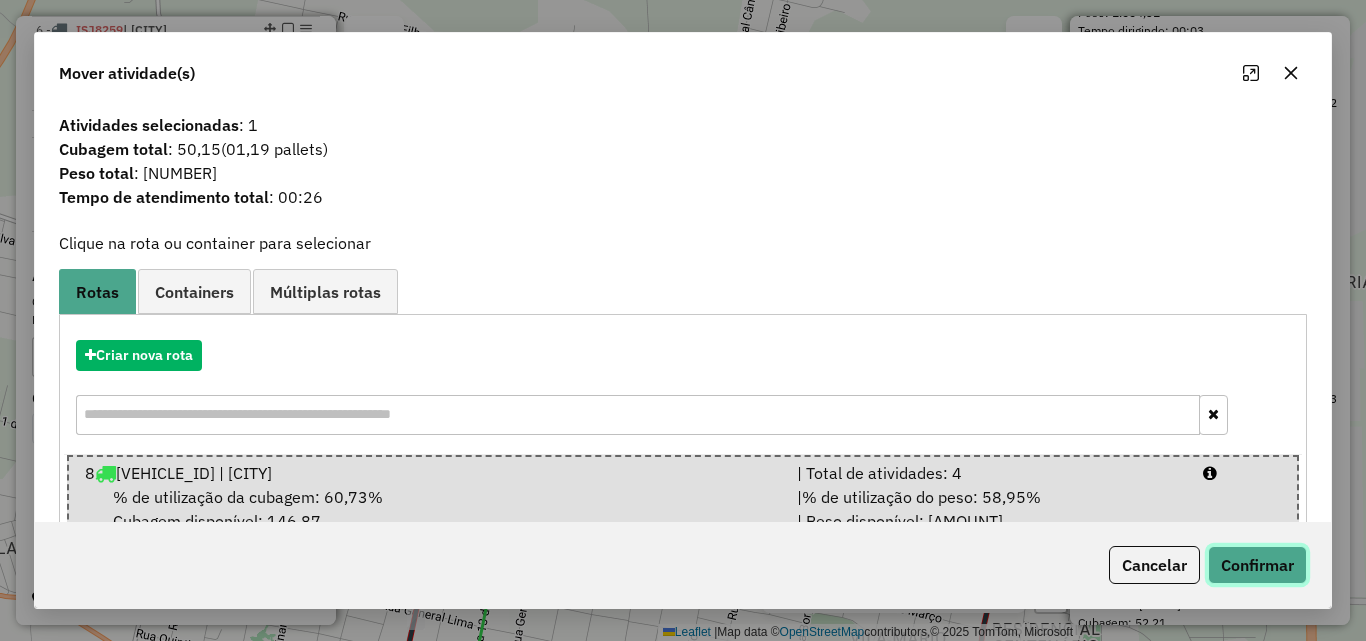 click on "Confirmar" 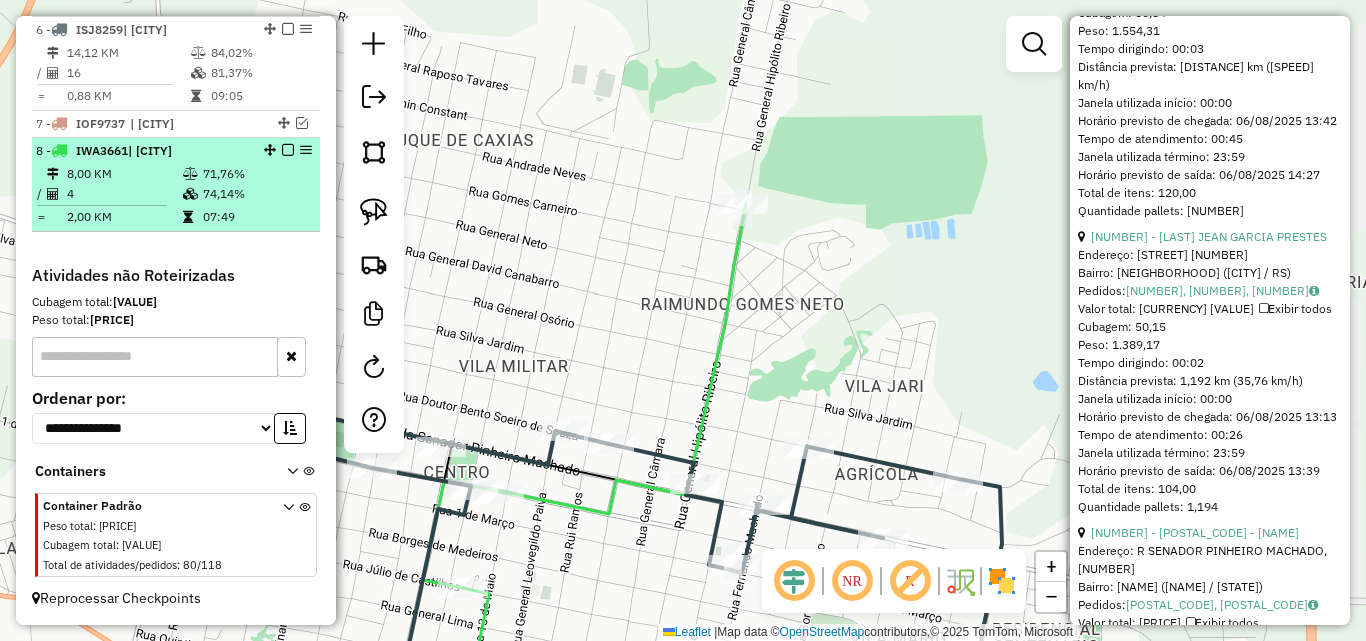 click on "8,00 KM" at bounding box center (124, 174) 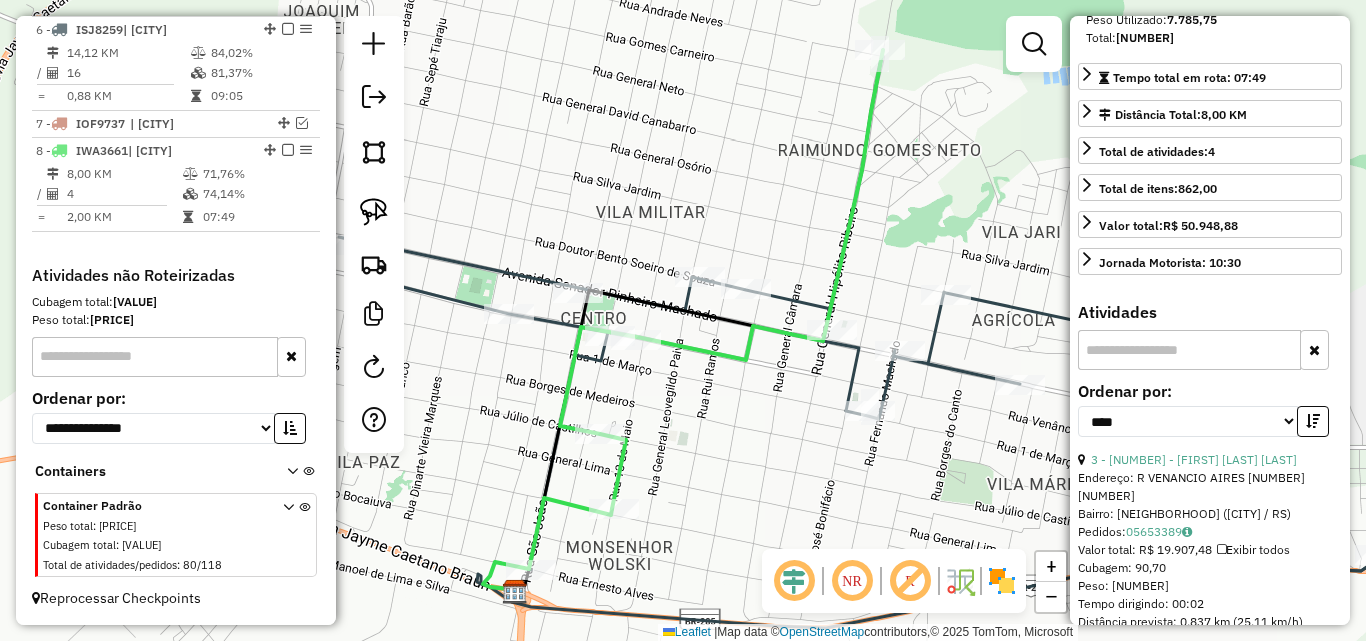 scroll, scrollTop: 264, scrollLeft: 0, axis: vertical 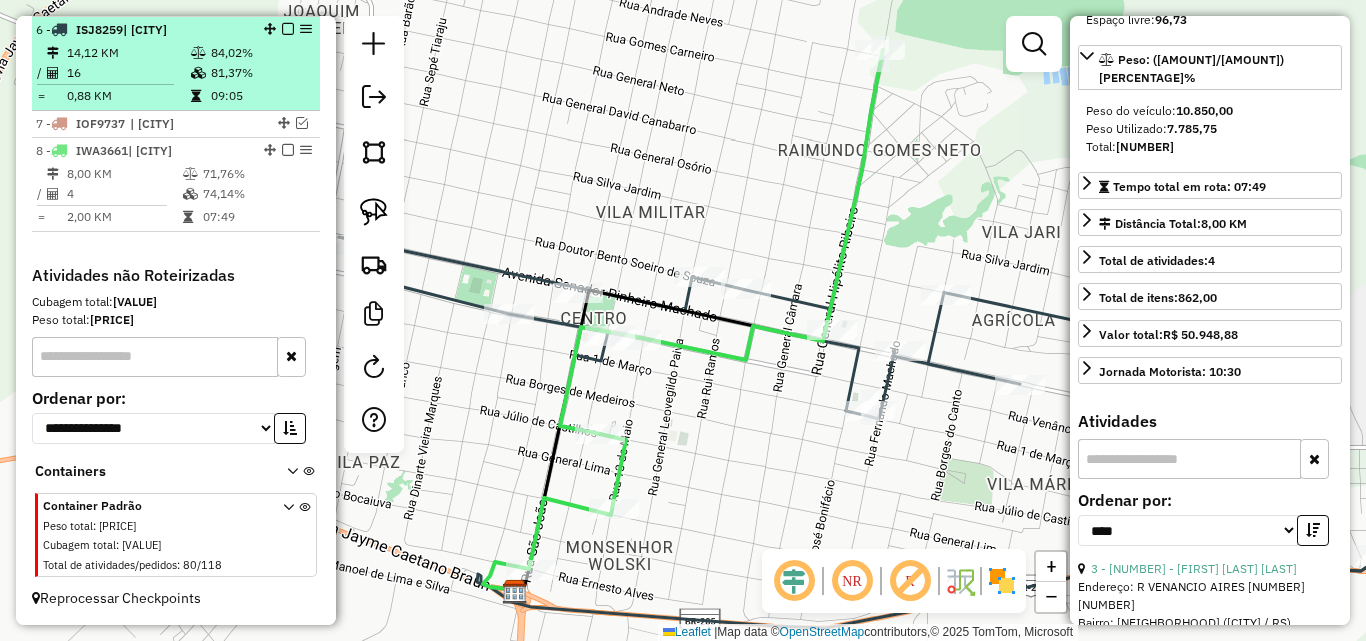 click on "81,37%" at bounding box center [260, 73] 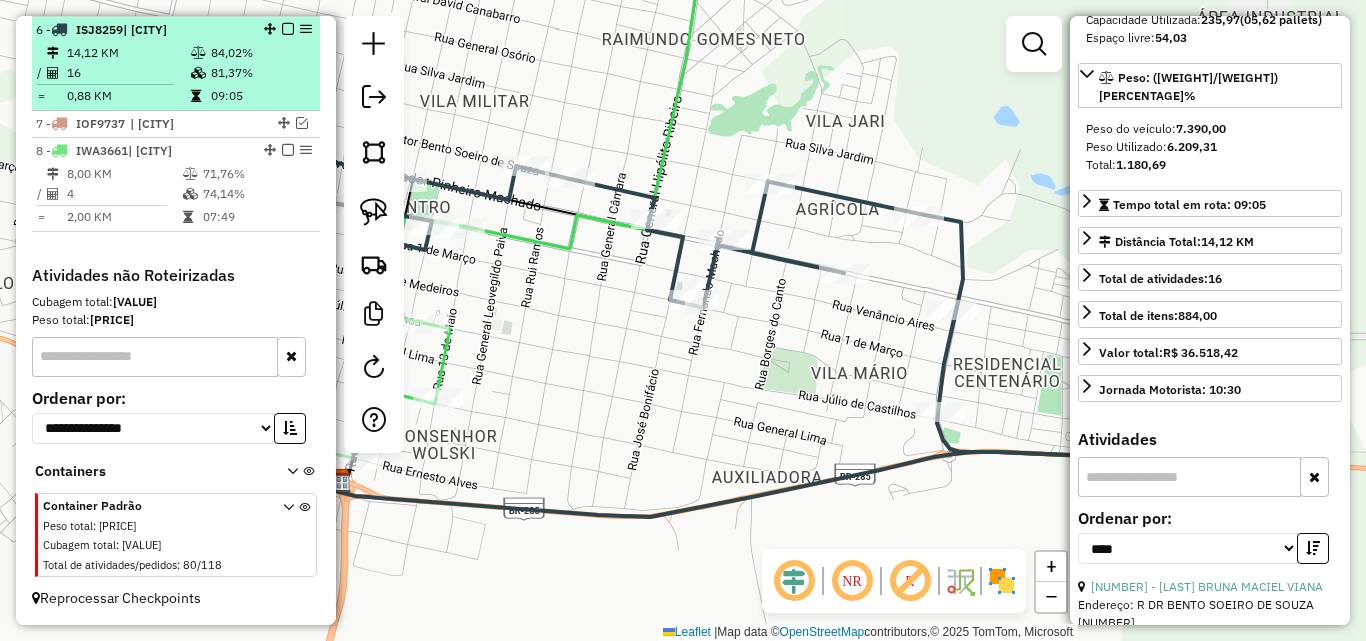 click at bounding box center (288, 29) 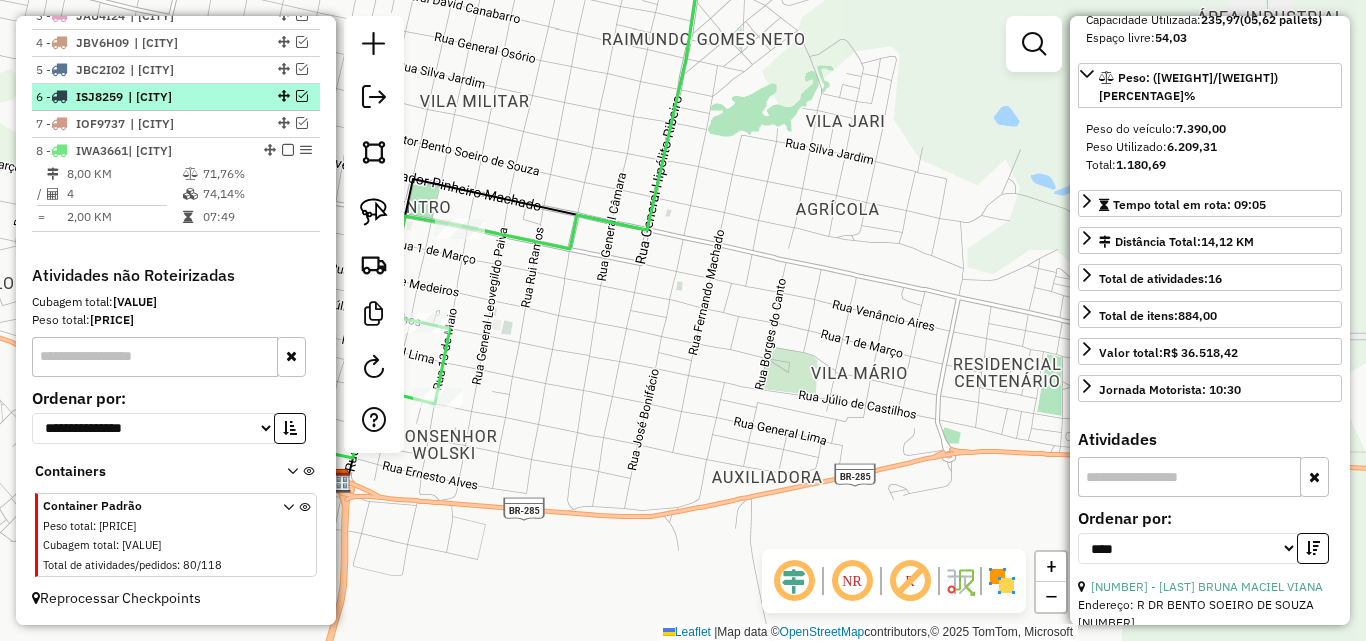 scroll, scrollTop: 817, scrollLeft: 0, axis: vertical 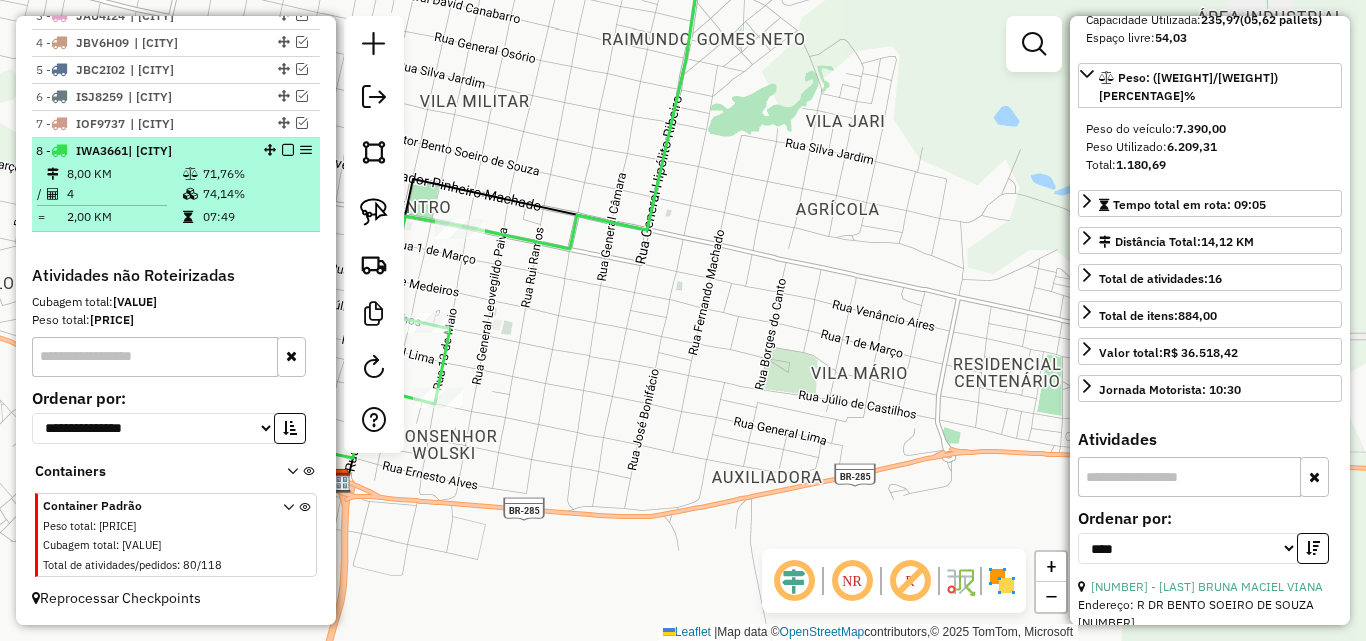click at bounding box center (288, 150) 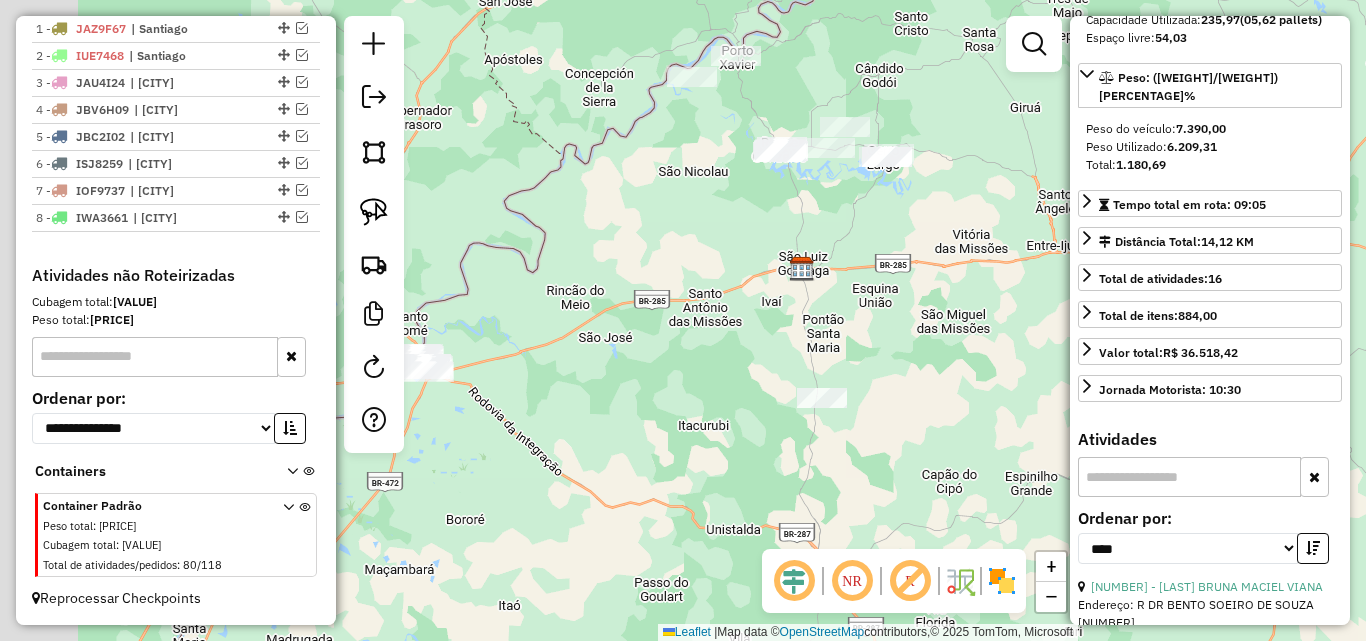 drag, startPoint x: 561, startPoint y: 346, endPoint x: 703, endPoint y: 333, distance: 142.59383 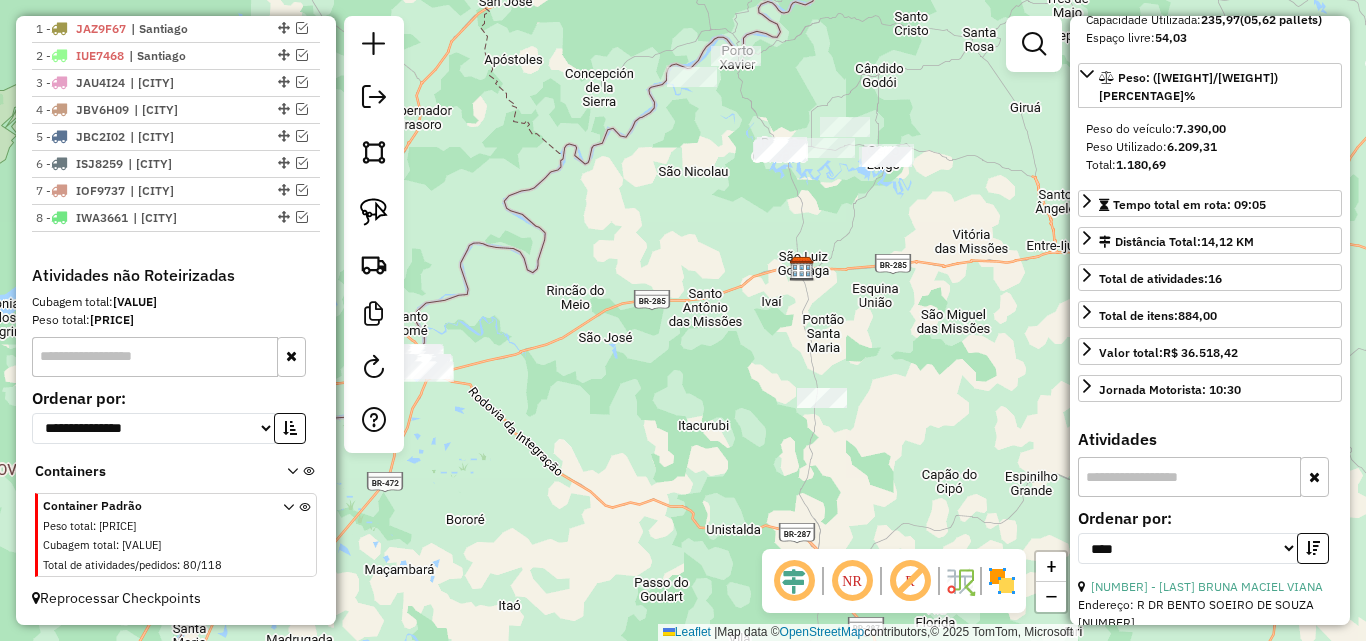 drag, startPoint x: 704, startPoint y: 316, endPoint x: 657, endPoint y: 369, distance: 70.837845 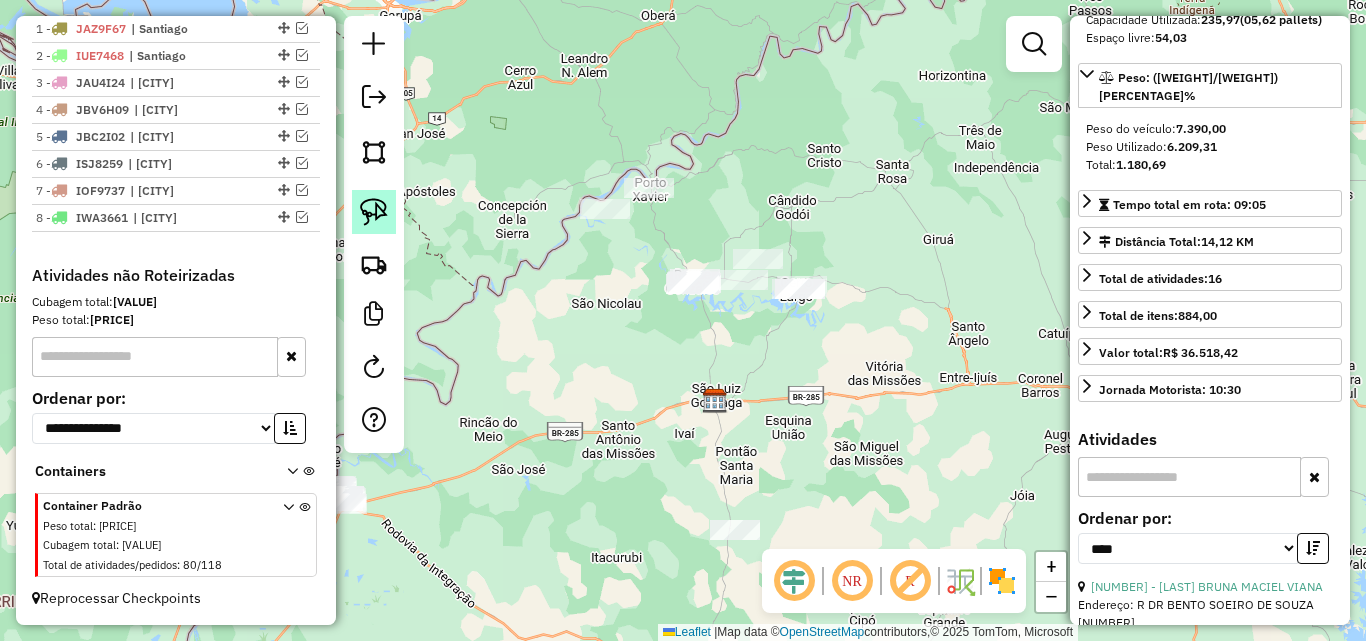 click 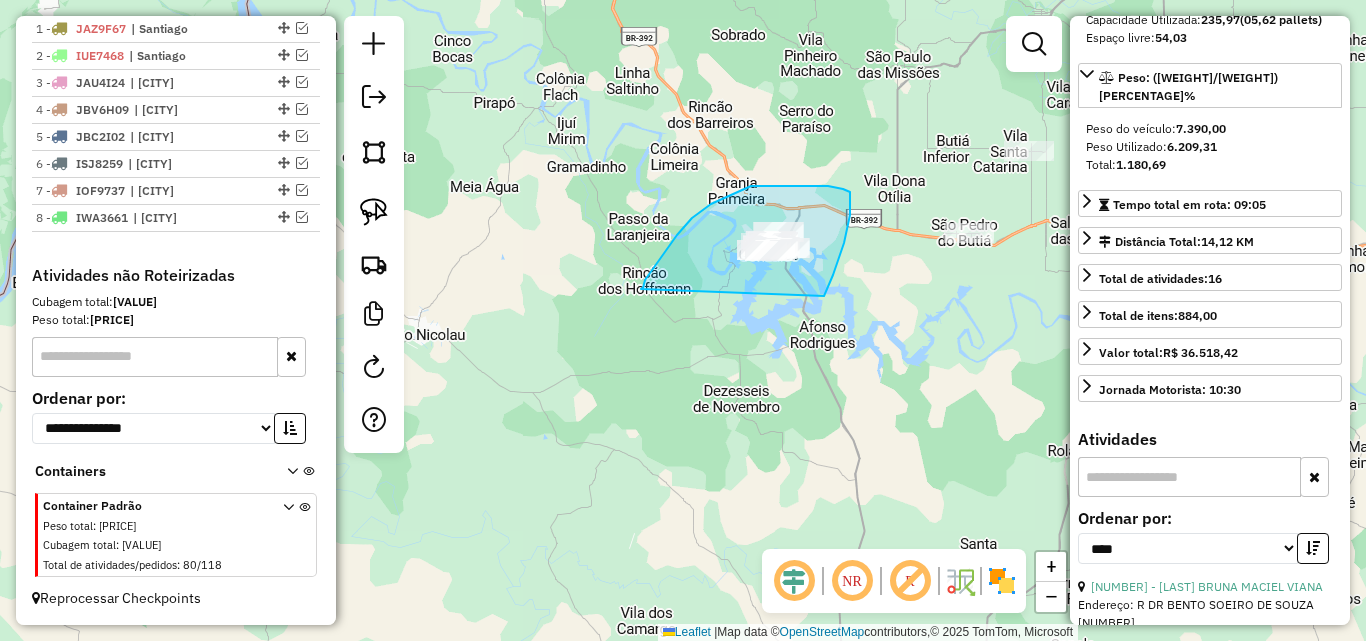 drag, startPoint x: 650, startPoint y: 273, endPoint x: 823, endPoint y: 304, distance: 175.75551 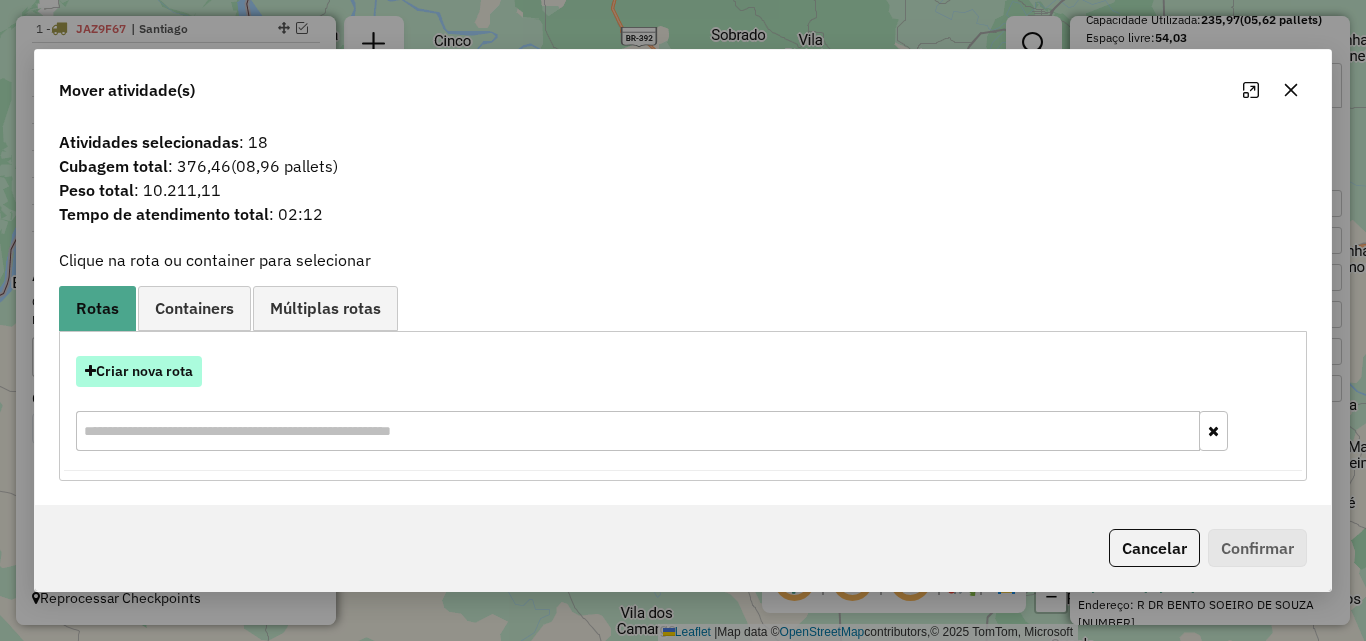 click on "Criar nova rota" at bounding box center [139, 371] 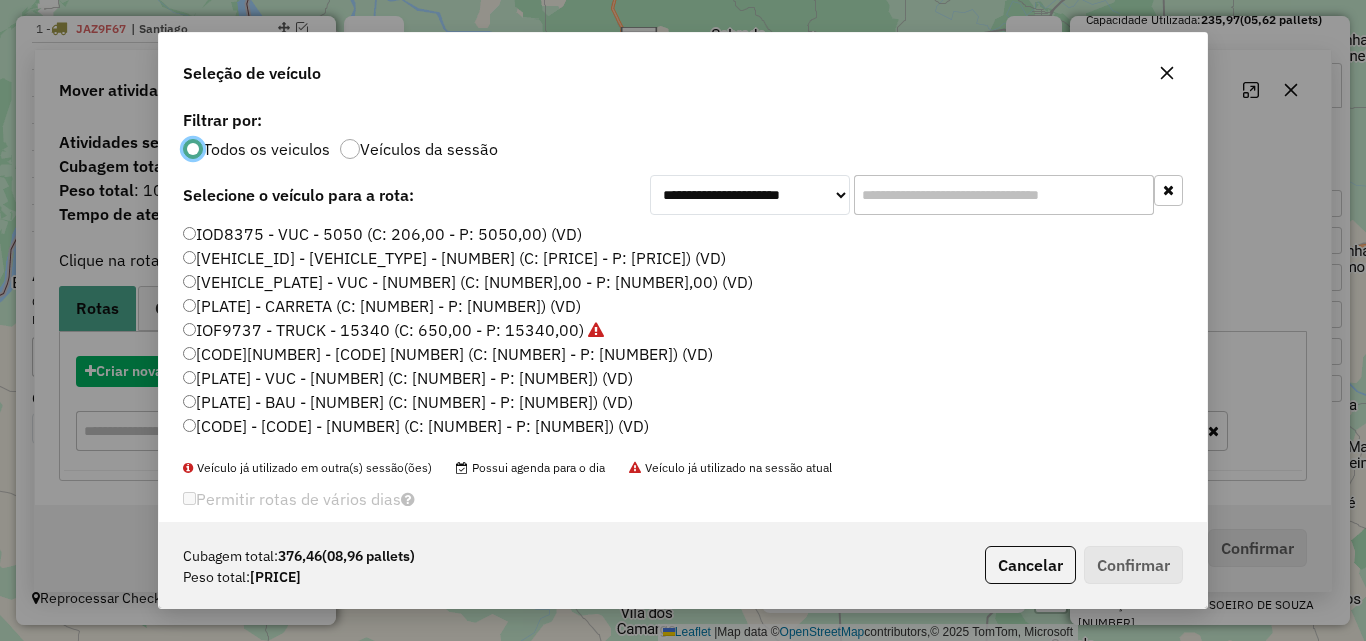 scroll, scrollTop: 11, scrollLeft: 6, axis: both 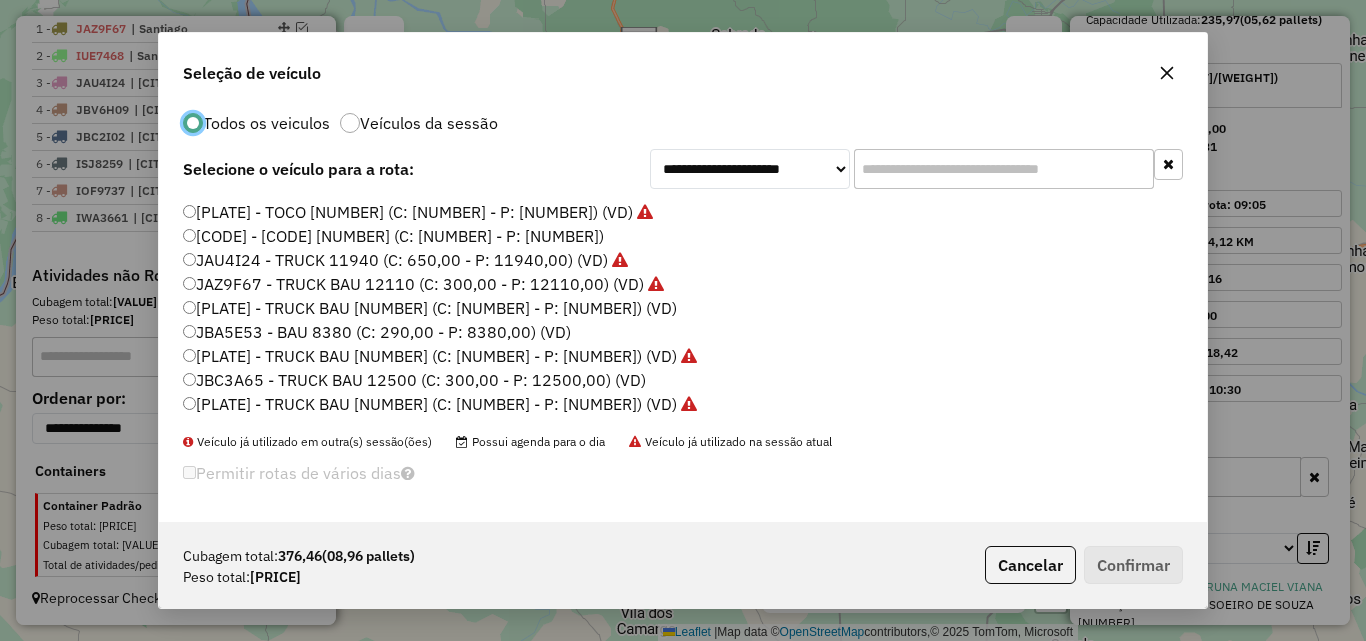 click on "JBC3A65 - TRUCK BAU 12500 (C: 300,00 - P: 12500,00) (VD)" 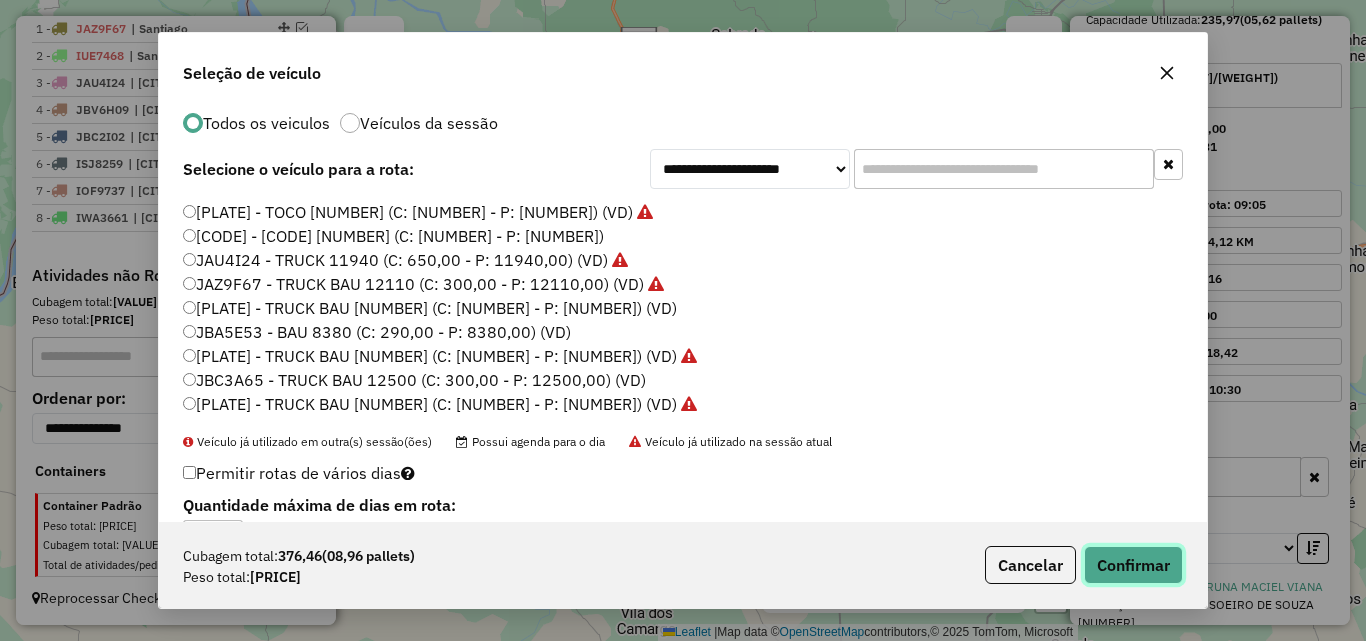 click on "Confirmar" 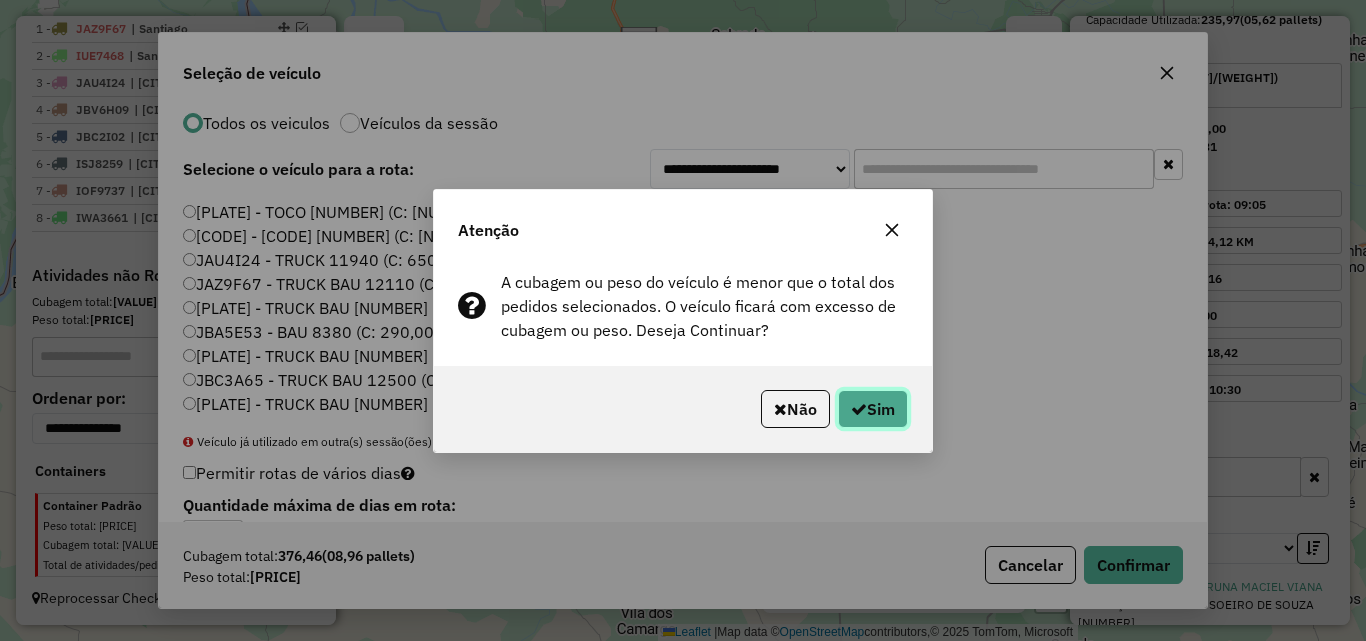 click on "Sim" 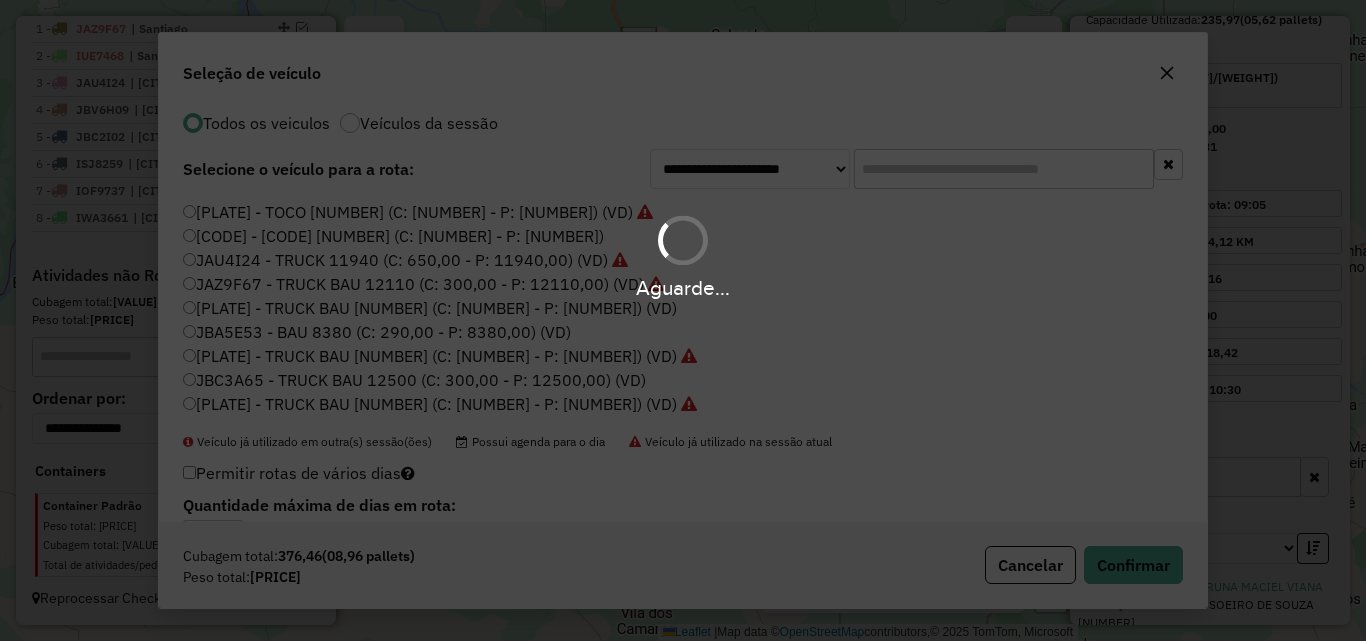 scroll, scrollTop: 844, scrollLeft: 0, axis: vertical 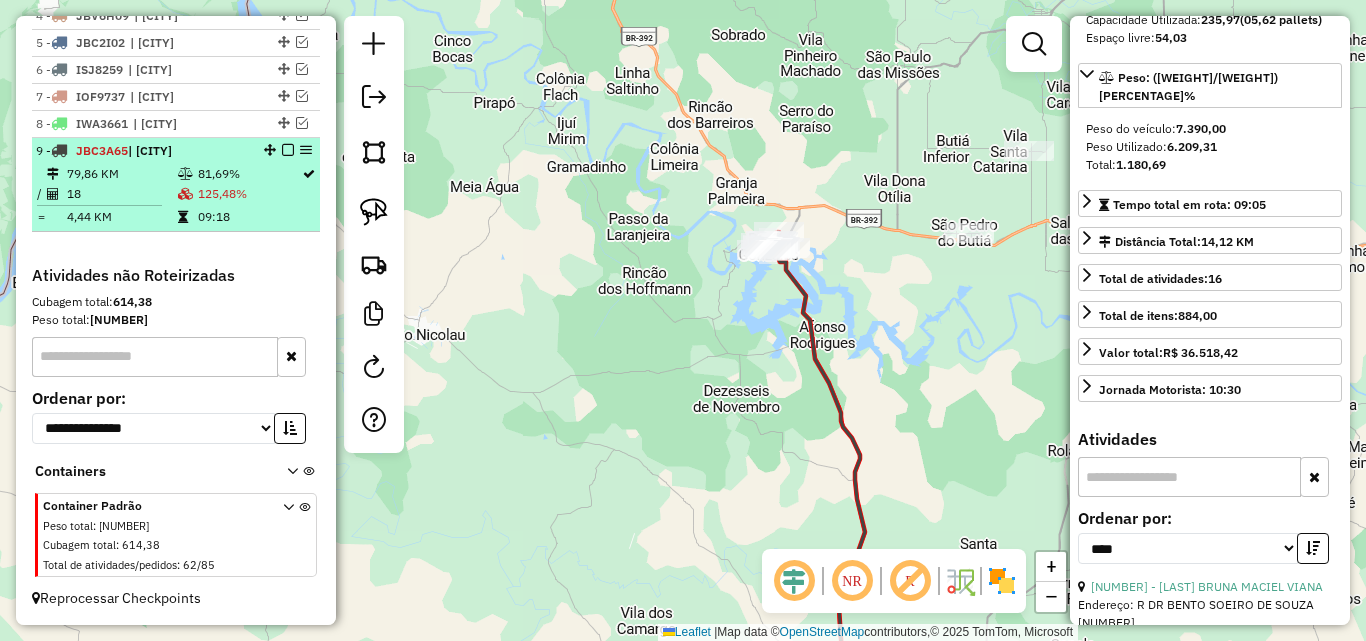 click at bounding box center [288, 150] 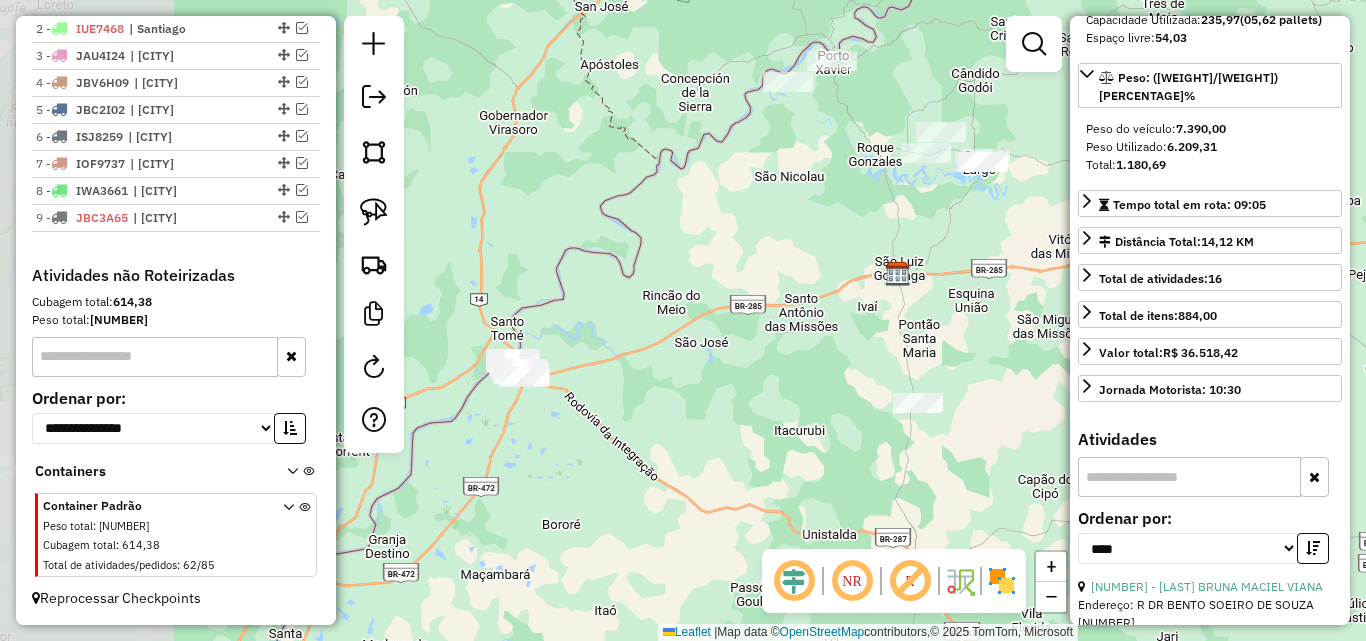 drag, startPoint x: 569, startPoint y: 421, endPoint x: 794, endPoint y: 304, distance: 253.60205 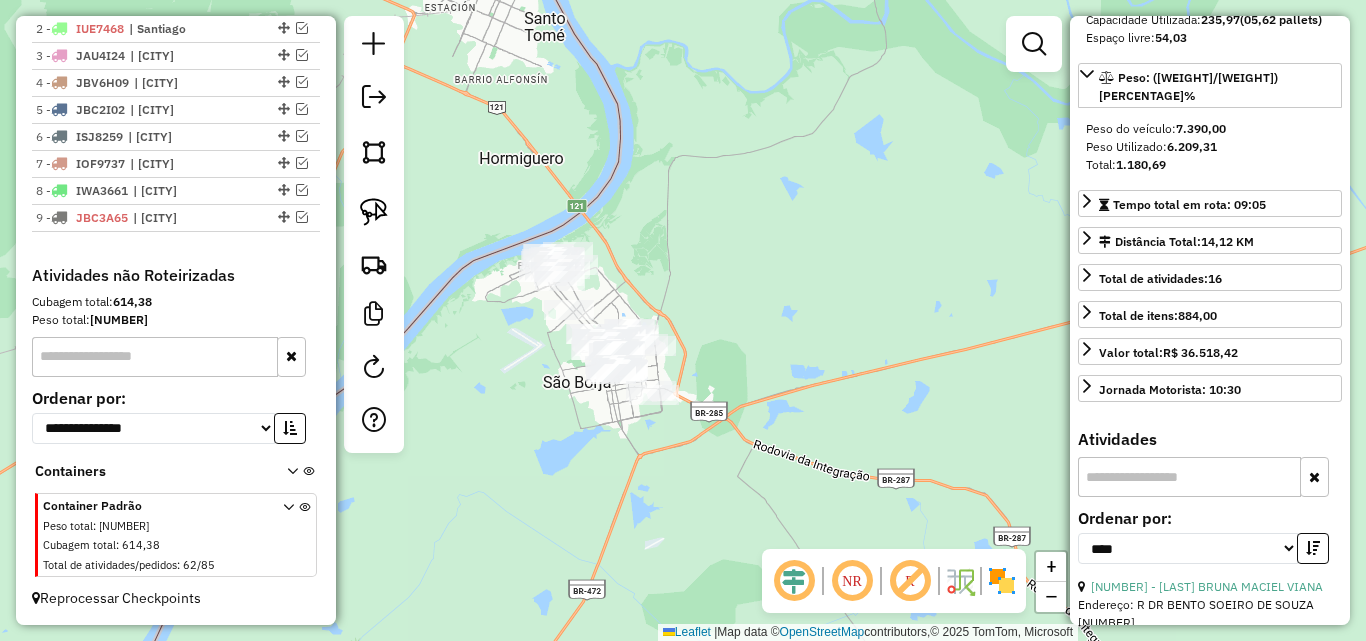 click on "Janela de atendimento Grade de atendimento Capacidade Transportadoras Veículos Cliente Pedidos  Rotas Selecione os dias de semana para filtrar as janelas de atendimento  Seg   Ter   Qua   Qui   Sex   Sáb   Dom  Informe o período da janela de atendimento: De: Até:  Filtrar exatamente a janela do cliente  Considerar janela de atendimento padrão  Selecione os dias de semana para filtrar as grades de atendimento  Seg   Ter   Qua   Qui   Sex   Sáb   Dom   Considerar clientes sem dia de atendimento cadastrado  Clientes fora do dia de atendimento selecionado Filtrar as atividades entre os valores definidos abaixo:  Peso mínimo:   Peso máximo:   Cubagem mínima:   Cubagem máxima:   De:   Até:  Filtrar as atividades entre o tempo de atendimento definido abaixo:  De:   Até:   Considerar capacidade total dos clientes não roteirizados Transportadora: Selecione um ou mais itens Tipo de veículo: Selecione um ou mais itens Veículo: Selecione um ou mais itens Motorista: Selecione um ou mais itens Nome: Rótulo:" 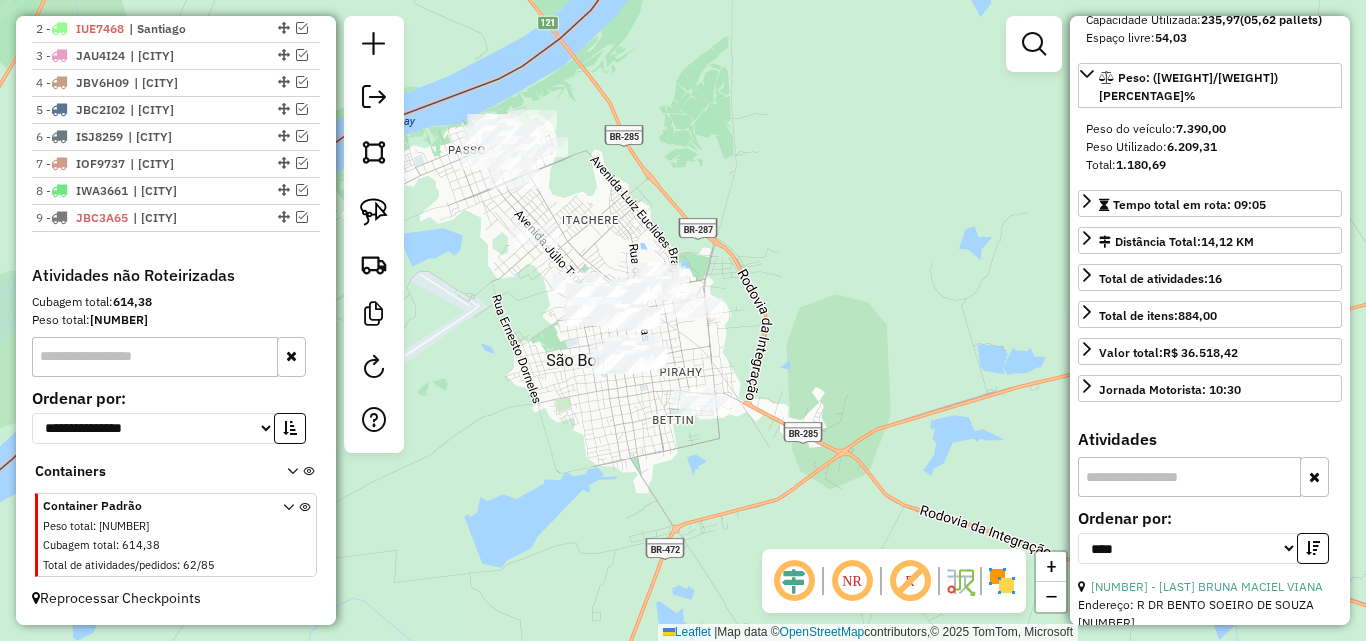 drag, startPoint x: 557, startPoint y: 387, endPoint x: 542, endPoint y: 369, distance: 23.43075 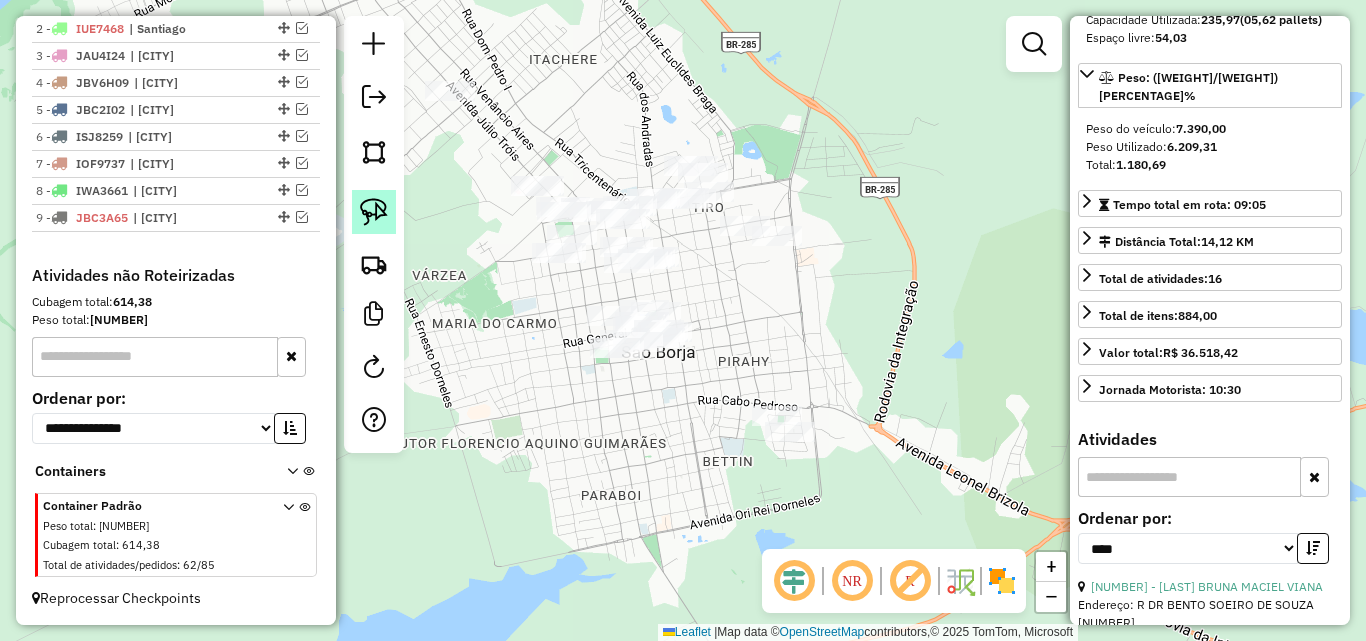click 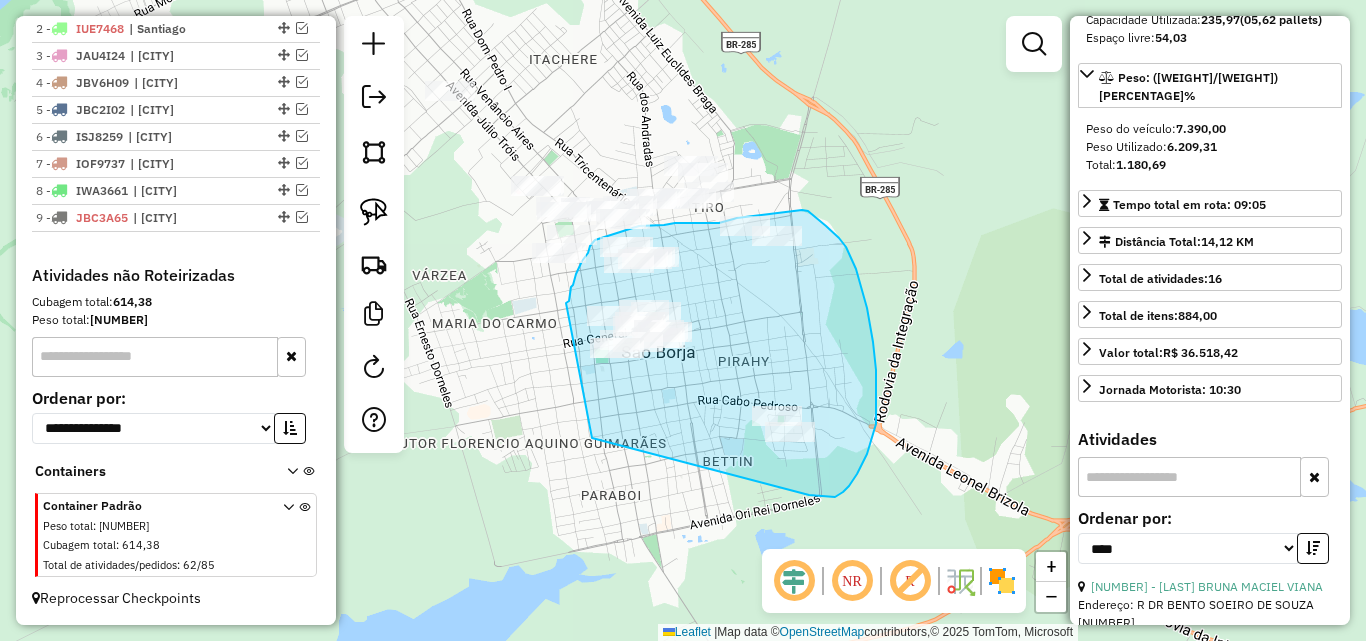 drag, startPoint x: 566, startPoint y: 303, endPoint x: 590, endPoint y: 438, distance: 137.11674 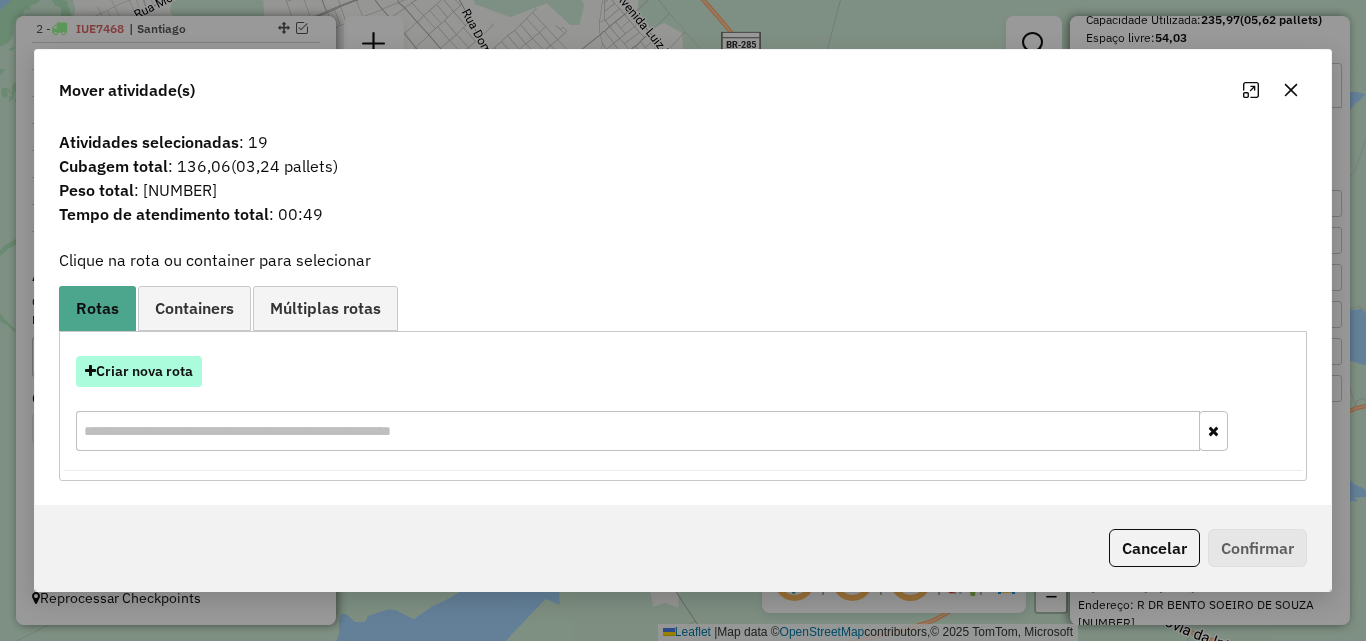 click on "Criar nova rota" at bounding box center (139, 371) 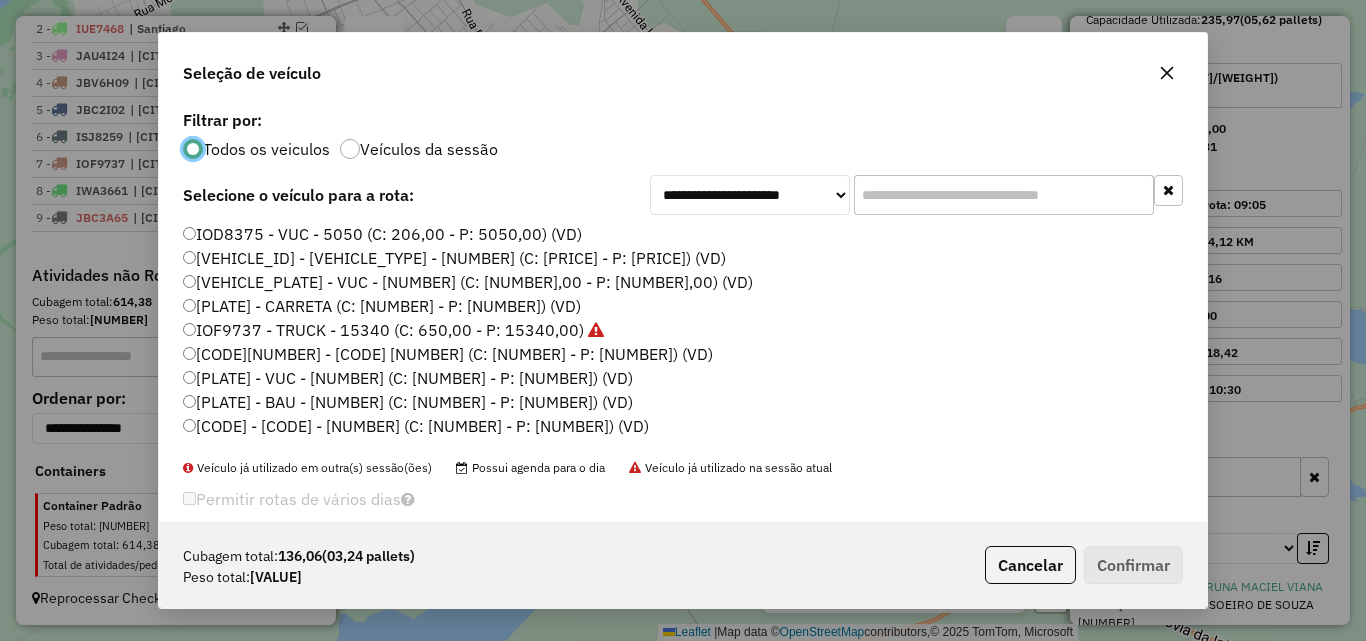 scroll, scrollTop: 11, scrollLeft: 6, axis: both 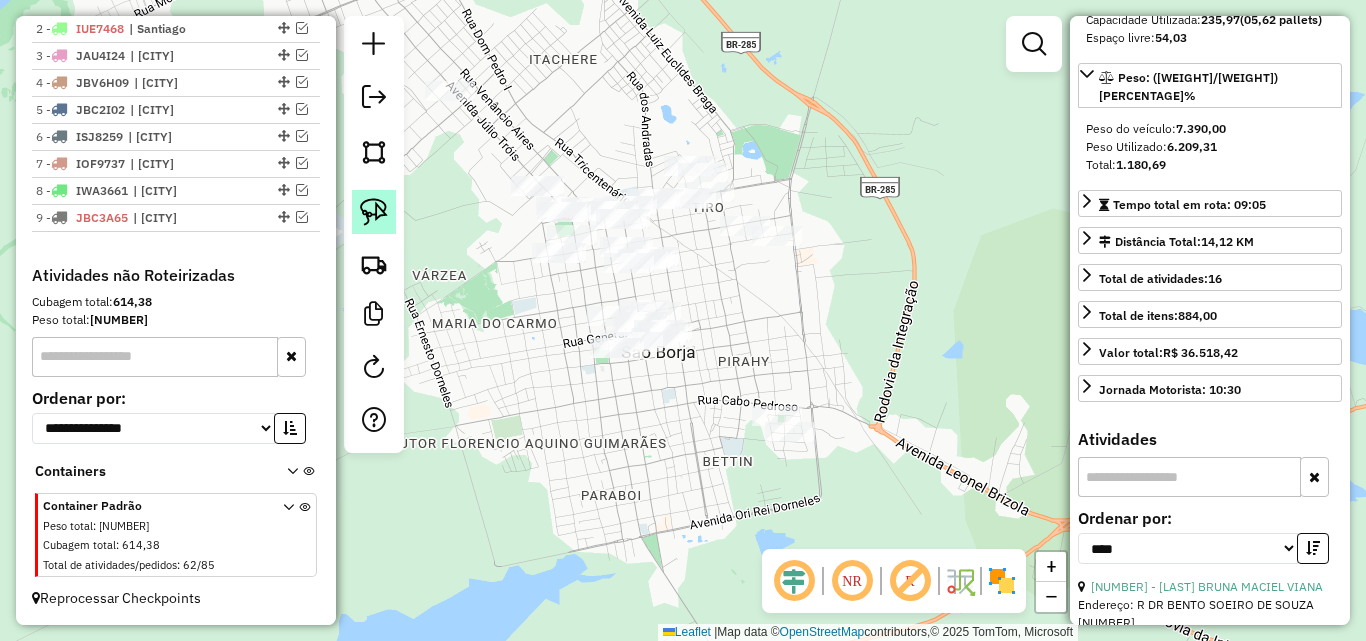 click 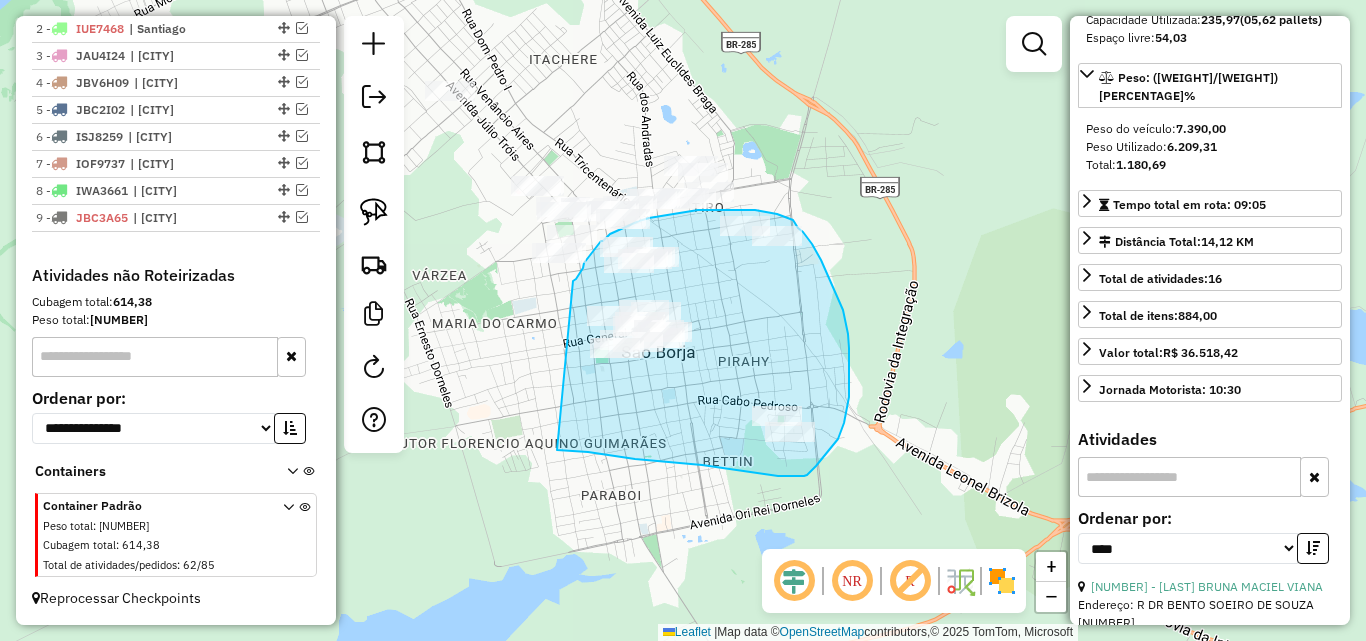 drag, startPoint x: 574, startPoint y: 280, endPoint x: 555, endPoint y: 450, distance: 171.05847 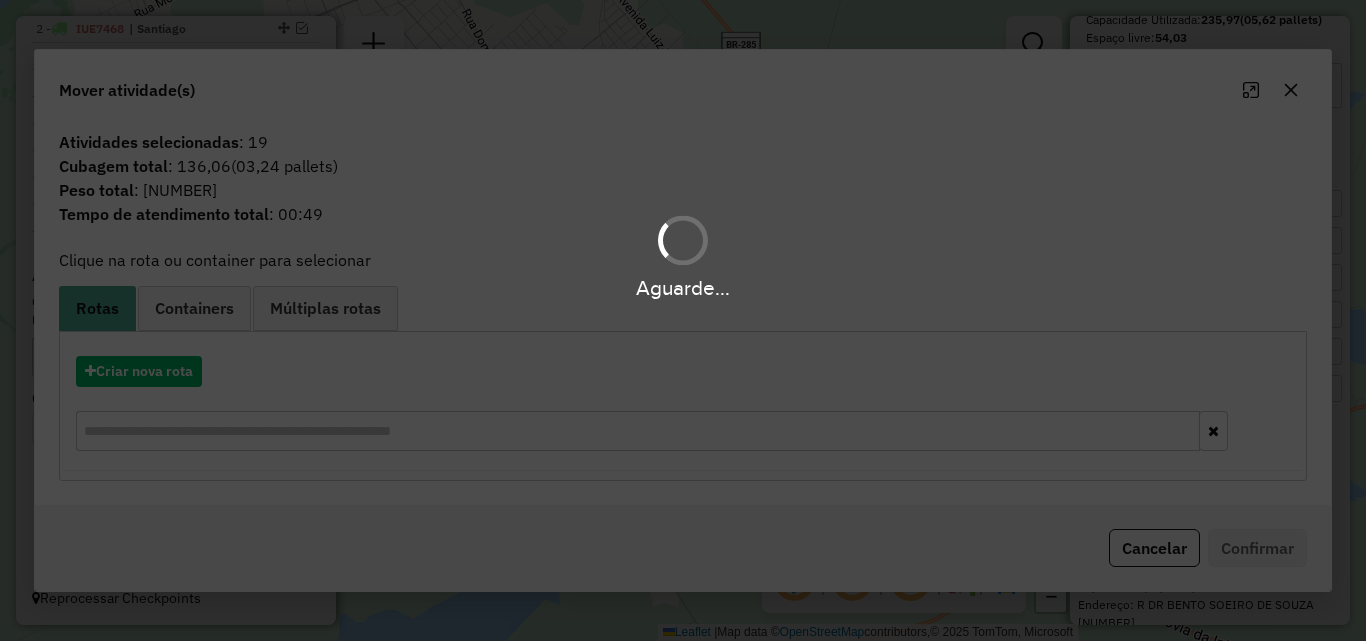 click on "Aguarde..." at bounding box center [683, 320] 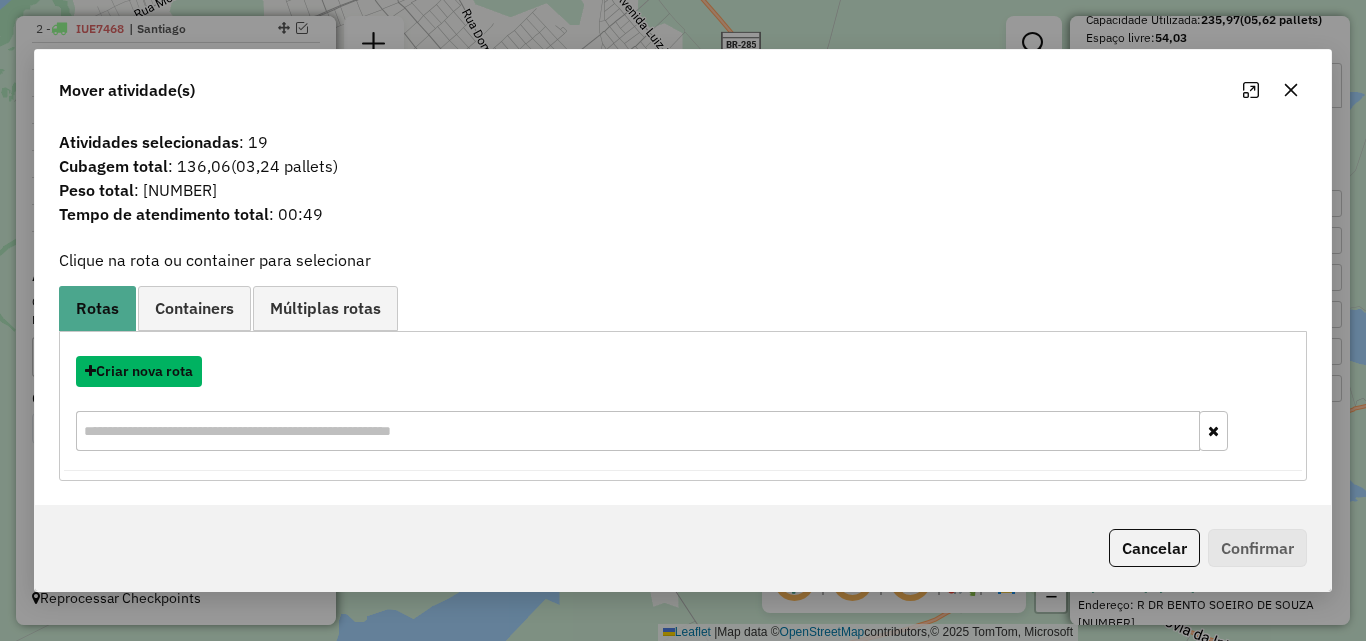 click on "Criar nova rota" at bounding box center [139, 371] 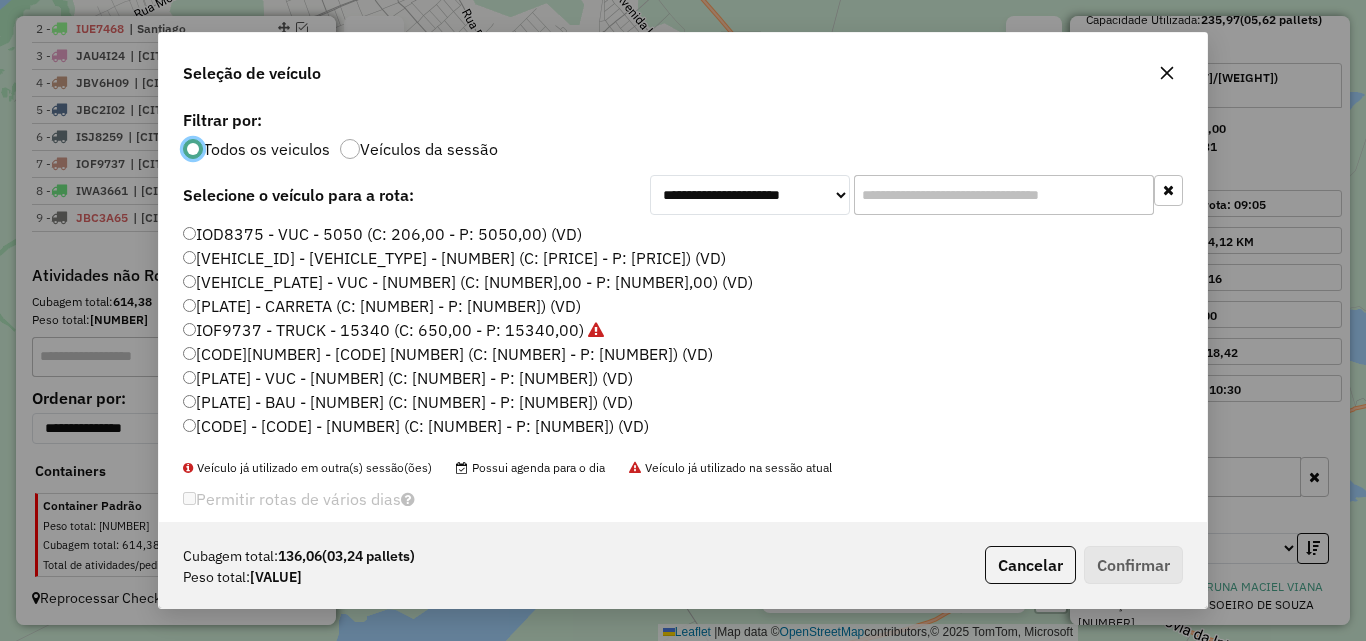 scroll, scrollTop: 11, scrollLeft: 6, axis: both 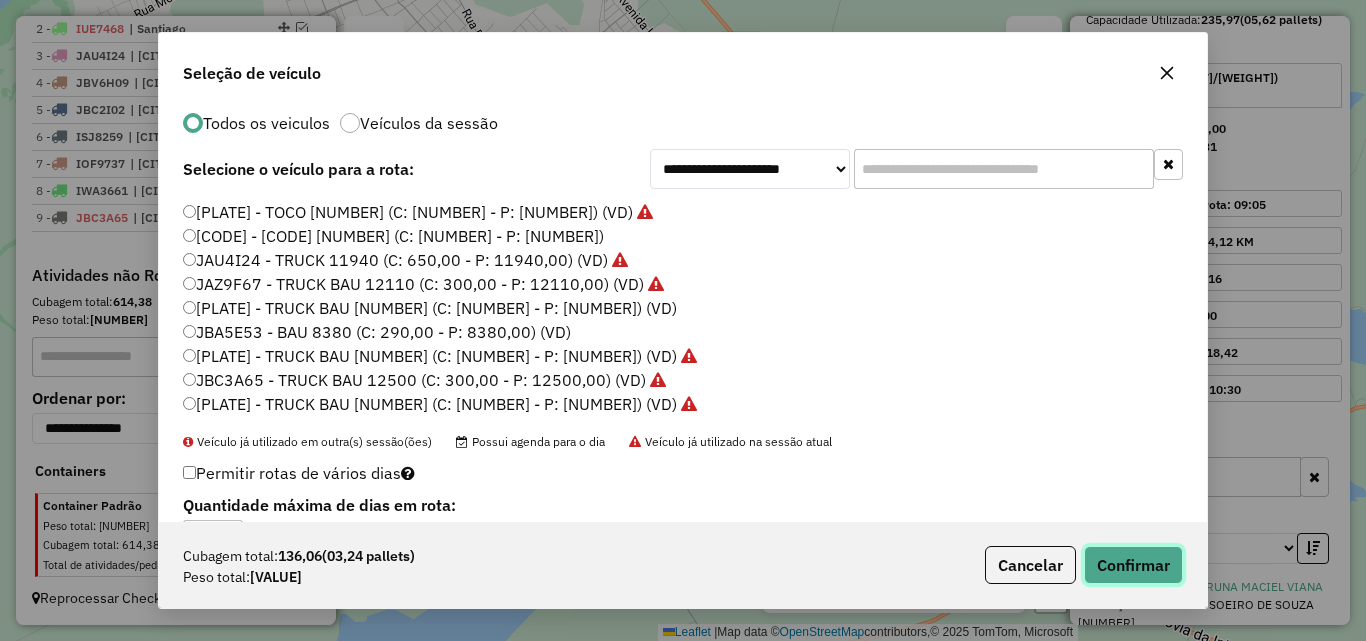click on "Confirmar" 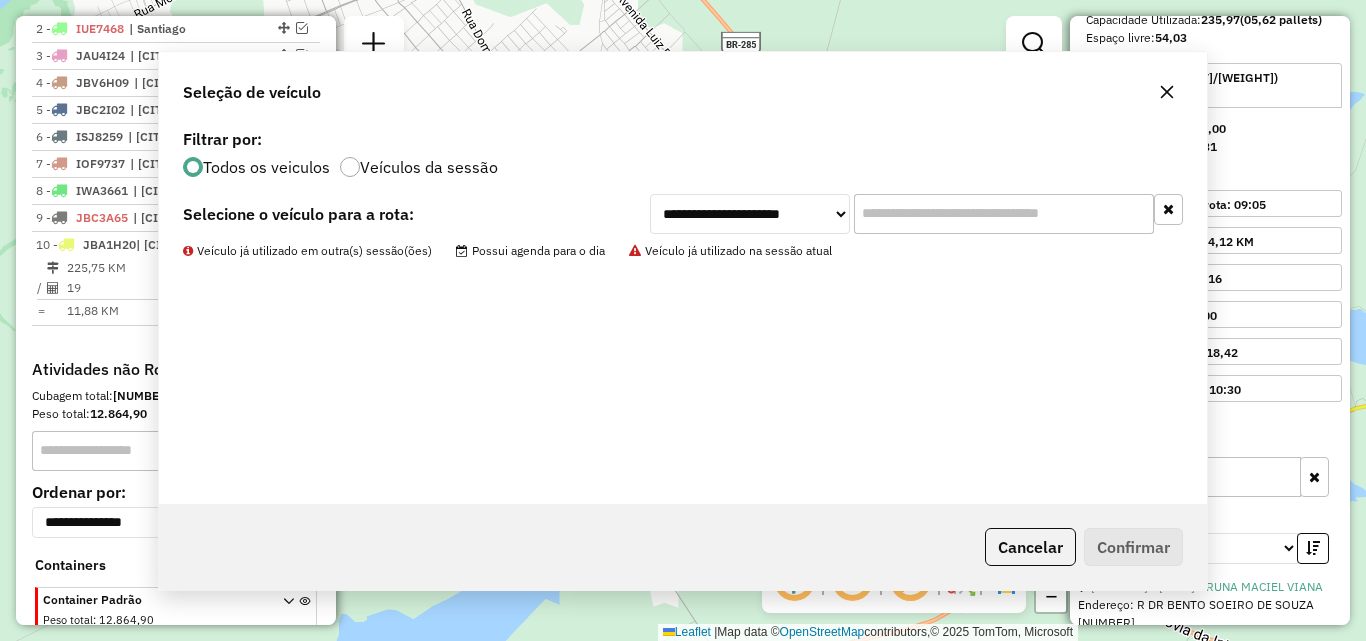 scroll, scrollTop: 871, scrollLeft: 0, axis: vertical 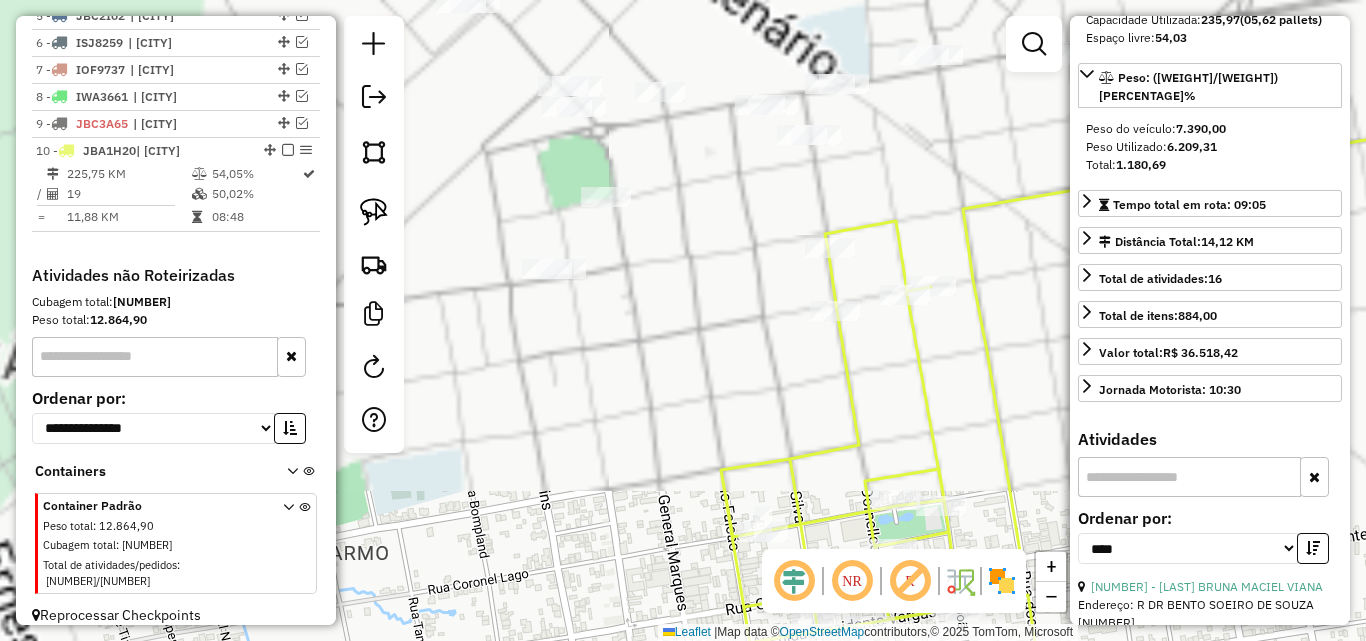 drag, startPoint x: 607, startPoint y: 329, endPoint x: 663, endPoint y: 355, distance: 61.741398 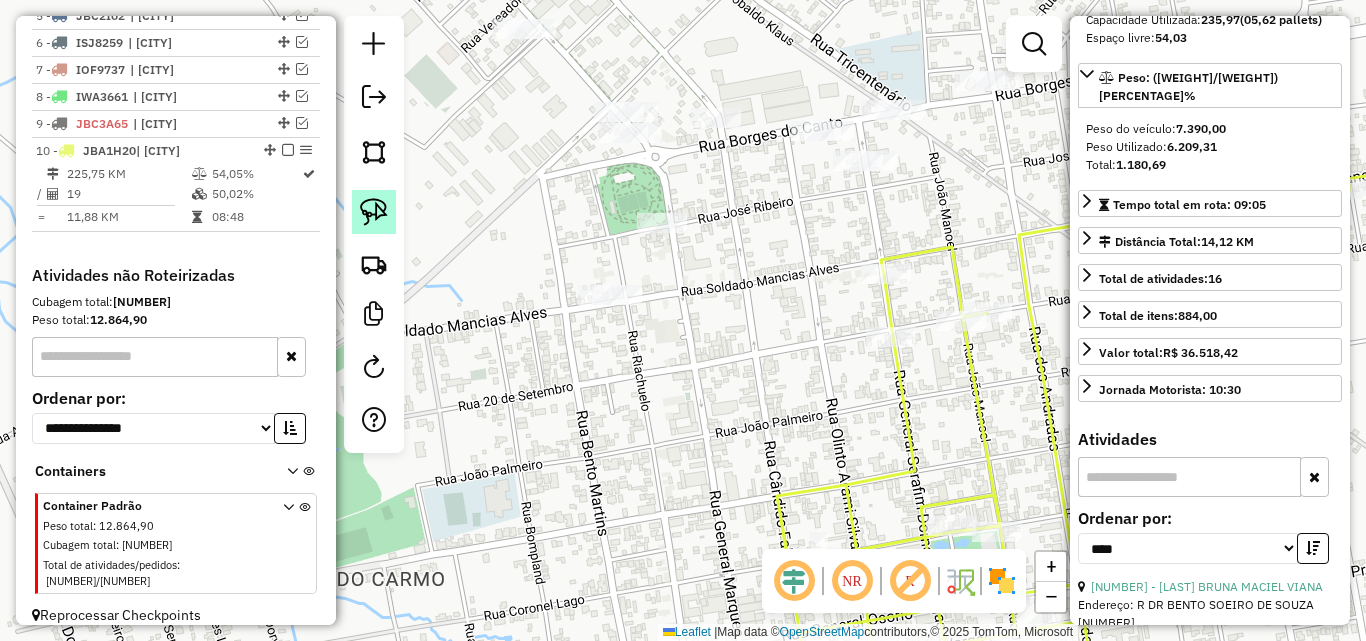 click 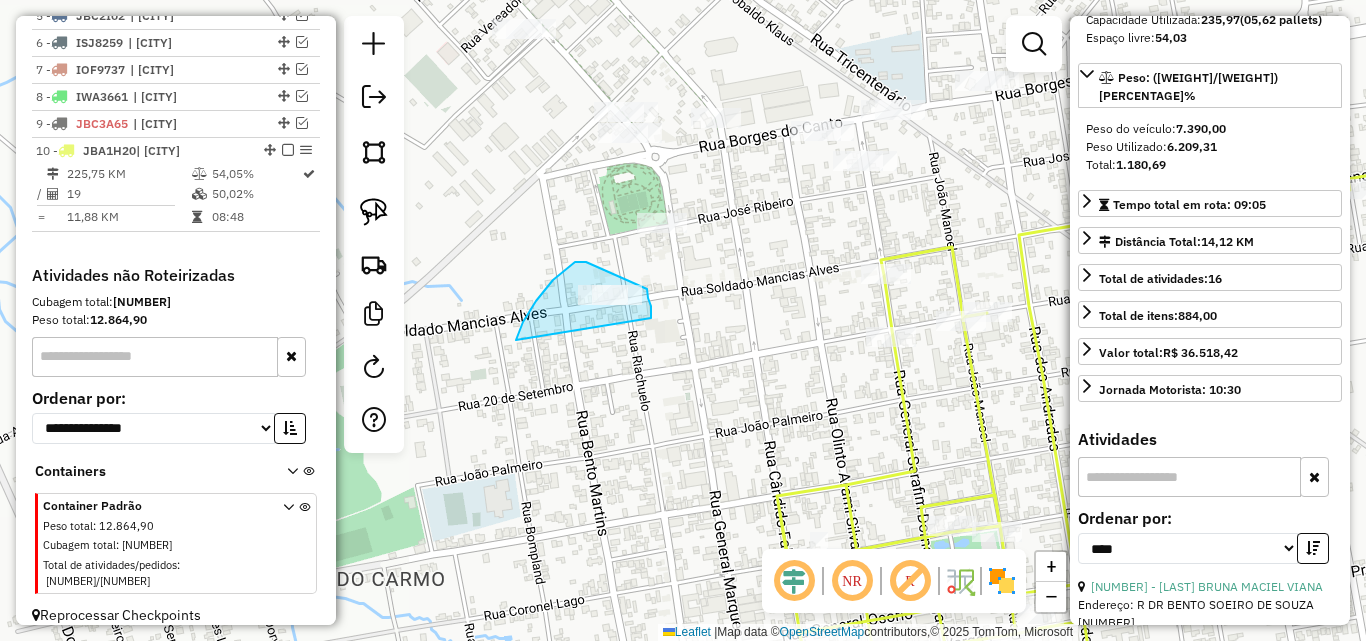 drag, startPoint x: 516, startPoint y: 340, endPoint x: 651, endPoint y: 319, distance: 136.62357 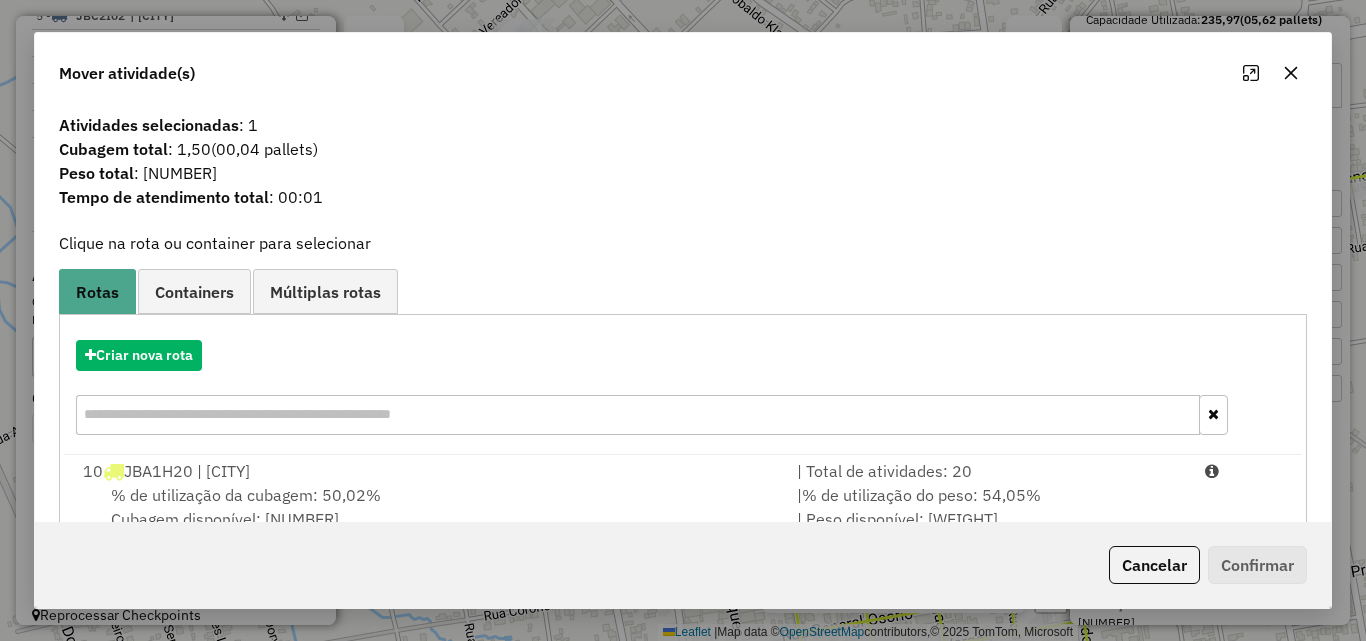 click on "% de utilização da cubagem: [PERCENTAGE]%  Cubagem disponível: [NUMBER]" at bounding box center (428, 507) 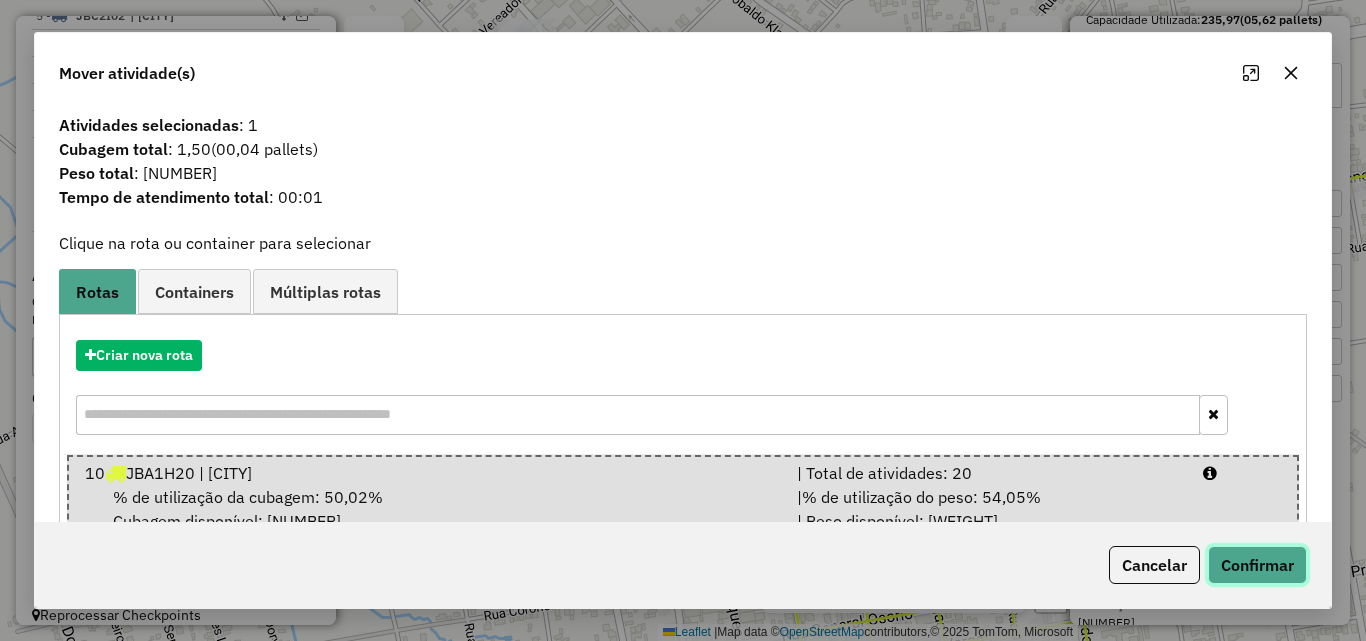 click on "Confirmar" 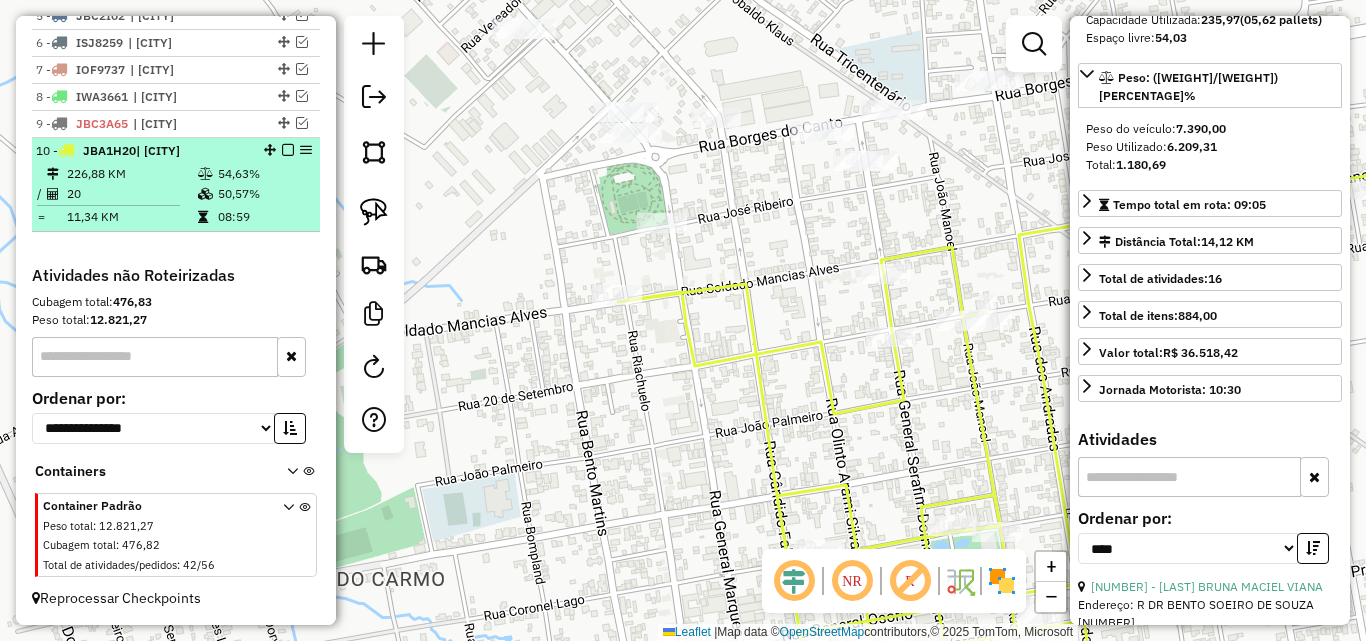 click on "226,88 KM" at bounding box center [131, 174] 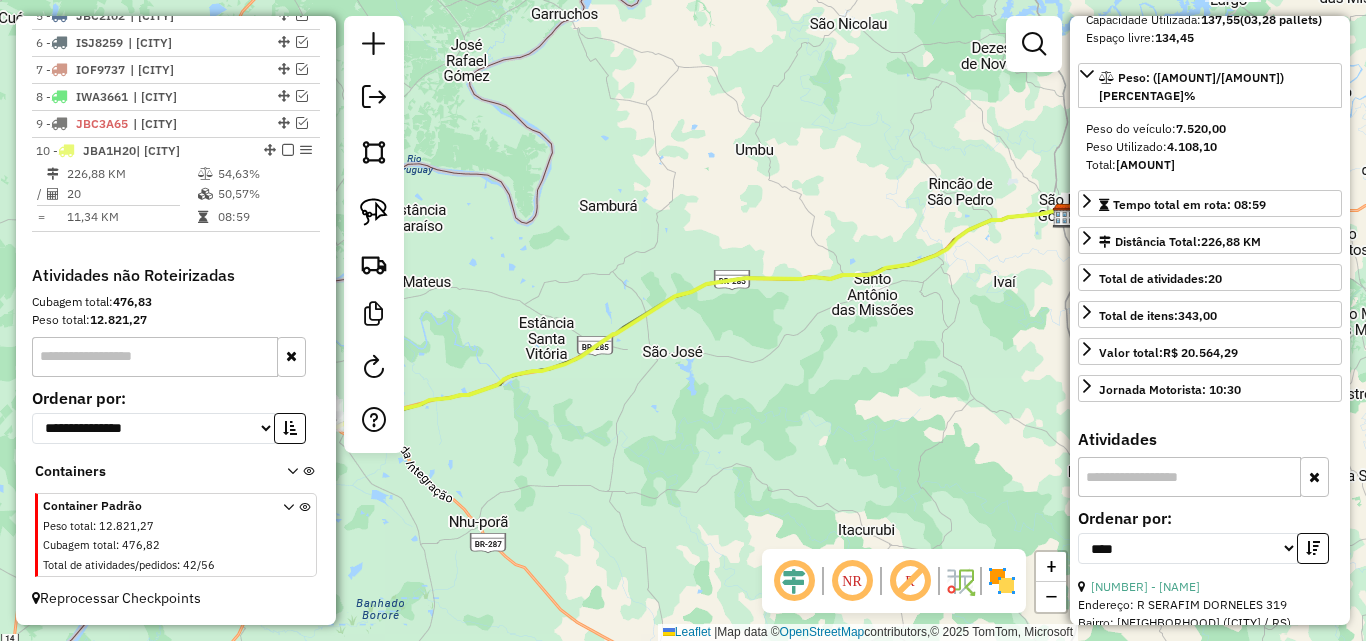 drag, startPoint x: 826, startPoint y: 402, endPoint x: 1001, endPoint y: 445, distance: 180.20544 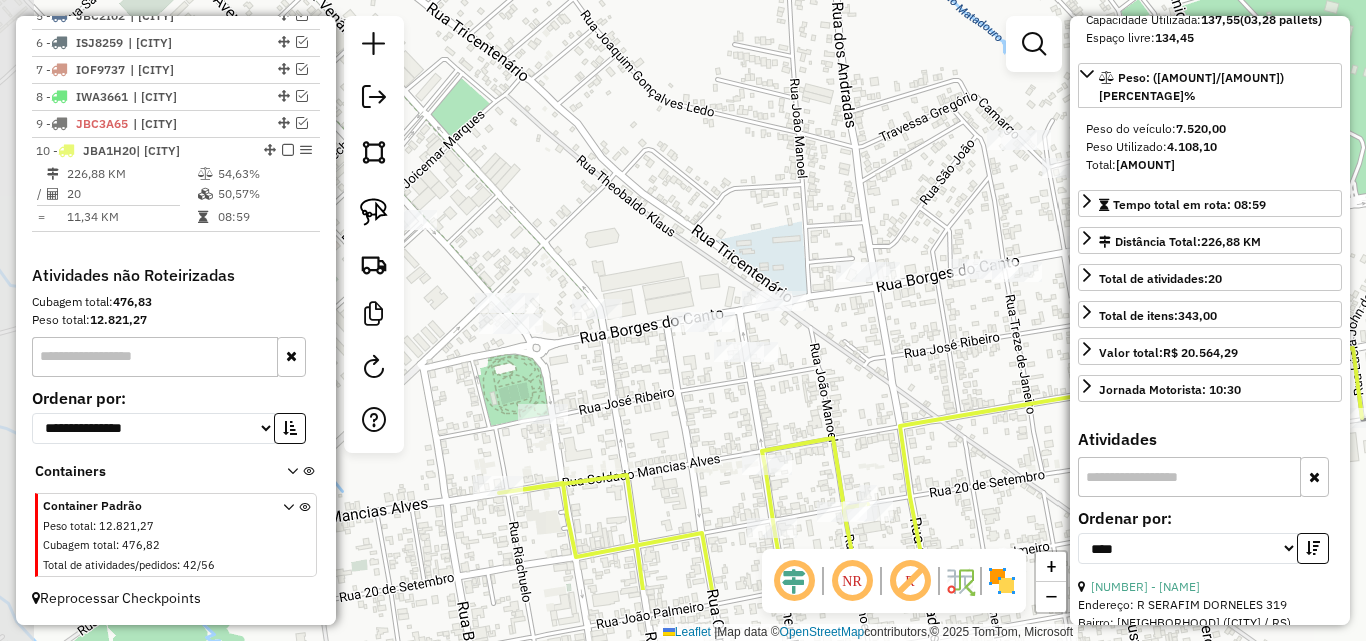 drag, startPoint x: 736, startPoint y: 507, endPoint x: 890, endPoint y: 363, distance: 210.83643 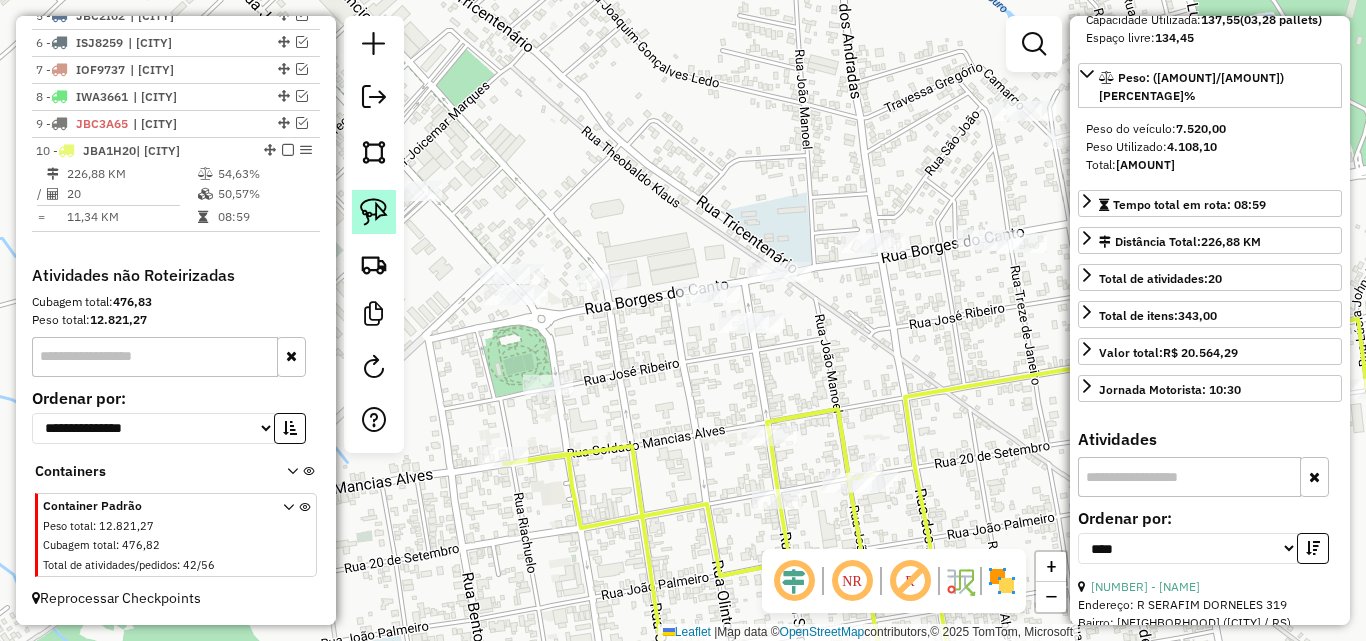click 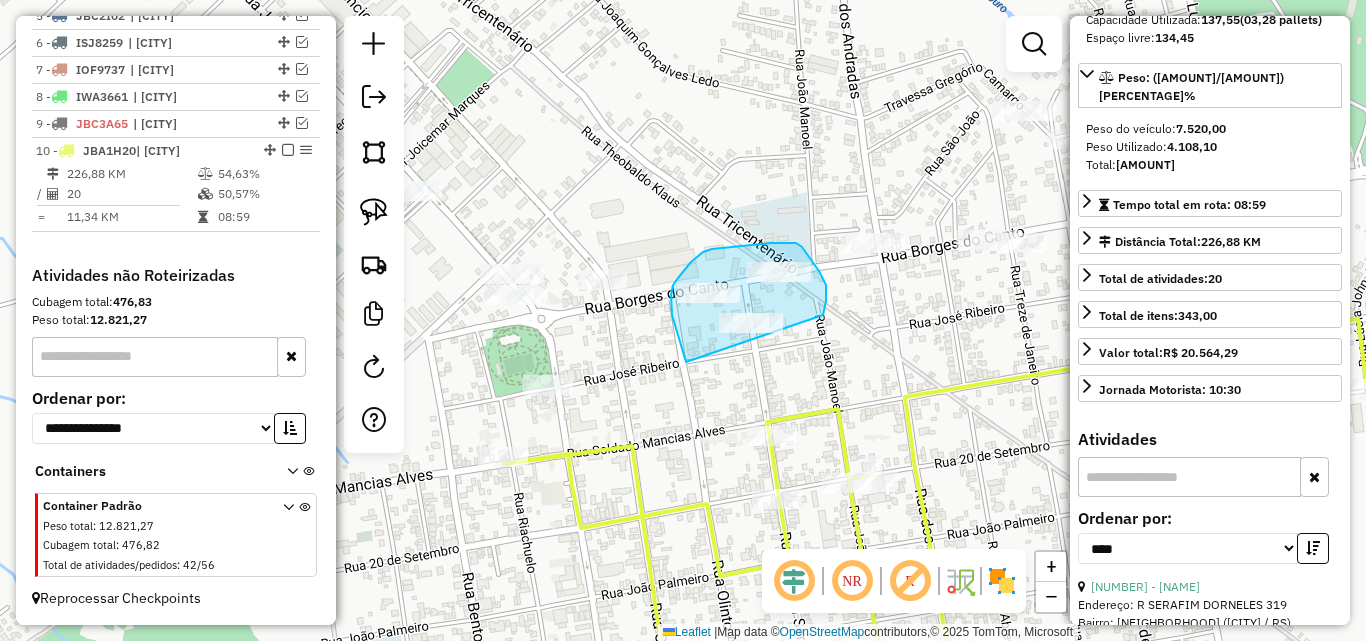 drag, startPoint x: 686, startPoint y: 362, endPoint x: 805, endPoint y: 357, distance: 119.104996 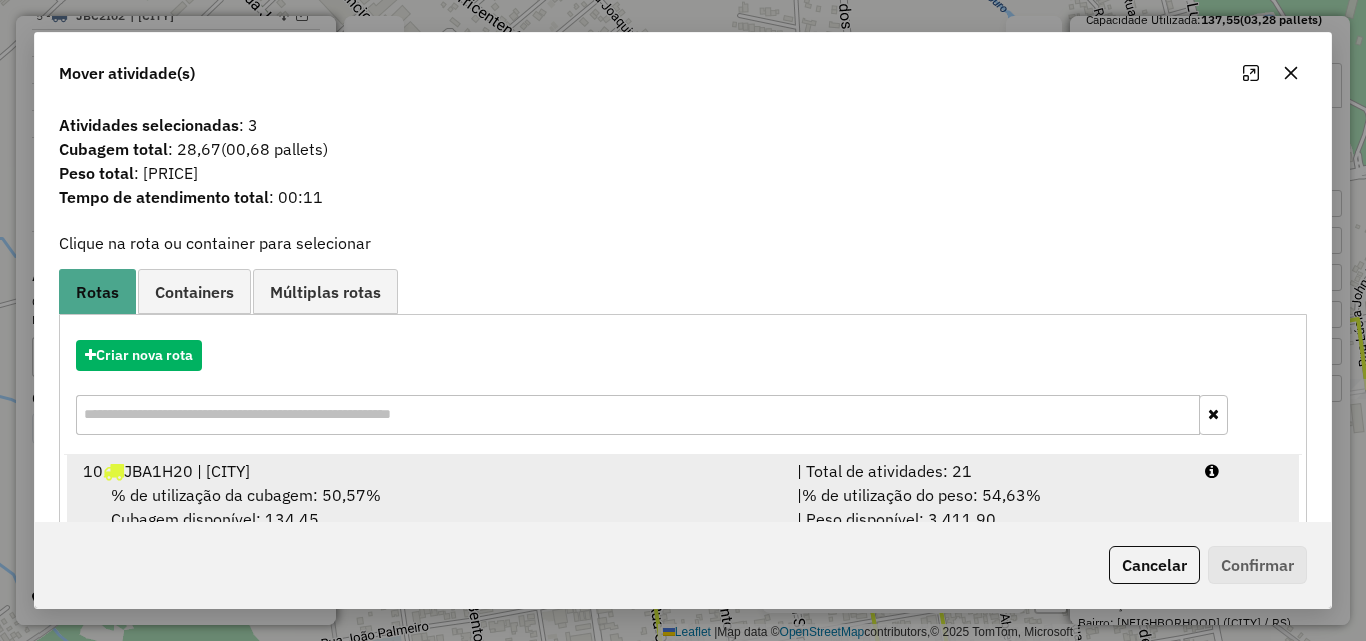 drag, startPoint x: 1170, startPoint y: 567, endPoint x: 1058, endPoint y: 462, distance: 153.52199 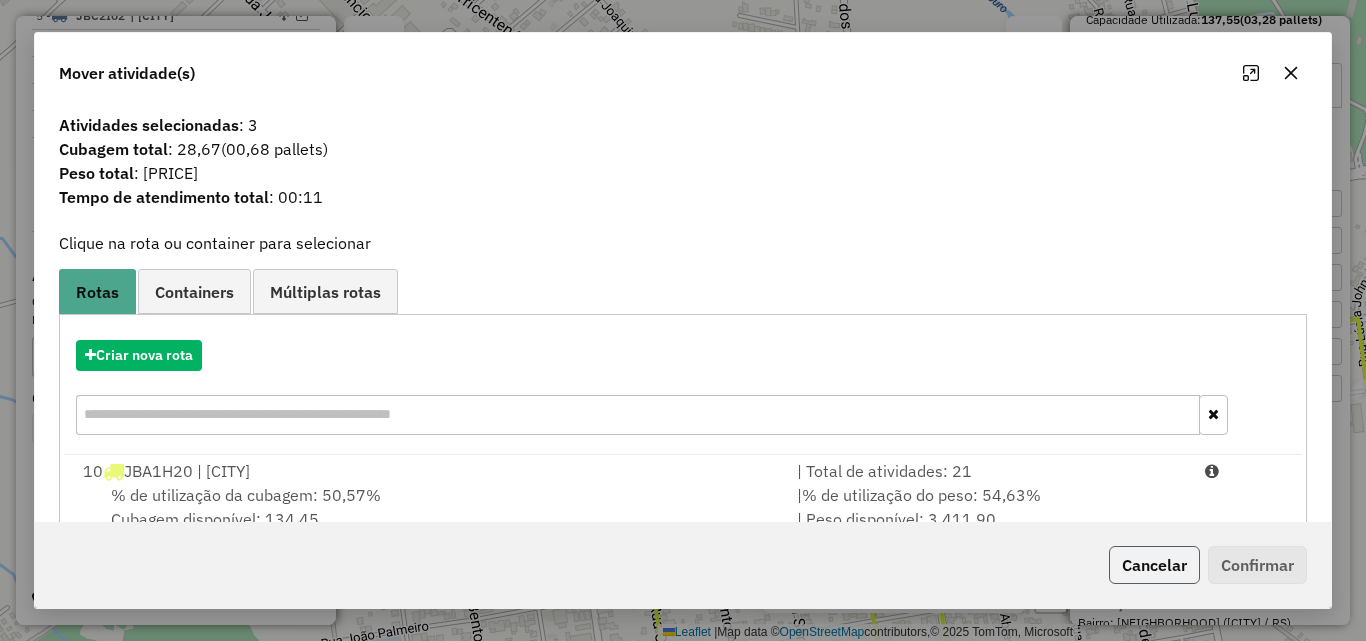 click on "Cancelar" 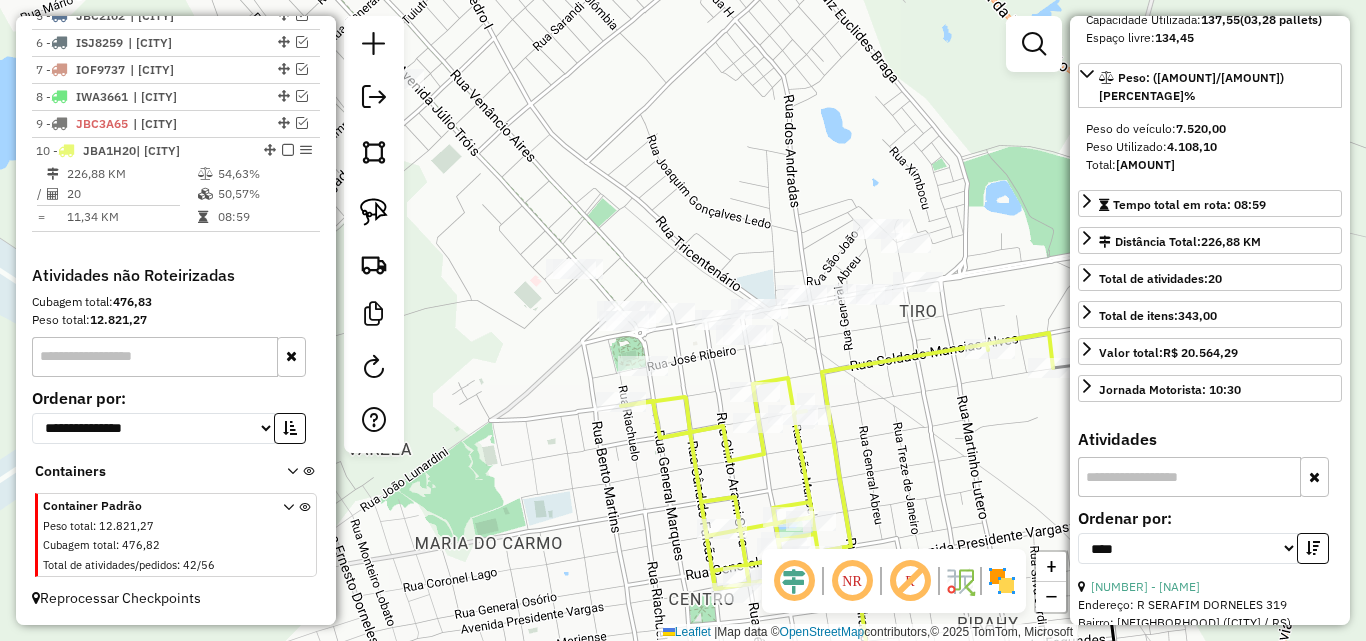drag, startPoint x: 881, startPoint y: 350, endPoint x: 782, endPoint y: 353, distance: 99.04544 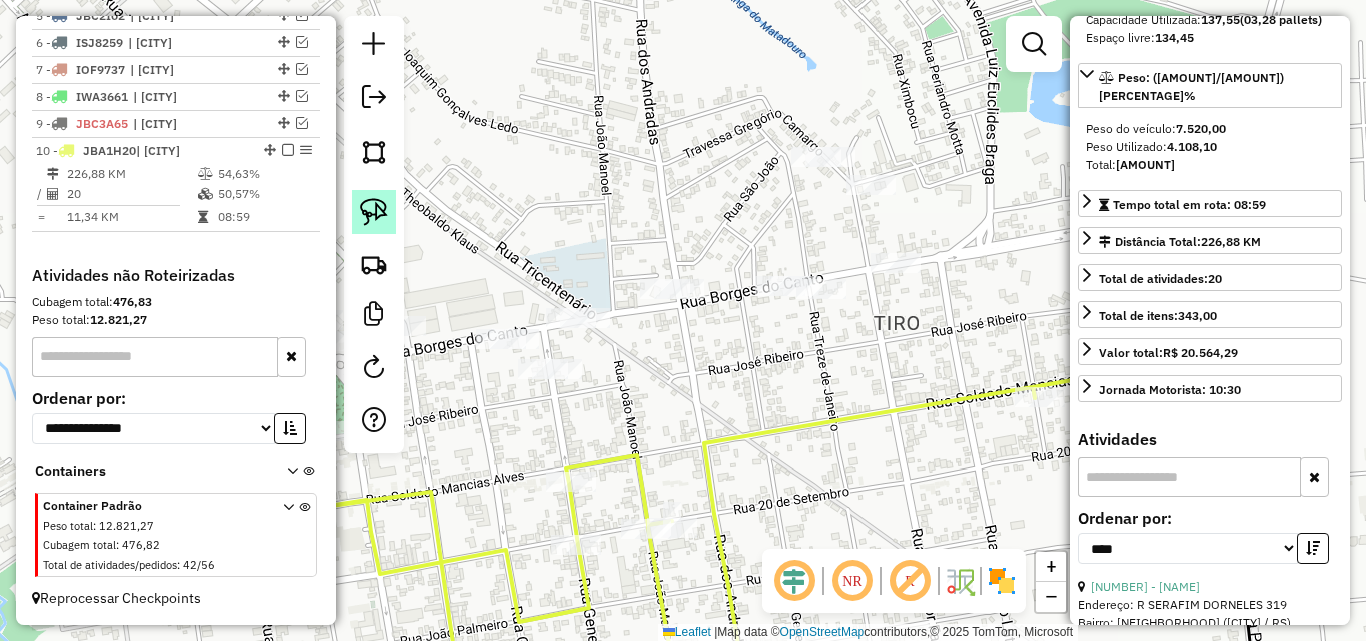 click 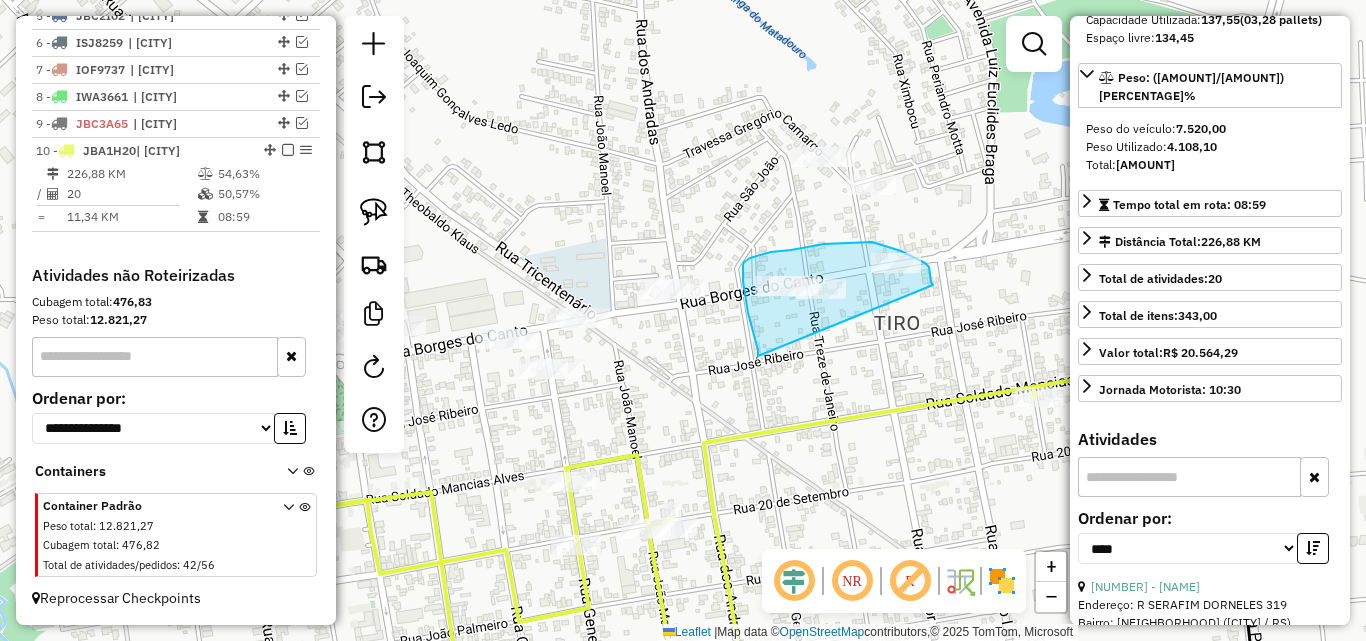 drag, startPoint x: 756, startPoint y: 342, endPoint x: 934, endPoint y: 299, distance: 183.12018 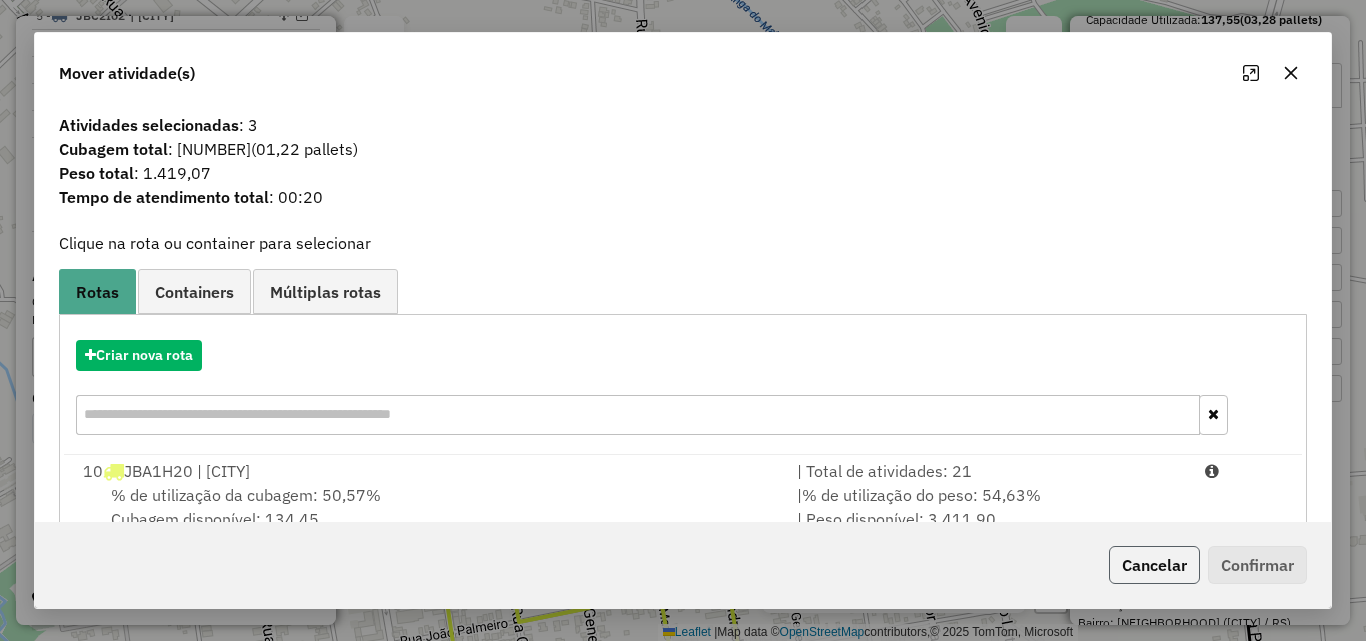click on "Cancelar" 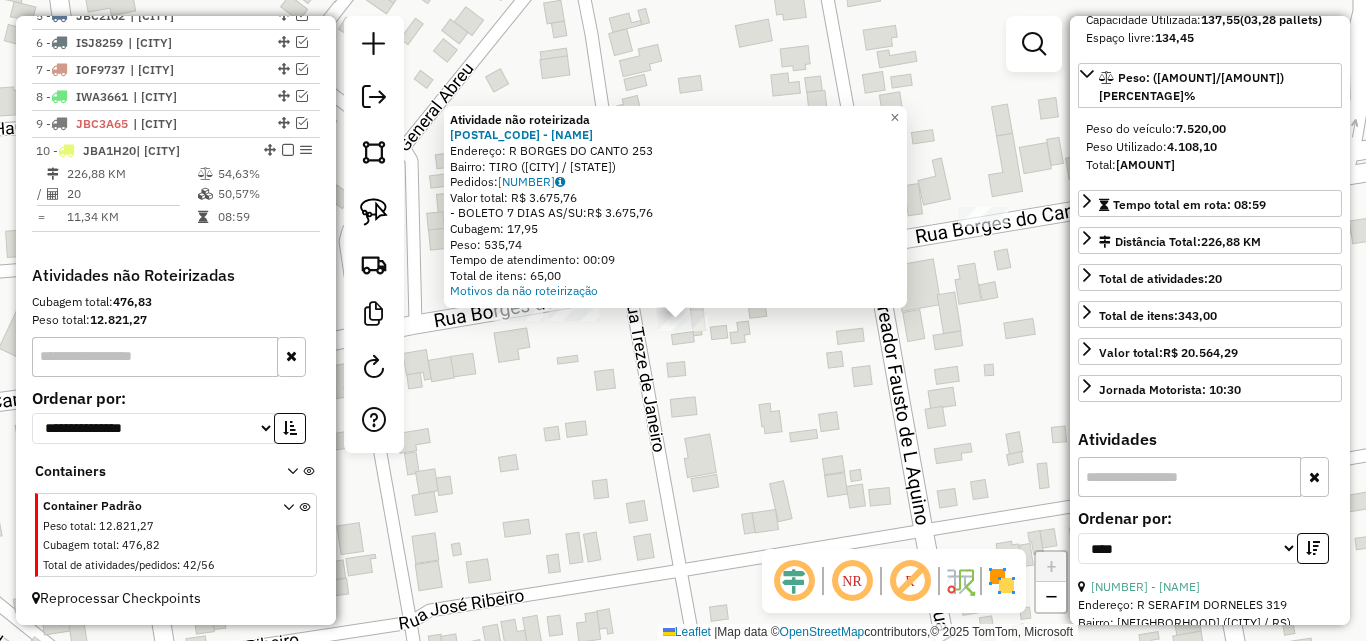 click on "Atividade não roteirizada [NUMBER] - [NAME] [LAST_NAME]  Endereço: [STREET] [NUMBER]   Bairro: [NEIGHBORHOOD] ([CITY] / RS)   Pedidos:  [ORDER_ID]   Valor total: [PRICE]   - BOLETO [DAYS] DIAS AS/SU:  [PRICE]   Cubagem: [VOLUME]   Peso: [WEIGHT]   Tempo de atendimento: [TIME]   Total de itens: [ITEMS]  Motivos da não roteirização × Janela de atendimento Grade de atendimento Capacidade Transportadoras Veículos Cliente Pedidos  Rotas Selecione os dias de semana para filtrar as janelas de atendimento  Seg   Ter   Qua   Qui   Sex   Sáb   Dom  Informe o período da janela de atendimento: De: Até:  Filtrar exatamente a janela do cliente  Considerar janela de atendimento padrão  Selecione os dias de semana para filtrar as grades de atendimento  Seg   Ter   Qua   Qui   Sex   Sáb   Dom   Considerar clientes sem dia de atendimento cadastrado  Clientes fora do dia de atendimento selecionado Filtrar as atividades entre os valores definidos abaixo:  Peso mínimo:   Peso máximo:   Cubagem mínima:   De:  +" 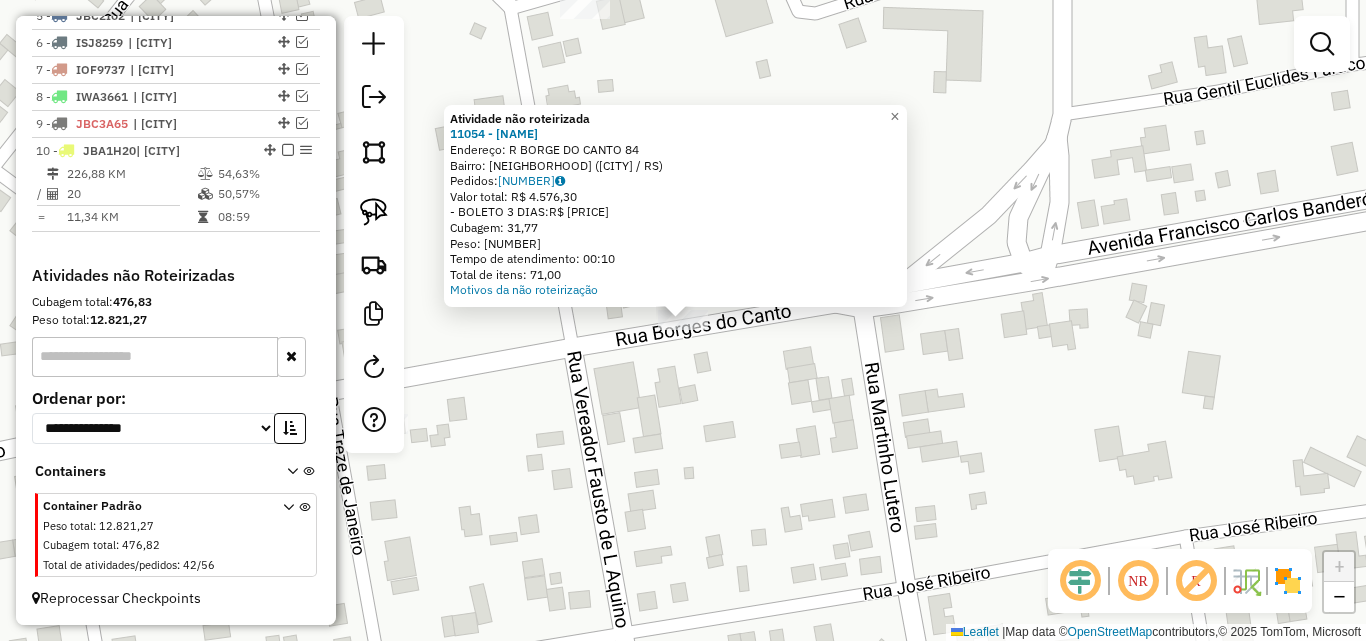 click on "Atividade não roteirizada [NUMBER] - [NAME] Endereço: R [NAME] [NUMBER] Bairro: [NAME] ([NAME] / [STATE]) Pedidos: [NUMBER] Valor total: [CURRENCY][NUMBER] - BOLETO 3 DIAS: [CURRENCY][NUMBER] Cubagem: [NUMBER] Peso: [NUMBER] Tempo de atendimento: [TIME] Total de itens: [NUMBER] Motivos da não roteirização × Janela de atendimento Grade de atendimento Capacidade Transportadoras Veículos Cliente Pedidos Rotas Selecione os dias de semana para filtrar as janelas de atendimento Seg Ter Qua Qui Sex Sáb Dom Informe o período da janela de atendimento: De: [TIME] Até: [TIME] Filtrar exatamente a janela do cliente Considerar janela de atendimento padrão Selecione os dias de semana para filtrar as grades de atendimento Seg Ter Qua Qui Sex Sáb Dom Considerar clientes sem dia de atendimento cadastrado Clientes fora do dia de atendimento selecionado Filtrar as atividades entre os valores definidos abaixo: Peso mínimo: Peso máximo: Cubagem mínima: De: [TIME] De: [TIME]" 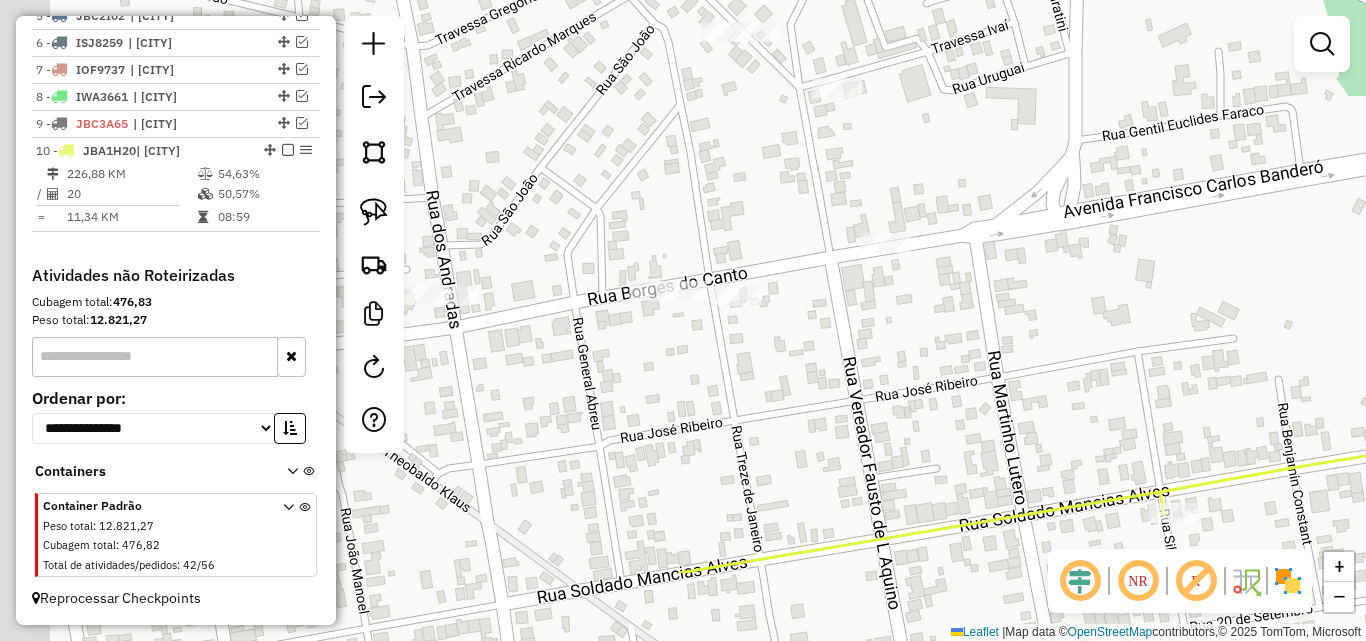 drag, startPoint x: 705, startPoint y: 458, endPoint x: 869, endPoint y: 291, distance: 234.06195 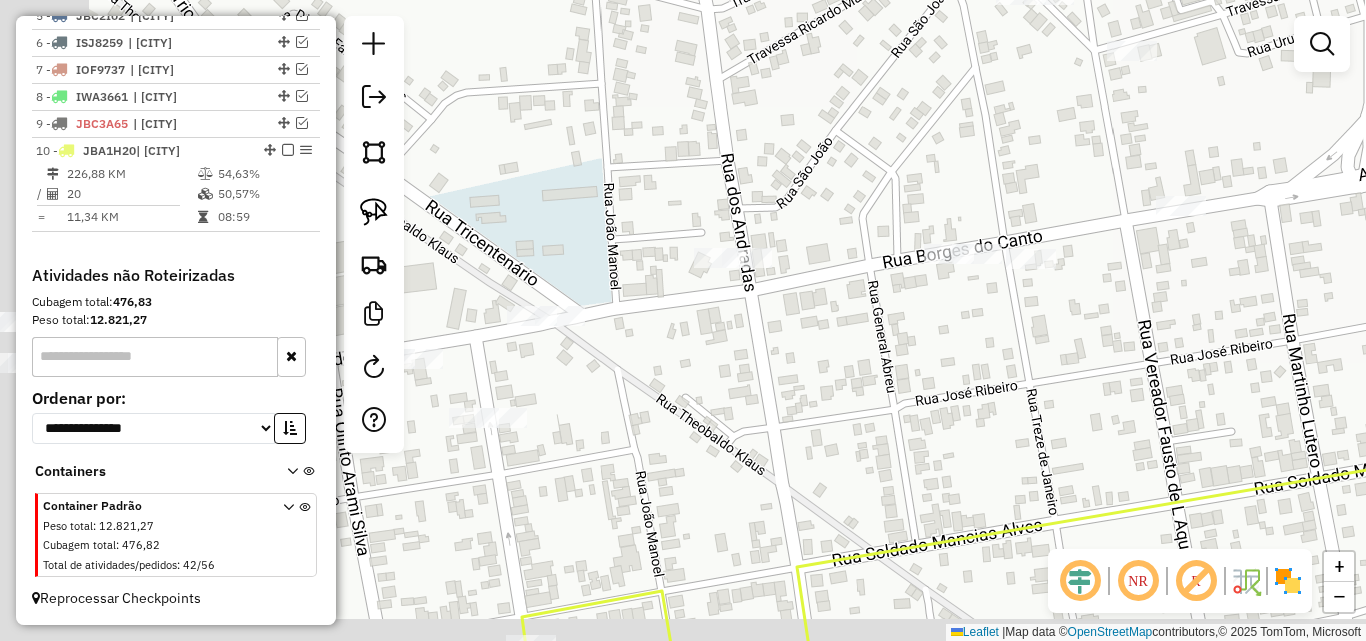 drag, startPoint x: 646, startPoint y: 352, endPoint x: 752, endPoint y: 335, distance: 107.35455 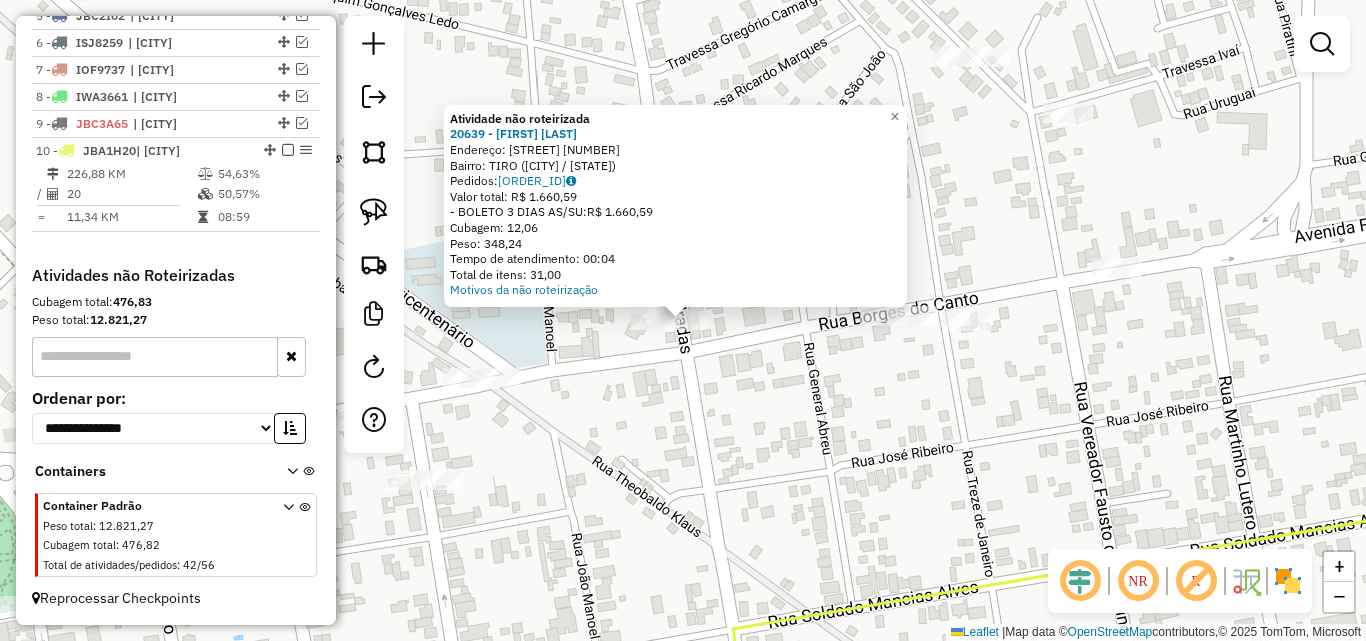 drag, startPoint x: 702, startPoint y: 395, endPoint x: 578, endPoint y: 334, distance: 138.1919 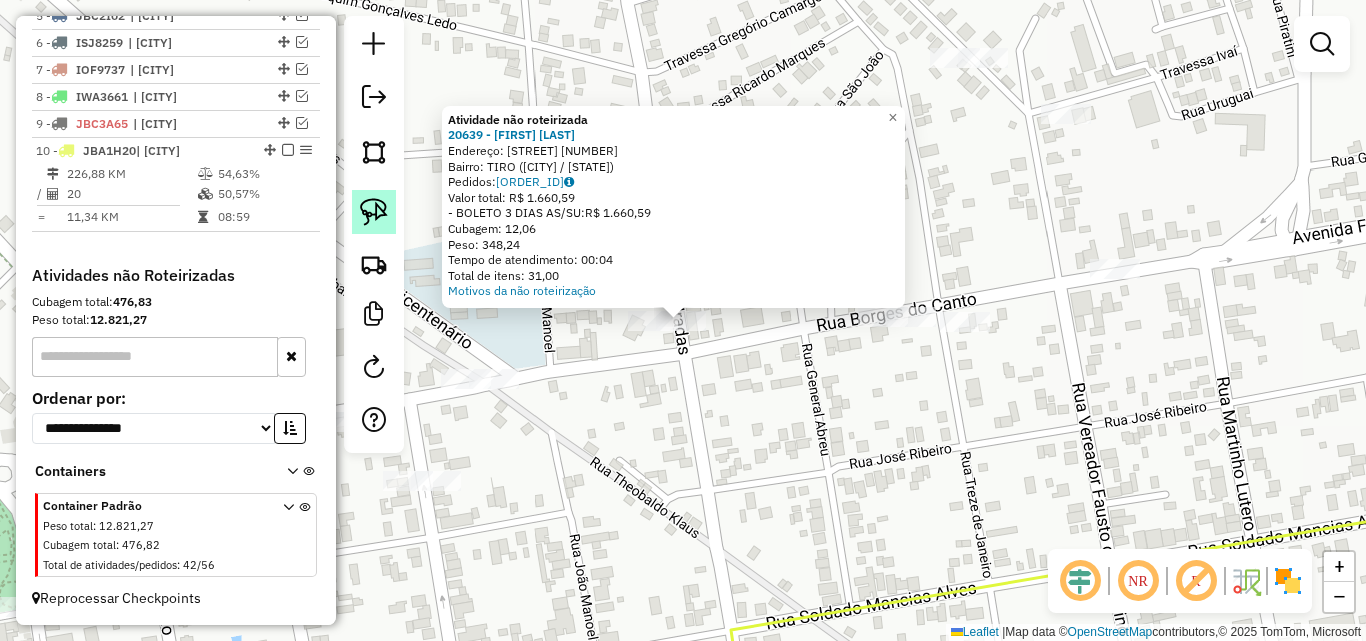 click 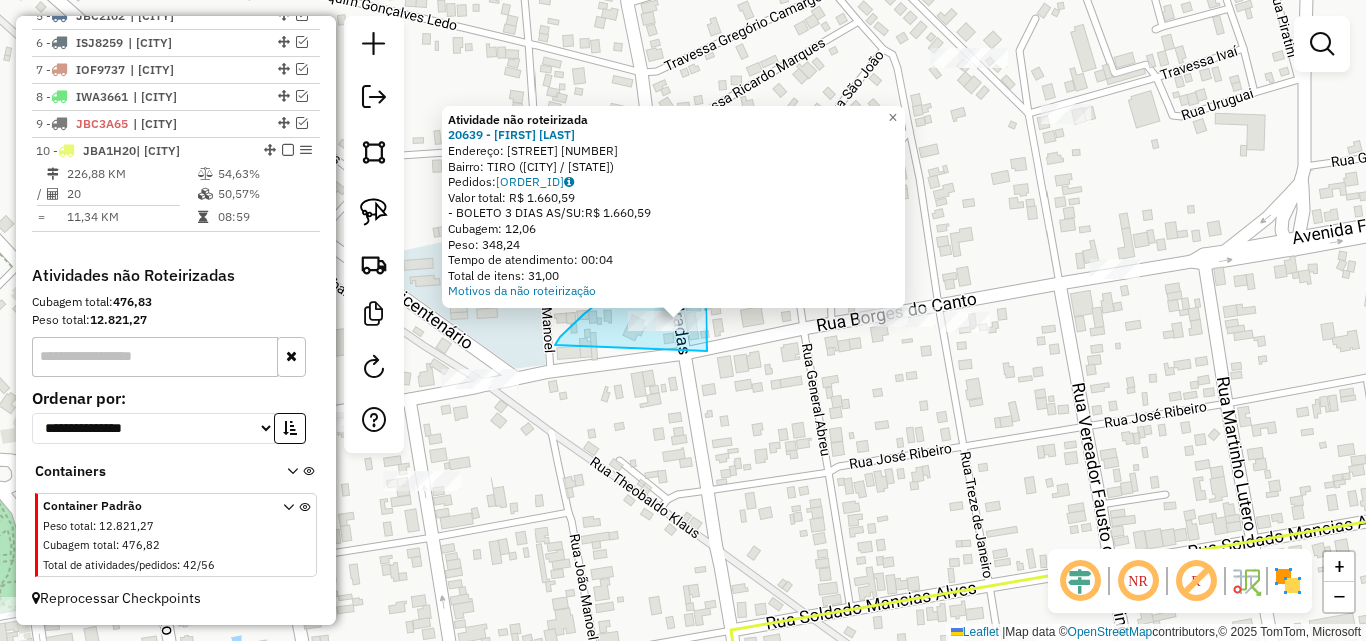 drag, startPoint x: 557, startPoint y: 343, endPoint x: 707, endPoint y: 351, distance: 150.21318 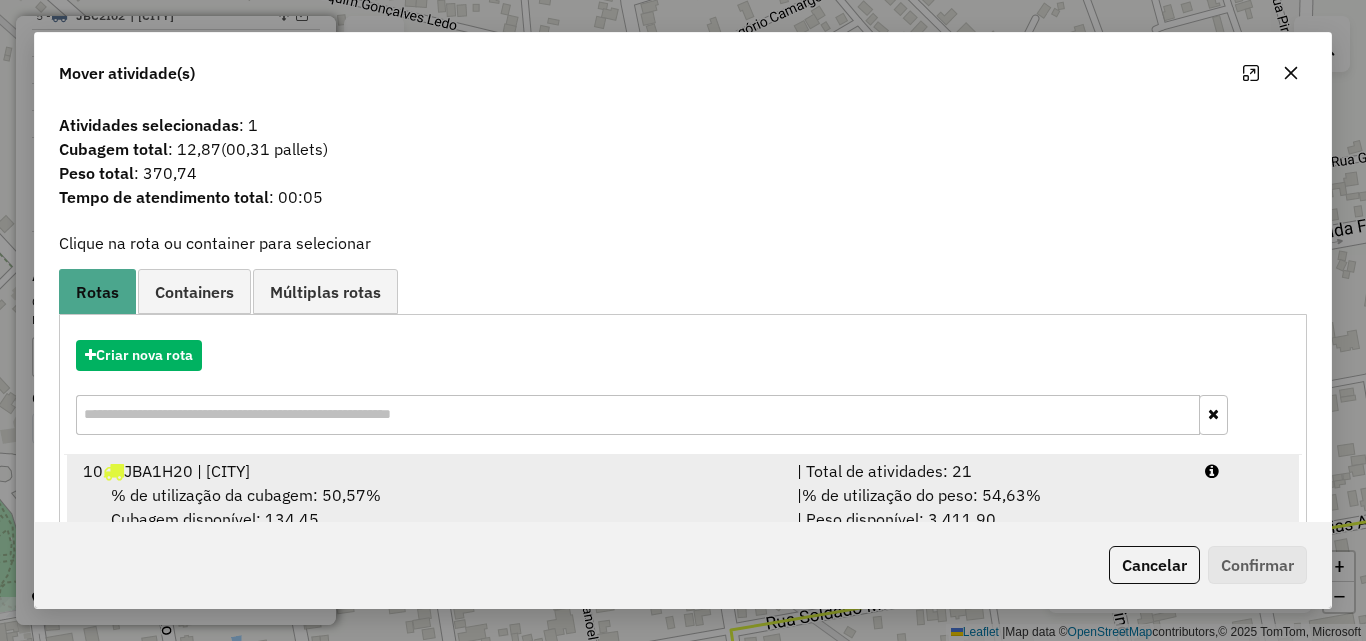 click on "% de utilização da cubagem: 50,57%  Cubagem disponível: 134,45" at bounding box center [428, 507] 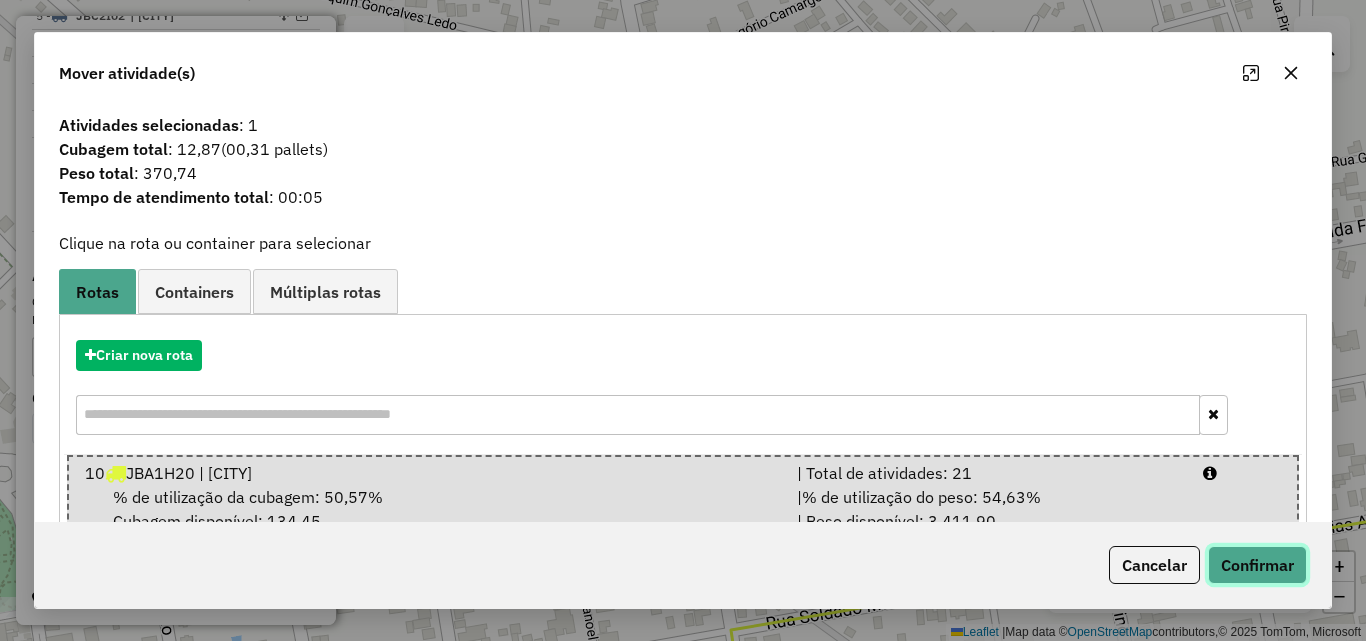click on "Confirmar" 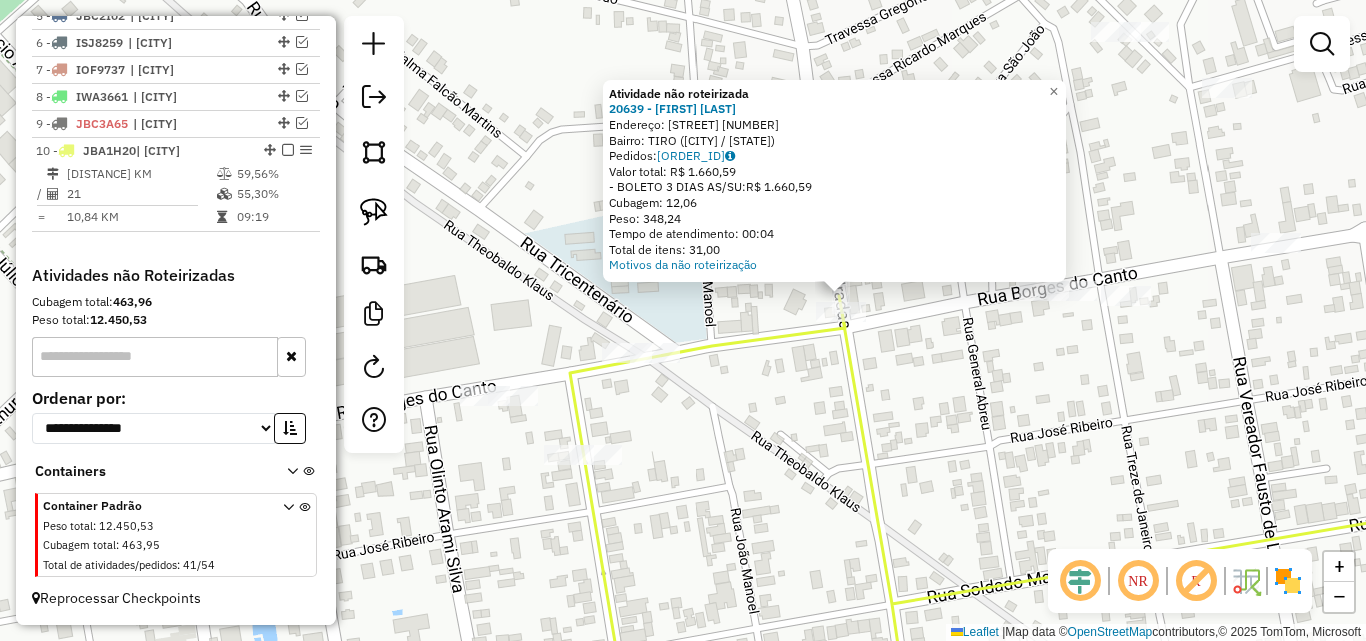 drag, startPoint x: 666, startPoint y: 394, endPoint x: 780, endPoint y: 382, distance: 114.62984 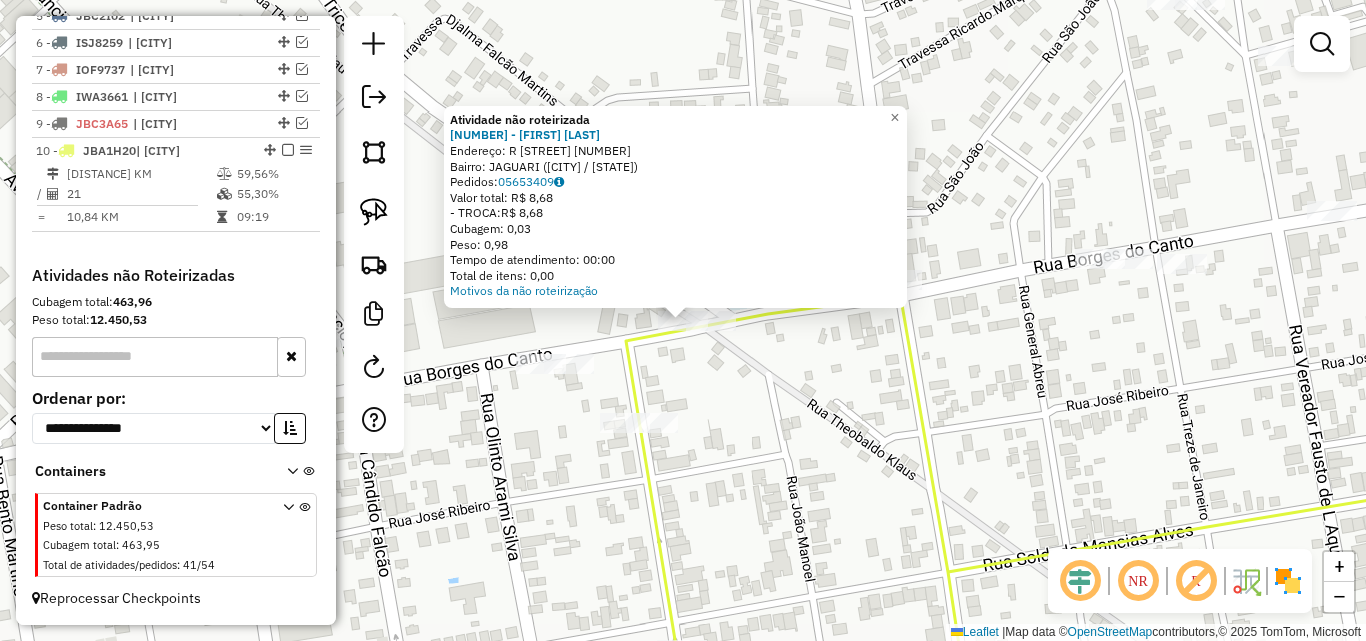 click on "Atividade não roteirizada 12402 - [FIRST] [LAST] ESC  Endereço: R   TRICENTENARIO                 2558   Bairro: JAGUARI ([CITY] / [STATE])   Pedidos:  05653409   Valor total: R$ 8,68   - TROCA:  R$ 8,68   Cubagem: 0,03   Peso: 0,98   Tempo de atendimento: 00:00   Total de itens: 0,00  Motivos da não roteirização × Janela de atendimento Grade de atendimento Capacidade Transportadoras Veículos Cliente Pedidos  Rotas Selecione os dias de semana para filtrar as janelas de atendimento  Seg   Ter   Qua   Qui   Sex   Sáb   Dom  Informe o período da janela de atendimento: De: Até:  Filtrar exatamente a janela do cliente  Considerar janela de atendimento padrão  Selecione os dias de semana para filtrar as grades de atendimento  Seg   Ter   Qua   Qui   Sex   Sáb   Dom   Considerar clientes sem dia de atendimento cadastrado  Clientes fora do dia de atendimento selecionado Filtrar as atividades entre os valores definidos abaixo:  Peso mínimo:   Peso máximo:   Cubagem mínima:   Cubagem máxima:   De:  De:" 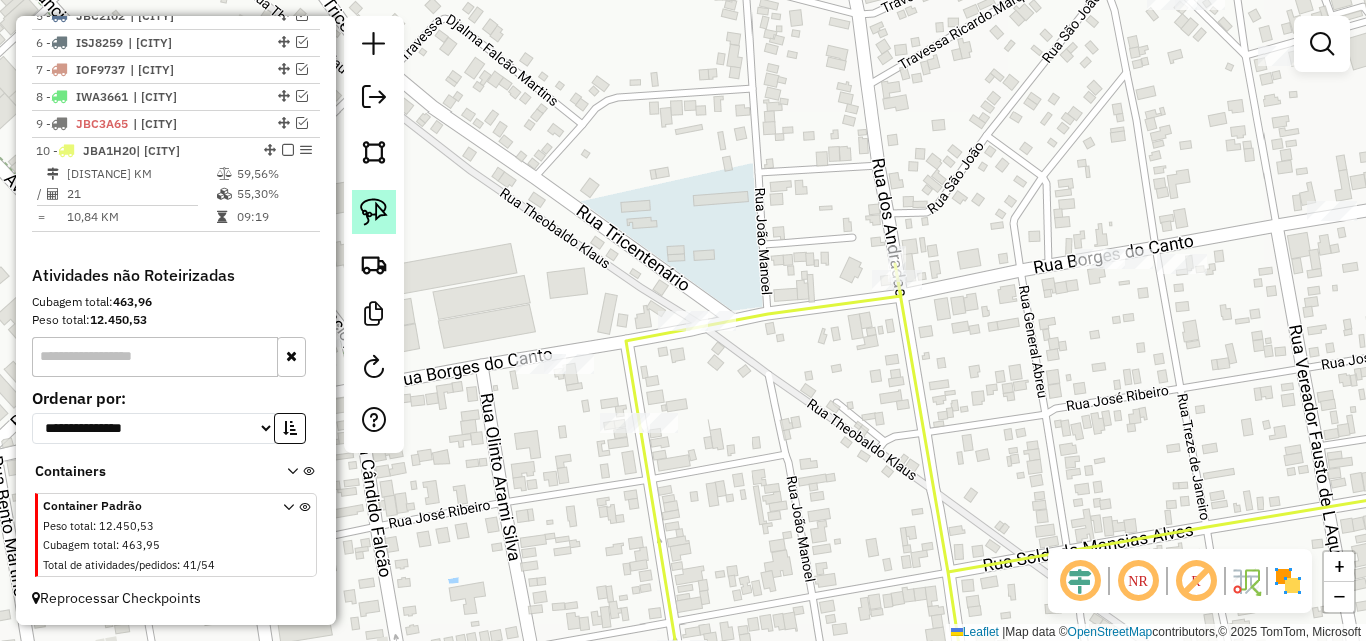 click 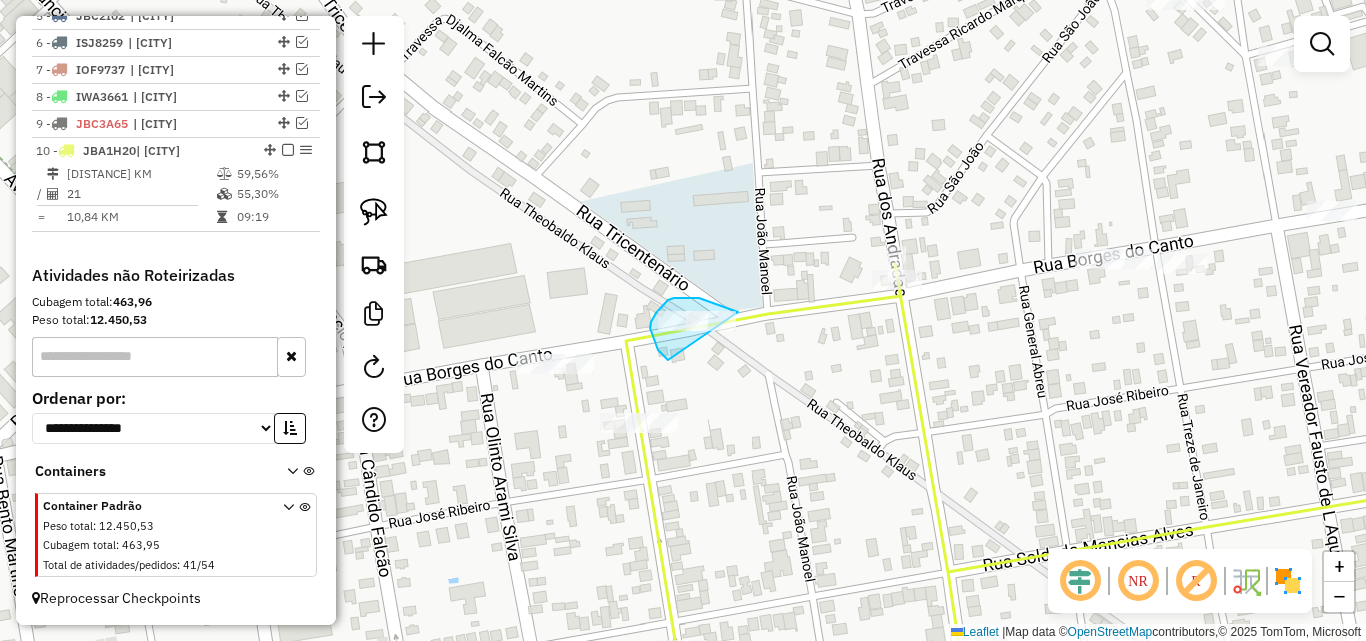 drag, startPoint x: 655, startPoint y: 343, endPoint x: 749, endPoint y: 336, distance: 94.26028 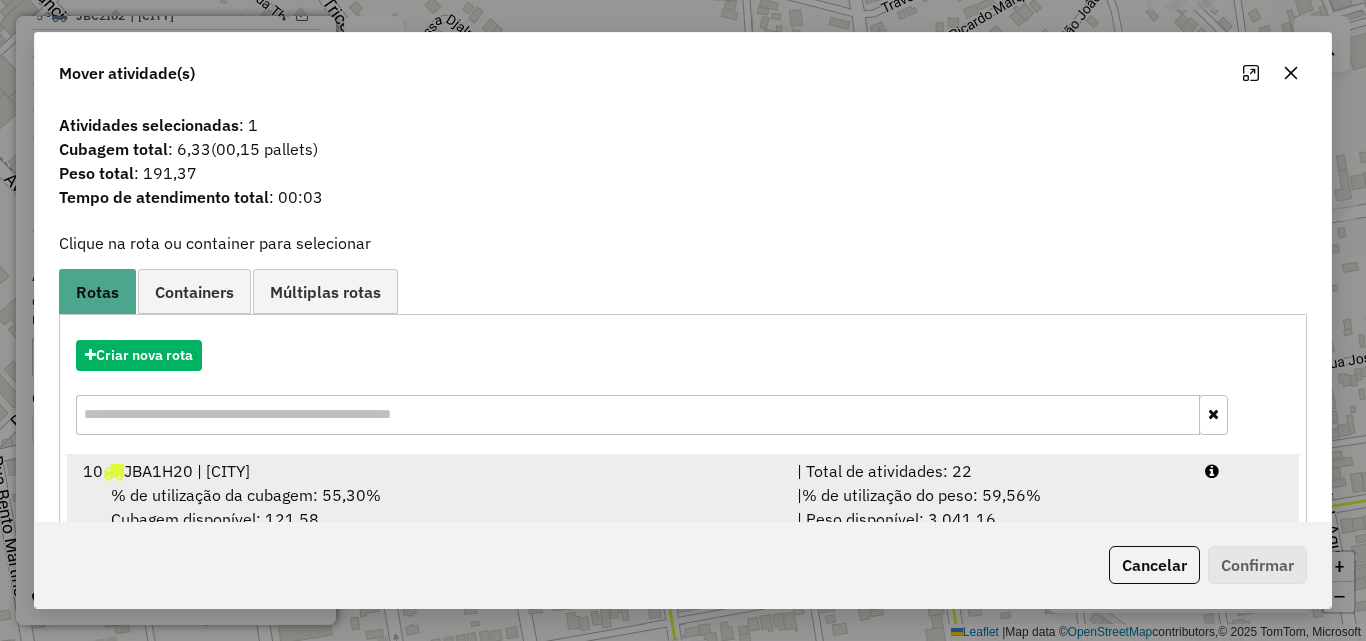 click on "% de utilização da cubagem: 55,30%  Cubagem disponível: 121,58" at bounding box center [428, 507] 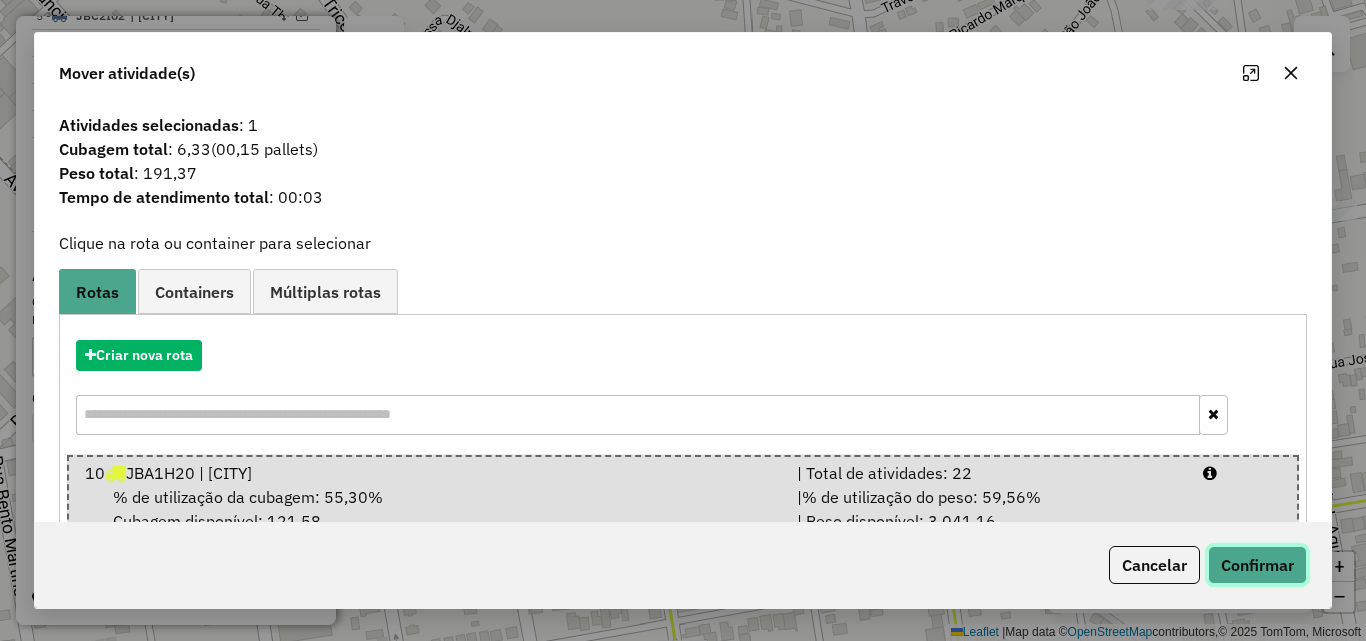 drag, startPoint x: 1232, startPoint y: 557, endPoint x: 1217, endPoint y: 428, distance: 129.86917 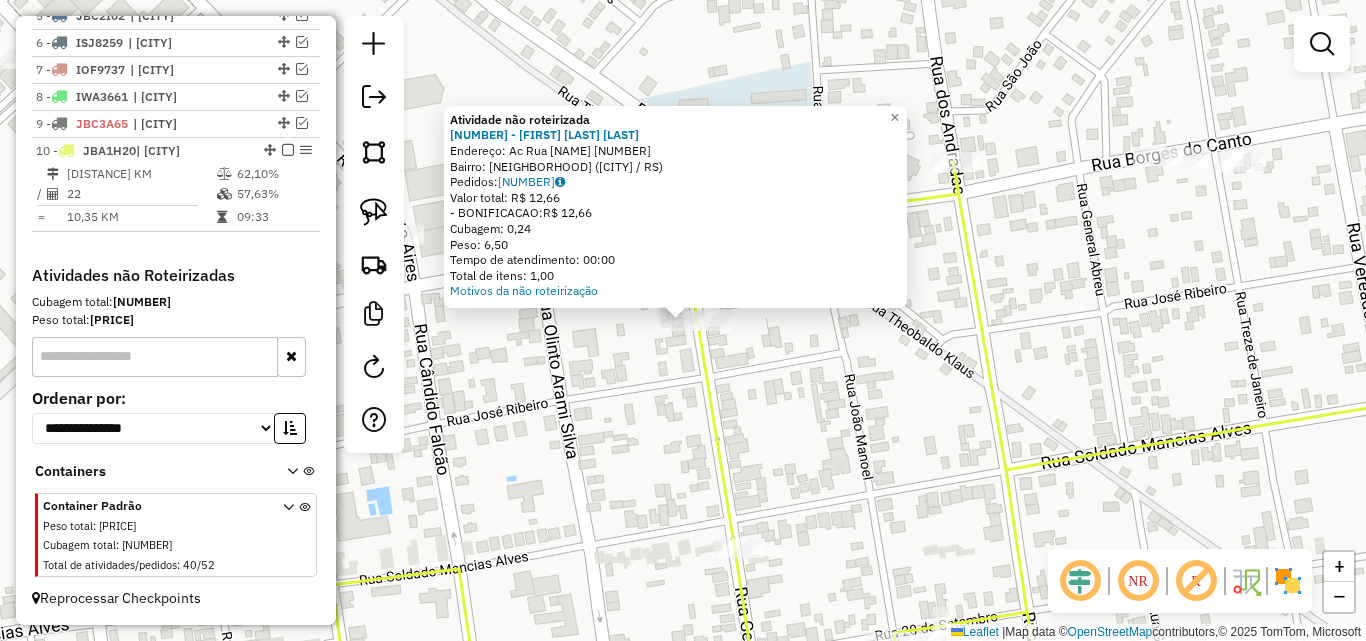 drag, startPoint x: 672, startPoint y: 452, endPoint x: 646, endPoint y: 392, distance: 65.39113 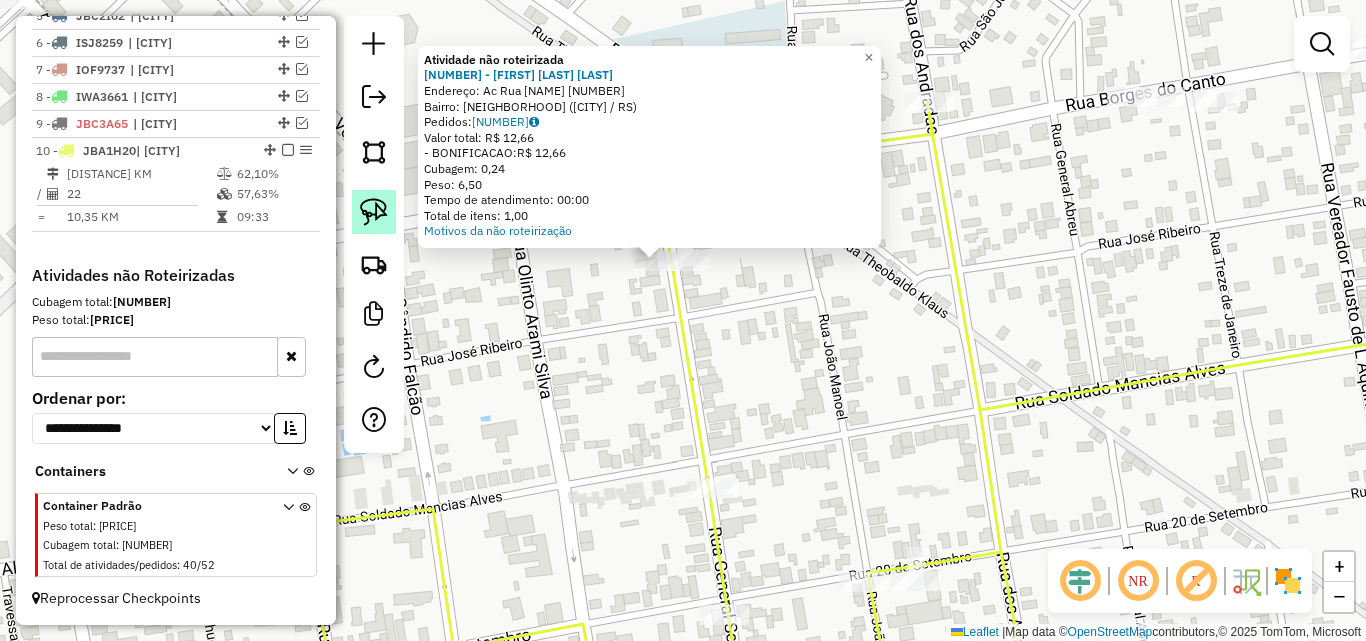 click 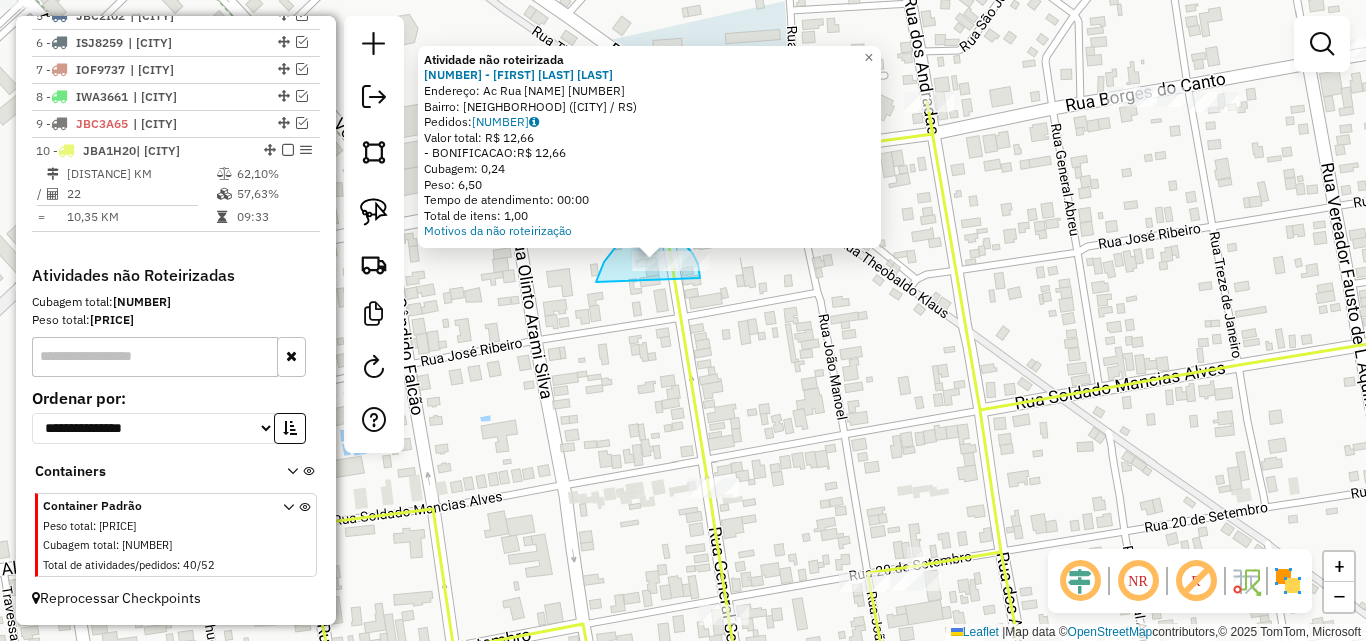 drag, startPoint x: 598, startPoint y: 279, endPoint x: 700, endPoint y: 279, distance: 102 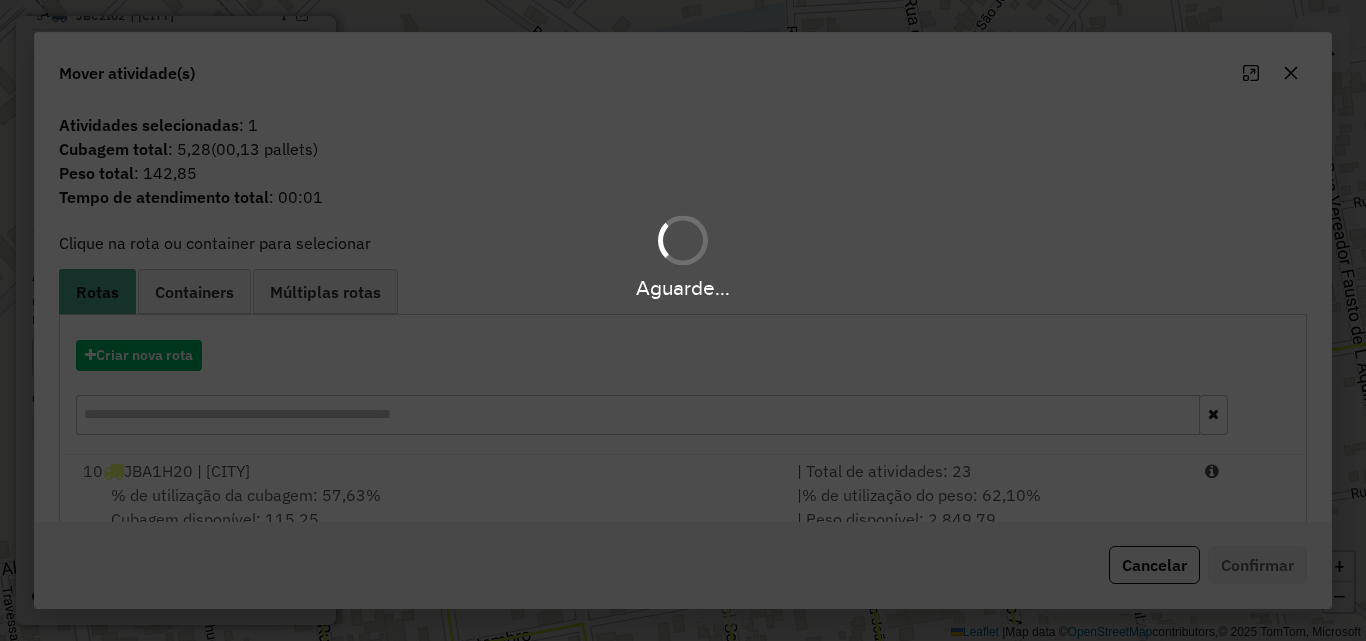 click on "% de utilização da cubagem: 57,63%  Cubagem disponível: 115,25" at bounding box center (428, 507) 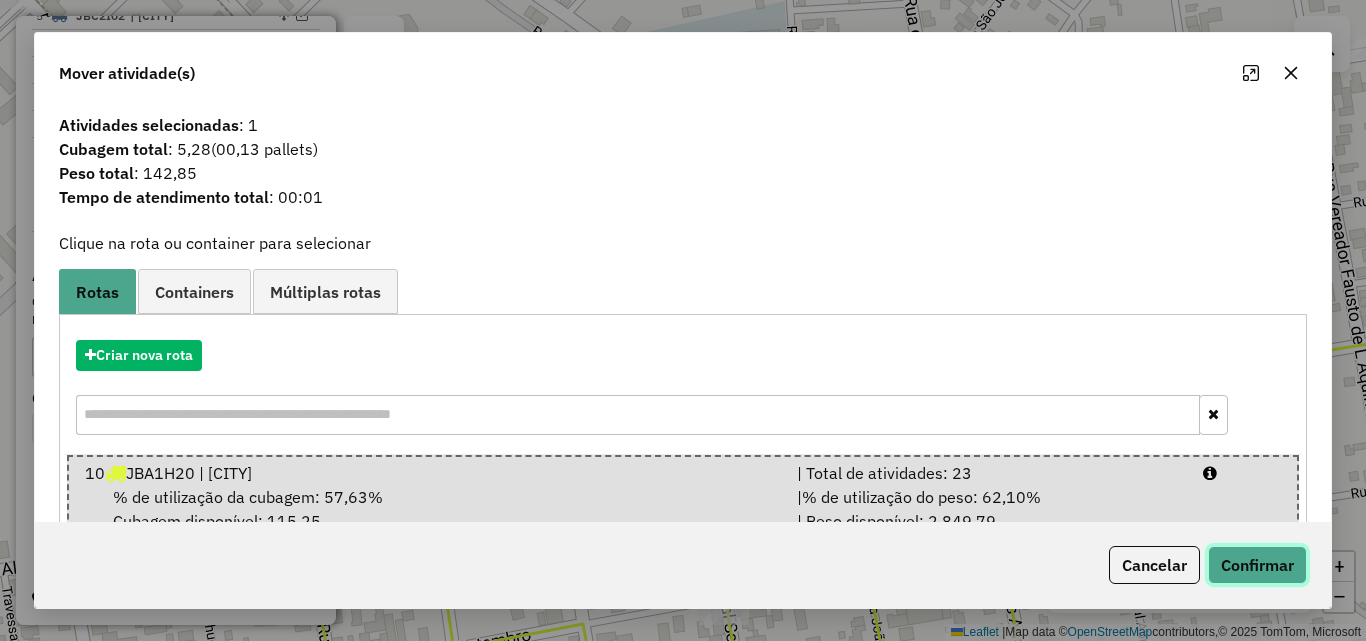 click on "Confirmar" 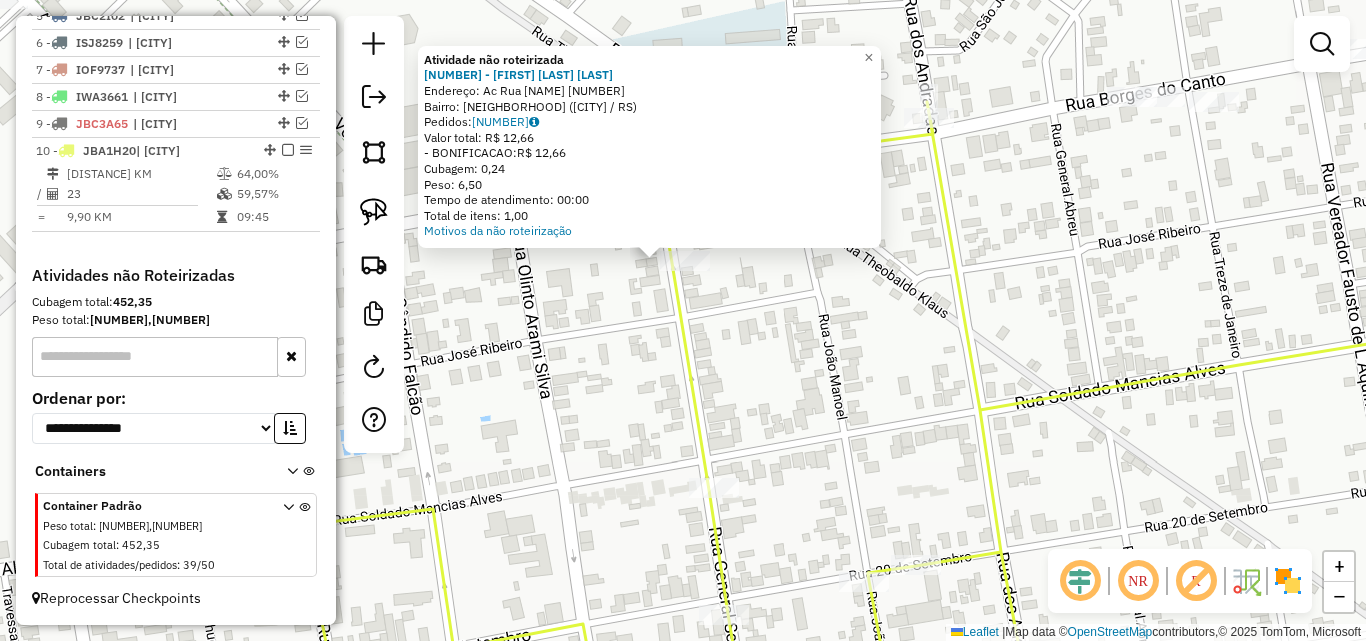 drag, startPoint x: 165, startPoint y: 202, endPoint x: 820, endPoint y: 227, distance: 655.4769 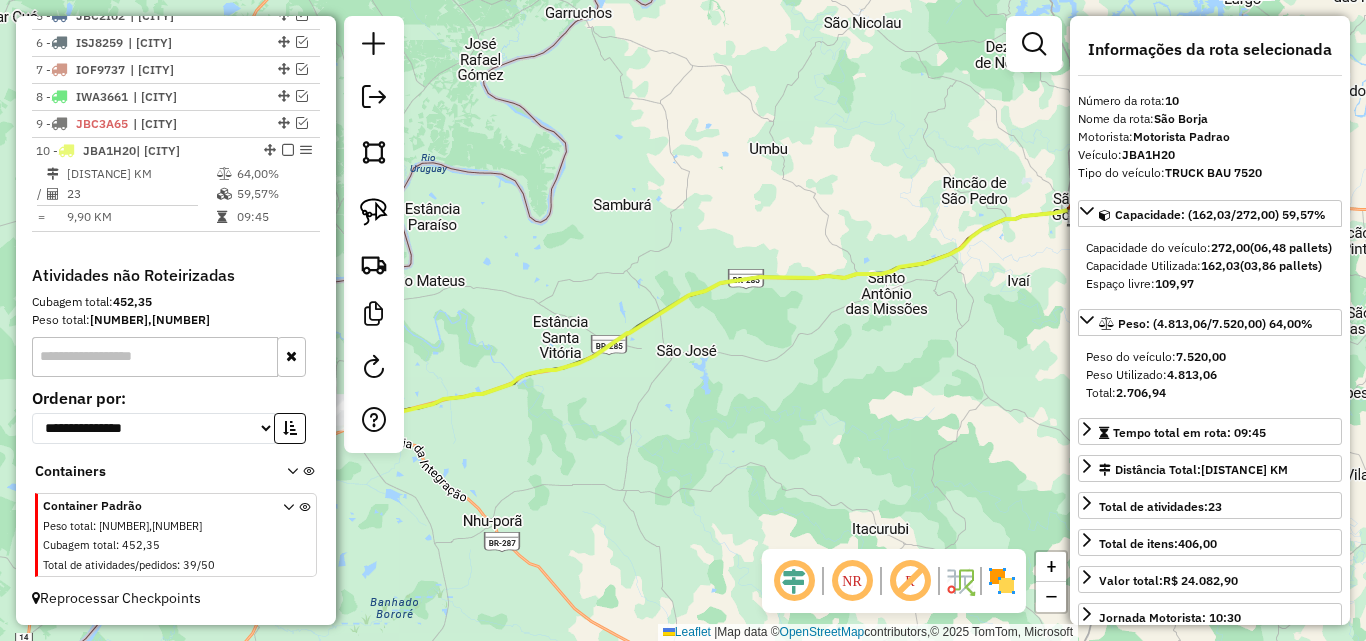 drag, startPoint x: 661, startPoint y: 467, endPoint x: 920, endPoint y: 431, distance: 261.48996 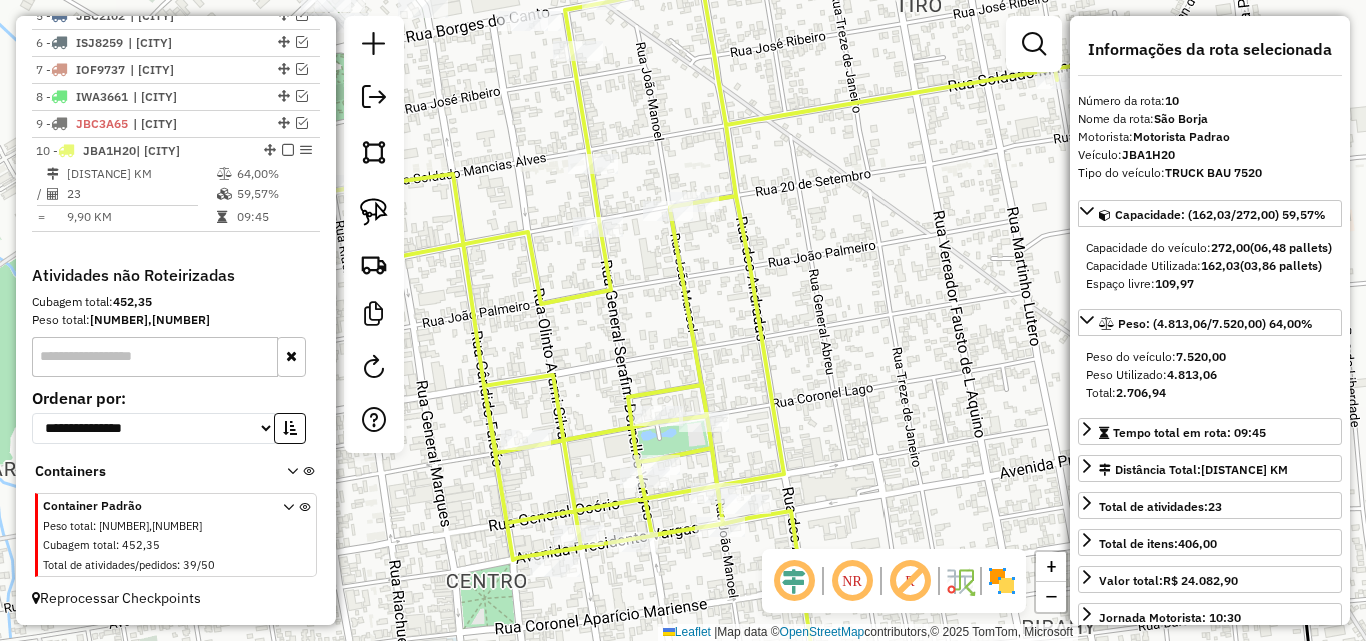 drag, startPoint x: 793, startPoint y: 362, endPoint x: 909, endPoint y: 547, distance: 218.3598 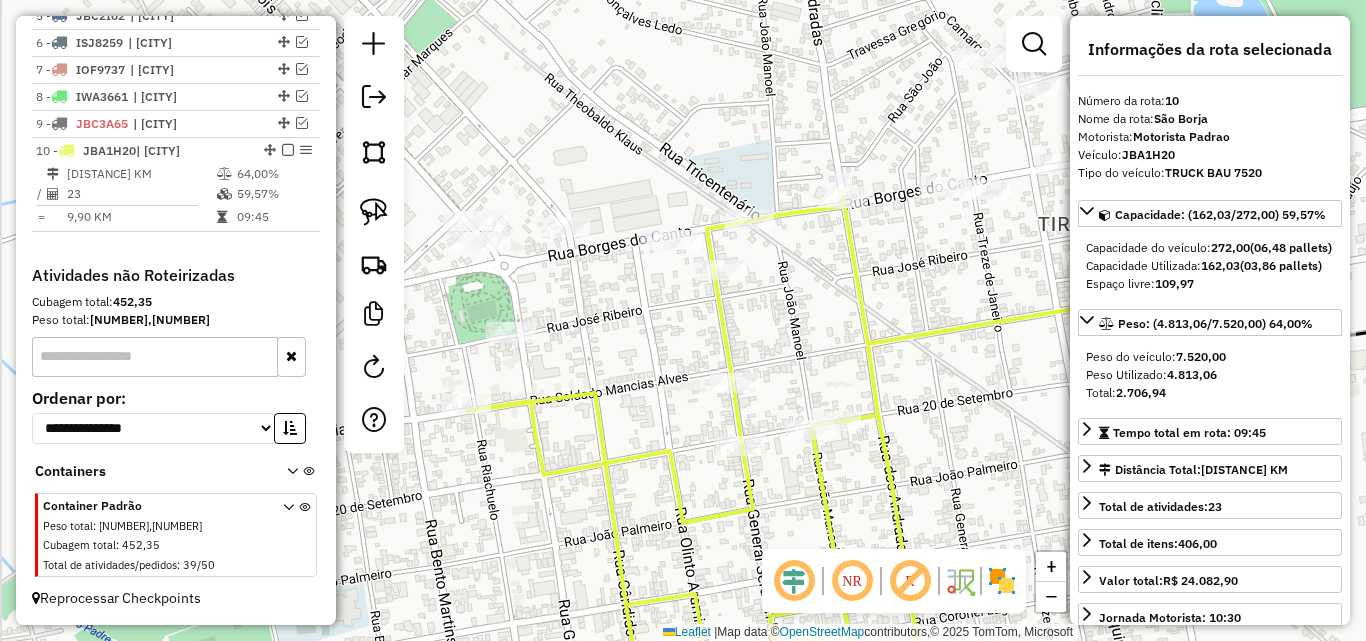 click on "Janela de atendimento Grade de atendimento Capacidade Transportadoras Veículos Cliente Pedidos  Rotas Selecione os dias de semana para filtrar as janelas de atendimento  Seg   Ter   Qua   Qui   Sex   Sáb   Dom  Informe o período da janela de atendimento: De: Até:  Filtrar exatamente a janela do cliente  Considerar janela de atendimento padrão  Selecione os dias de semana para filtrar as grades de atendimento  Seg   Ter   Qua   Qui   Sex   Sáb   Dom   Considerar clientes sem dia de atendimento cadastrado  Clientes fora do dia de atendimento selecionado Filtrar as atividades entre os valores definidos abaixo:  Peso mínimo:   Peso máximo:   Cubagem mínima:   Cubagem máxima:   De:   Até:  Filtrar as atividades entre o tempo de atendimento definido abaixo:  De:   Até:   Considerar capacidade total dos clientes não roteirizados Transportadora: Selecione um ou mais itens Tipo de veículo: Selecione um ou mais itens Veículo: Selecione um ou mais itens Motorista: Selecione um ou mais itens Nome: Rótulo:" 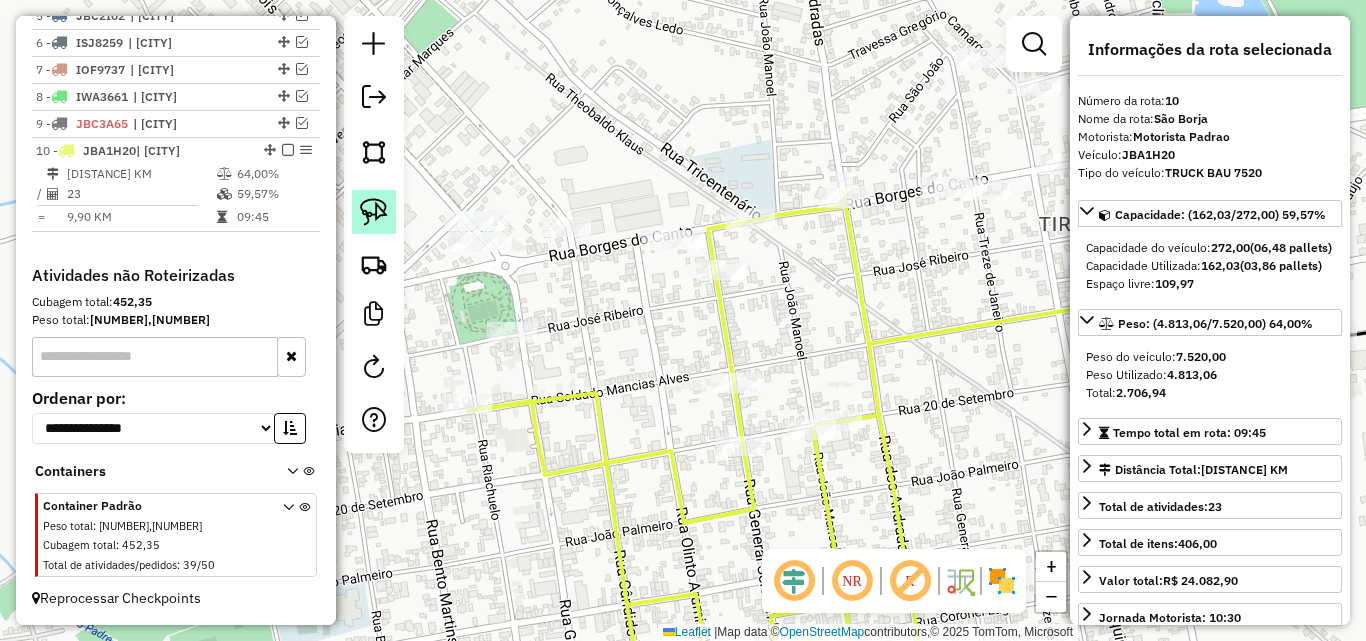 click 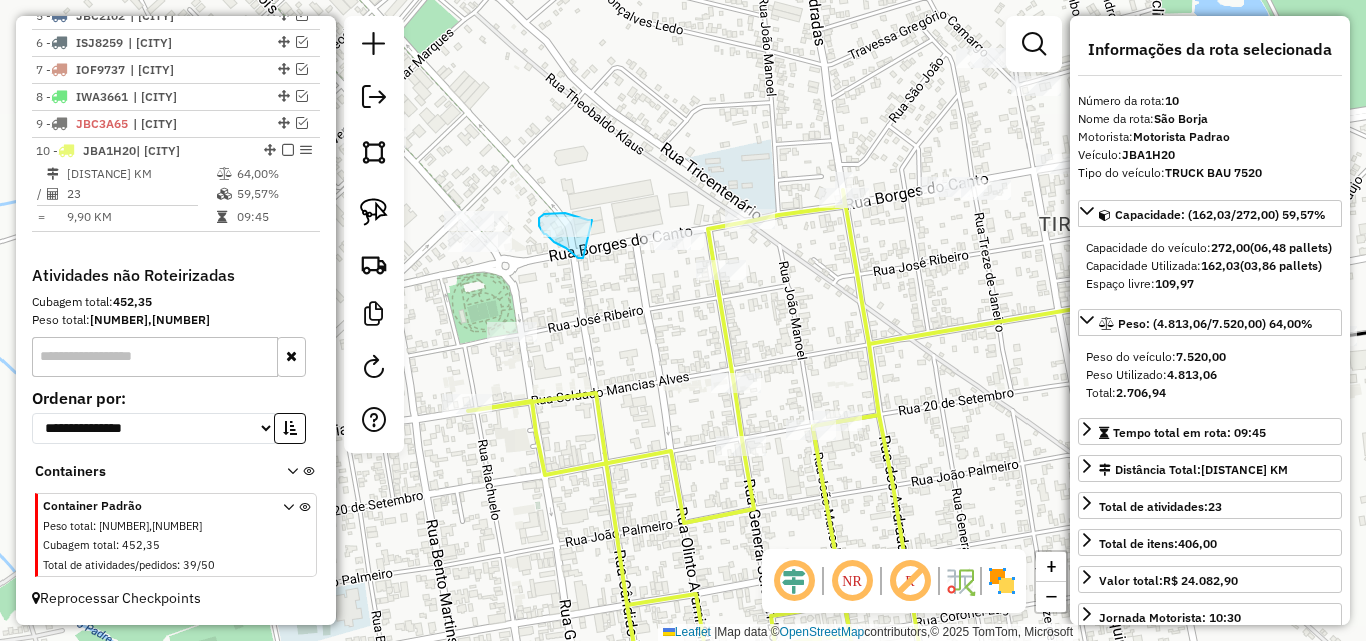drag, startPoint x: 583, startPoint y: 258, endPoint x: 592, endPoint y: 220, distance: 39.051247 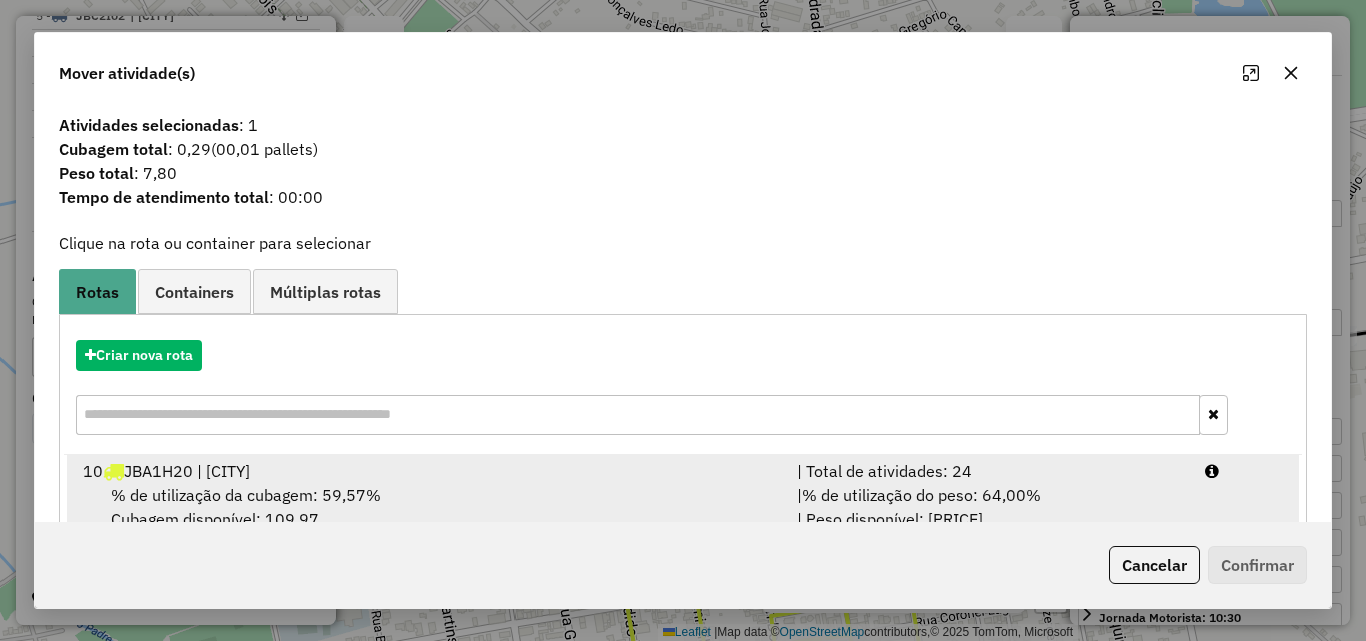 click on "% de utilização da cubagem: [PERCENT]% Cubagem disponível: [NUMBER]" at bounding box center [428, 507] 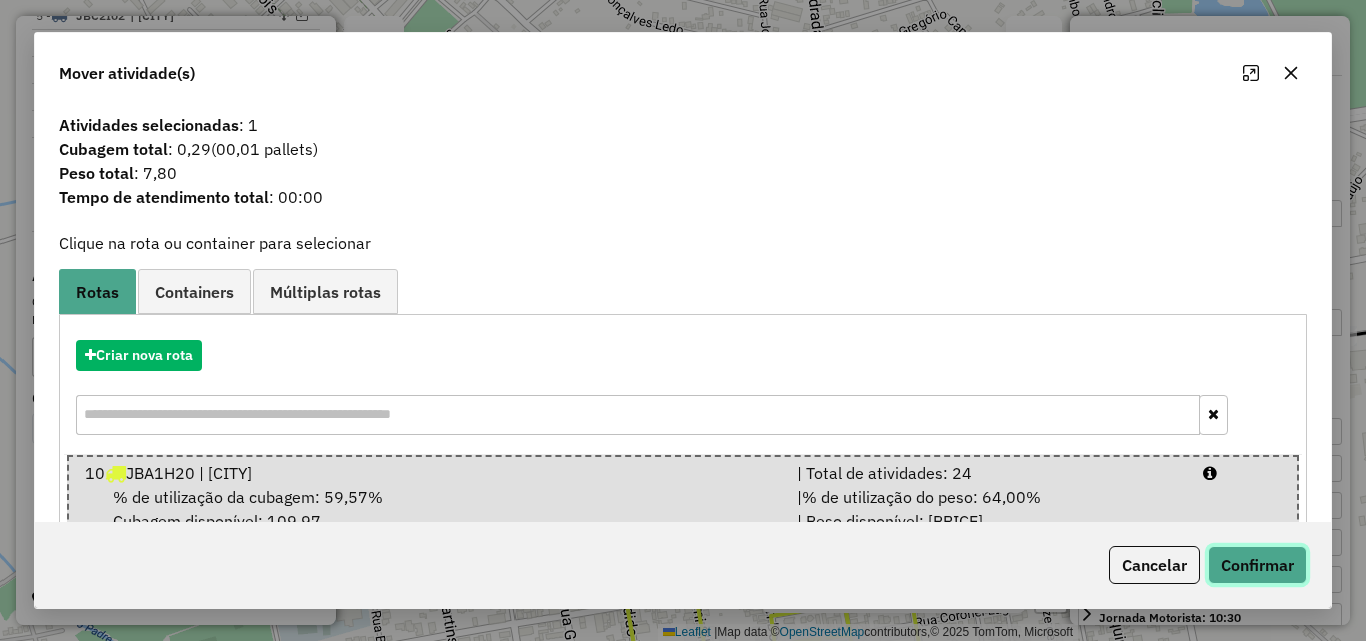 click on "Confirmar" 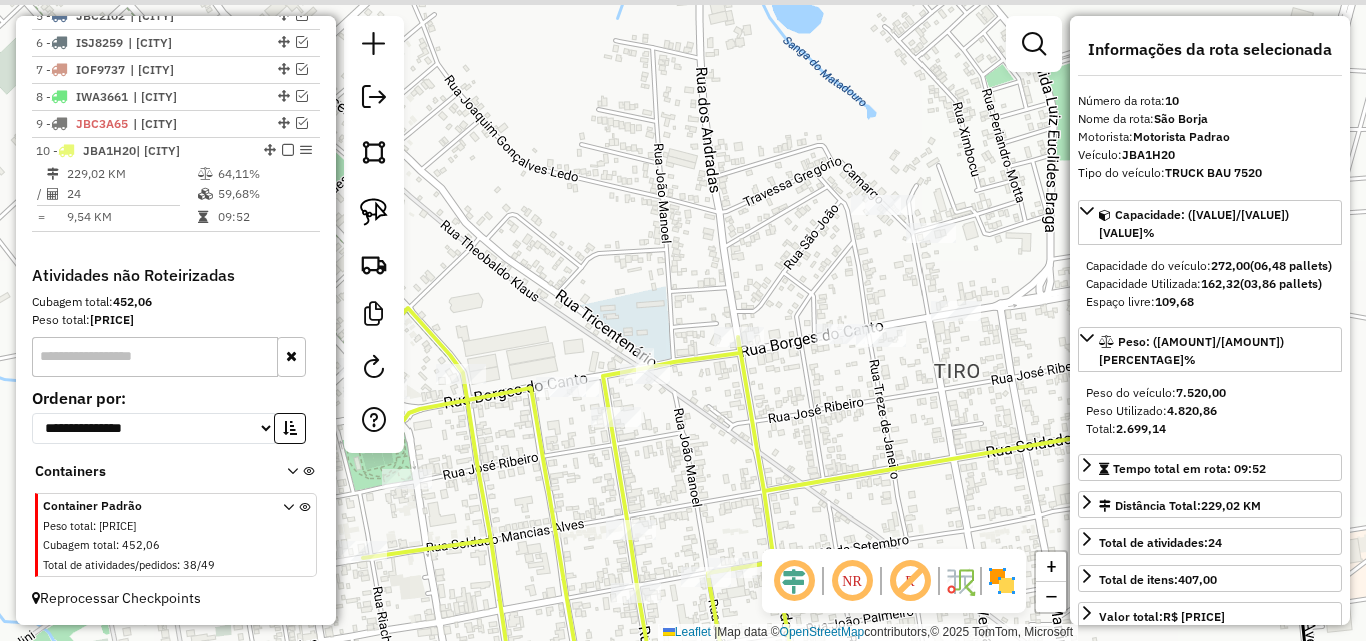 drag, startPoint x: 867, startPoint y: 441, endPoint x: 859, endPoint y: 449, distance: 11.313708 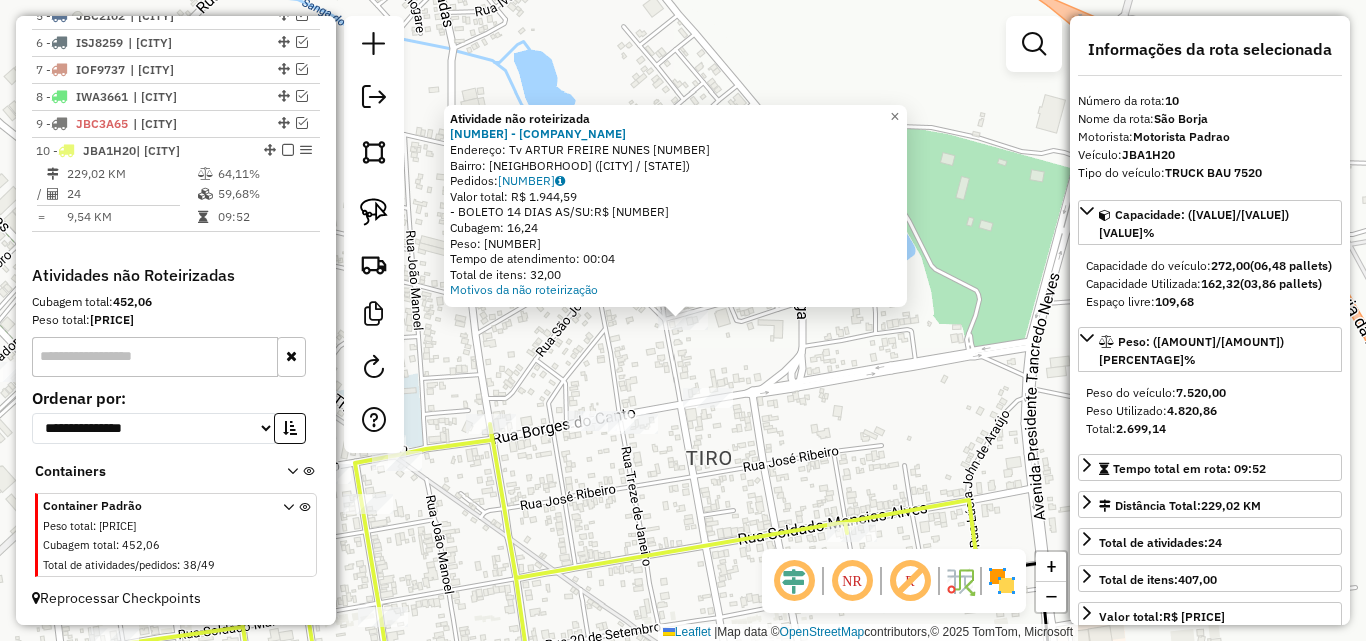 click on "Atividade não roteirizada 20566 - [LAST] Endereço: Tv ARTUR FREIRE NUNES 197 Bairro: VILA CABELEIRA ([CITY] / [STATE]) Pedidos: 05653248 Valor total: R$ 1.944,59 - BOLETO 14 DIAS AS/SU: R$ 1.944,59 Cubagem: 16,24 Peso: 431,29 Tempo de atendimento: 00:04 Total de itens: 32,00 Motivos da não roteirização × Janela de atendimento Grade de atendimento Capacidade Transportadoras Veículos Cliente Pedidos Rotas Selecione os dias de semana para filtrar as janelas de atendimento Seg Ter Qua Qui Sex Sáb Dom Informe o período da janela de atendimento: De: Até: Filtrar exatamente a janela do cliente Considerar janela de atendimento padrão Selecione os dias de semana para filtrar as grades de atendimento Seg Ter Qua Qui Sex Sáb Dom Considerar clientes sem dia de atendimento cadastrado Clientes fora do dia de atendimento selecionado Filtrar as atividades entre os valores definidos abaixo: Peso mínimo: Peso máximo: De: Até: +" 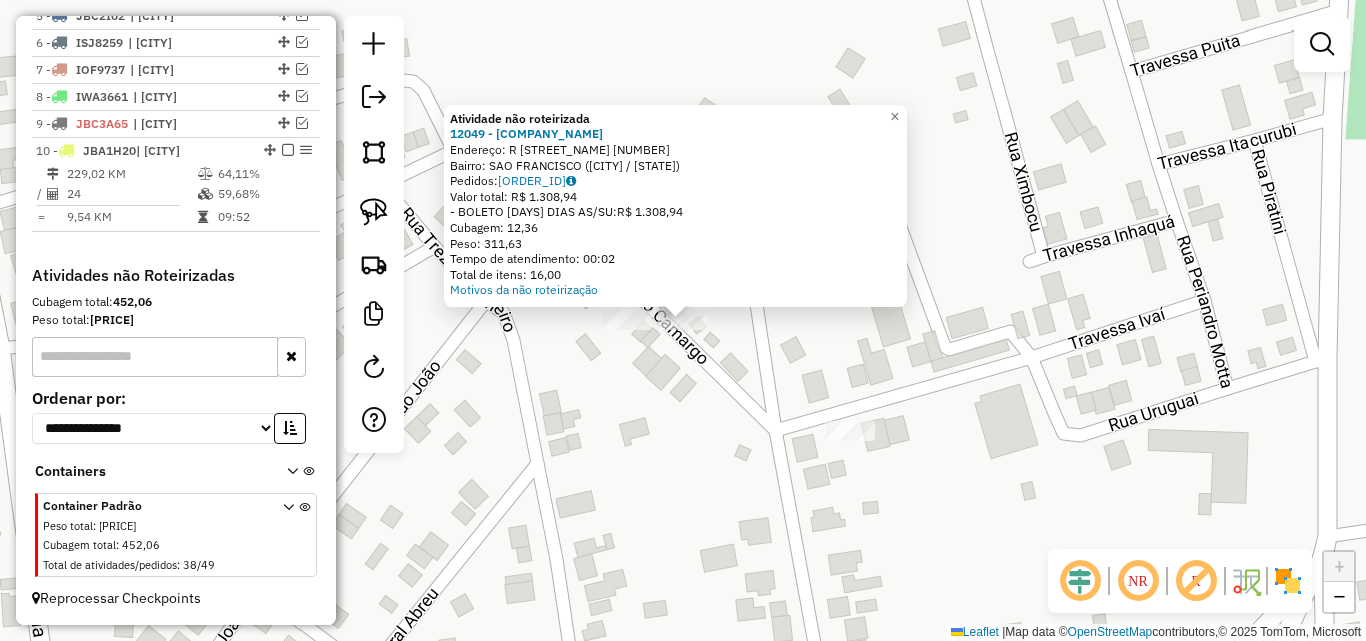 click on "Atividade não roteirizada 12049 - [FIRST] [LAST]  Endereço: R   TV GREGORIO CAMARGO           573   Bairro: SAO FRANCISCO ([CITY] / [STATE])   Pedidos:  05653358   Valor total: R$ 1.308,94   - BOLETO 5 DIAS AS/SU:  R$ 1.308,94   Cubagem: 12,36   Peso: 311,63   Tempo de atendimento: 00:02   Total de itens: 16,00  Motivos da não roteirização × Janela de atendimento Grade de atendimento Capacidade Transportadoras Veículos Cliente Pedidos  Rotas Selecione os dias de semana para filtrar as janelas de atendimento  Seg   Ter   Qua   Qui   Sex   Sáb   Dom  Informe o período da janela de atendimento: De: Até:  Filtrar exatamente a janela do cliente  Considerar janela de atendimento padrão  Selecione os dias de semana para filtrar as grades de atendimento  Seg   Ter   Qua   Qui   Sex   Sáb   Dom   Considerar clientes sem dia de atendimento cadastrado  Clientes fora do dia de atendimento selecionado Filtrar as atividades entre os valores definidos abaixo:  Peso mínimo:   Peso máximo:   De:   Até:  De:" 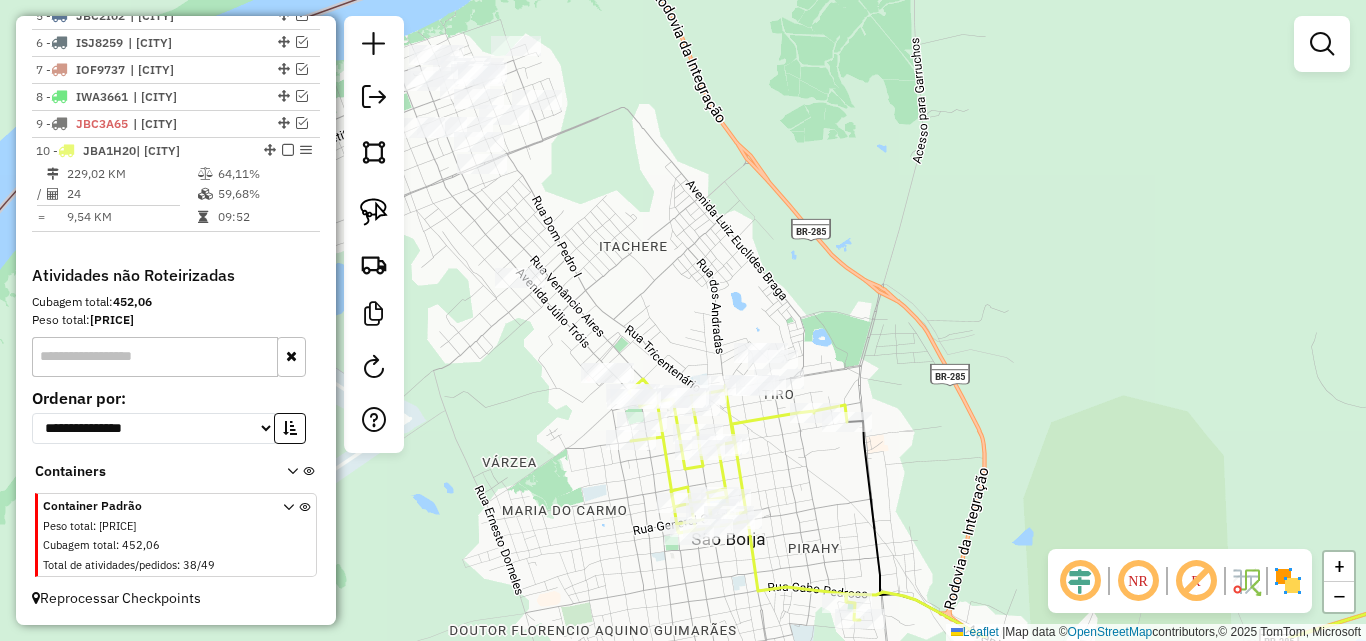 drag, startPoint x: 710, startPoint y: 302, endPoint x: 843, endPoint y: 252, distance: 142.088 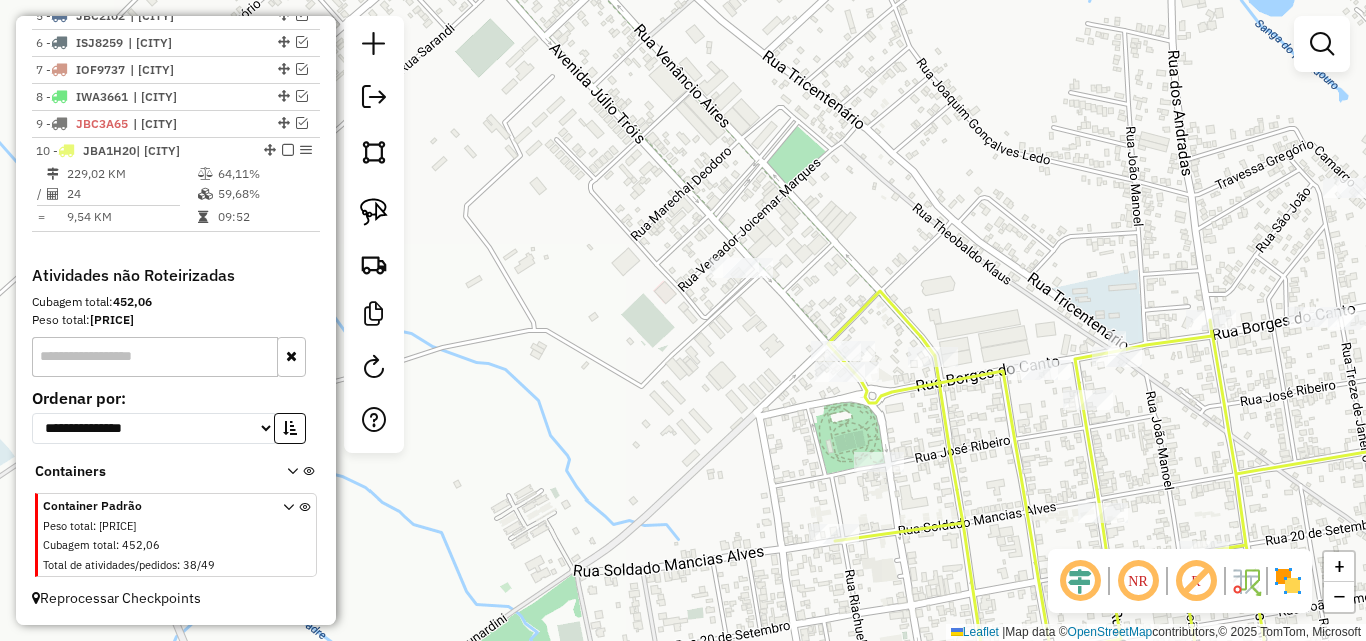 drag, startPoint x: 774, startPoint y: 360, endPoint x: 637, endPoint y: 263, distance: 167.86304 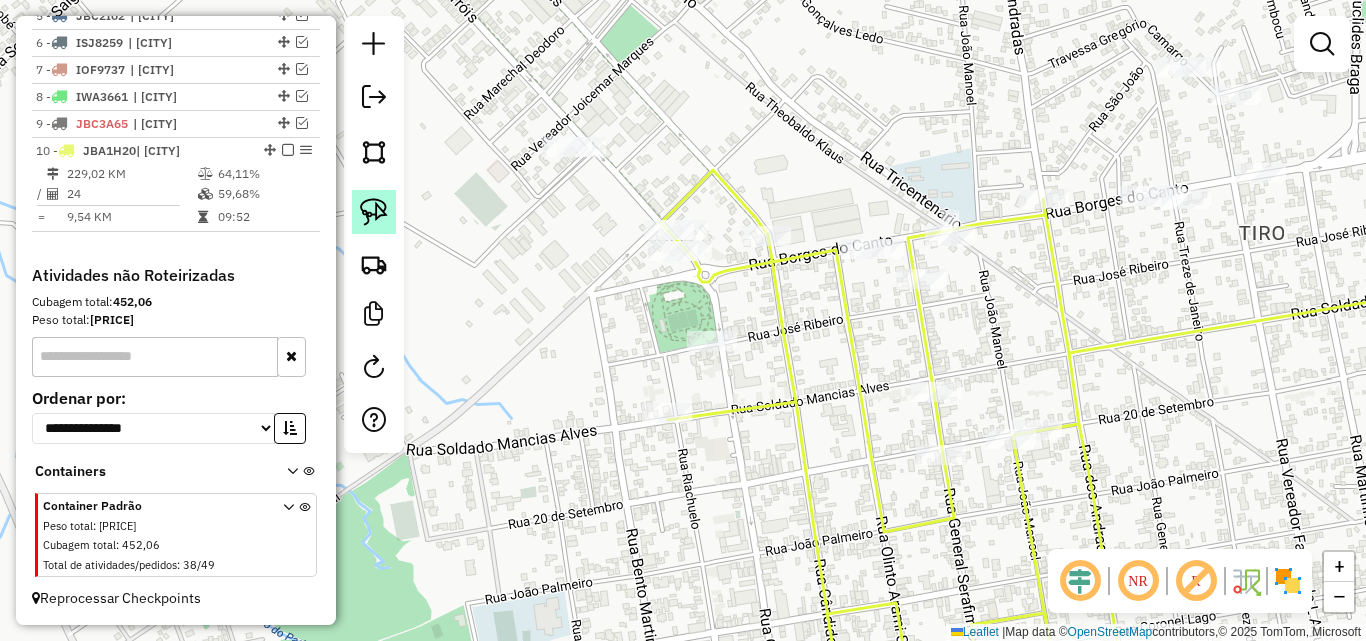 click 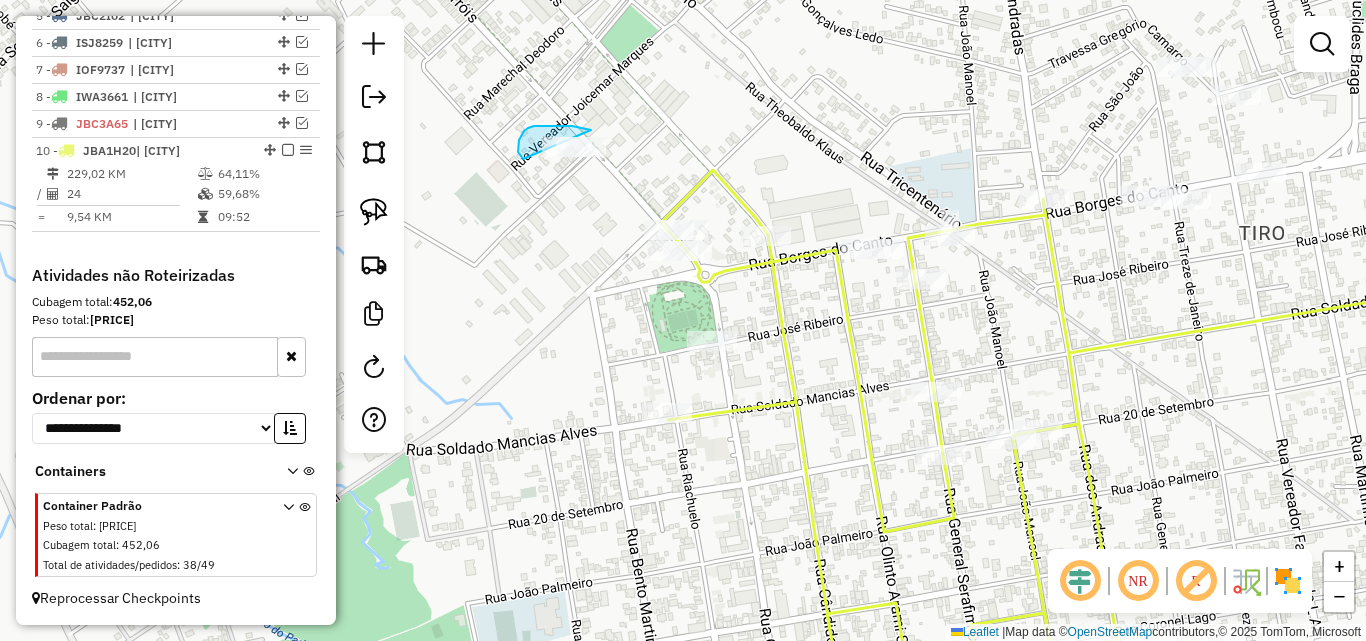drag, startPoint x: 520, startPoint y: 154, endPoint x: 616, endPoint y: 170, distance: 97.3242 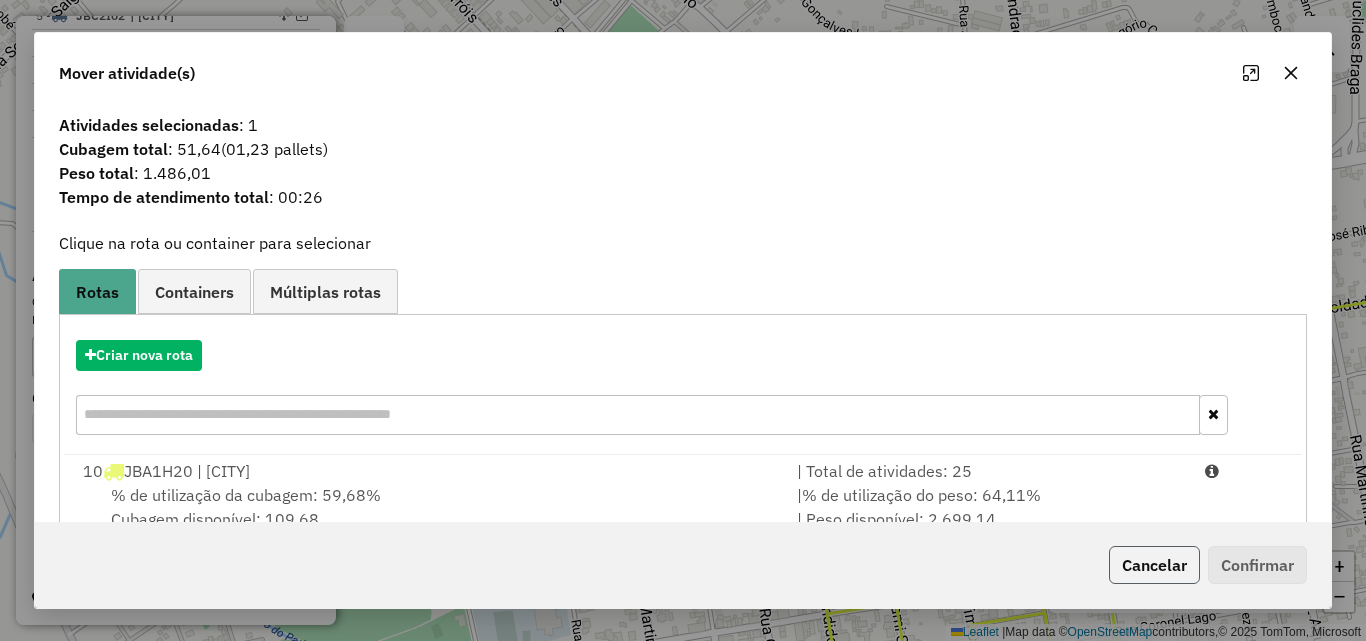 click on "Cancelar" 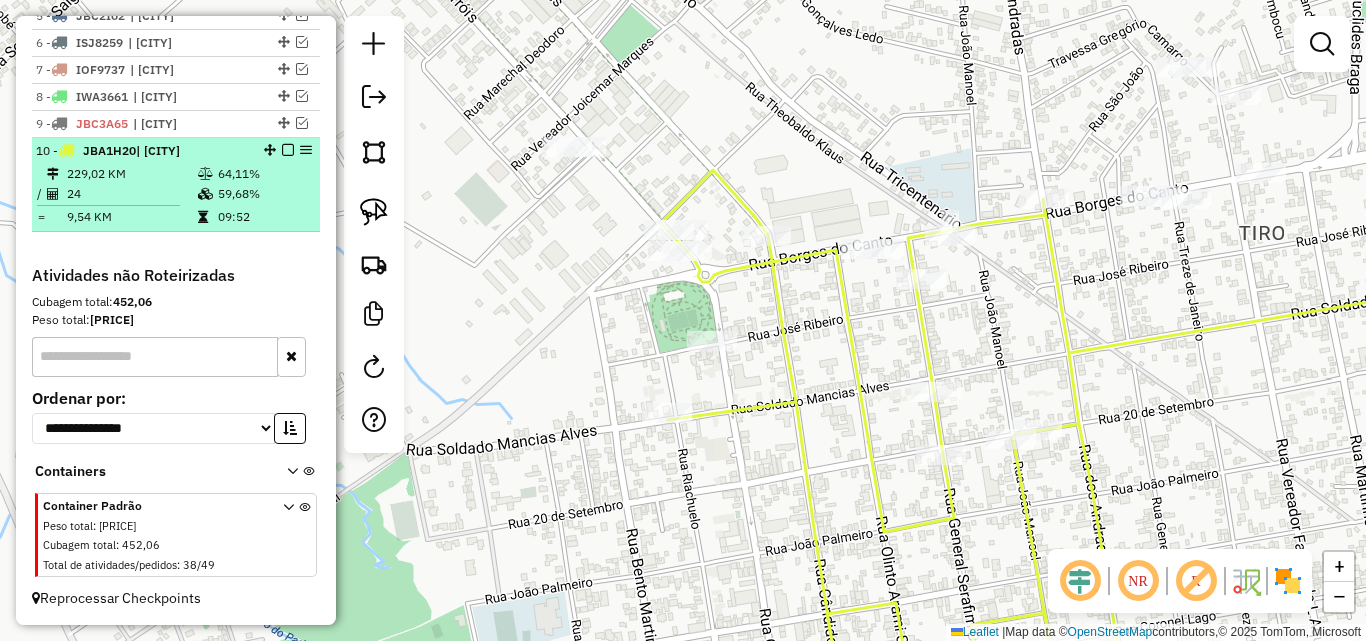 click on "9,54 KM" at bounding box center (131, 217) 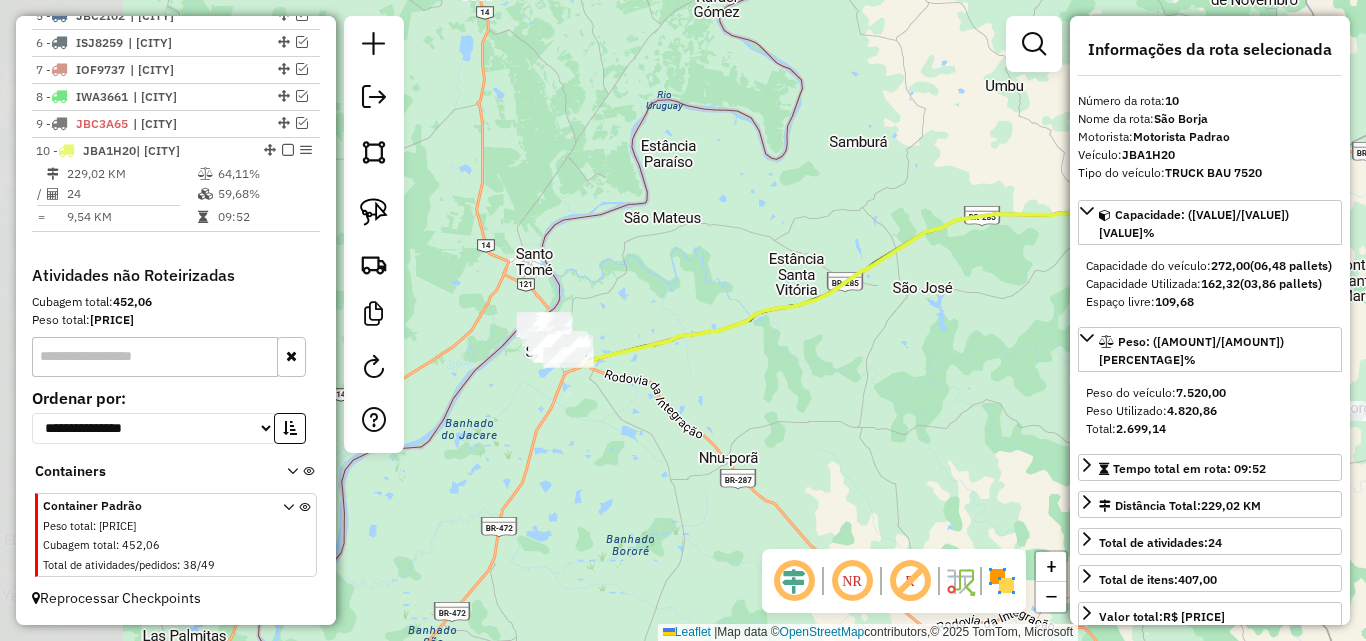 drag, startPoint x: 612, startPoint y: 466, endPoint x: 727, endPoint y: 356, distance: 159.1383 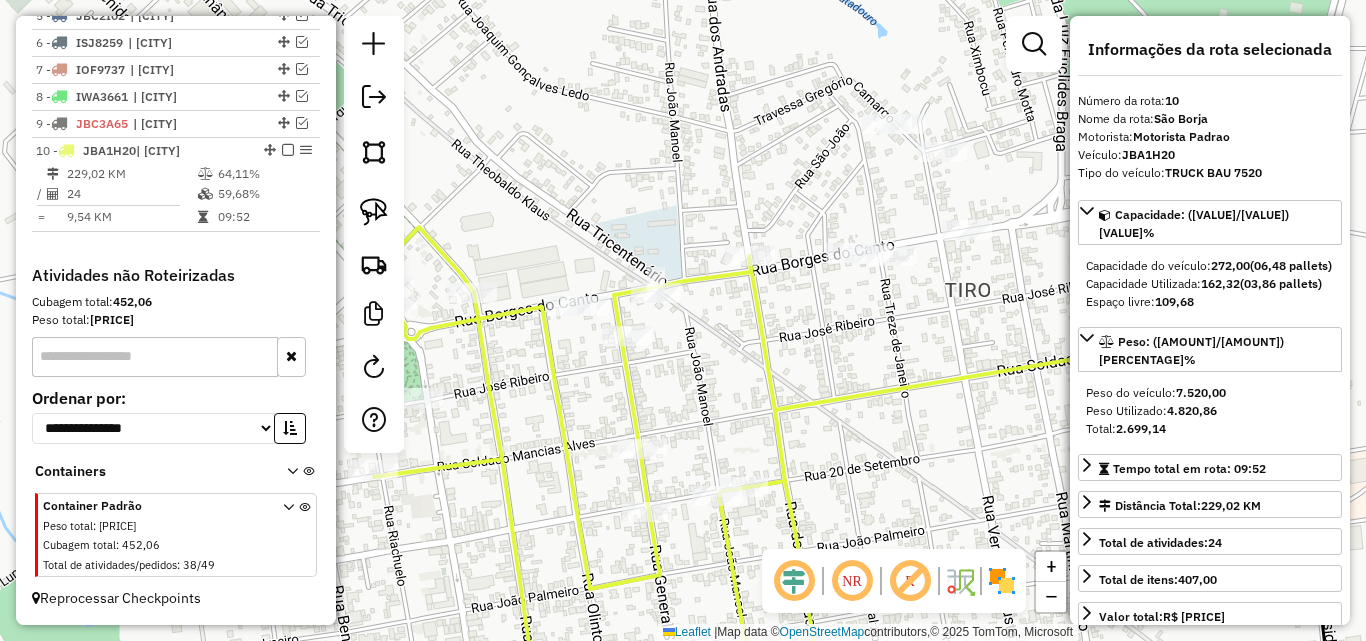 click on "Janela de atendimento Grade de atendimento Capacidade Transportadoras Veículos Cliente Pedidos  Rotas Selecione os dias de semana para filtrar as janelas de atendimento  Seg   Ter   Qua   Qui   Sex   Sáb   Dom  Informe o período da janela de atendimento: De: Até:  Filtrar exatamente a janela do cliente  Considerar janela de atendimento padrão  Selecione os dias de semana para filtrar as grades de atendimento  Seg   Ter   Qua   Qui   Sex   Sáb   Dom   Considerar clientes sem dia de atendimento cadastrado  Clientes fora do dia de atendimento selecionado Filtrar as atividades entre os valores definidos abaixo:  Peso mínimo:   Peso máximo:   Cubagem mínima:   Cubagem máxima:   De:   Até:  Filtrar as atividades entre o tempo de atendimento definido abaixo:  De:   Até:   Considerar capacidade total dos clientes não roteirizados Transportadora: Selecione um ou mais itens Tipo de veículo: Selecione um ou mais itens Veículo: Selecione um ou mais itens Motorista: Selecione um ou mais itens Nome: Rótulo:" 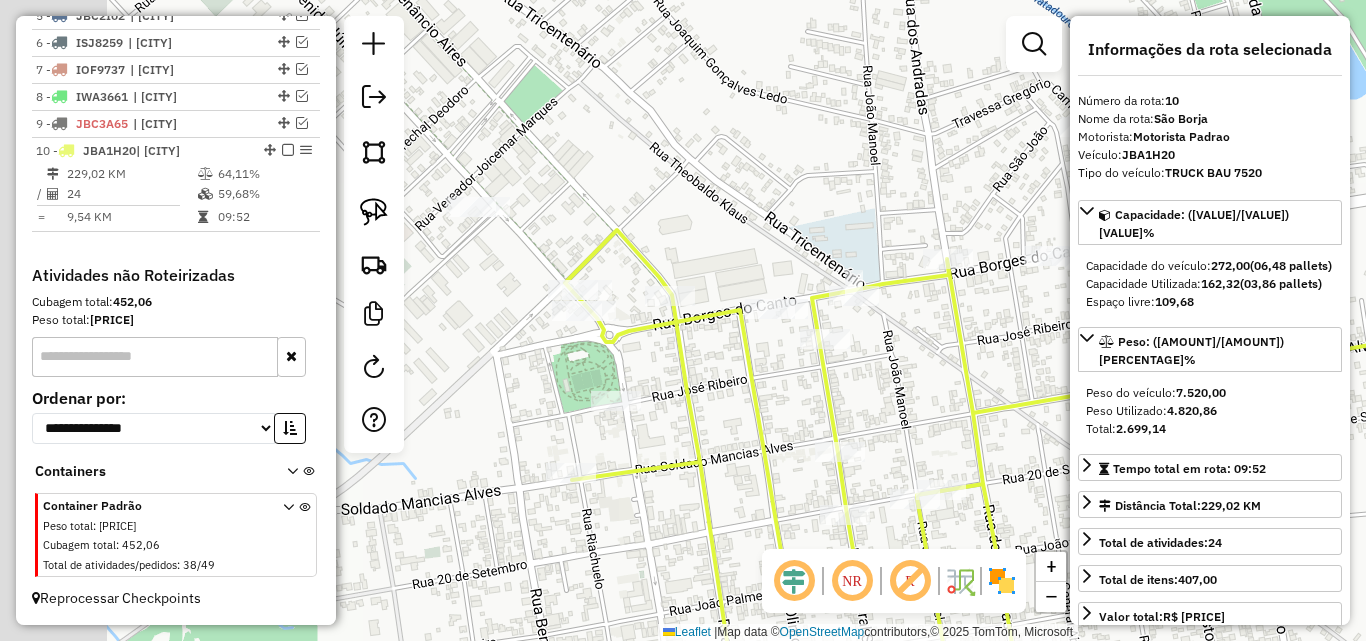 drag, startPoint x: 893, startPoint y: 376, endPoint x: 943, endPoint y: 376, distance: 50 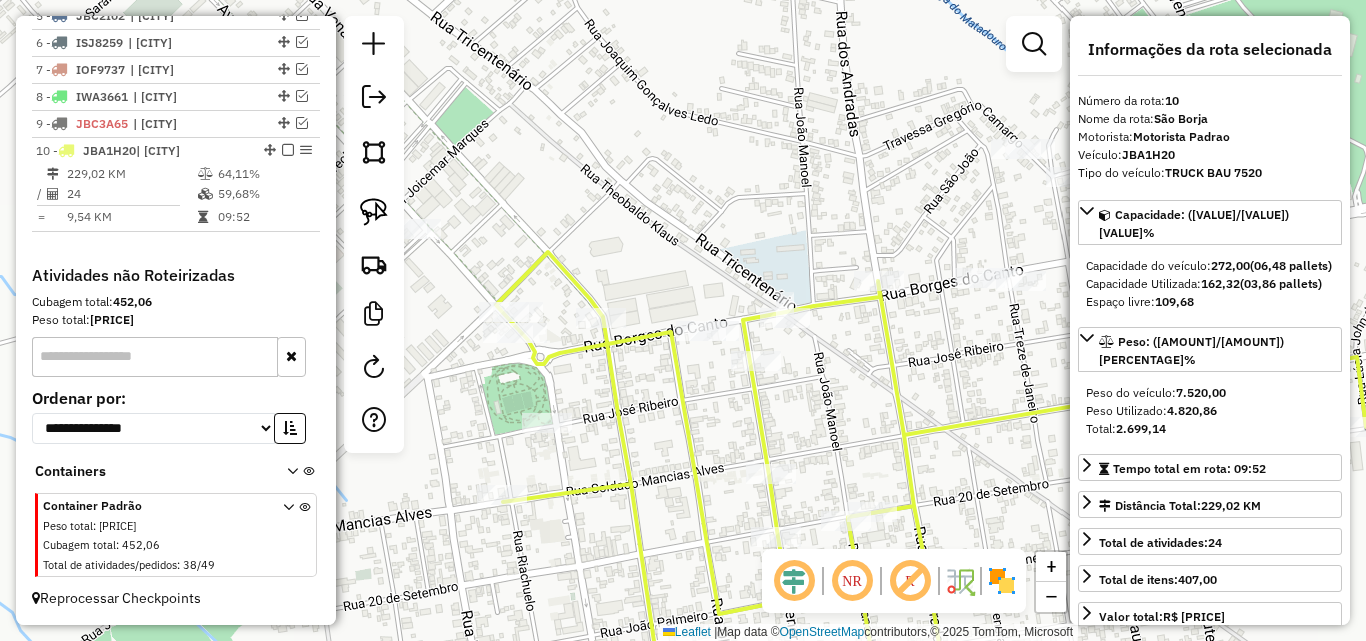 drag, startPoint x: 873, startPoint y: 377, endPoint x: 751, endPoint y: 427, distance: 131.8484 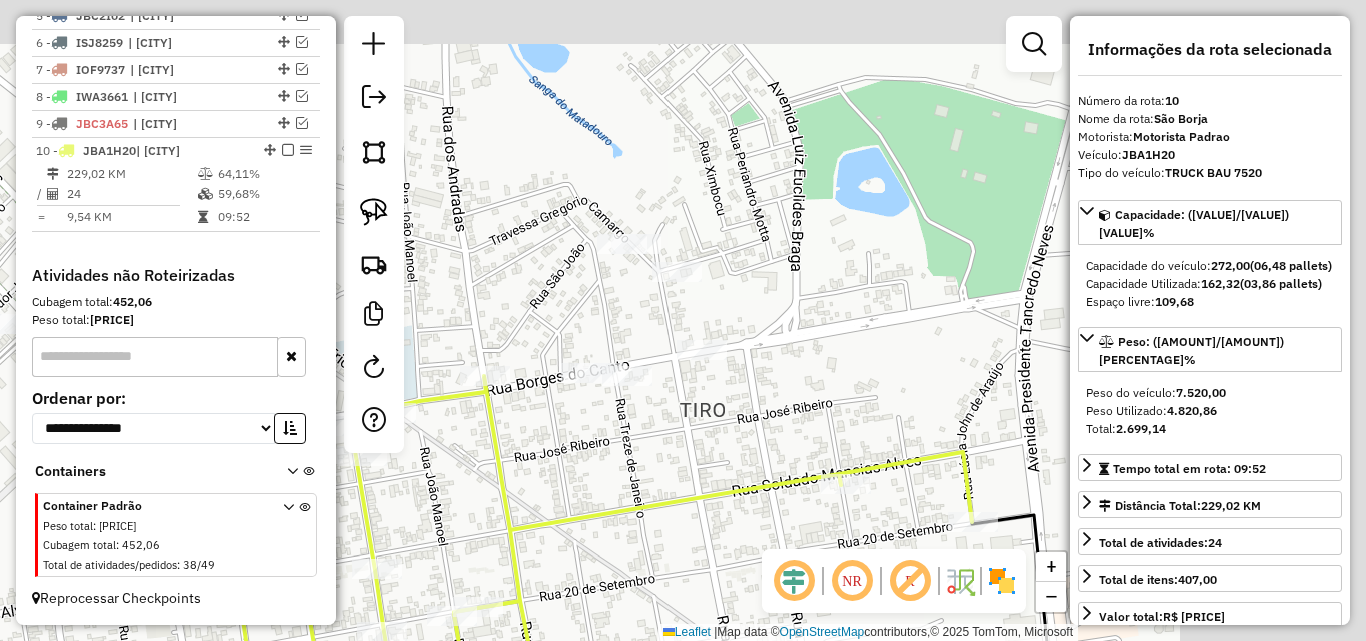 drag, startPoint x: 891, startPoint y: 364, endPoint x: 619, endPoint y: 409, distance: 275.6973 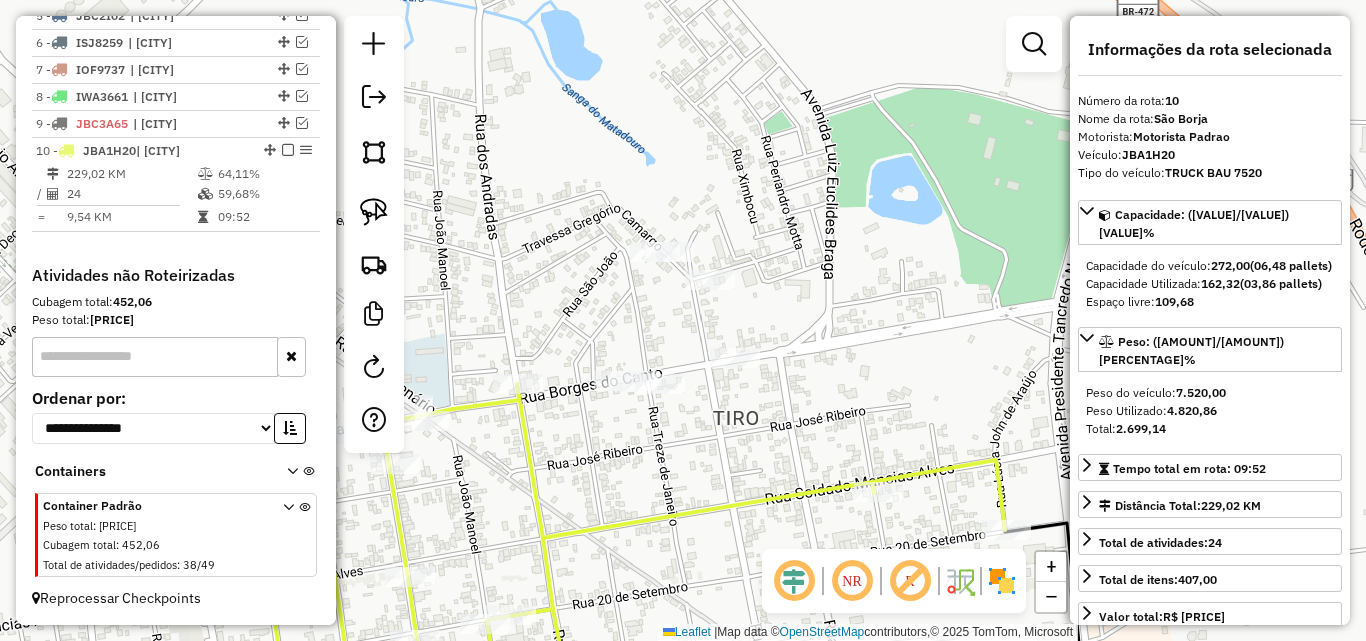 drag, startPoint x: 625, startPoint y: 415, endPoint x: 664, endPoint y: 426, distance: 40.5216 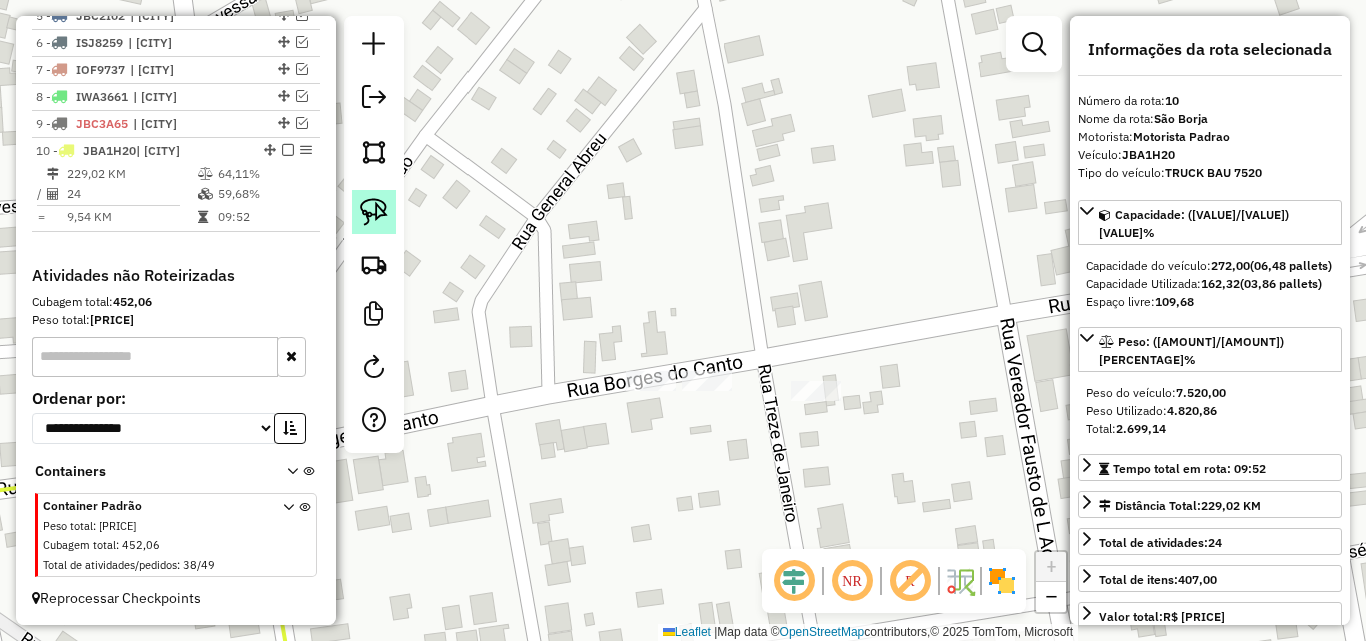 click 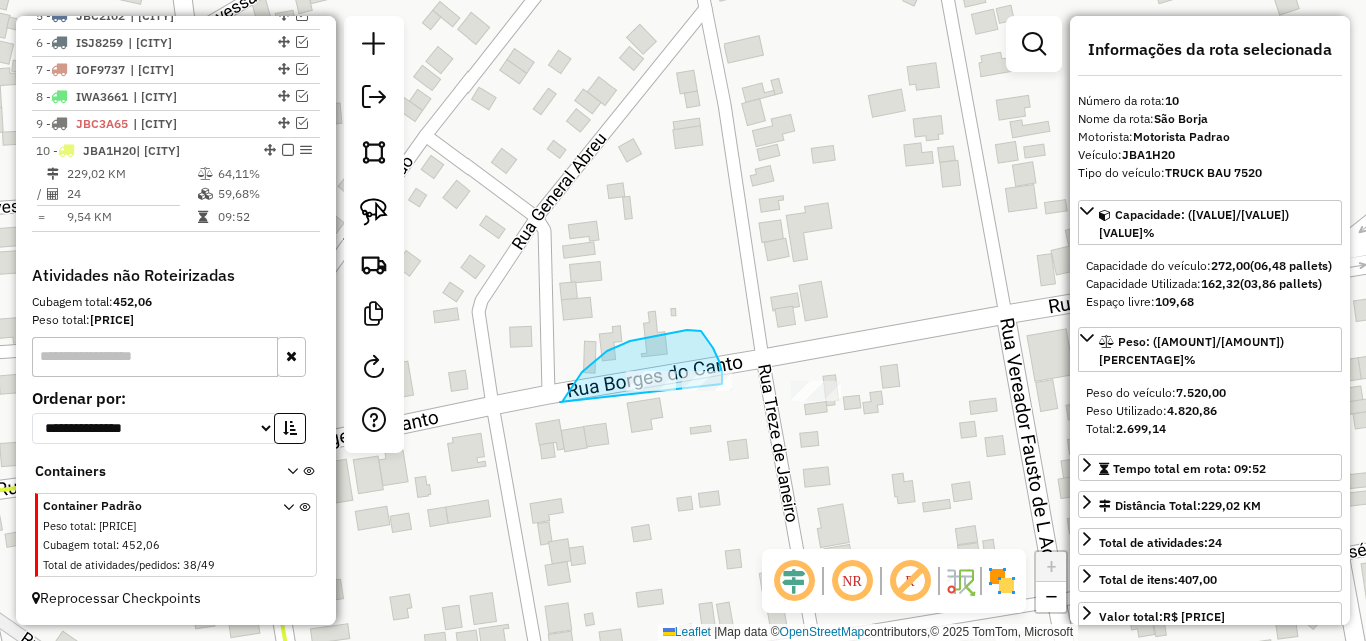 drag, startPoint x: 560, startPoint y: 402, endPoint x: 724, endPoint y: 410, distance: 164.195 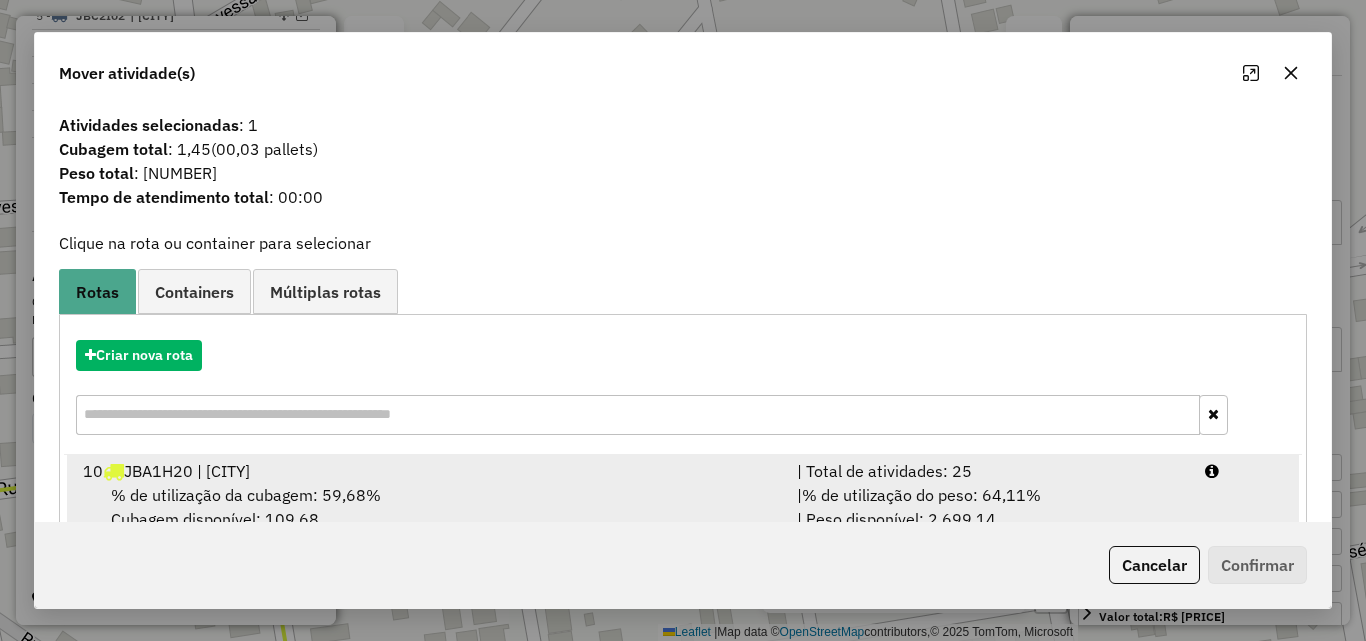 click on "10 JBA1H20 | [CITY]" at bounding box center [428, 471] 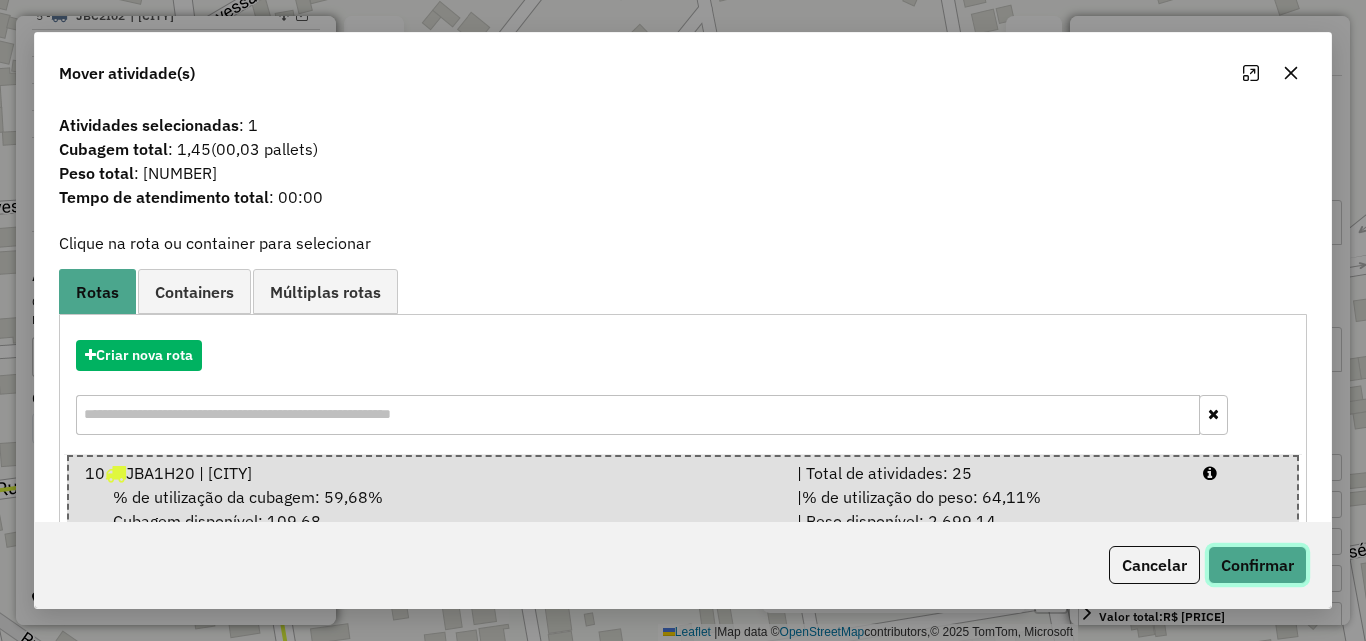 drag, startPoint x: 1297, startPoint y: 557, endPoint x: 1098, endPoint y: 389, distance: 260.43234 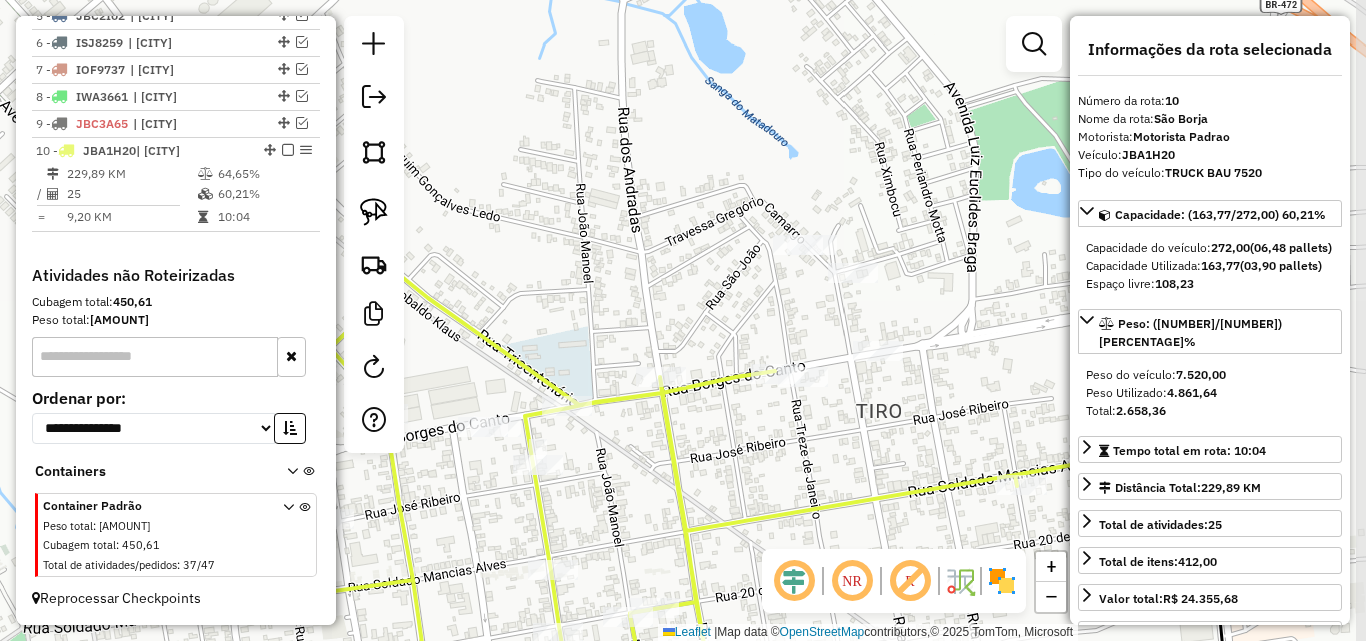 drag, startPoint x: 907, startPoint y: 482, endPoint x: 887, endPoint y: 397, distance: 87.32124 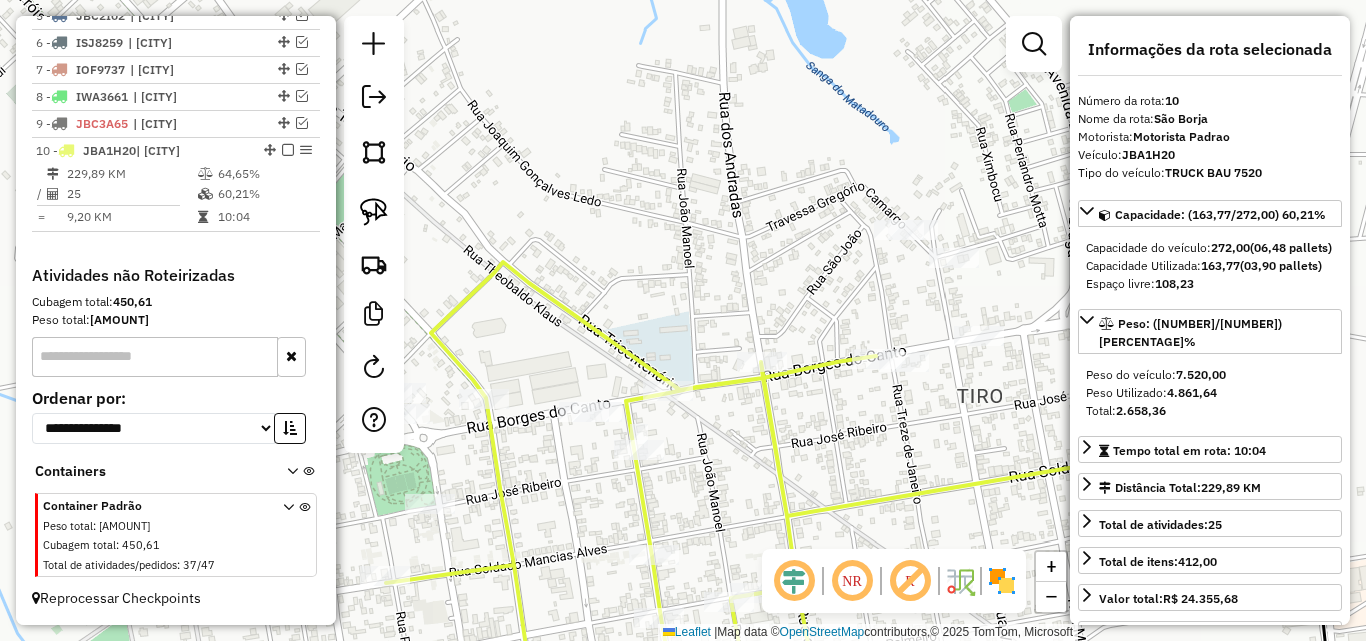 drag, startPoint x: 815, startPoint y: 445, endPoint x: 830, endPoint y: 452, distance: 16.552946 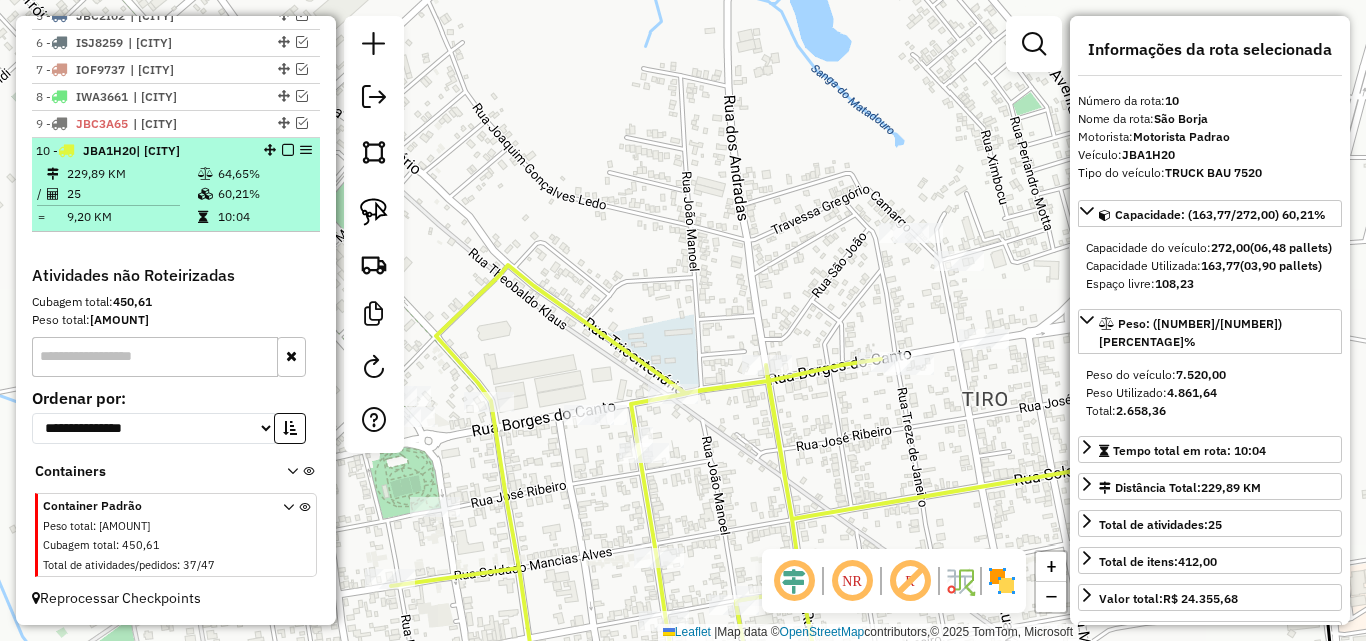 click on "229,89 KM" at bounding box center (131, 174) 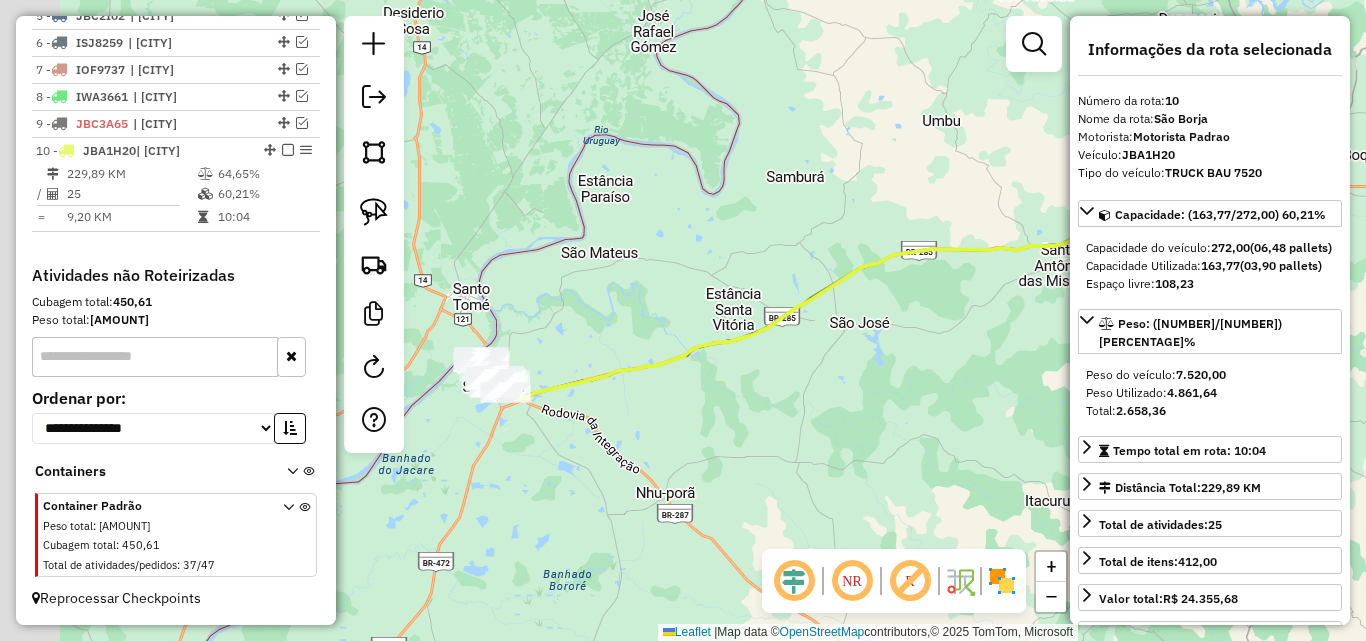 drag, startPoint x: 696, startPoint y: 465, endPoint x: 963, endPoint y: 445, distance: 267.74802 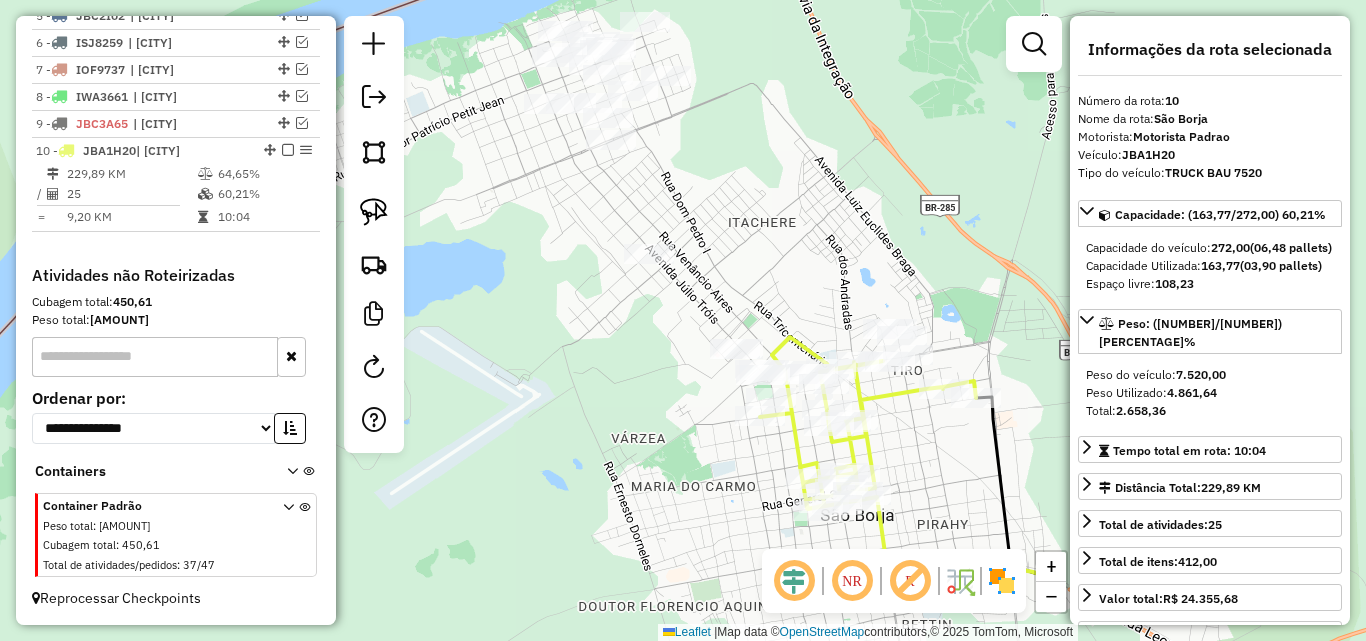drag, startPoint x: 714, startPoint y: 448, endPoint x: 638, endPoint y: 272, distance: 191.70811 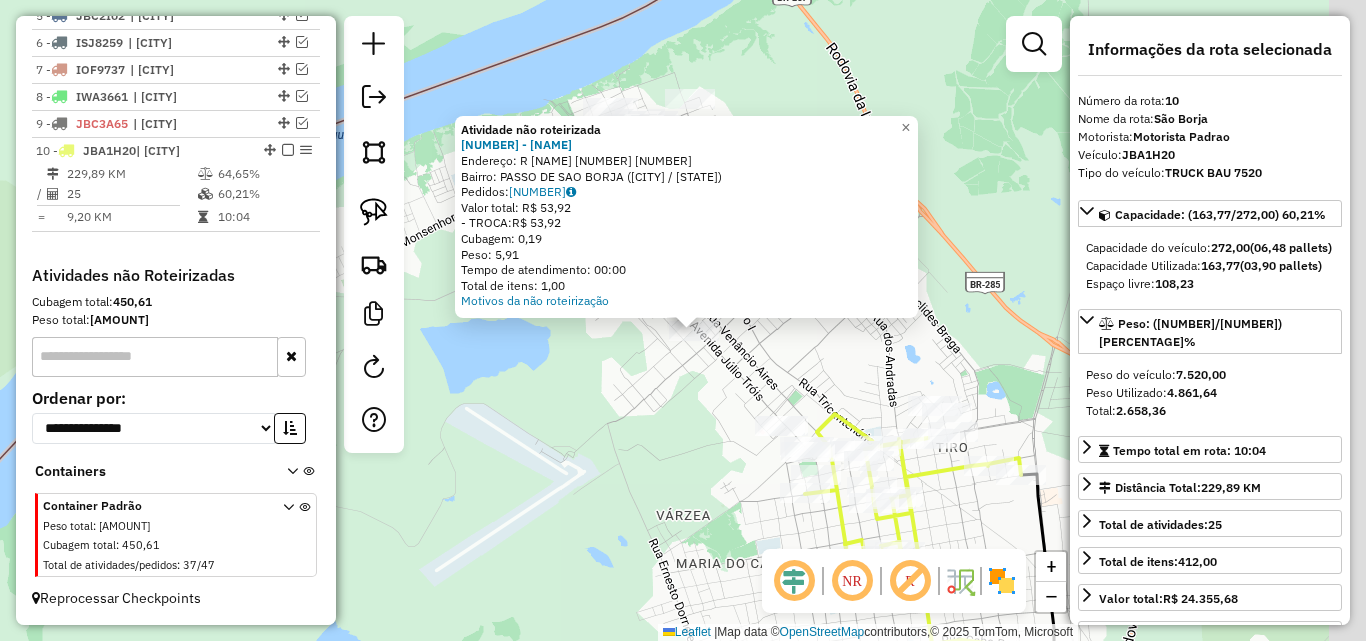 drag, startPoint x: 764, startPoint y: 419, endPoint x: 546, endPoint y: 272, distance: 262.93155 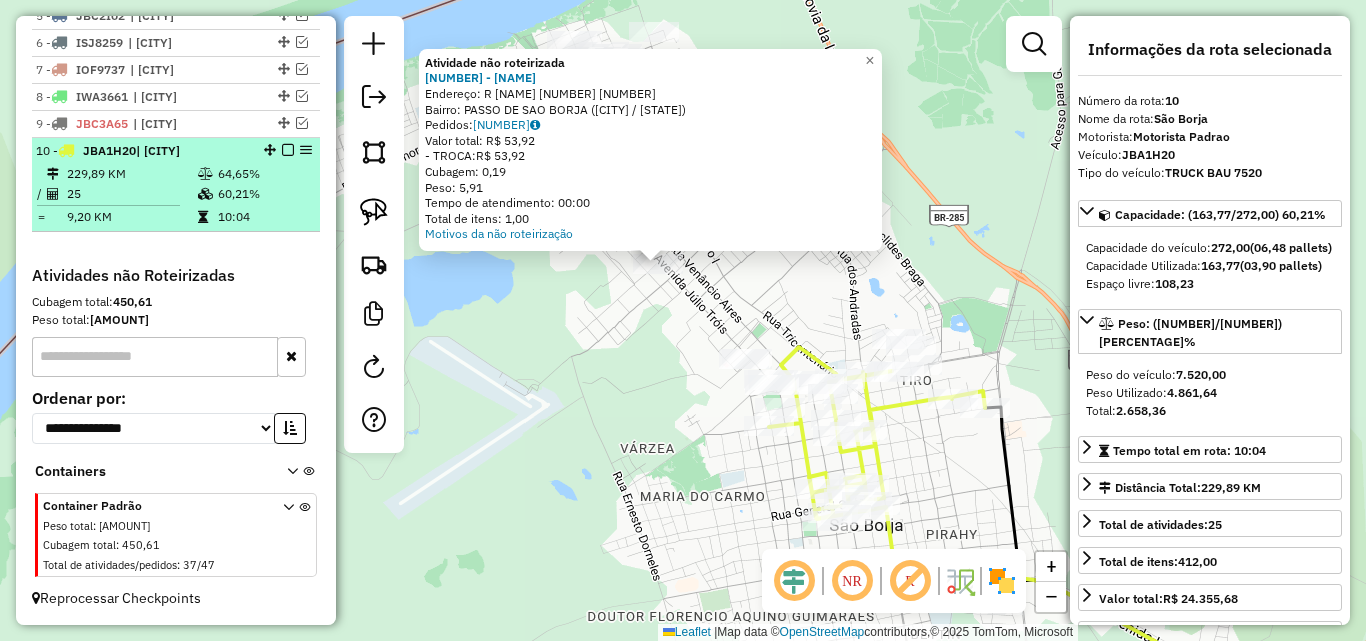 click at bounding box center [288, 150] 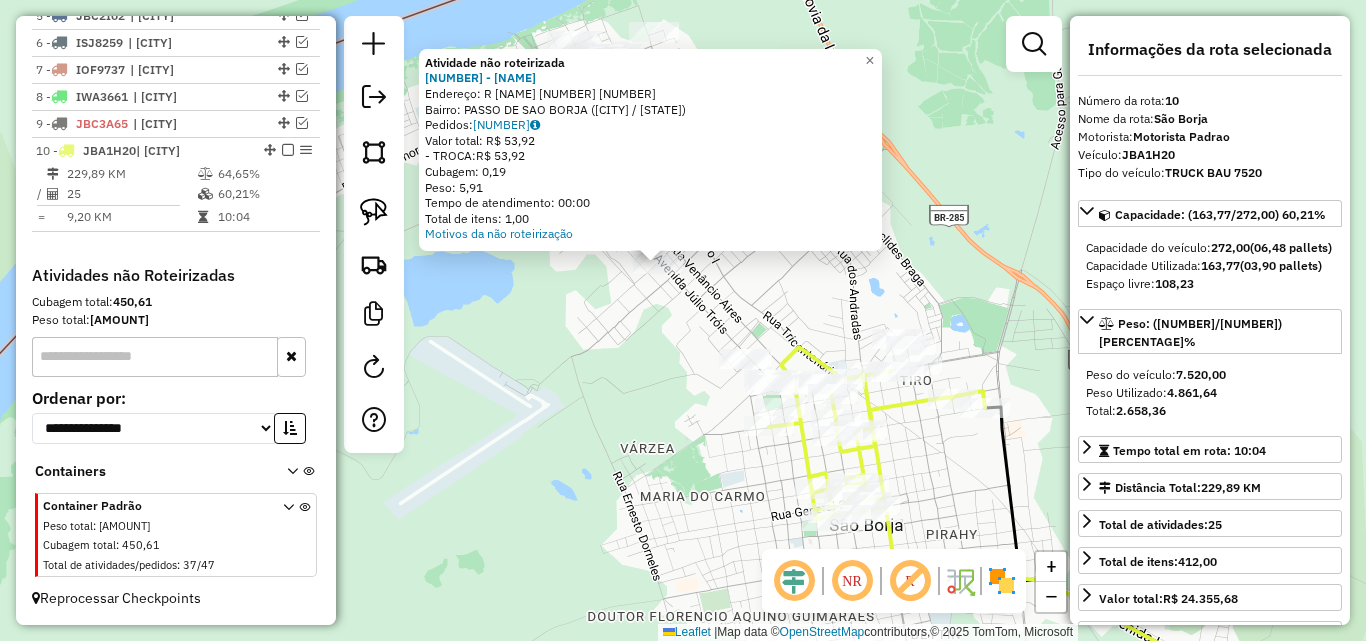 scroll, scrollTop: 804, scrollLeft: 0, axis: vertical 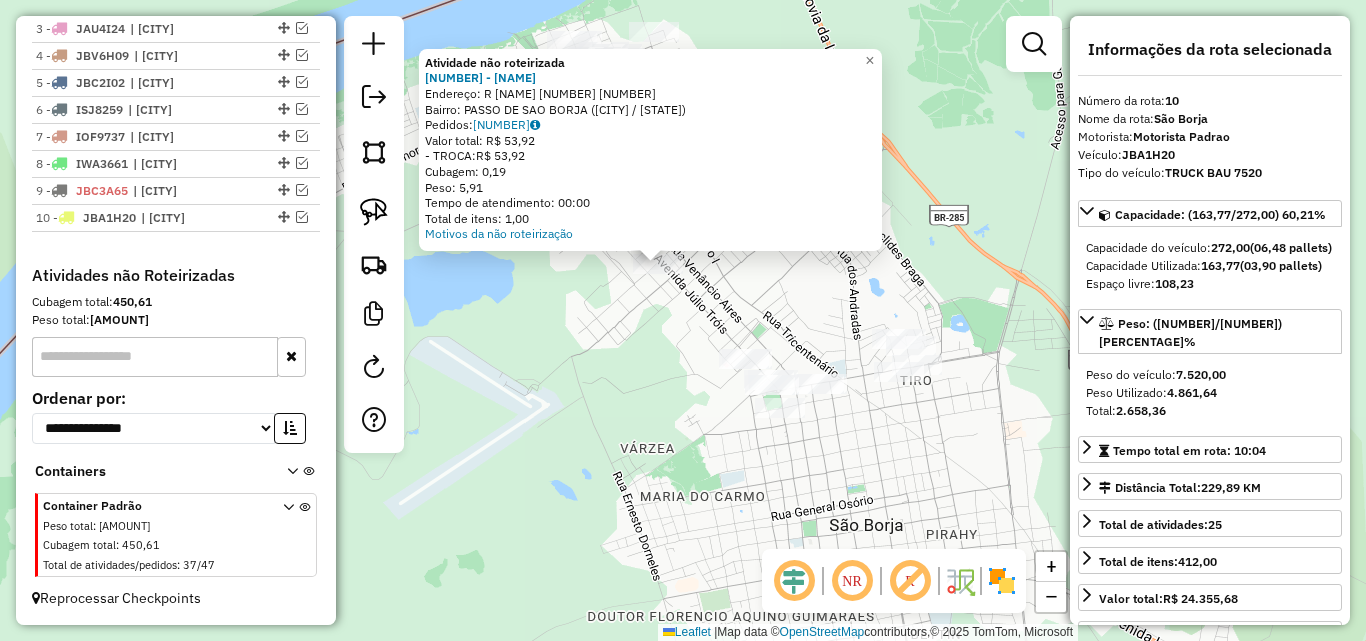 click on "Atividade não roteirizada [NUMBER] - [NAME] Endereço: R [NAME] [NUMBER] Bairro: [NAME] ([NAME] / [STATE]) Pedidos: [NUMBER] Valor total: [CURRENCY][NUMBER] - TROCA: [CURRENCY][NUMBER] Cubagem: [NUMBER] Peso: [NUMBER] Tempo de atendimento: [TIME] Total de itens: [NUMBER] Motivos da não roteirização × Janela de atendimento Grade de atendimento Capacidade Transportadoras Veículos Cliente Pedidos Rotas Selecione os dias de semana para filtrar as janelas de atendimento Seg Ter Qua Qui Sex Sáb Dom Informe o período da janela de atendimento: De: [TIME] Até: [TIME] Filtrar exatamente a janela do cliente Considerar janela de atendimento padrão Selecione os dias de semana para filtrar as grades de atendimento Seg Ter Qua Qui Sex Sáb Dom Considerar clientes sem dia de atendimento cadastrado Clientes fora do dia de atendimento selecionado Filtrar as atividades entre os valores definidos abaixo: Peso mínimo: Peso máximo: Cubagem mínima: Cubagem máxima:" 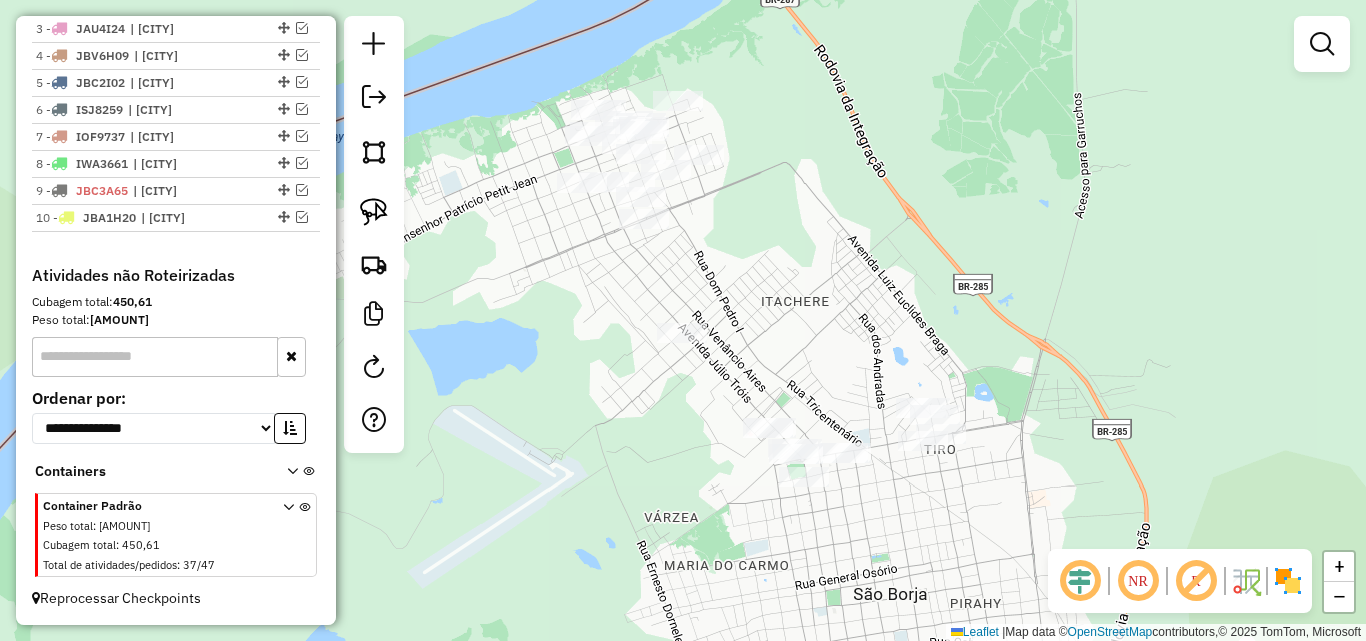 click on "Janela de atendimento Grade de atendimento Capacidade Transportadoras Veículos Cliente Pedidos  Rotas Selecione os dias de semana para filtrar as janelas de atendimento  Seg   Ter   Qua   Qui   Sex   Sáb   Dom  Informe o período da janela de atendimento: De: Até:  Filtrar exatamente a janela do cliente  Considerar janela de atendimento padrão  Selecione os dias de semana para filtrar as grades de atendimento  Seg   Ter   Qua   Qui   Sex   Sáb   Dom   Considerar clientes sem dia de atendimento cadastrado  Clientes fora do dia de atendimento selecionado Filtrar as atividades entre os valores definidos abaixo:  Peso mínimo:   Peso máximo:   Cubagem mínima:   Cubagem máxima:   De:   Até:  Filtrar as atividades entre o tempo de atendimento definido abaixo:  De:   Até:   Considerar capacidade total dos clientes não roteirizados Transportadora: Selecione um ou mais itens Tipo de veículo: Selecione um ou mais itens Veículo: Selecione um ou mais itens Motorista: Selecione um ou mais itens Nome: Rótulo:" 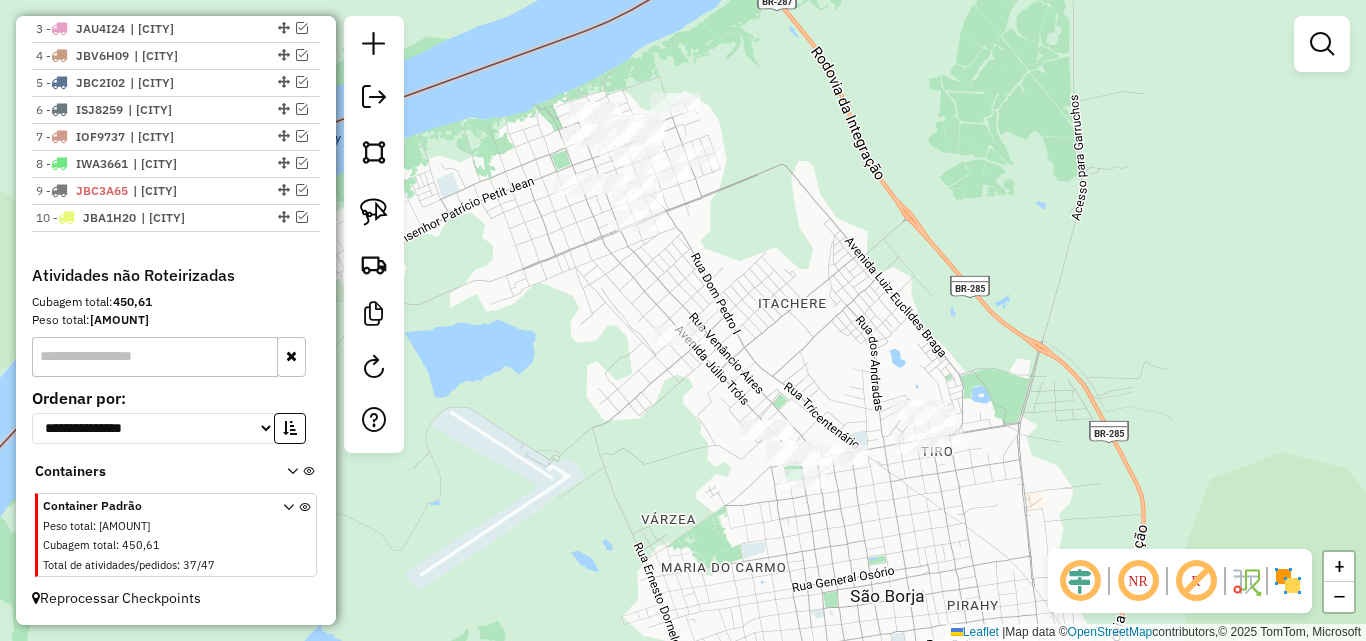drag, startPoint x: 618, startPoint y: 488, endPoint x: 565, endPoint y: 407, distance: 96.79876 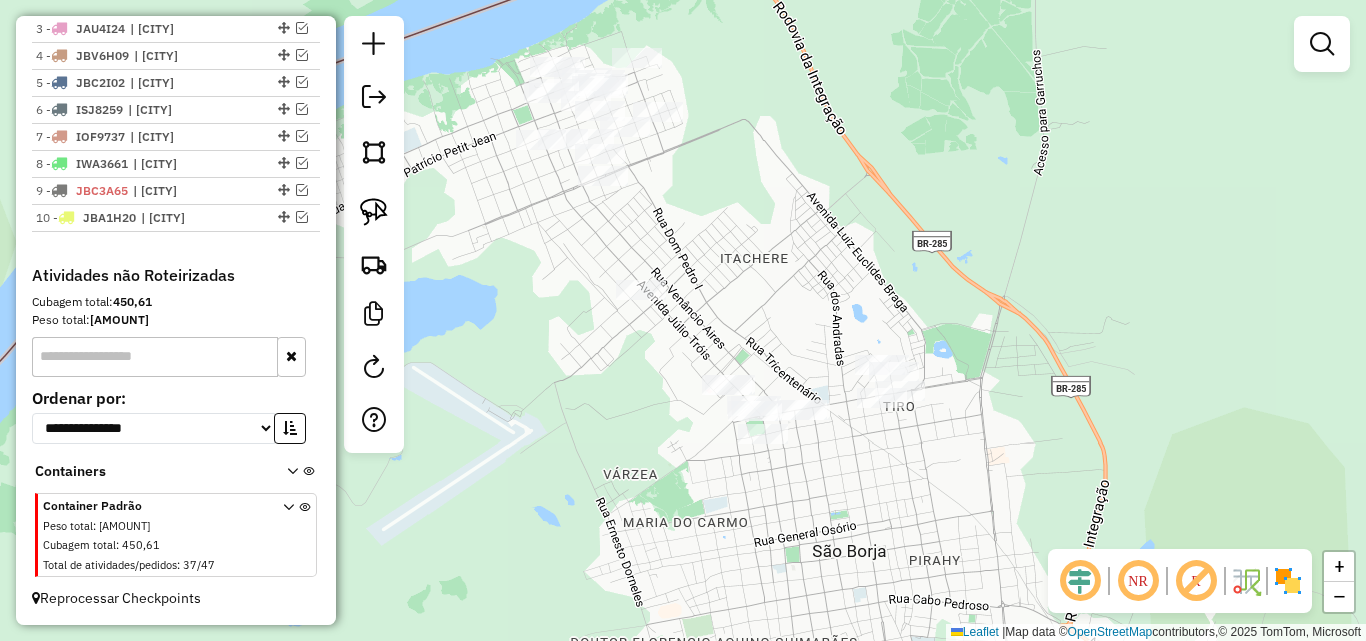 drag, startPoint x: 532, startPoint y: 450, endPoint x: 542, endPoint y: 487, distance: 38.327538 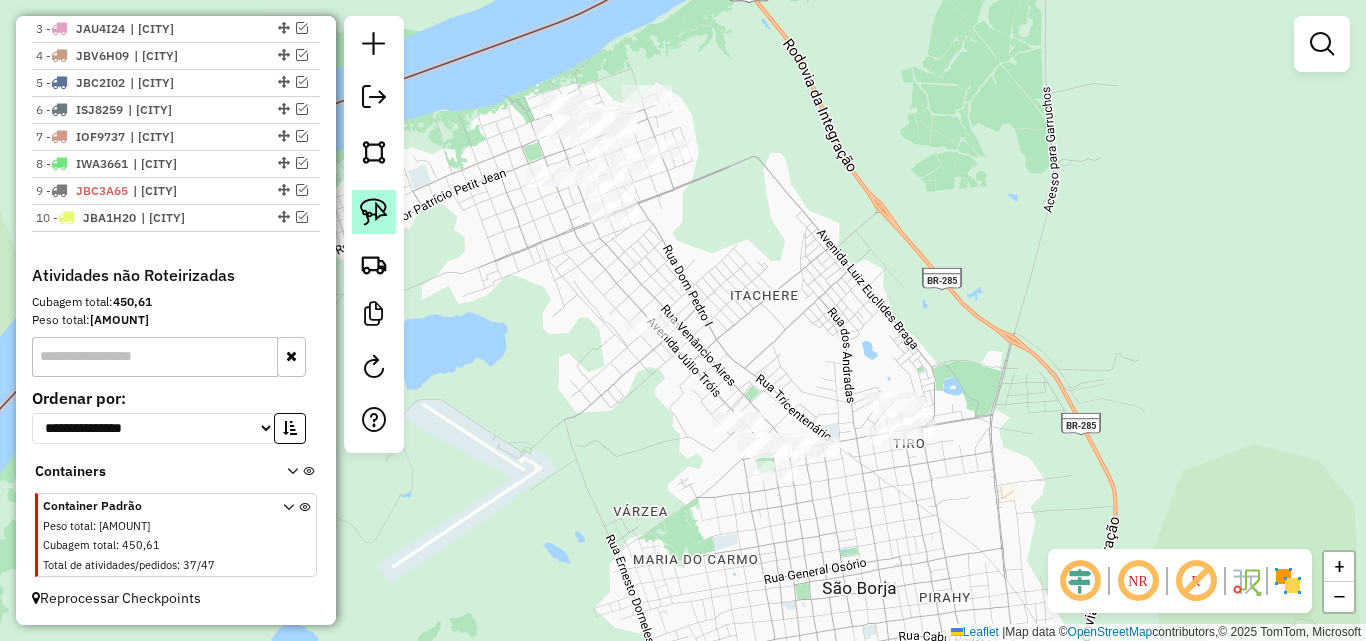 click 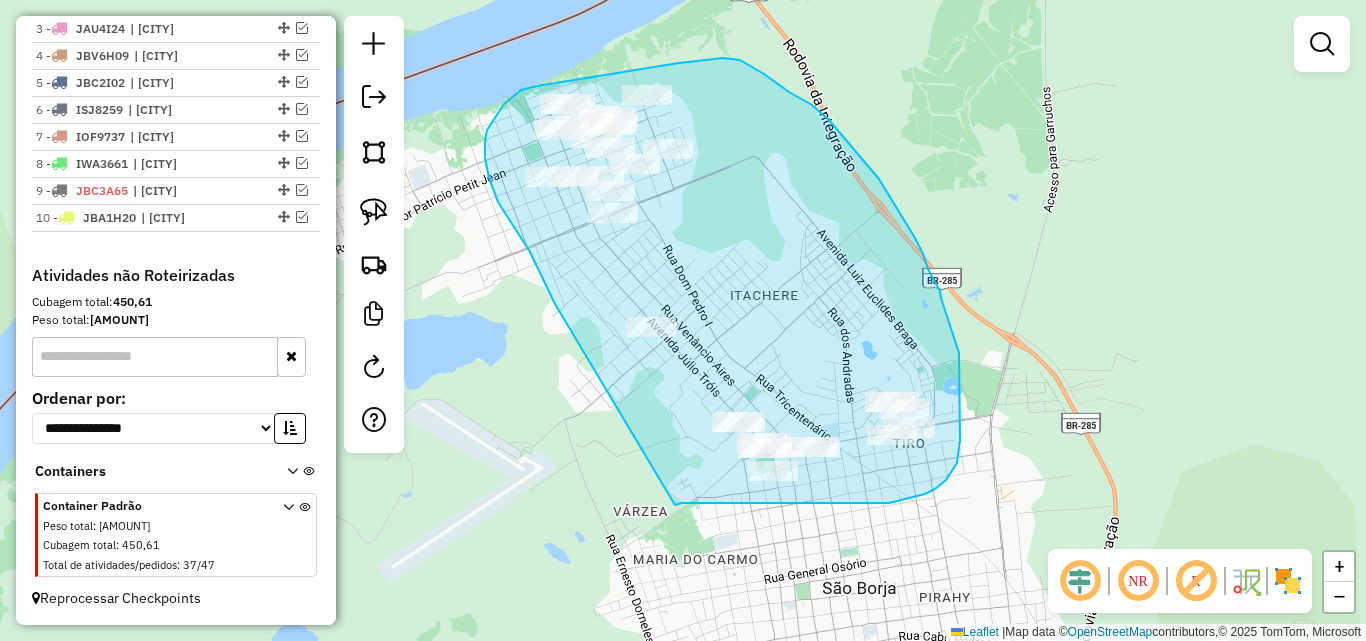 drag, startPoint x: 541, startPoint y: 276, endPoint x: 675, endPoint y: 505, distance: 265.32434 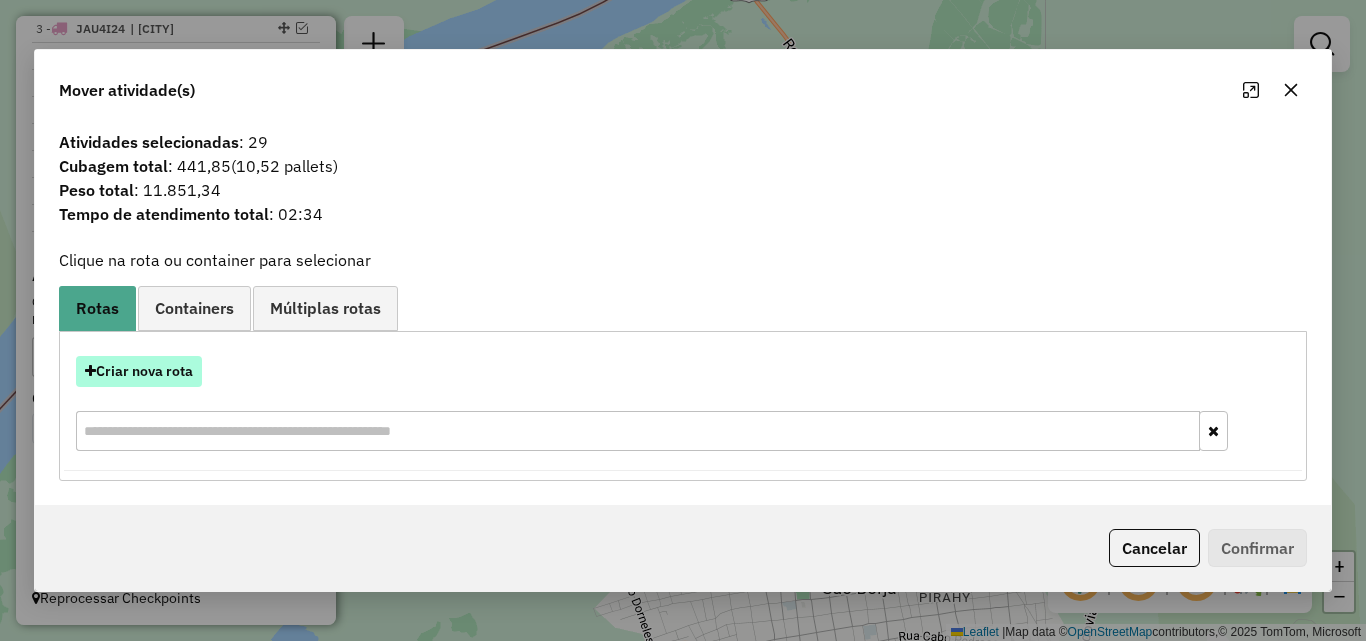 click on "Criar nova rota" at bounding box center (139, 371) 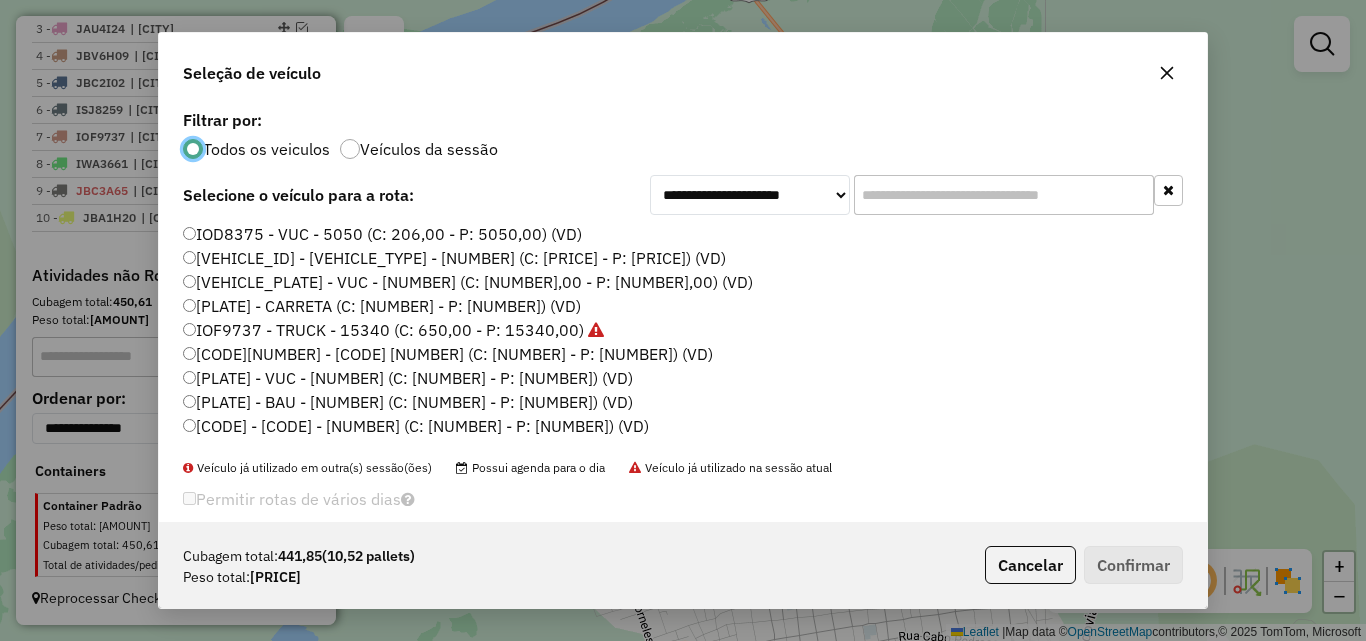 scroll, scrollTop: 11, scrollLeft: 6, axis: both 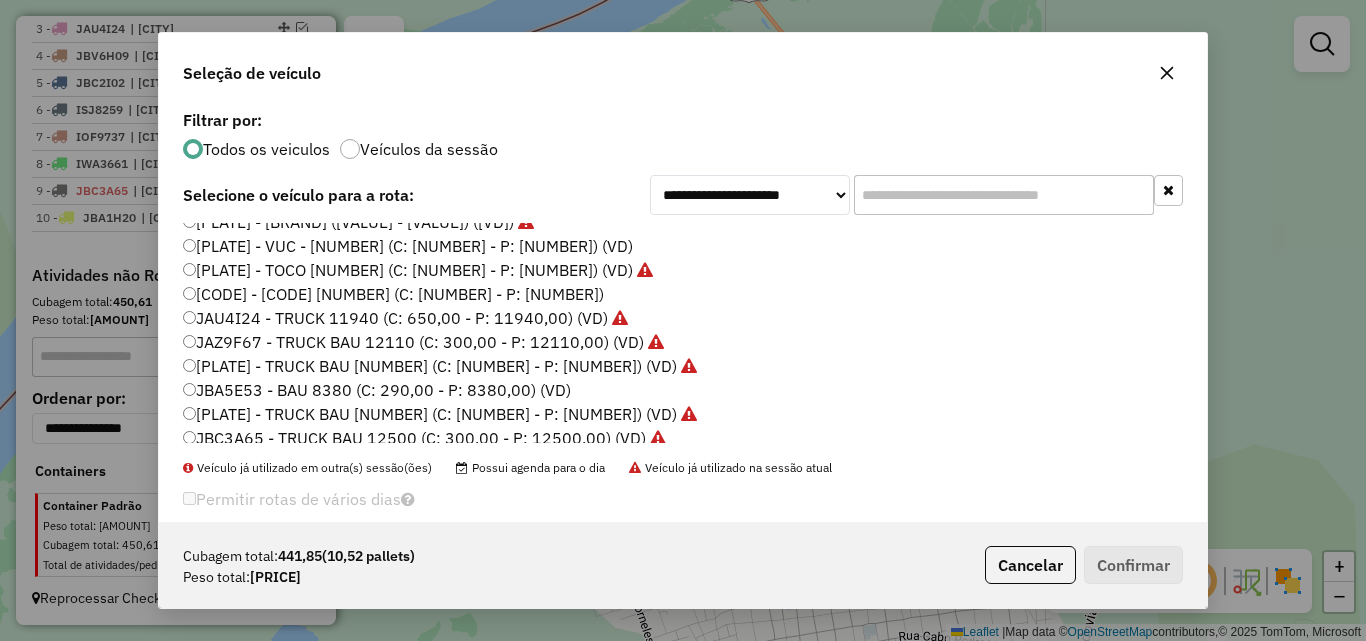 click on "JBA5E53 - BAU 8380 (C: 290,00 - P: 8380,00) (VD)" 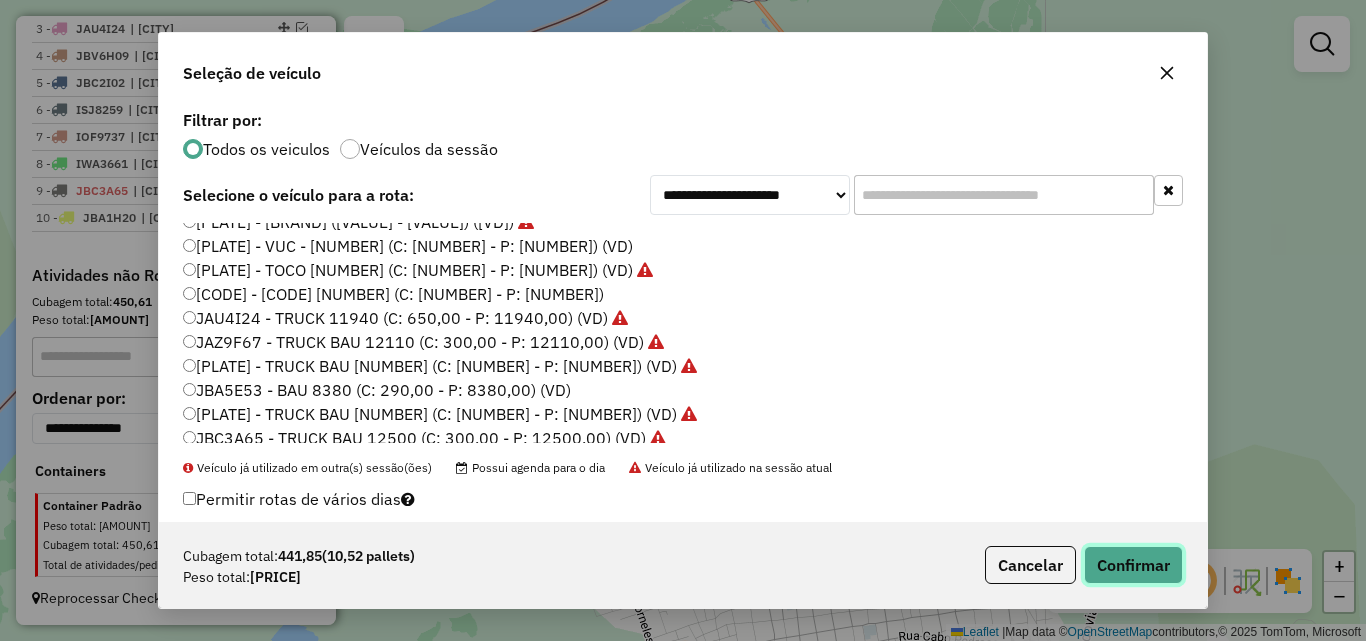 click on "Confirmar" 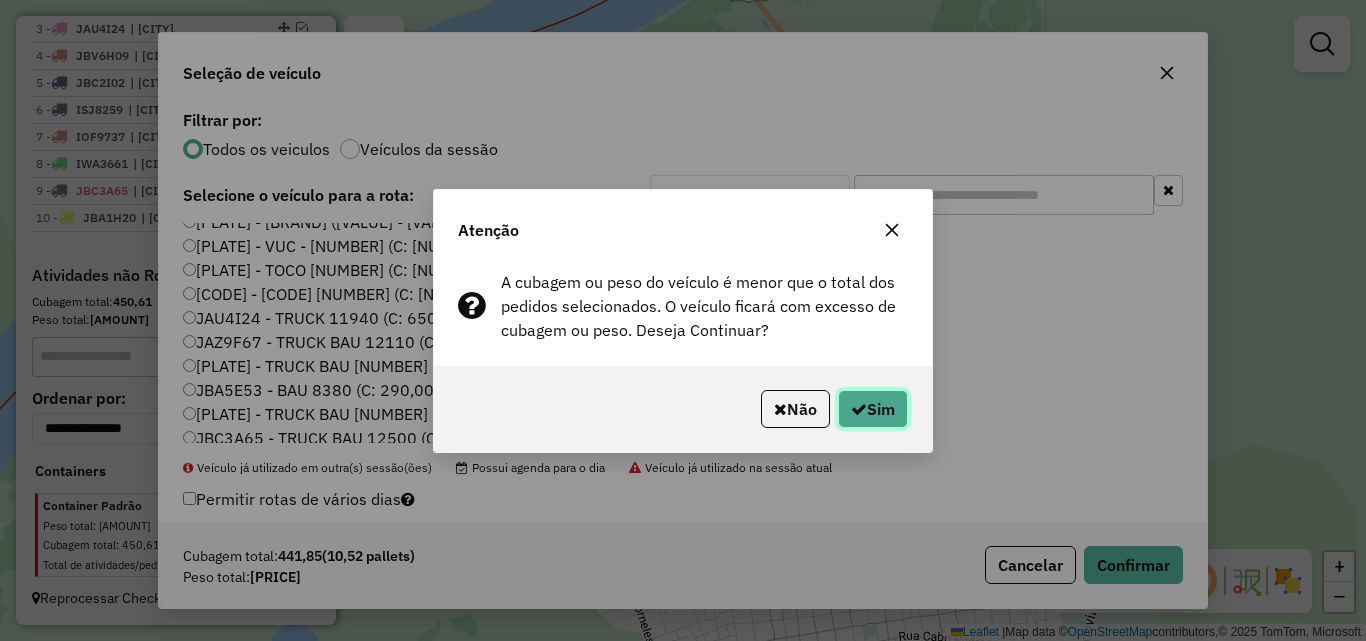 click on "Sim" 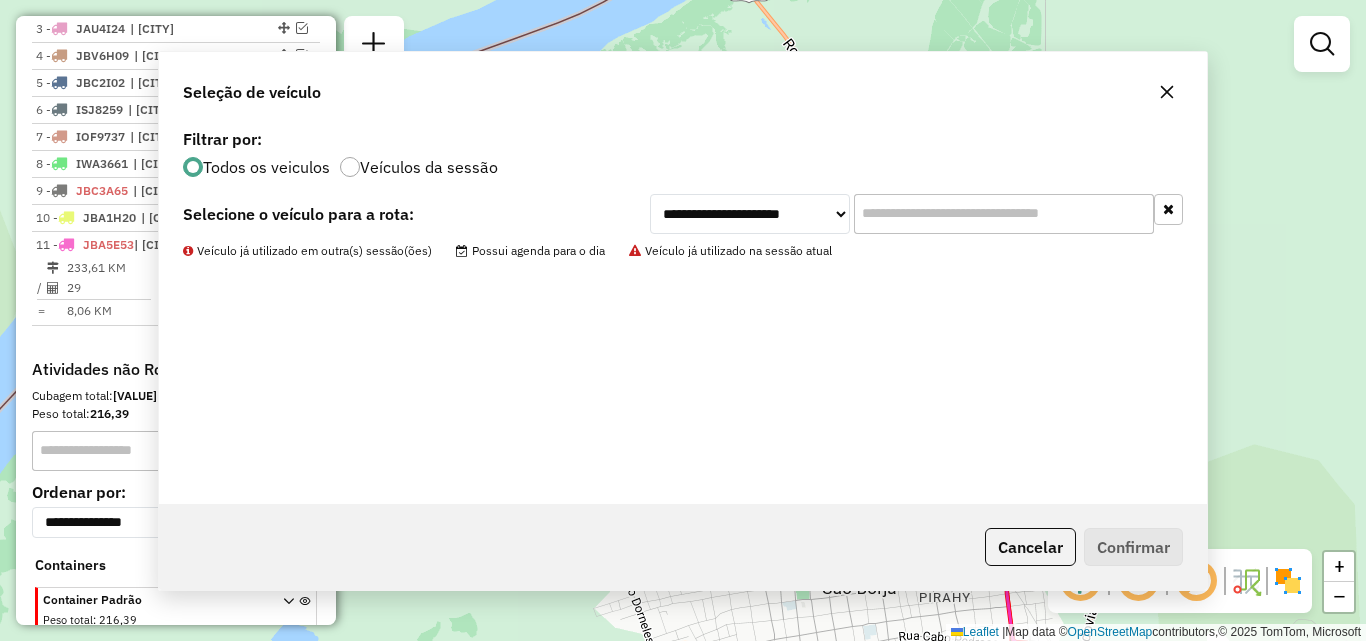 scroll, scrollTop: 884, scrollLeft: 0, axis: vertical 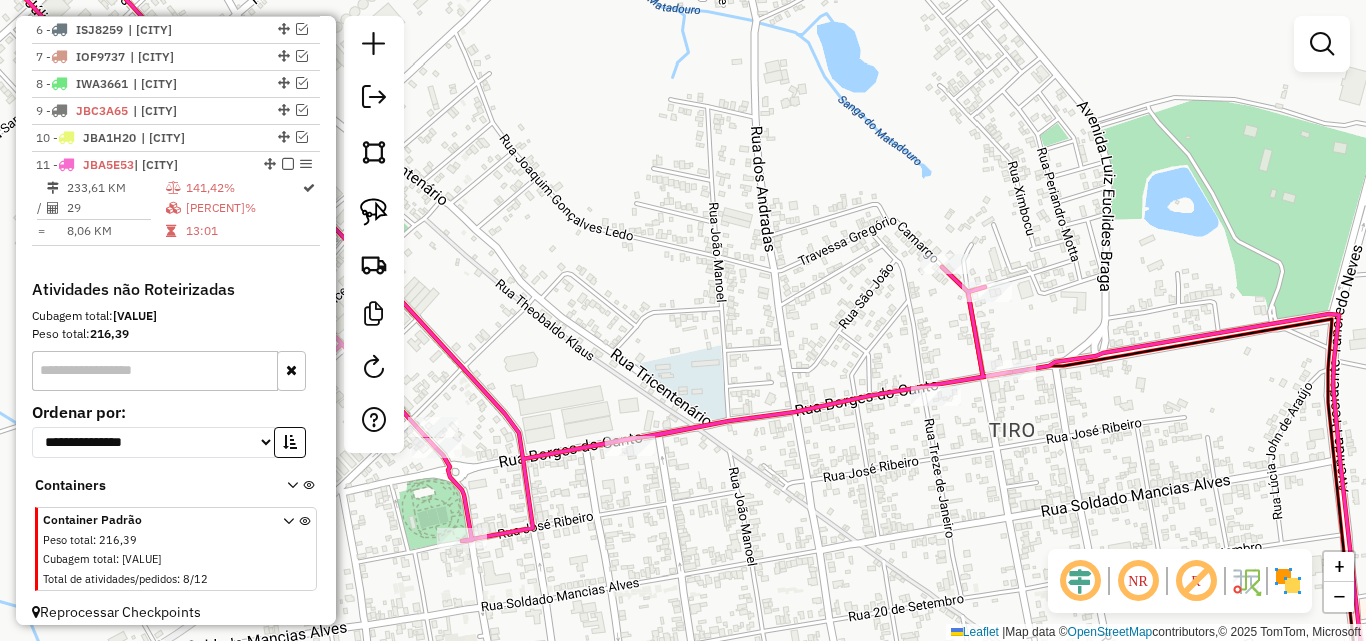 drag, startPoint x: 712, startPoint y: 521, endPoint x: 856, endPoint y: 412, distance: 180.60178 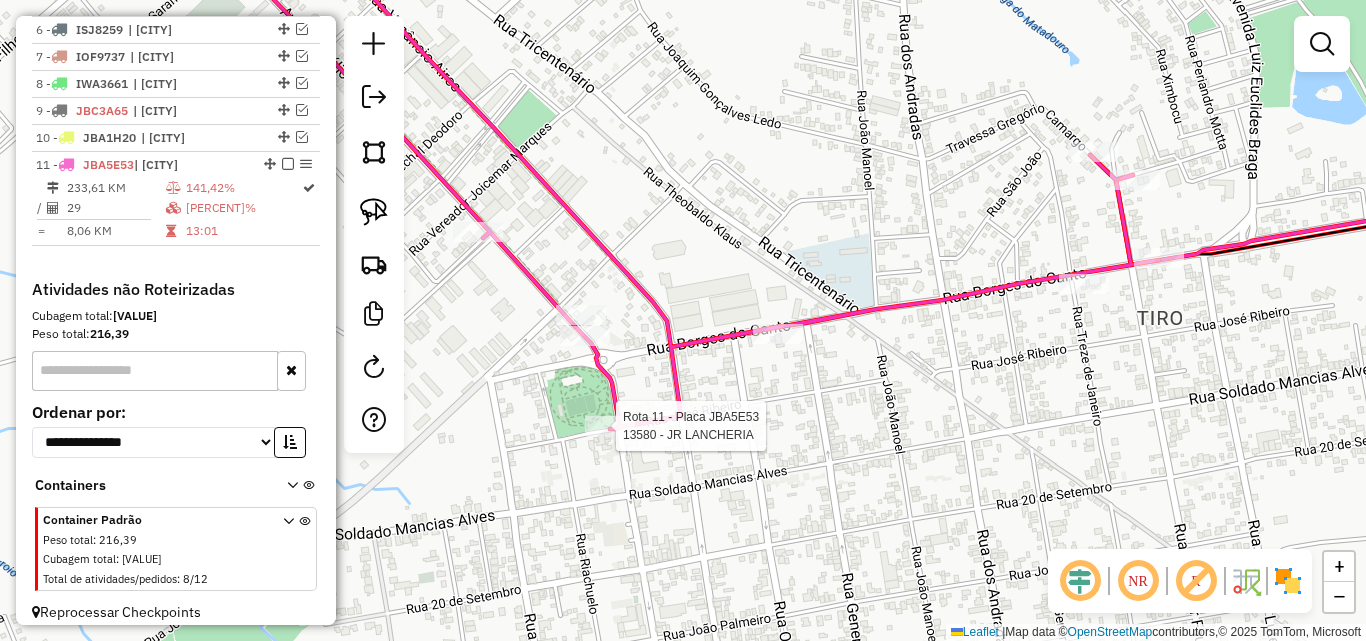 click 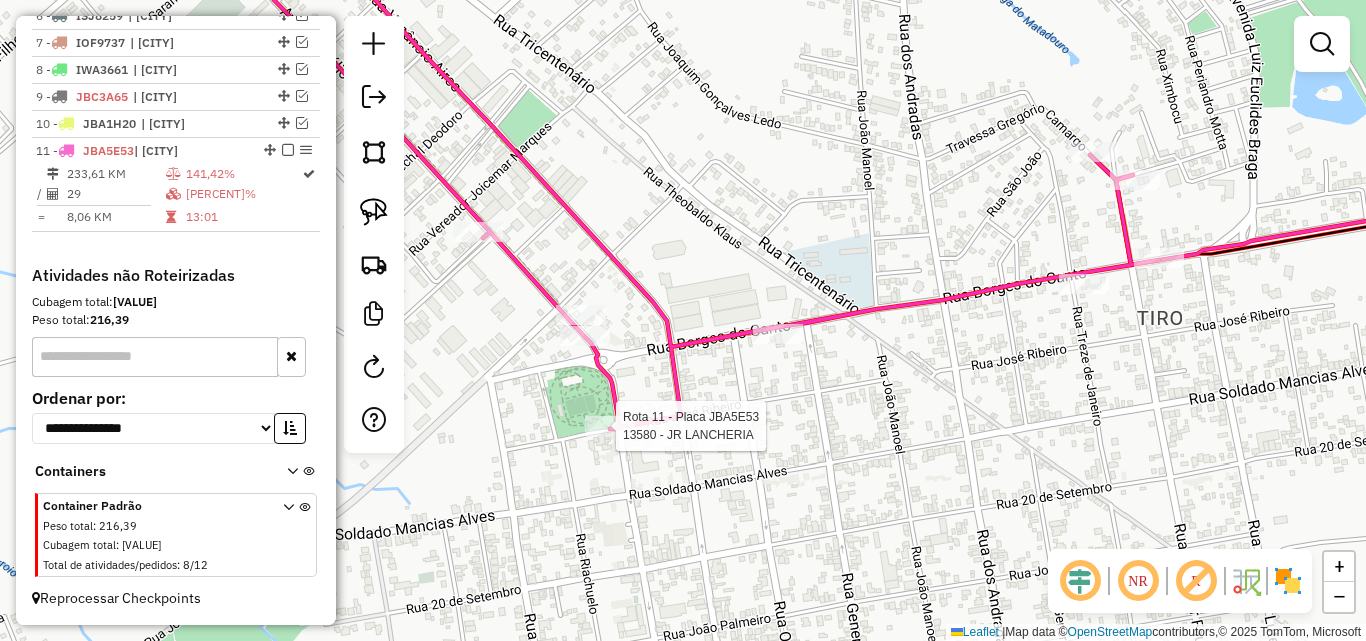 select on "*********" 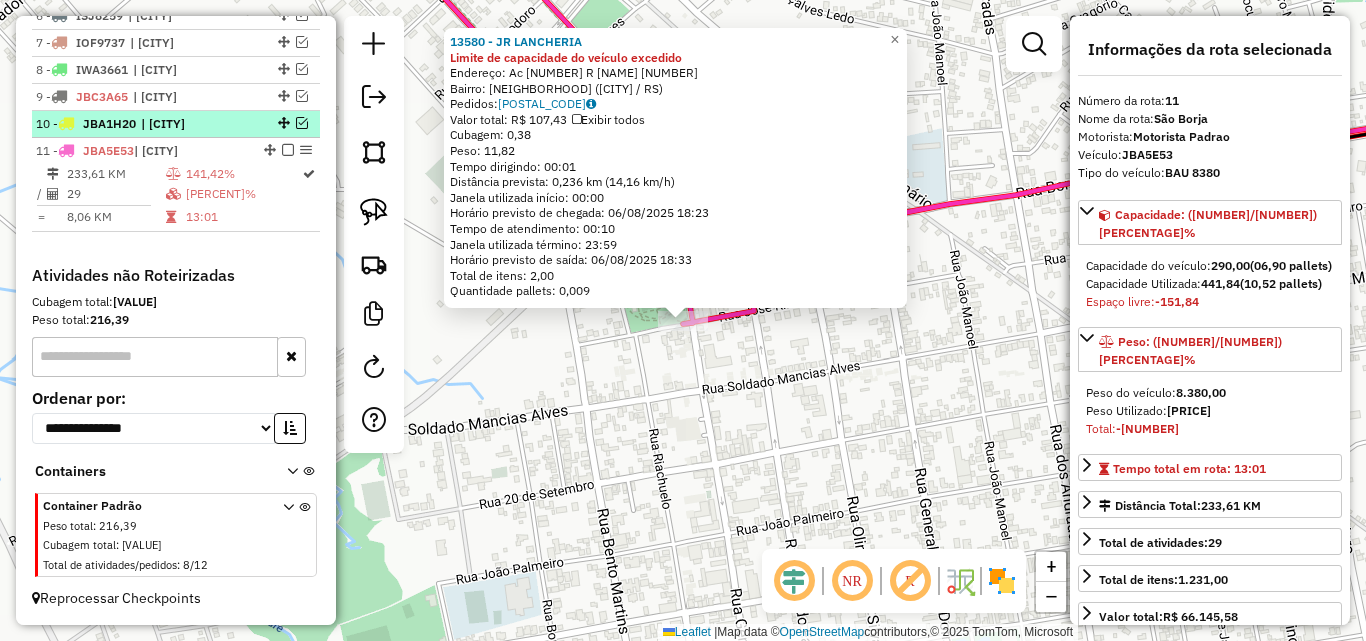 click at bounding box center [302, 123] 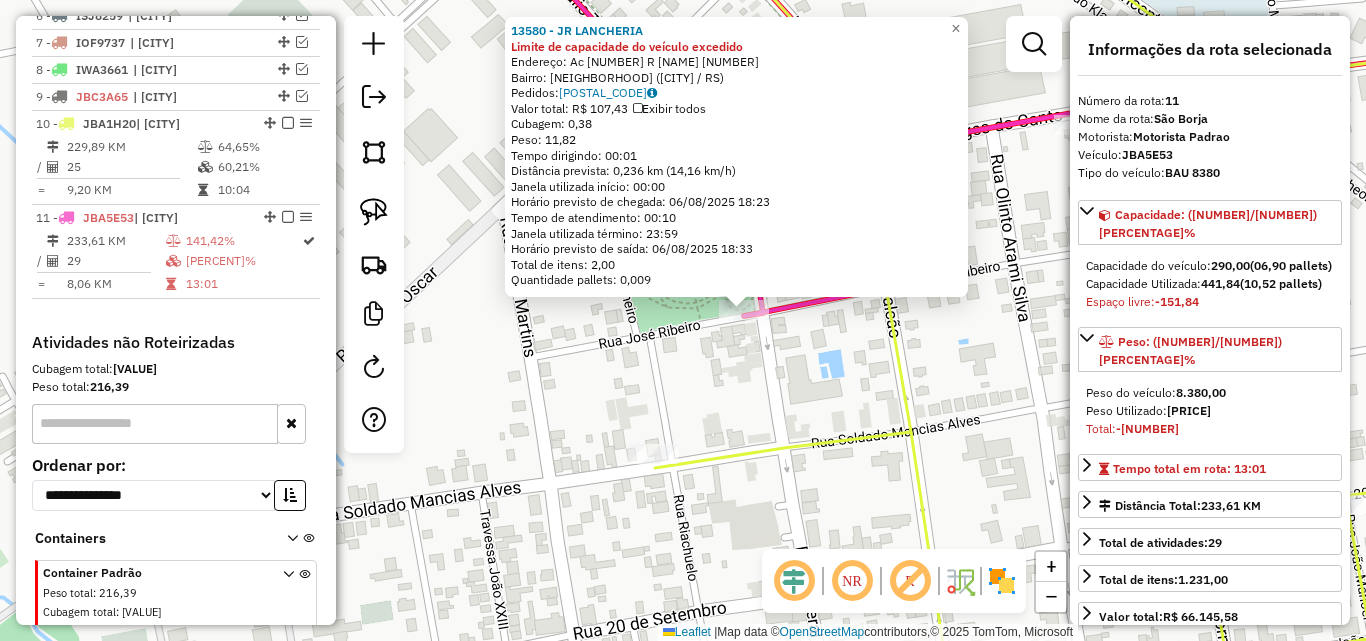 drag, startPoint x: 381, startPoint y: 205, endPoint x: 547, endPoint y: 334, distance: 210.23082 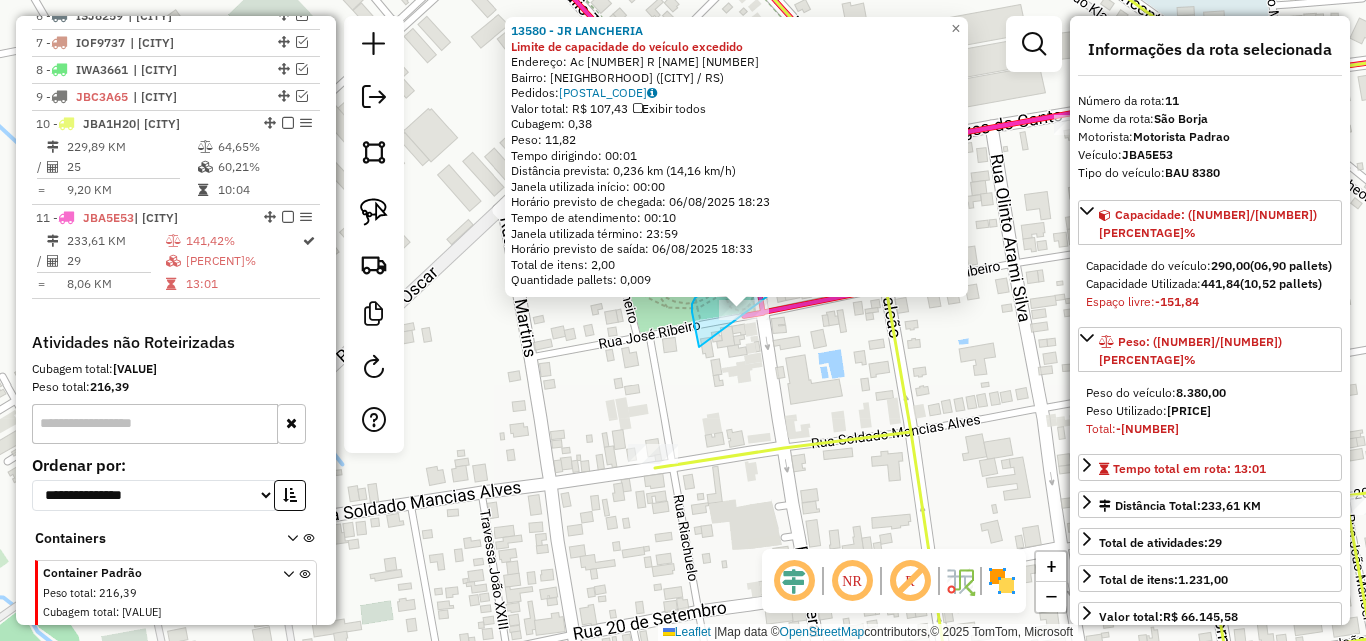 drag, startPoint x: 692, startPoint y: 312, endPoint x: 784, endPoint y: 333, distance: 94.36631 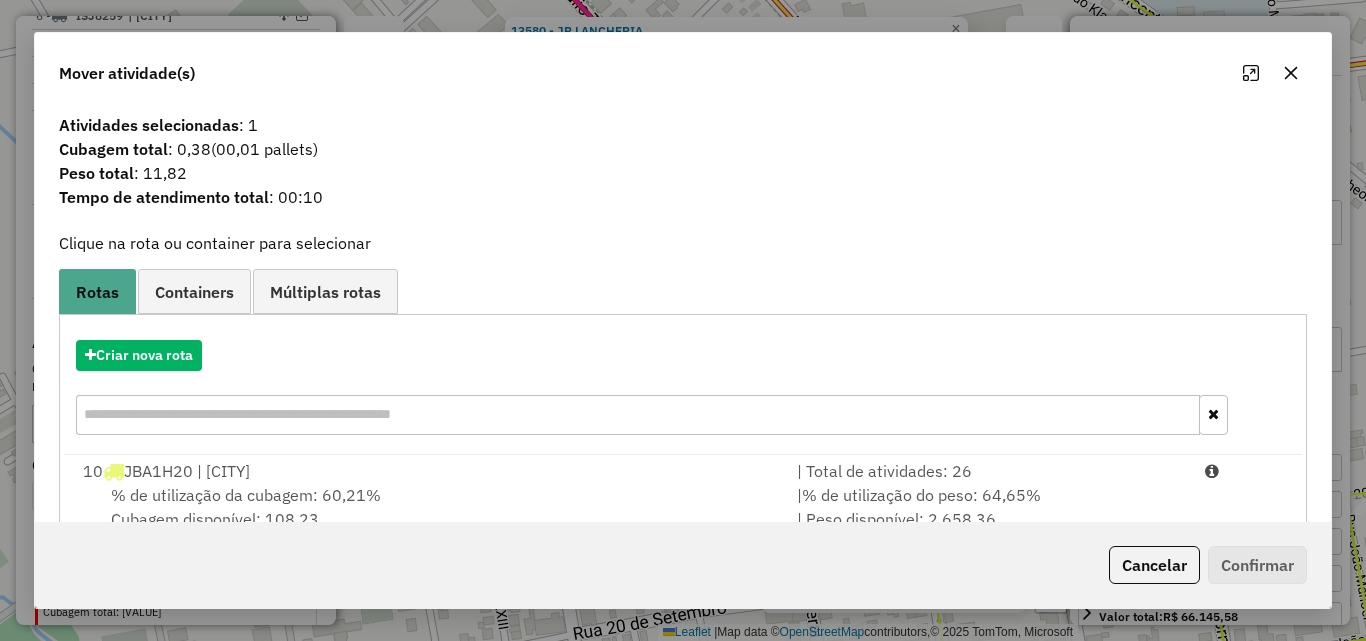 click on "% de utilização da cubagem: [PERCENTAGE]  Cubagem disponível: [VOLUME]" at bounding box center (428, 507) 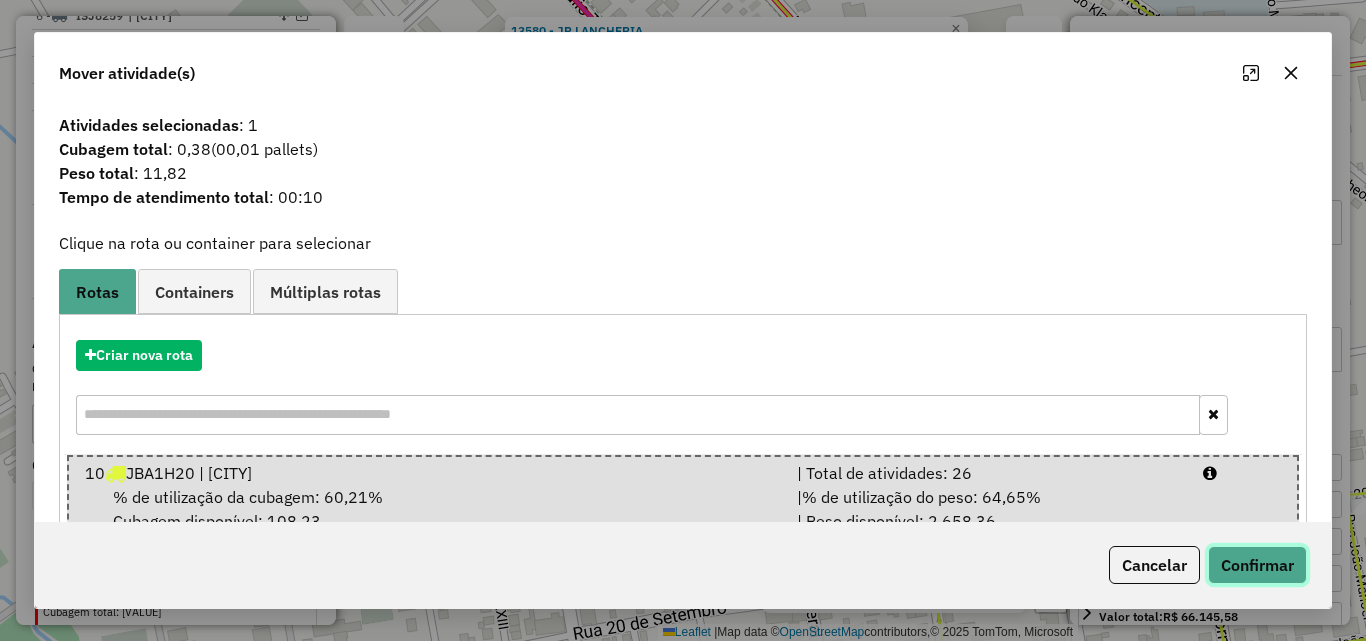 drag, startPoint x: 1249, startPoint y: 570, endPoint x: 1204, endPoint y: 364, distance: 210.85777 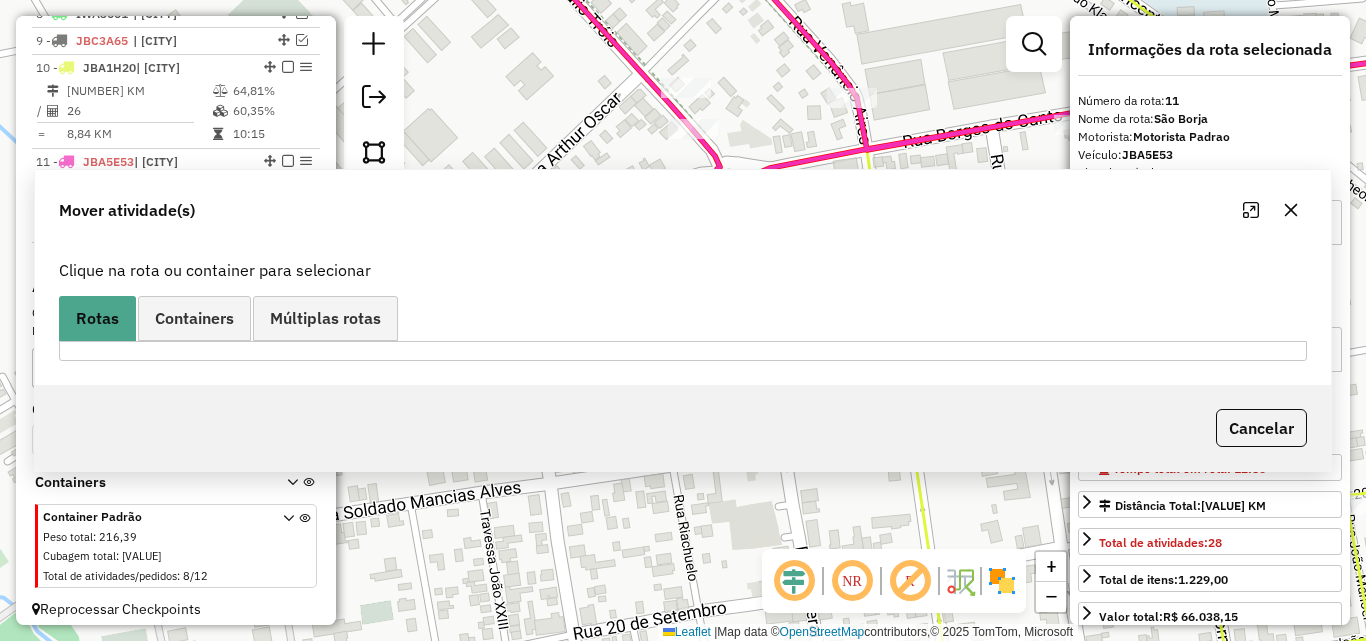 scroll, scrollTop: 965, scrollLeft: 0, axis: vertical 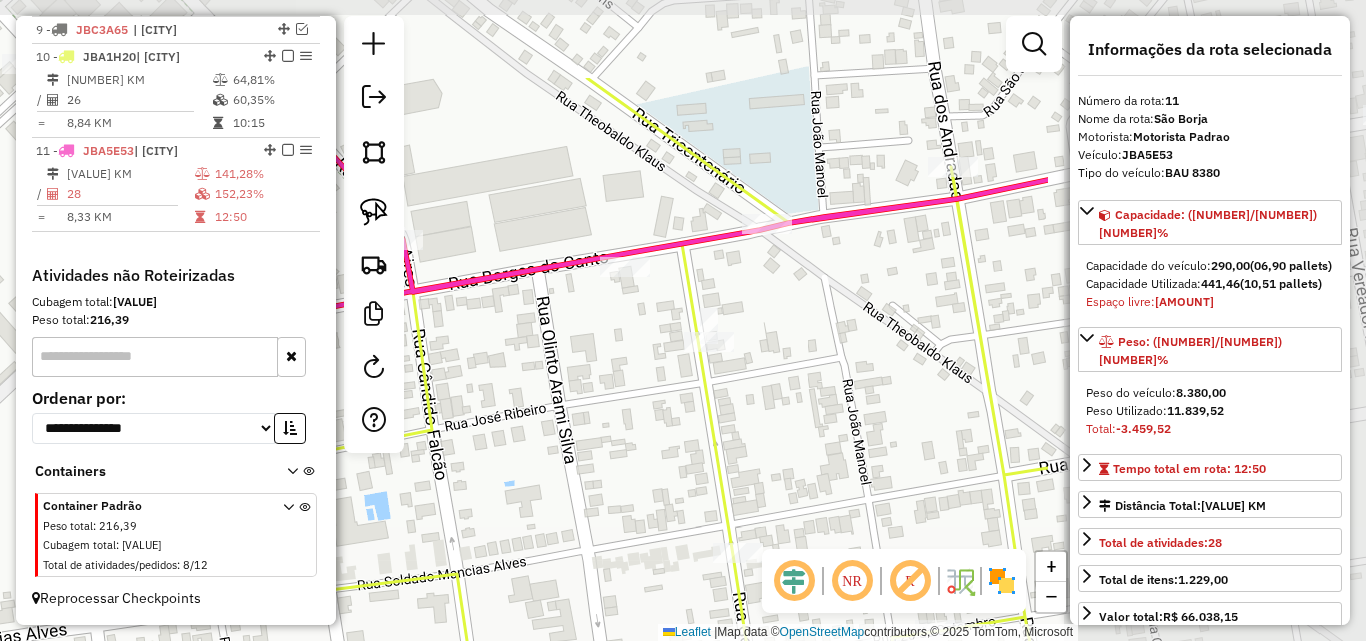 drag, startPoint x: 830, startPoint y: 396, endPoint x: 451, endPoint y: 499, distance: 392.74673 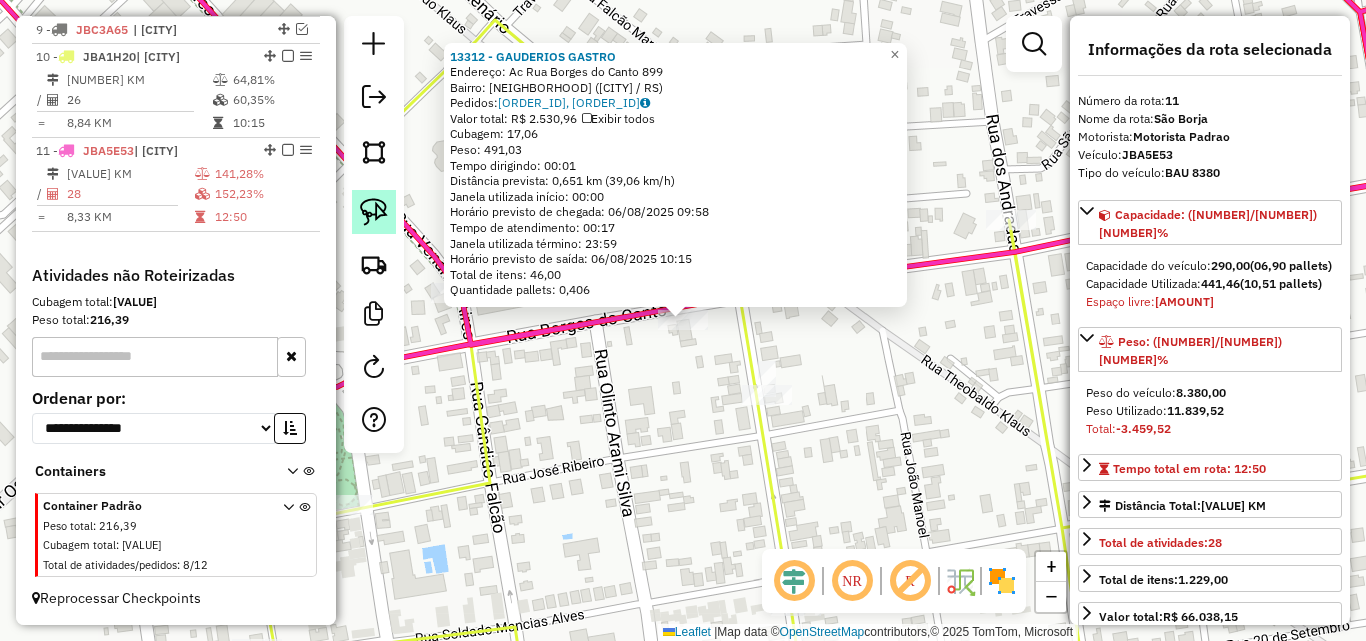 click 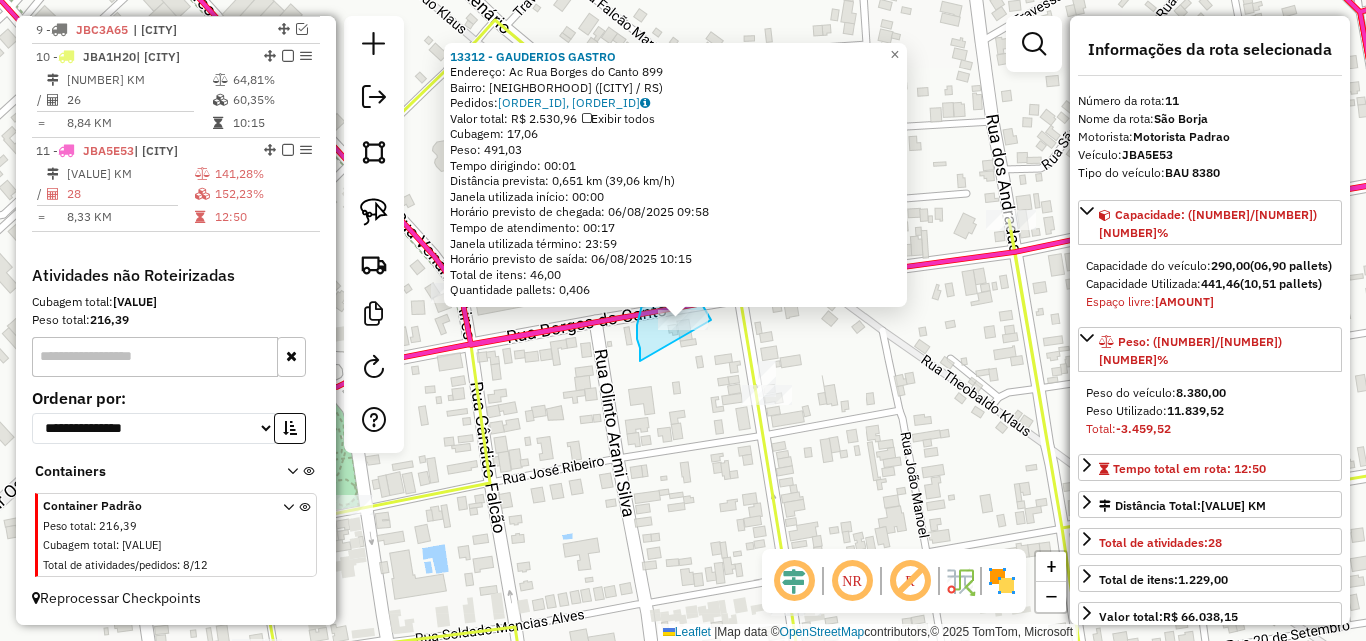 drag, startPoint x: 640, startPoint y: 351, endPoint x: 711, endPoint y: 324, distance: 75.96052 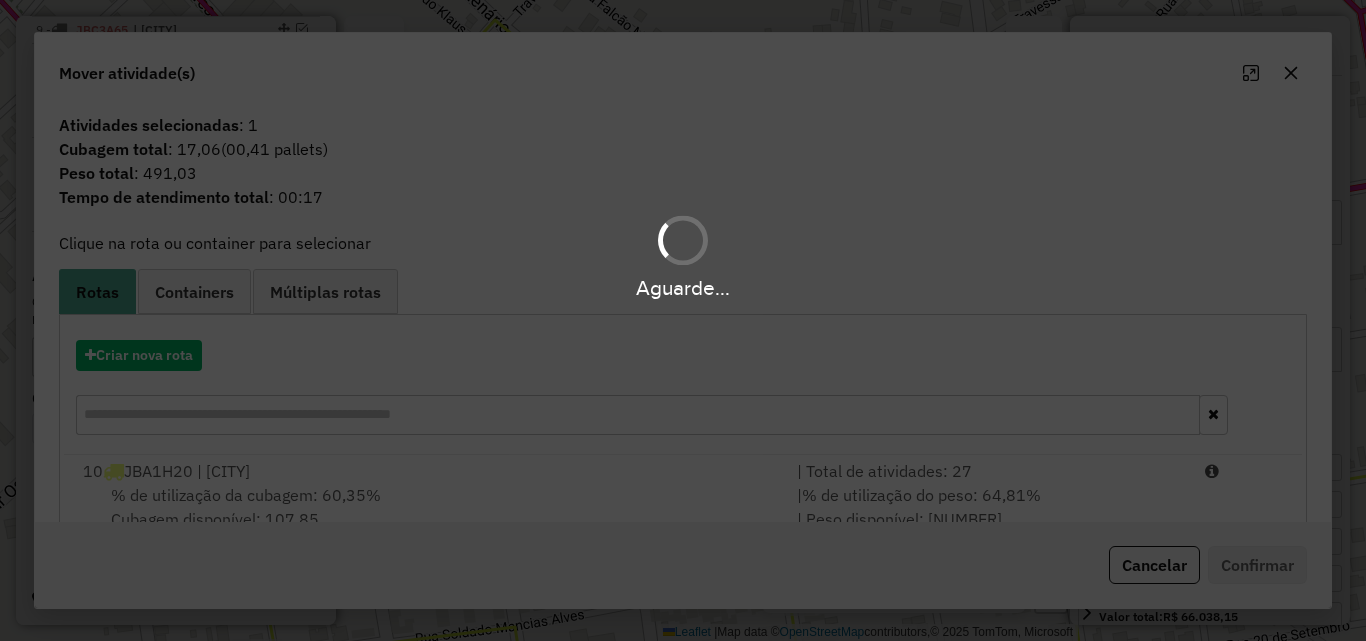 click on "Aguarde... Pop-up bloqueado! Seu navegador bloqueou automáticamente a abertura de uma nova janela. Acesse as configurações e adicione o endereço do sistema a lista de permissão. Fechar Informações da Sessão 975265 - 06/08/2025 Criação: 05/08/2025 17:27 Depósito: Steffen [CITY] Total de rotas: 11 Distância Total: 1.291,91 km Tempo total: 105:28 Valor total: R$ 523.646,52 - Total roteirizado: R$ 522.314,07 - Total não roteirizado: R$ 1.332,45 Total de Atividades Roteirizadas: 186 Total de Pedidos Roteirizados: 288 Peso total roteirizado: 91.727,87 Cubagem total roteirizado: 3.310,81 Total de Atividades não Roteirizadas: 8 Total de Pedidos não Roteirizados: 12 Total de caixas por viagem: 3.310,81 / 11 = 300,98 Média de Atividades por viagem: 186 / 11 = 16,91 Ocupação média da frota: 90,09% Rotas vários dias: 0 Clientes Priorizados NR: 0 Rotas Recargas: 2 Ver rotas Ver veículos Finalizar todas as rotas 1 - JAZ9F67" at bounding box center (683, 320) 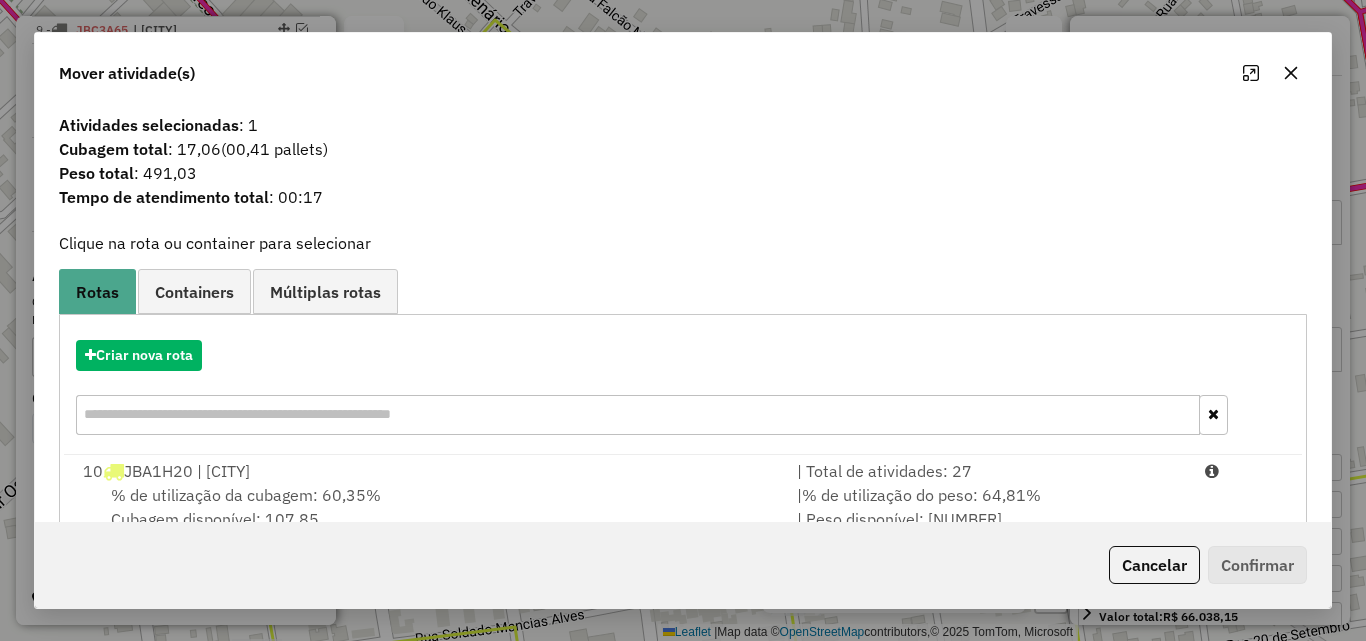 click on "Cancelar" 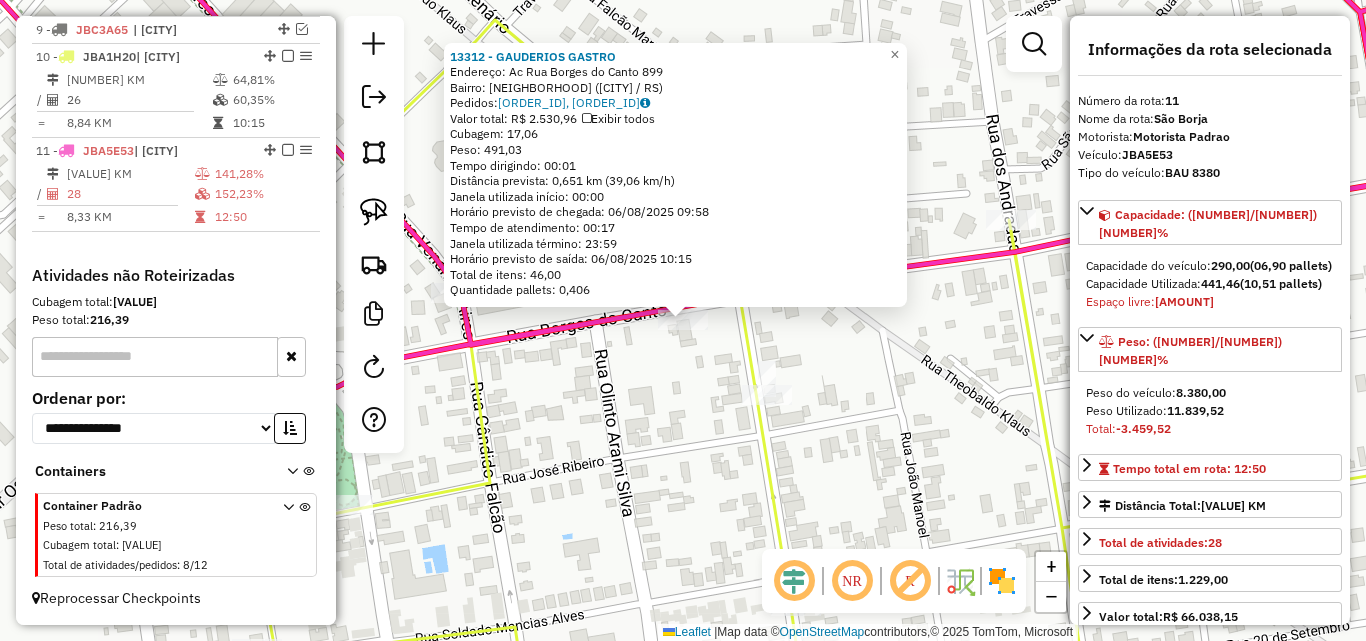 drag, startPoint x: 914, startPoint y: 482, endPoint x: 778, endPoint y: 586, distance: 171.20747 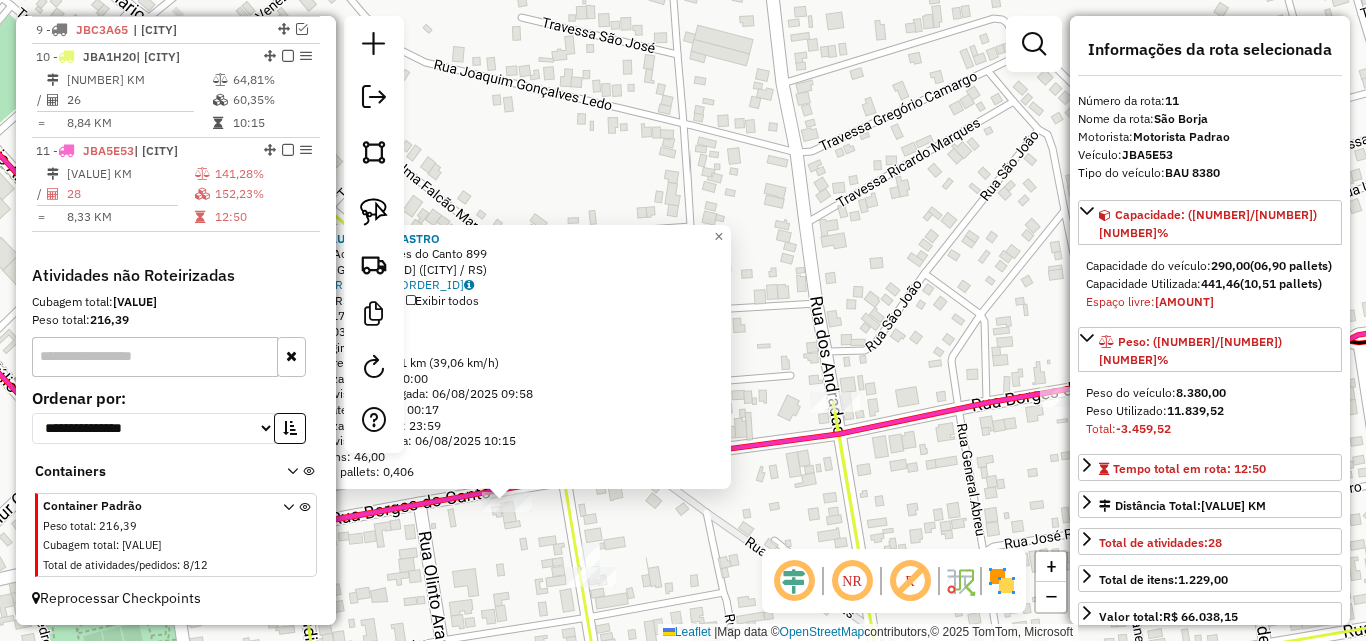click on "[NUMBER] - [NAME] Endereço: Ac Rua [NAME] [NUMBER] Bairro: [NAME] ([NAME] / [STATE]) Pedidos: [NUMBER], [NUMBER] Valor total: [CURRENCY][NUMBER] Exibir todos Cubagem: [NUMBER] Peso: [NUMBER] Tempo dirigindo: [TIME] Distância prevista: [NUMBER] km ([NUMBER] km/h) Janela utilizada início: [TIME] Horário previsto de chegada: [DATE] [TIME] Tempo de atendimento: [TIME] Janela utilizada término: [TIME] Horário previsto de saída: [DATE] [TIME] Total de itens: [NUMBER] Quantidade pallets: [NUMBER] × Janela de atendimento Grade de atendimento Capacidade Transportadoras Veículos Cliente Pedidos Rotas Selecione os dias de semana para filtrar as janelas de atendimento Seg Ter Qua Qui Sex Sáb Dom Informe o período da janela de atendimento: De: [TIME] Até: [TIME] Filtrar exatamente a janela do cliente Considerar janela de atendimento padrão Selecione os dias de semana para filtrar as grades de atendimento Seg Ter Qua Qui Sex Sáb Dom Peso mínimo: De:" 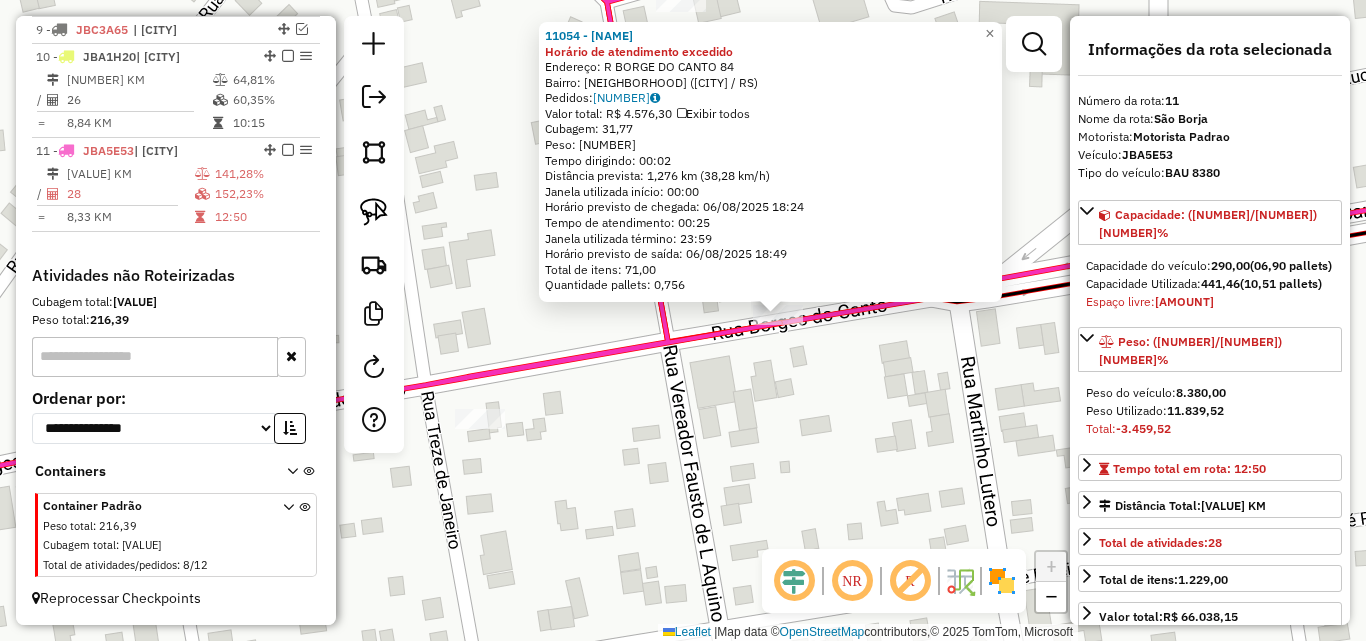 drag, startPoint x: 722, startPoint y: 452, endPoint x: 942, endPoint y: 437, distance: 220.51077 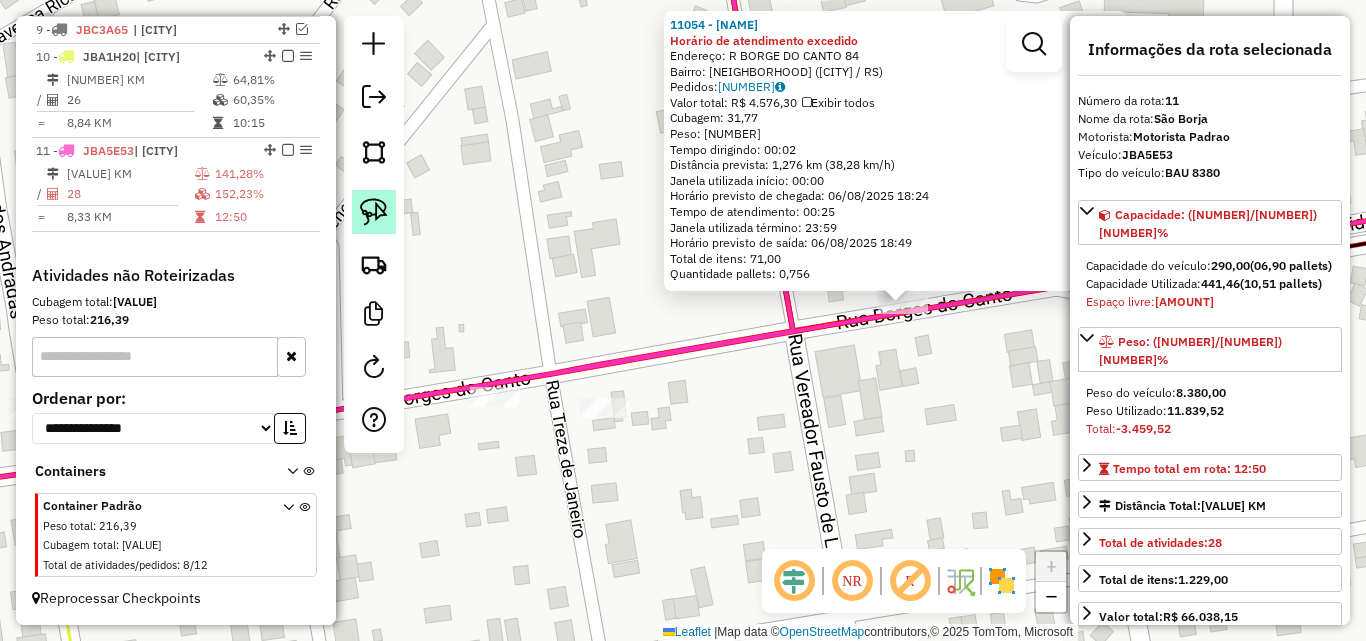 click 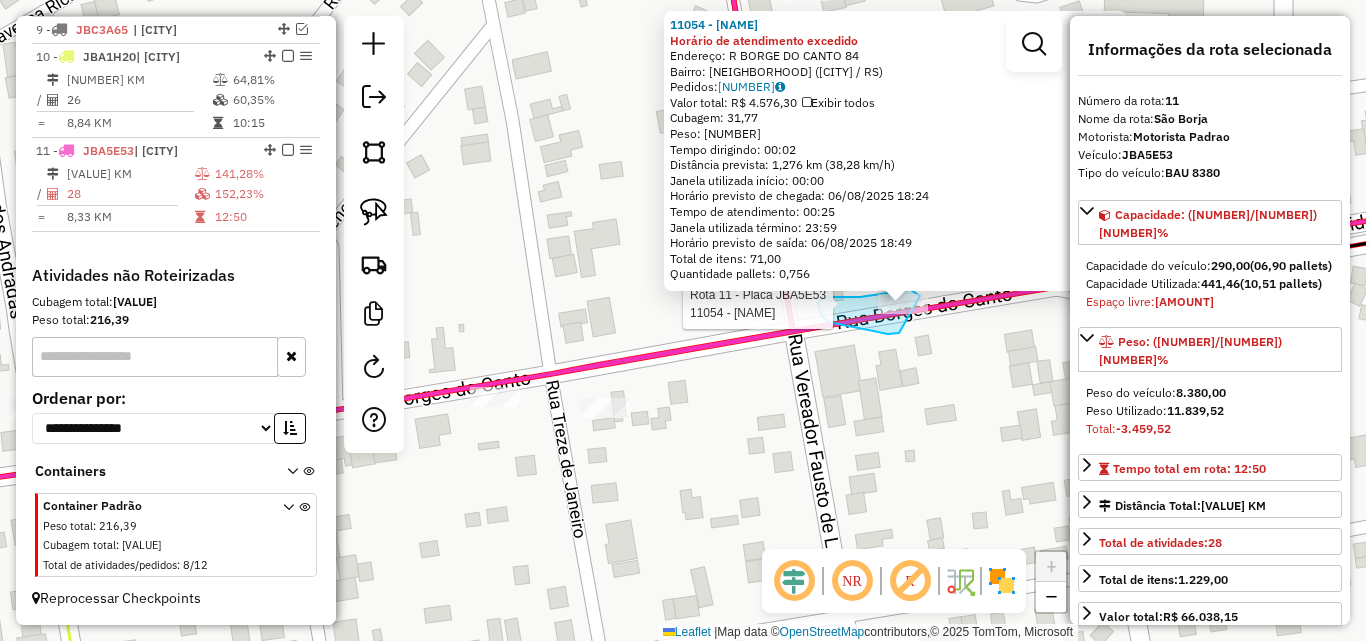 drag, startPoint x: 899, startPoint y: 333, endPoint x: 938, endPoint y: 319, distance: 41.4367 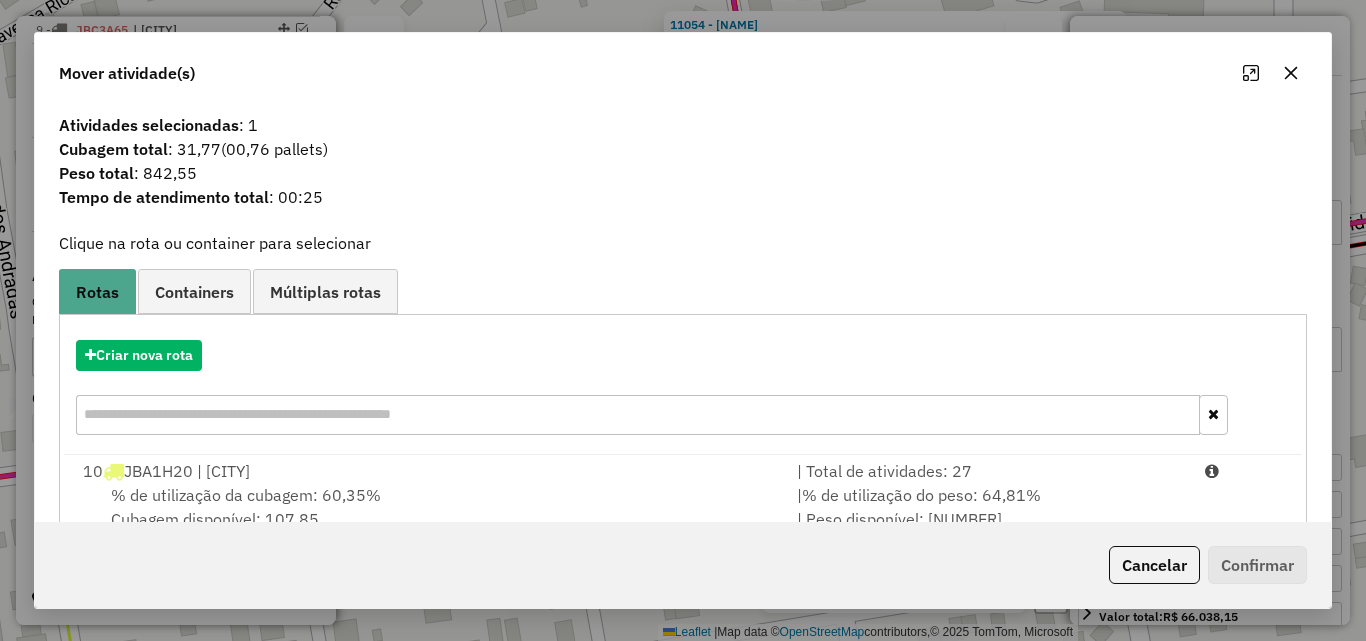 click on "% de utilização da cubagem: [PERCENTAGE]% Cubagem disponível: [AMOUNT]" at bounding box center [428, 507] 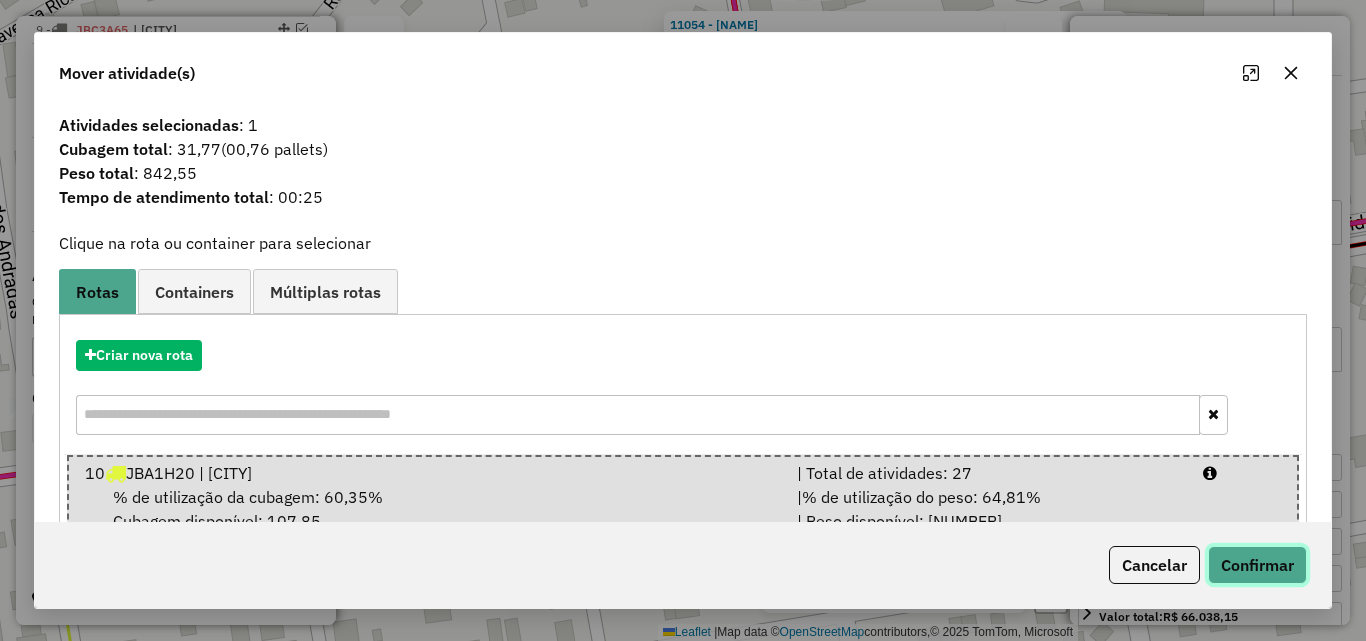 click on "Confirmar" 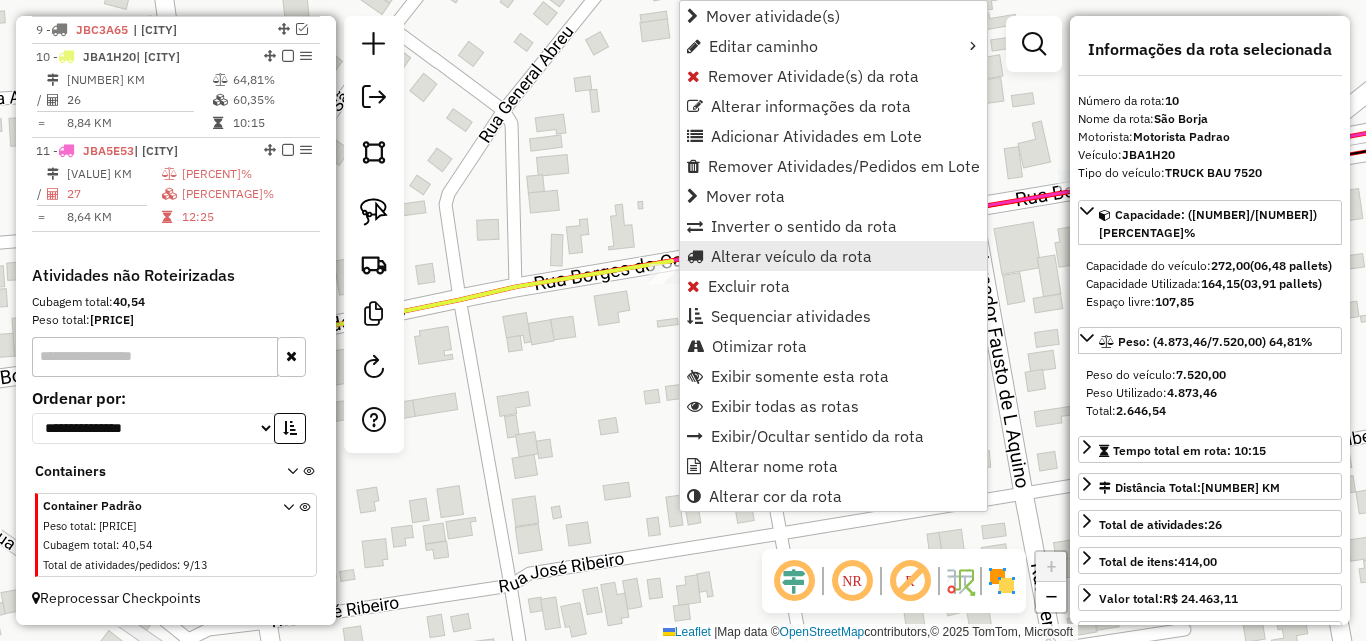 drag, startPoint x: 556, startPoint y: 394, endPoint x: 951, endPoint y: 256, distance: 418.41248 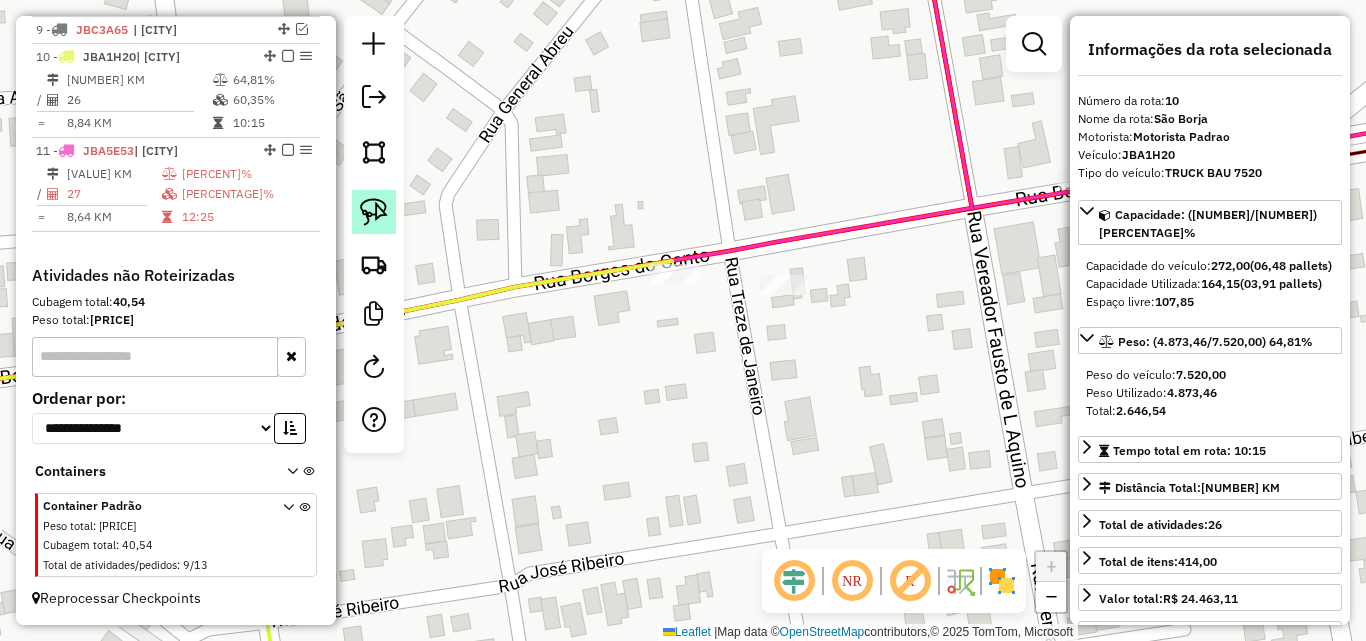 click 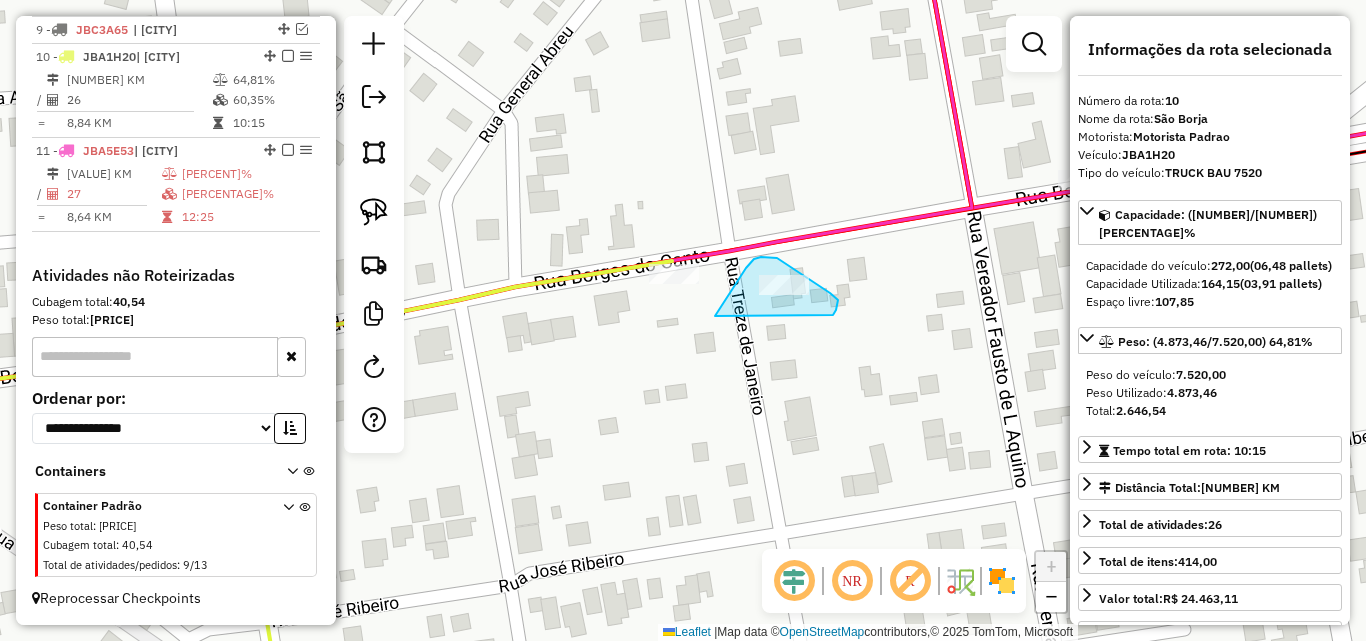 drag, startPoint x: 715, startPoint y: 316, endPoint x: 833, endPoint y: 315, distance: 118.004234 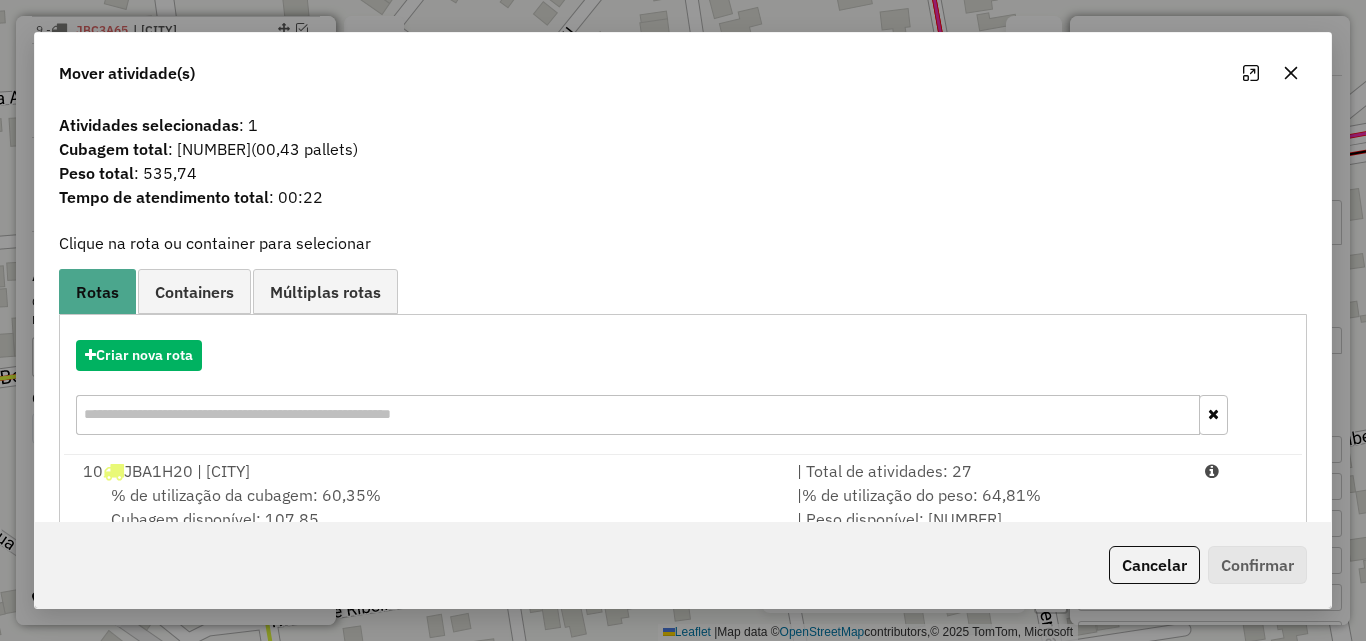 click on "% de utilização da cubagem: [PERCENTAGE]% Cubagem disponível: [AMOUNT]" at bounding box center [428, 507] 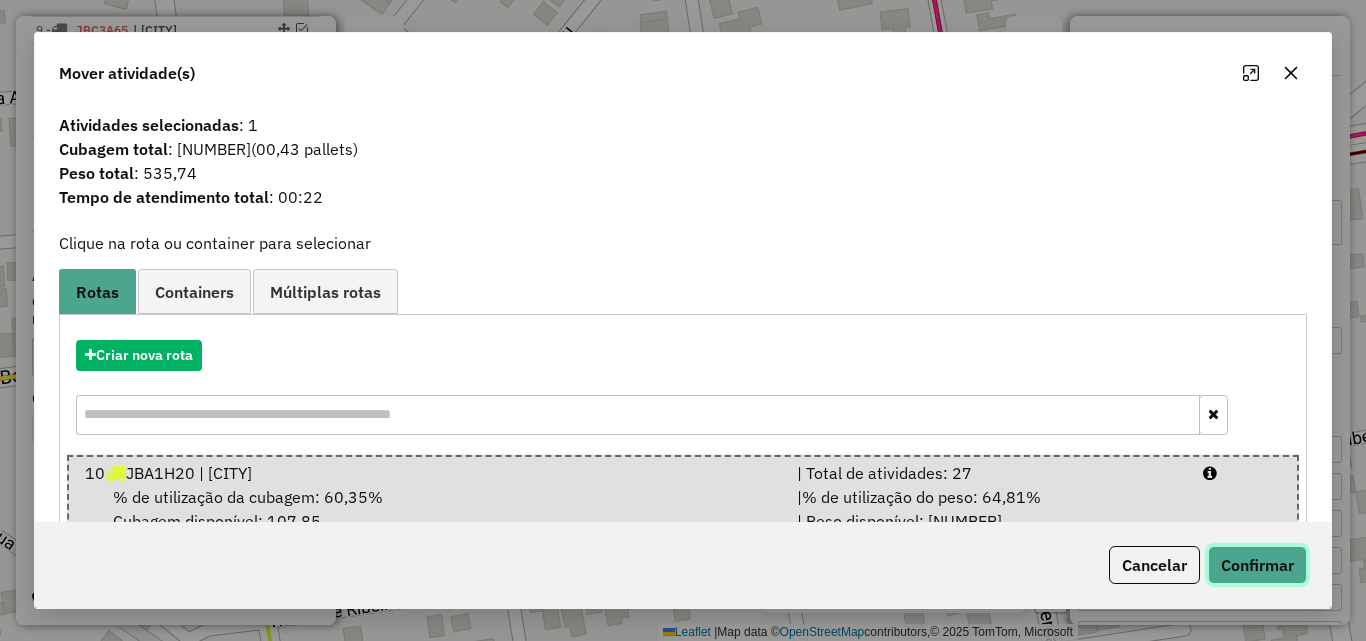 click on "Confirmar" 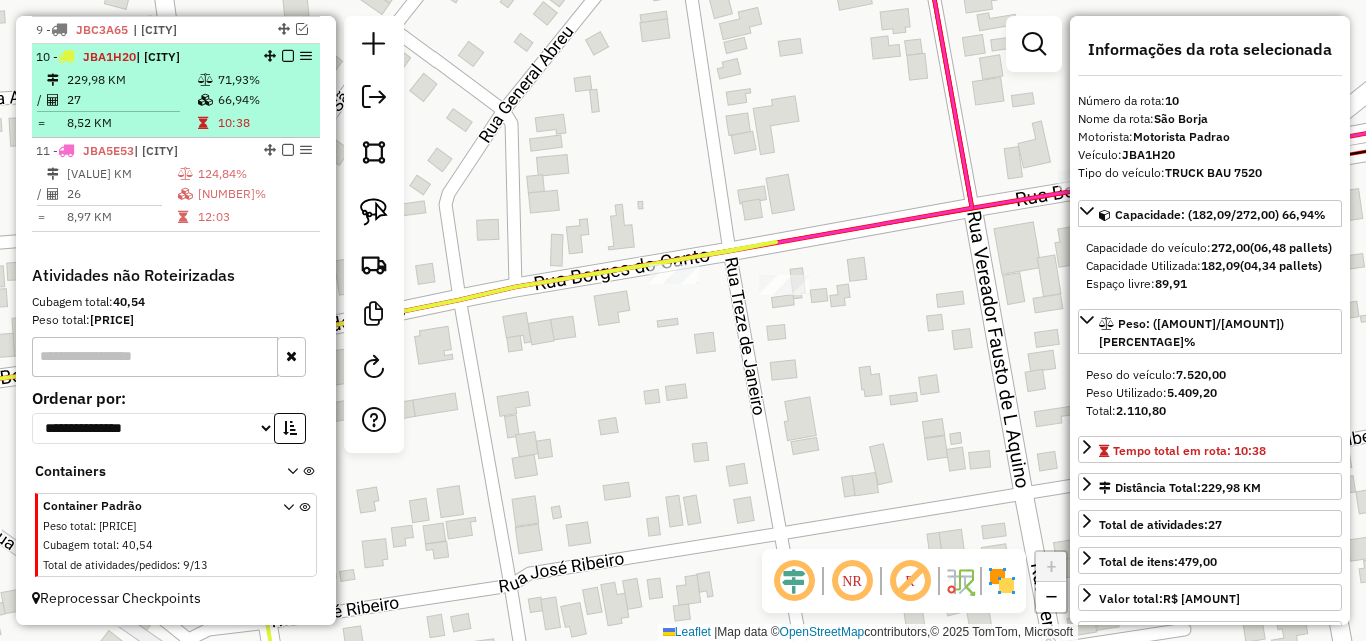 click on "27" at bounding box center [131, 100] 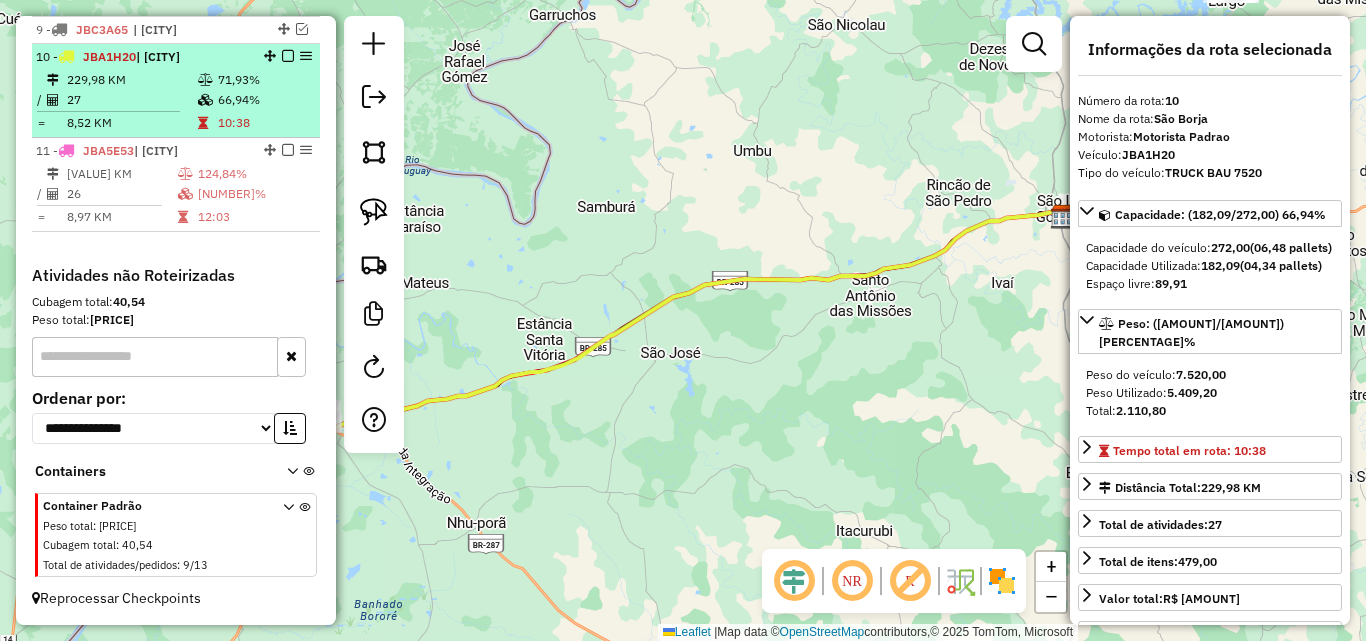 click at bounding box center (288, 56) 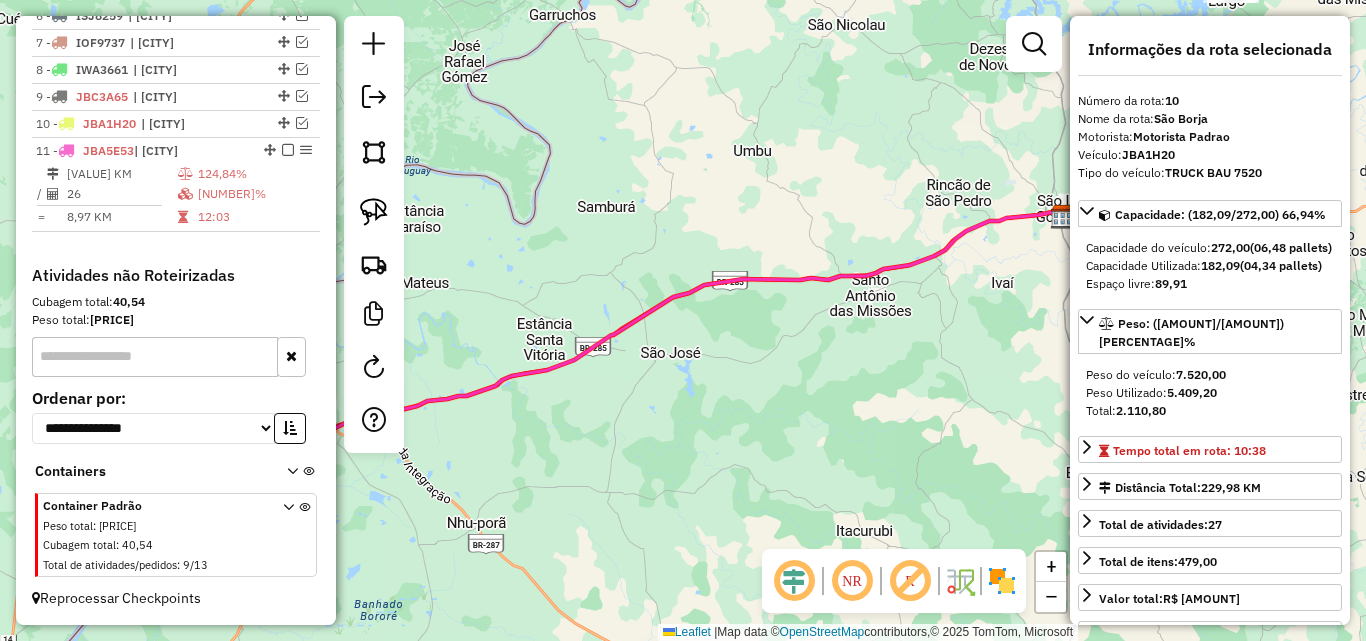 scroll, scrollTop: 898, scrollLeft: 0, axis: vertical 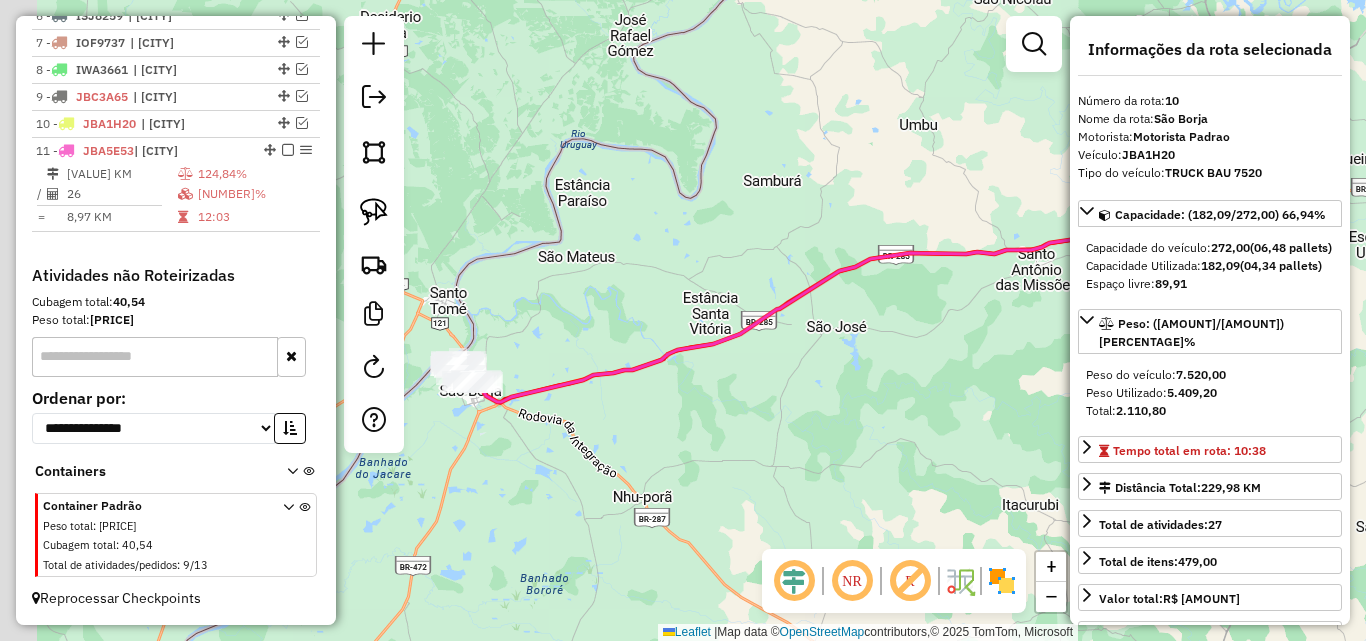 drag, startPoint x: 769, startPoint y: 280, endPoint x: 841, endPoint y: 257, distance: 75.58439 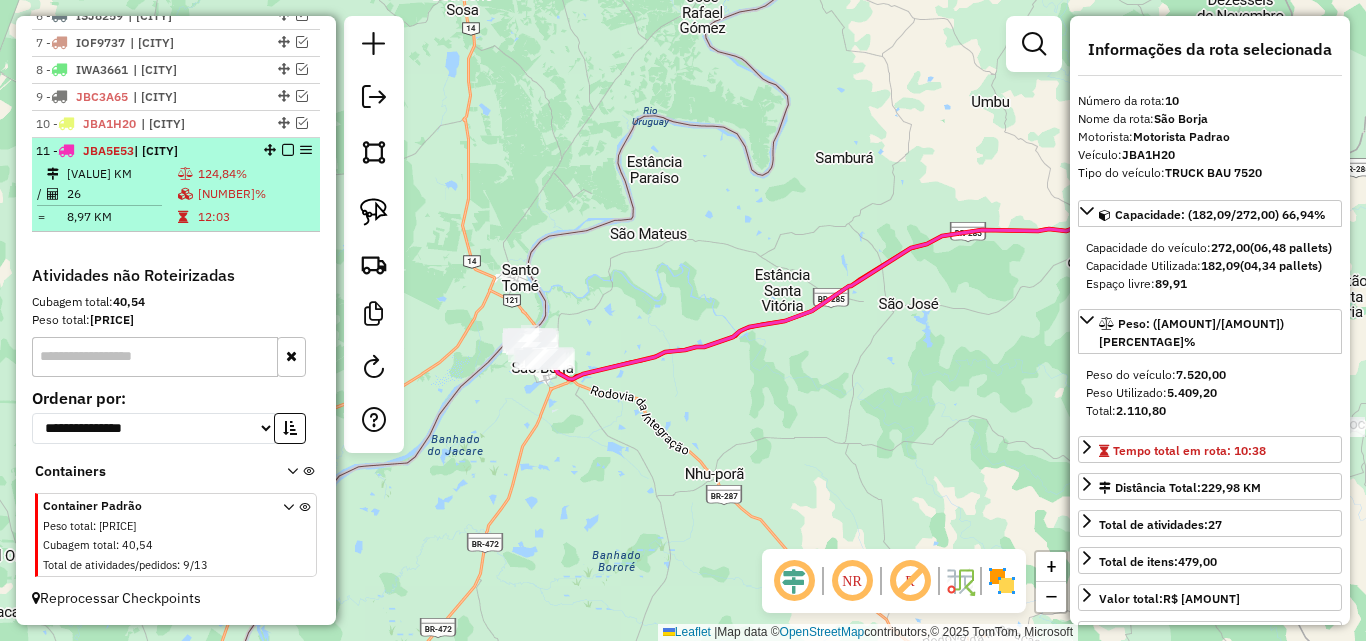 click on "[PLATE] - TRUCK BAU [NUMBER] (C: [NUMBER] - P: [NUMBER]) (VD) | [CITY]  [NUMBER] KM   [NUMBER]%  /  [NUMBER]   [NUMBER]%     =  [NUMBER] KM   [TIME]" at bounding box center (176, 185) 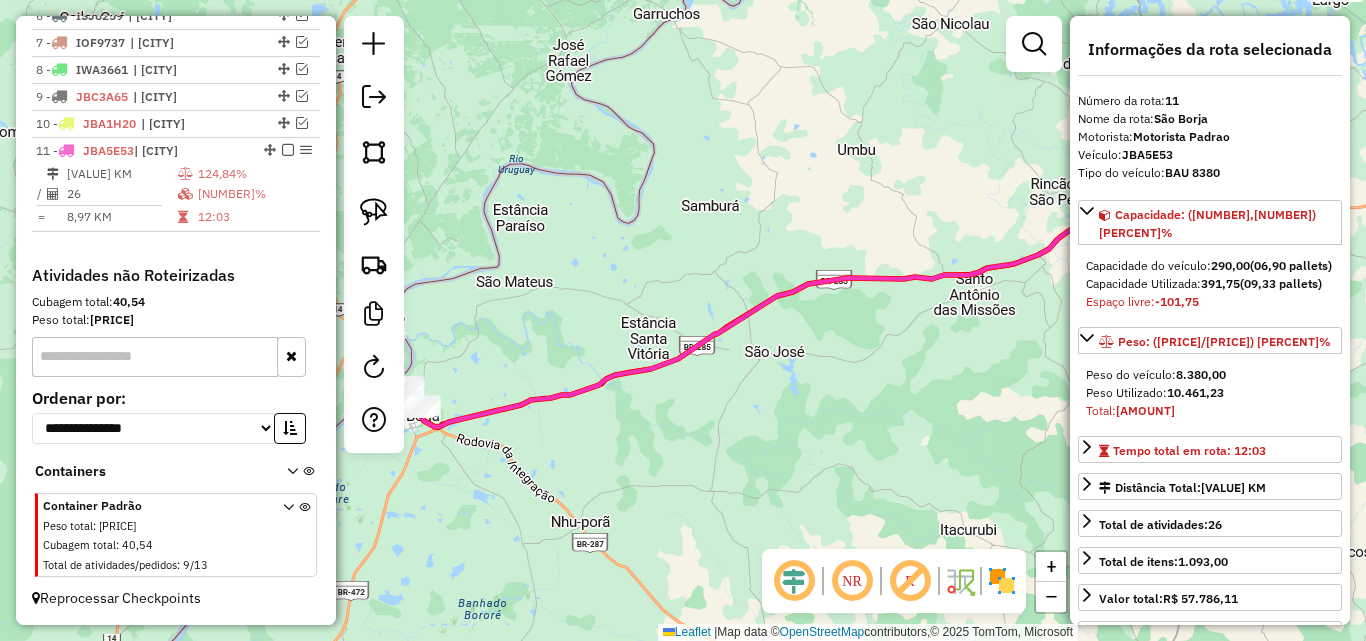 drag, startPoint x: 649, startPoint y: 460, endPoint x: 949, endPoint y: 459, distance: 300.00168 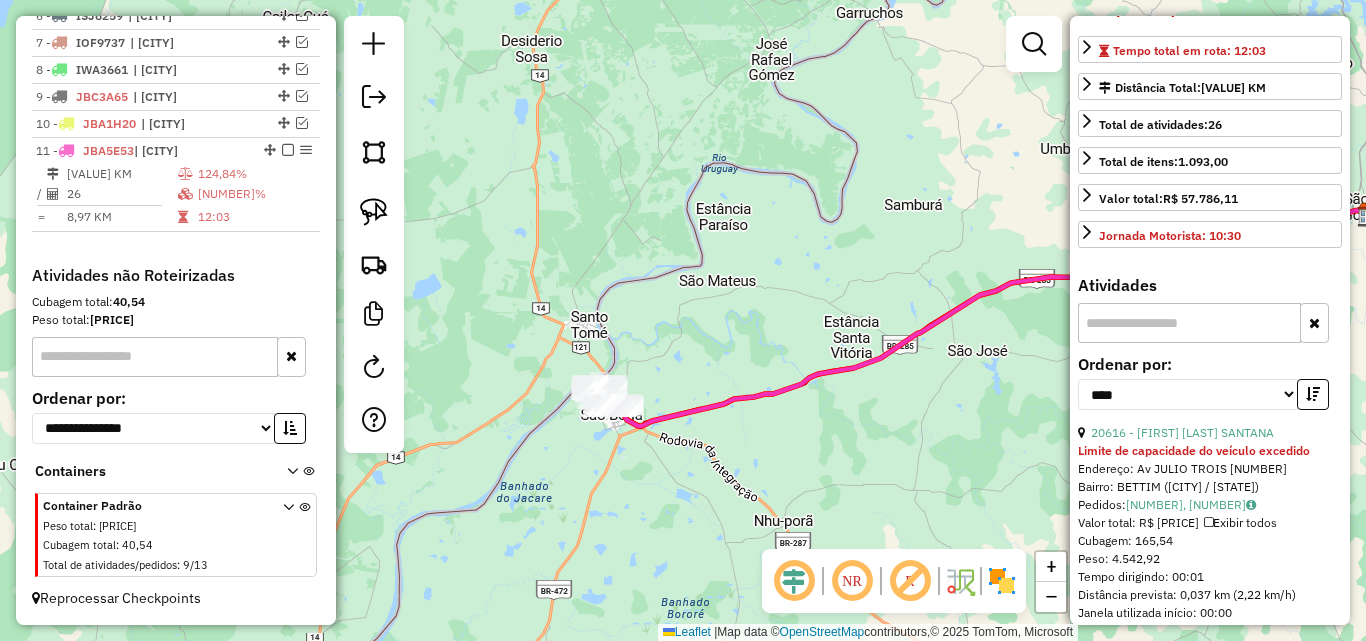 scroll, scrollTop: 500, scrollLeft: 0, axis: vertical 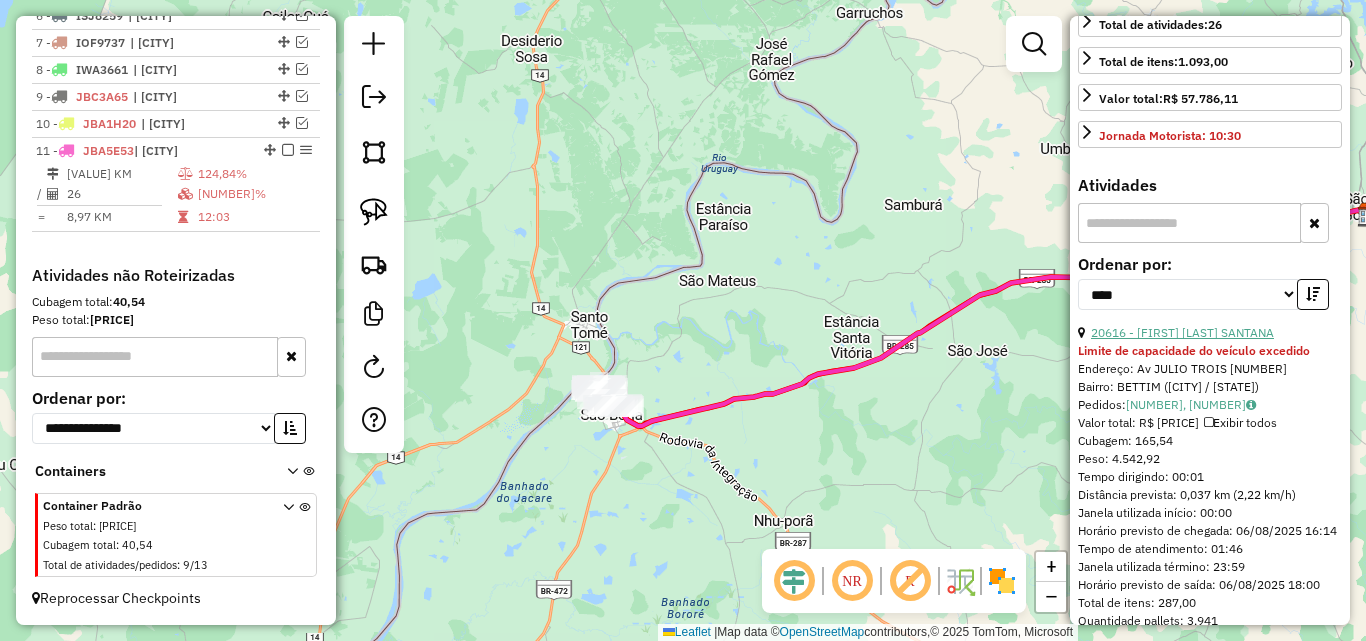 click on "20616 - [FIRST] [LAST] SANTANA" at bounding box center [1182, 332] 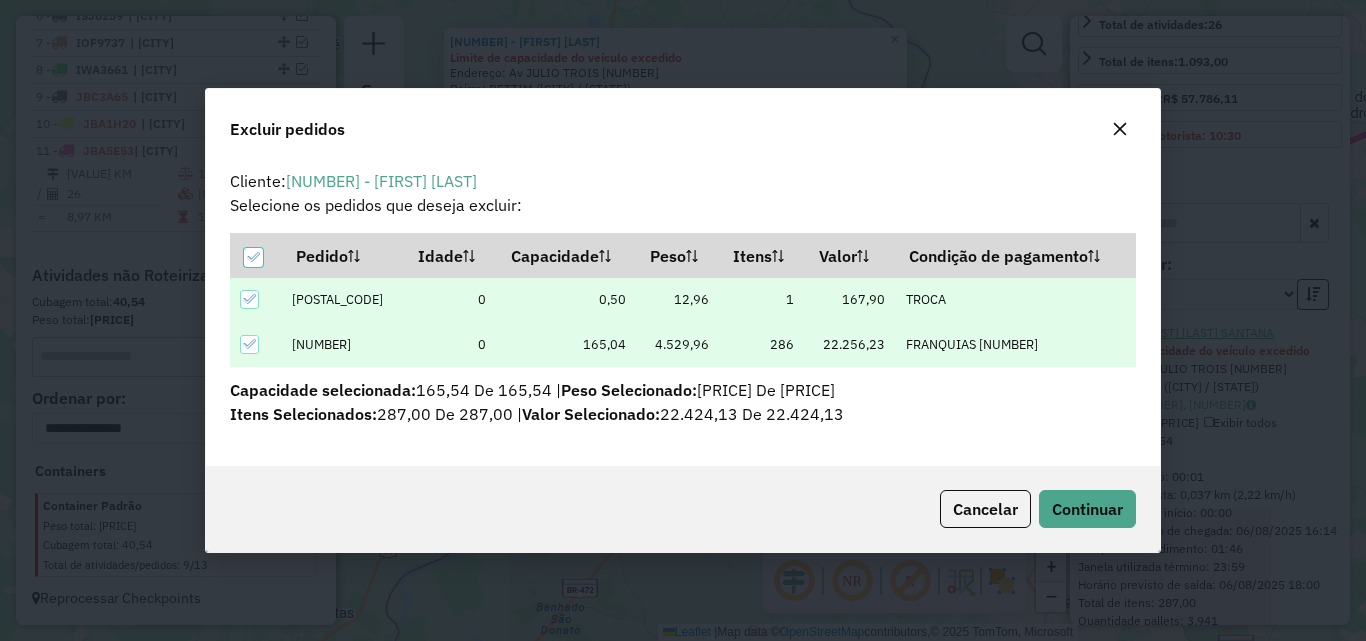 scroll, scrollTop: 82, scrollLeft: 0, axis: vertical 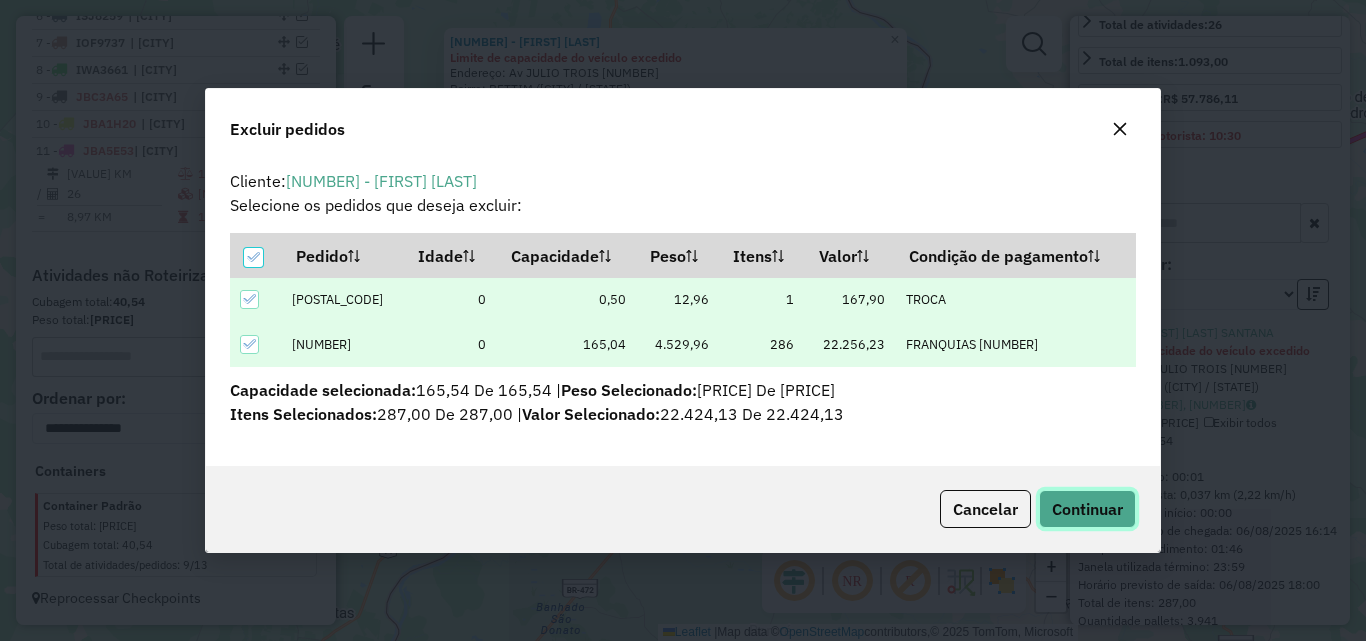 click on "Continuar" 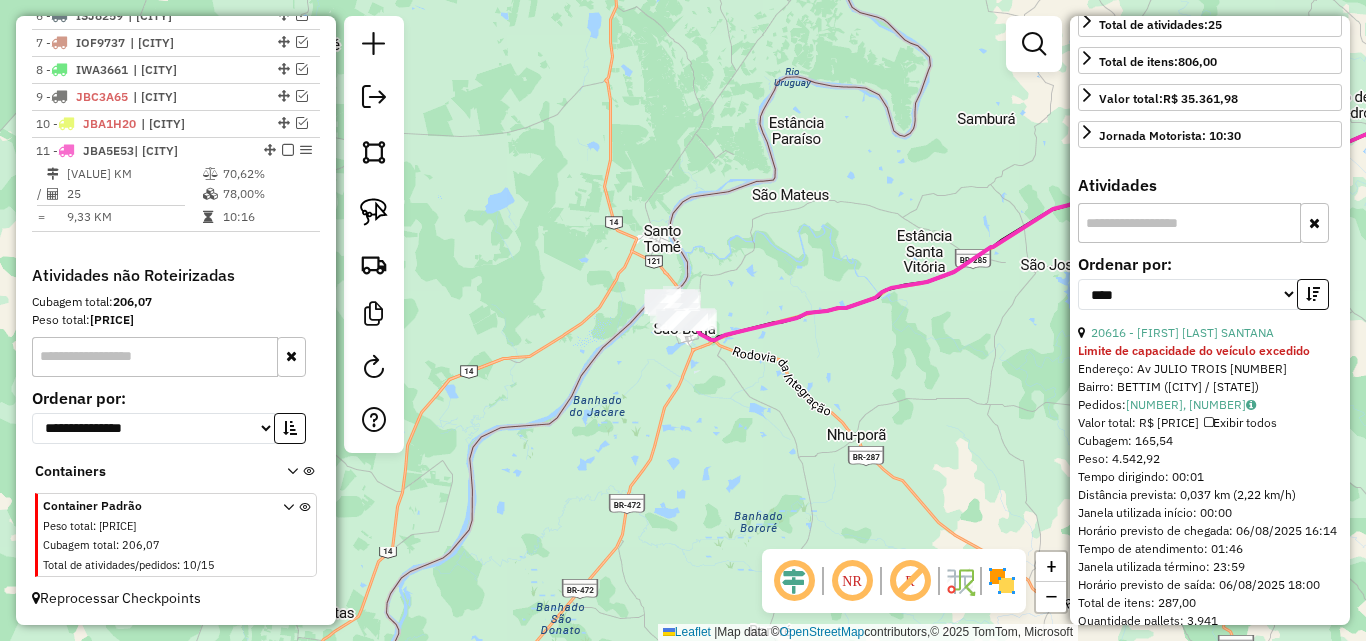 scroll, scrollTop: 482, scrollLeft: 0, axis: vertical 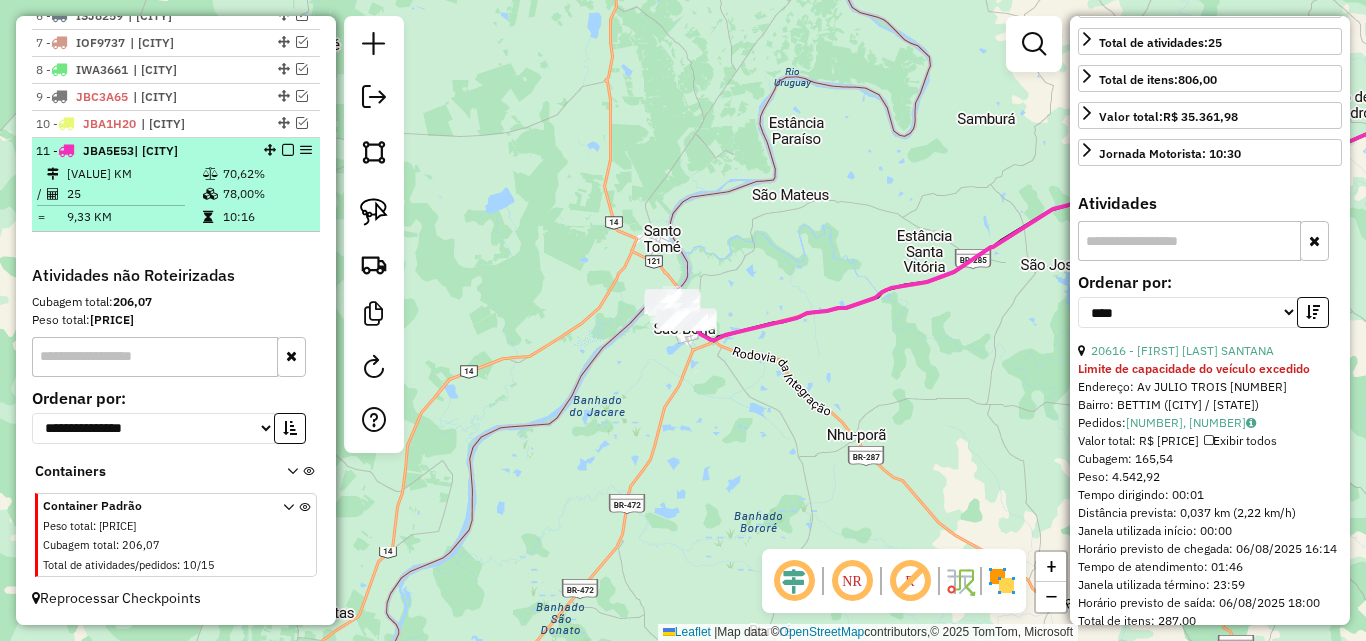 click on "[VALUE] KM" at bounding box center [134, 174] 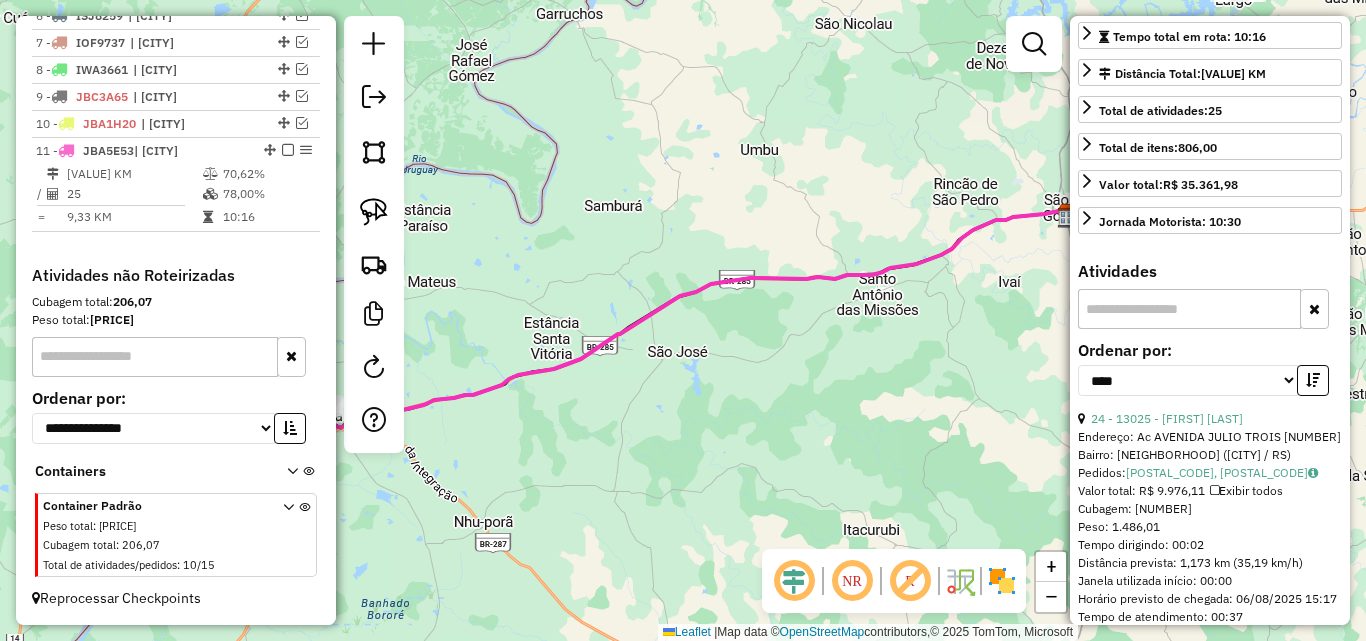 scroll, scrollTop: 382, scrollLeft: 0, axis: vertical 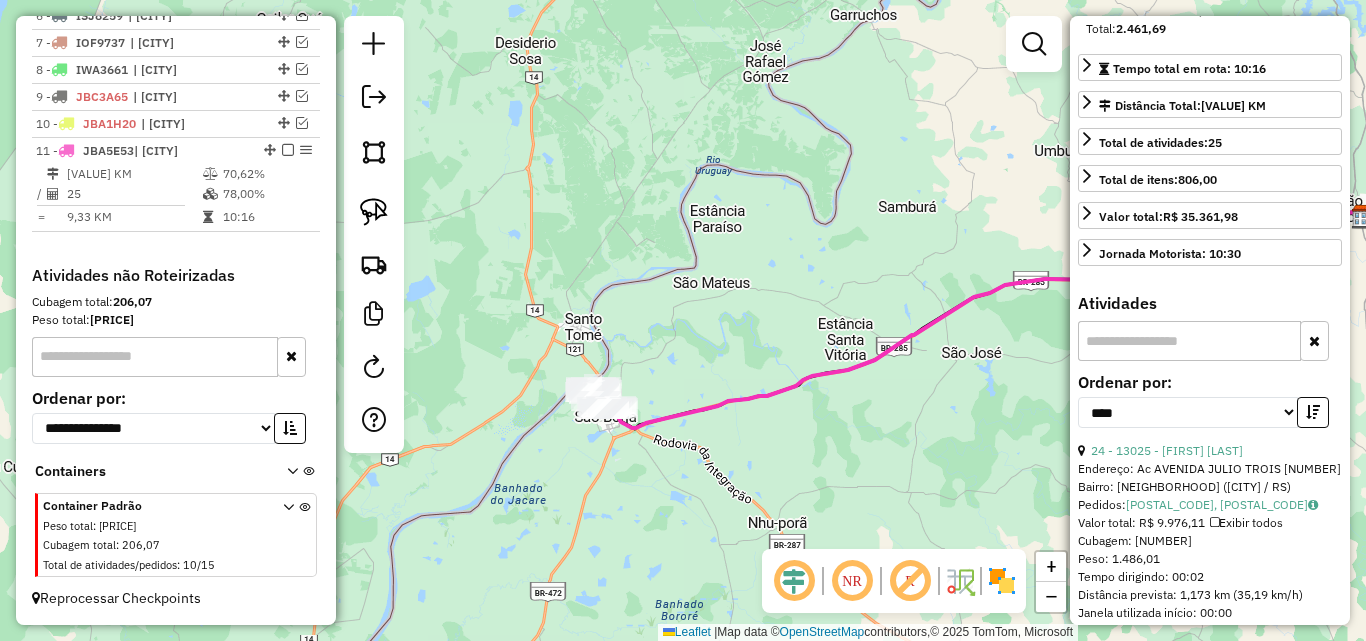 click on "Janela de atendimento Grade de atendimento Capacidade Transportadoras Veículos Cliente Pedidos  Rotas Selecione os dias de semana para filtrar as janelas de atendimento  Seg   Ter   Qua   Qui   Sex   Sáb   Dom  Informe o período da janela de atendimento: De: Até:  Filtrar exatamente a janela do cliente  Considerar janela de atendimento padrão  Selecione os dias de semana para filtrar as grades de atendimento  Seg   Ter   Qua   Qui   Sex   Sáb   Dom   Considerar clientes sem dia de atendimento cadastrado  Clientes fora do dia de atendimento selecionado Filtrar as atividades entre os valores definidos abaixo:  Peso mínimo:   Peso máximo:   Cubagem mínima:   Cubagem máxima:   De:   Até:  Filtrar as atividades entre o tempo de atendimento definido abaixo:  De:   Até:   Considerar capacidade total dos clientes não roteirizados Transportadora: Selecione um ou mais itens Tipo de veículo: Selecione um ou mais itens Veículo: Selecione um ou mais itens Motorista: Selecione um ou mais itens Nome: Rótulo:" 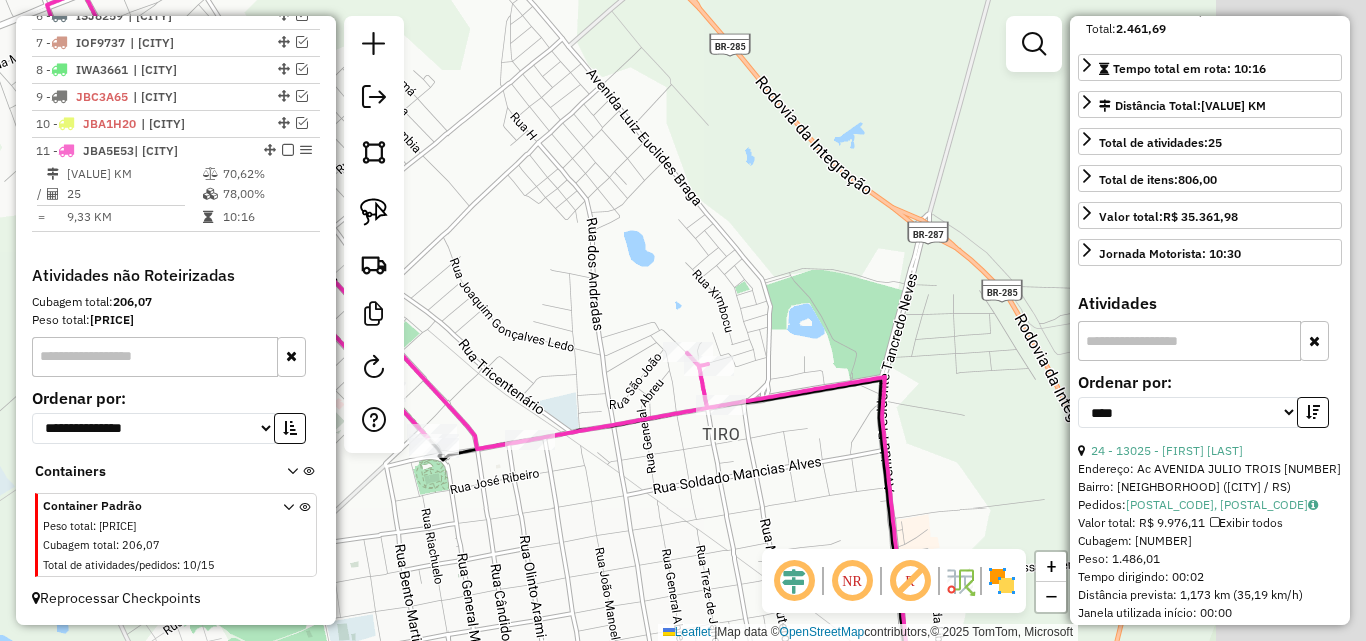 drag, startPoint x: 912, startPoint y: 454, endPoint x: 564, endPoint y: 480, distance: 348.9699 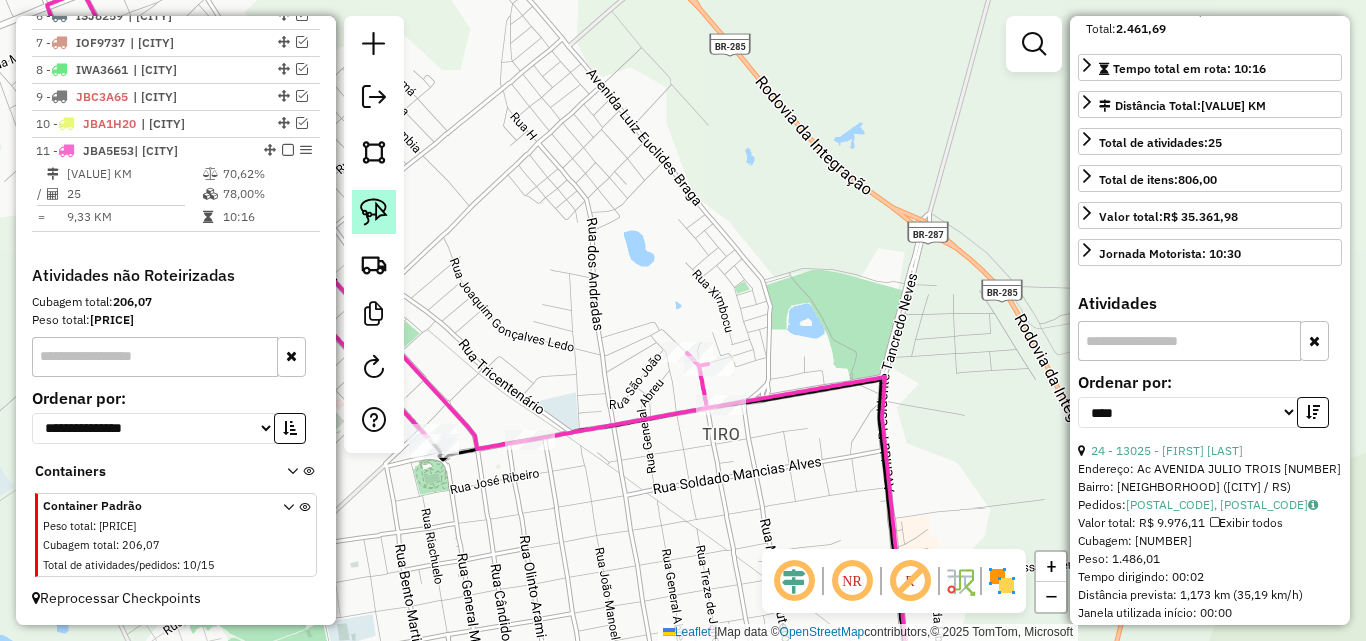 click 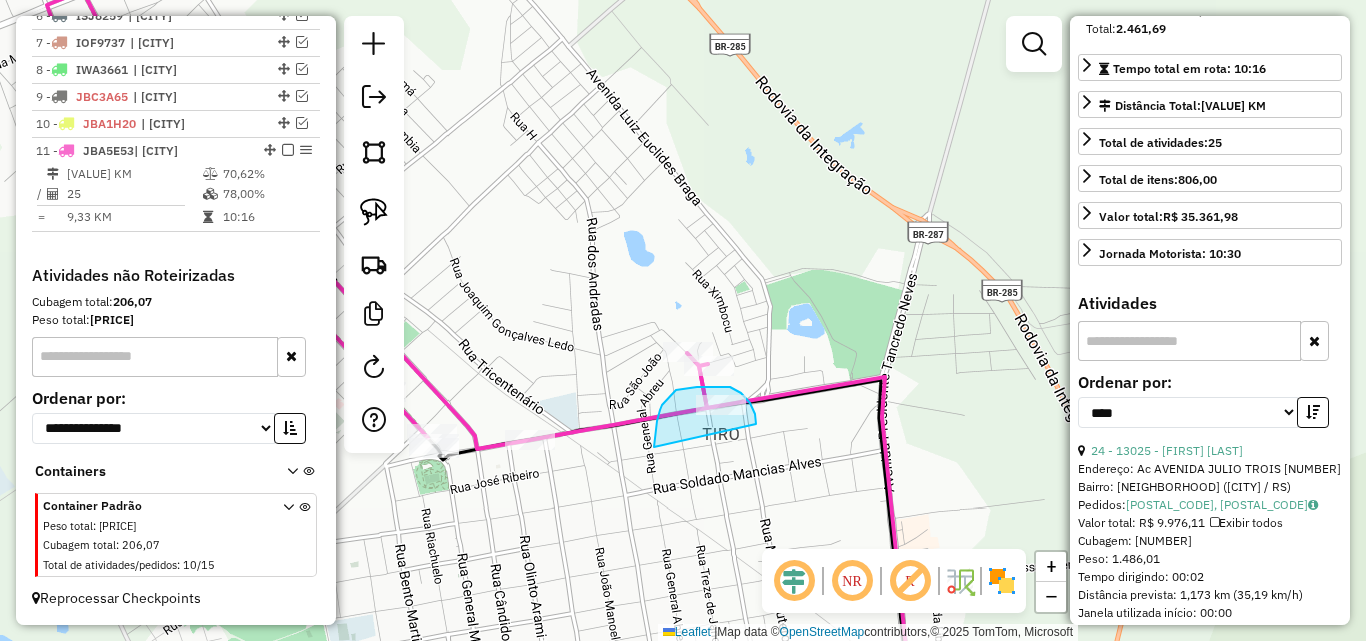 drag, startPoint x: 659, startPoint y: 413, endPoint x: 756, endPoint y: 431, distance: 98.65597 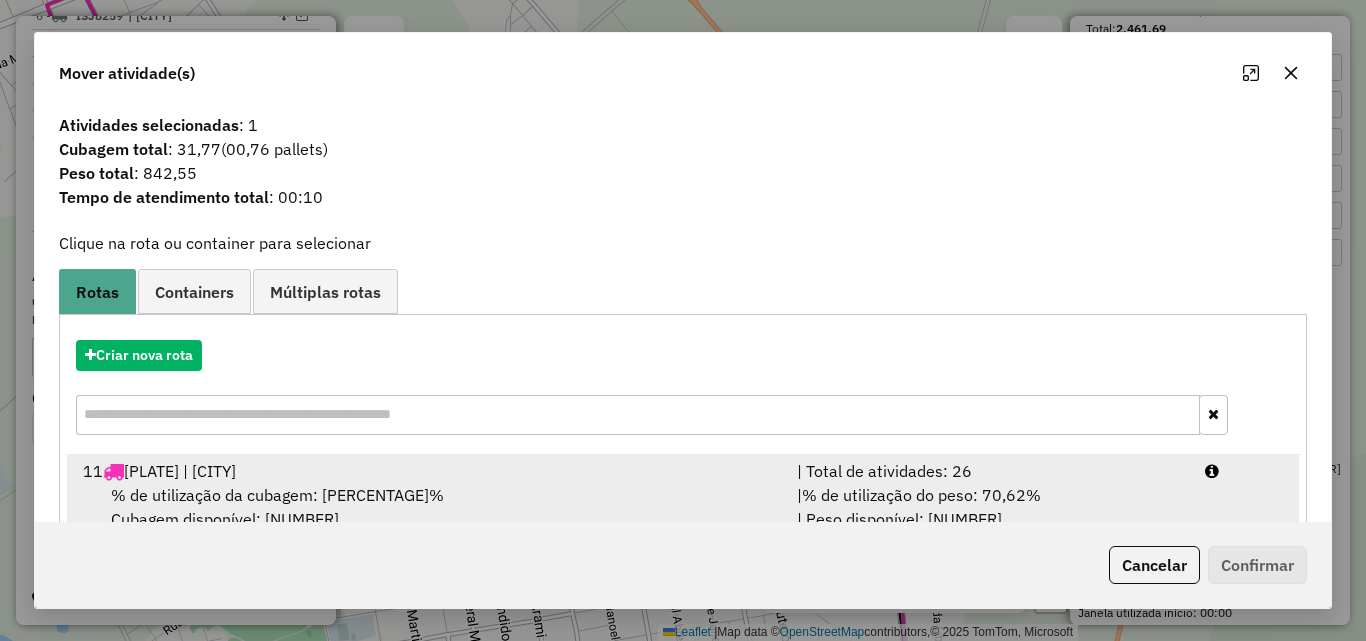 click on "% de utilização da cubagem: [PERCENTAGE]%  Cubagem disponível: [NUMBER]" at bounding box center [428, 507] 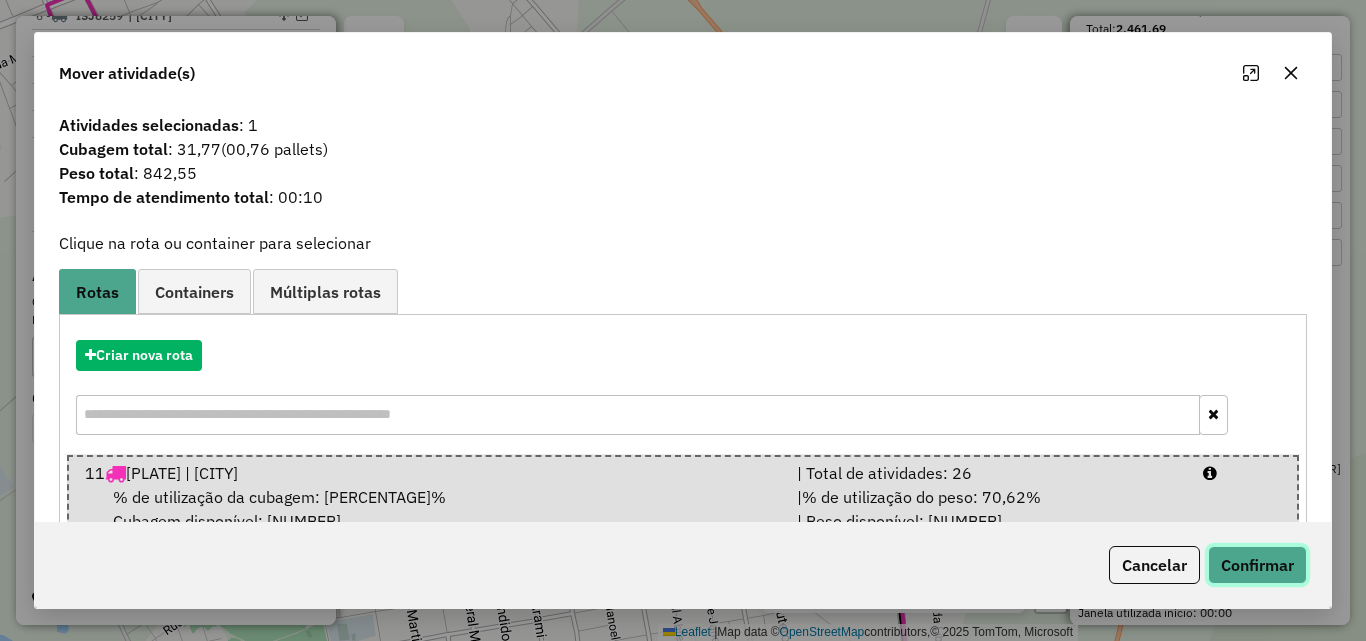 click on "Confirmar" 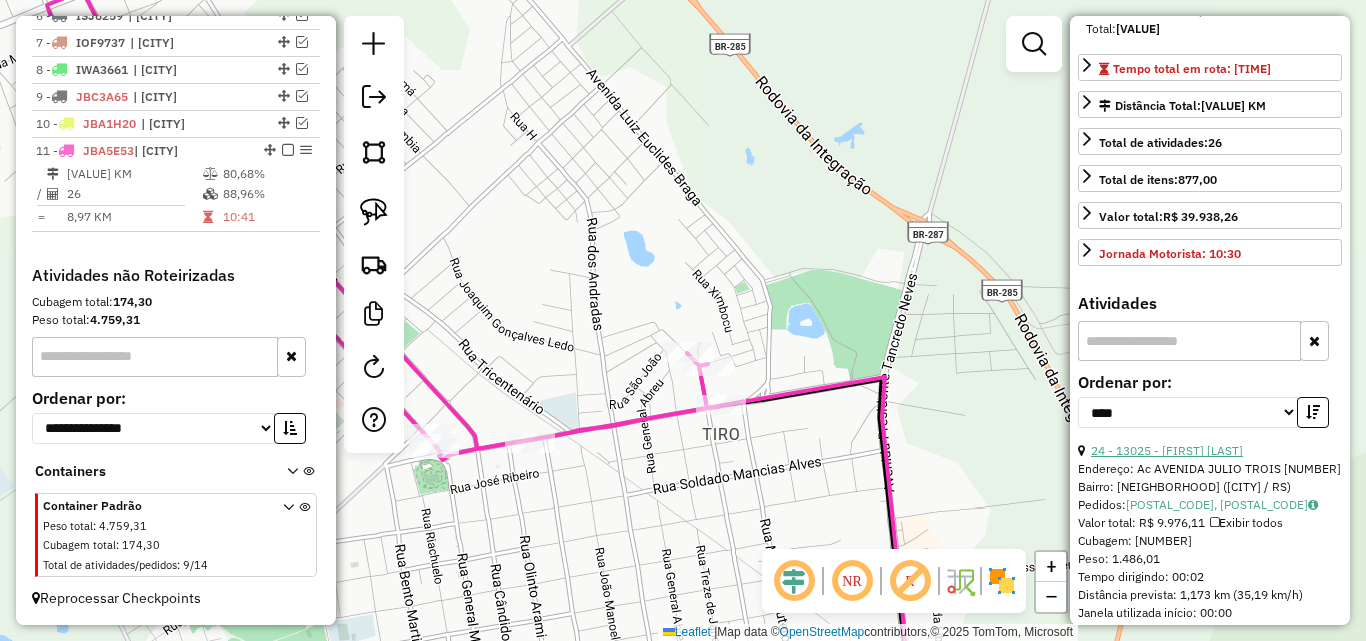 scroll, scrollTop: 182, scrollLeft: 0, axis: vertical 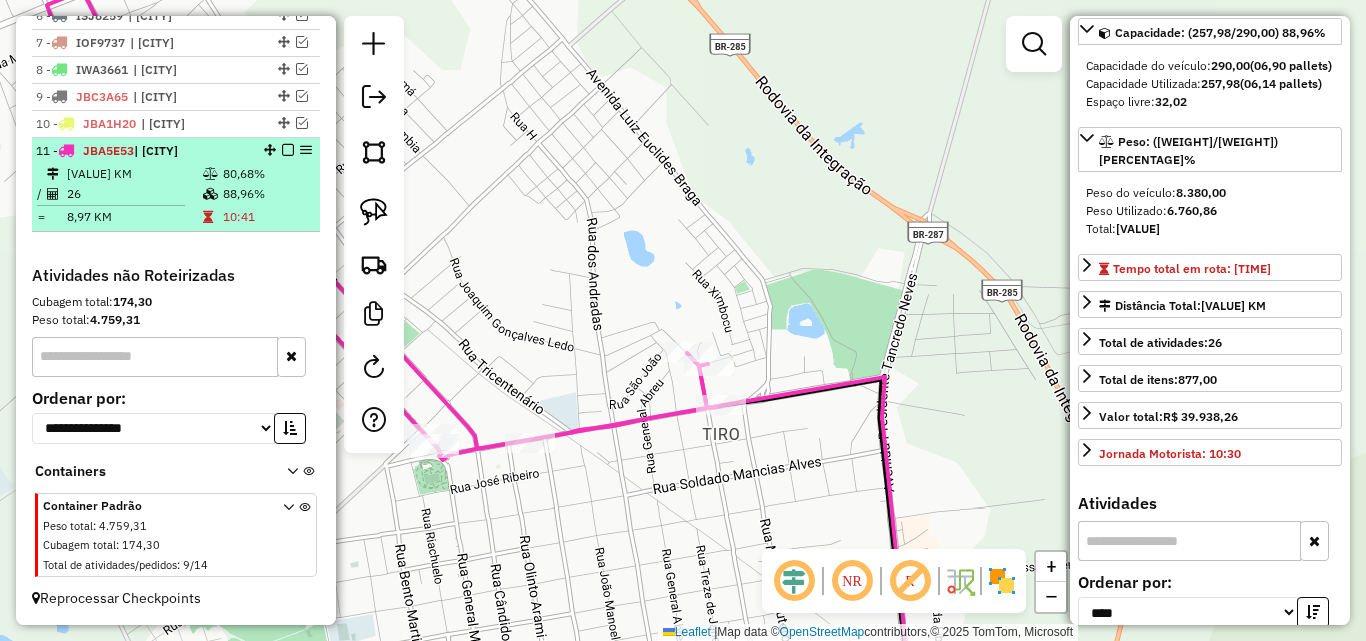 click at bounding box center (288, 150) 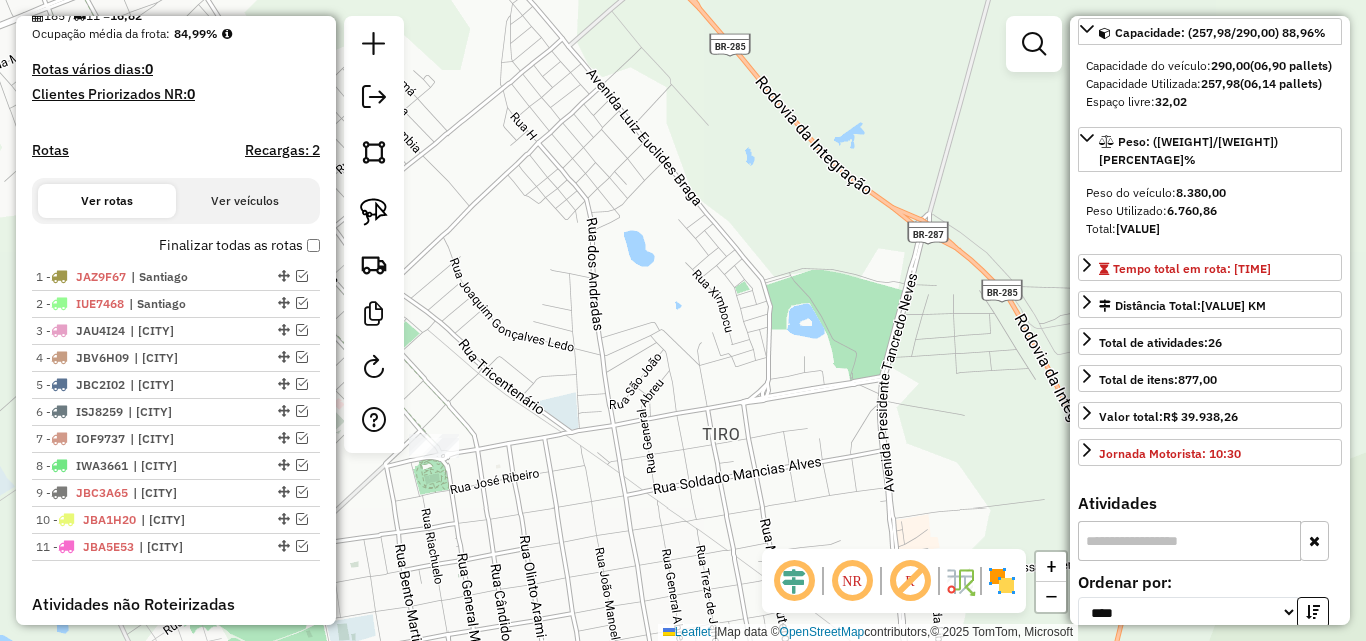 scroll, scrollTop: 500, scrollLeft: 0, axis: vertical 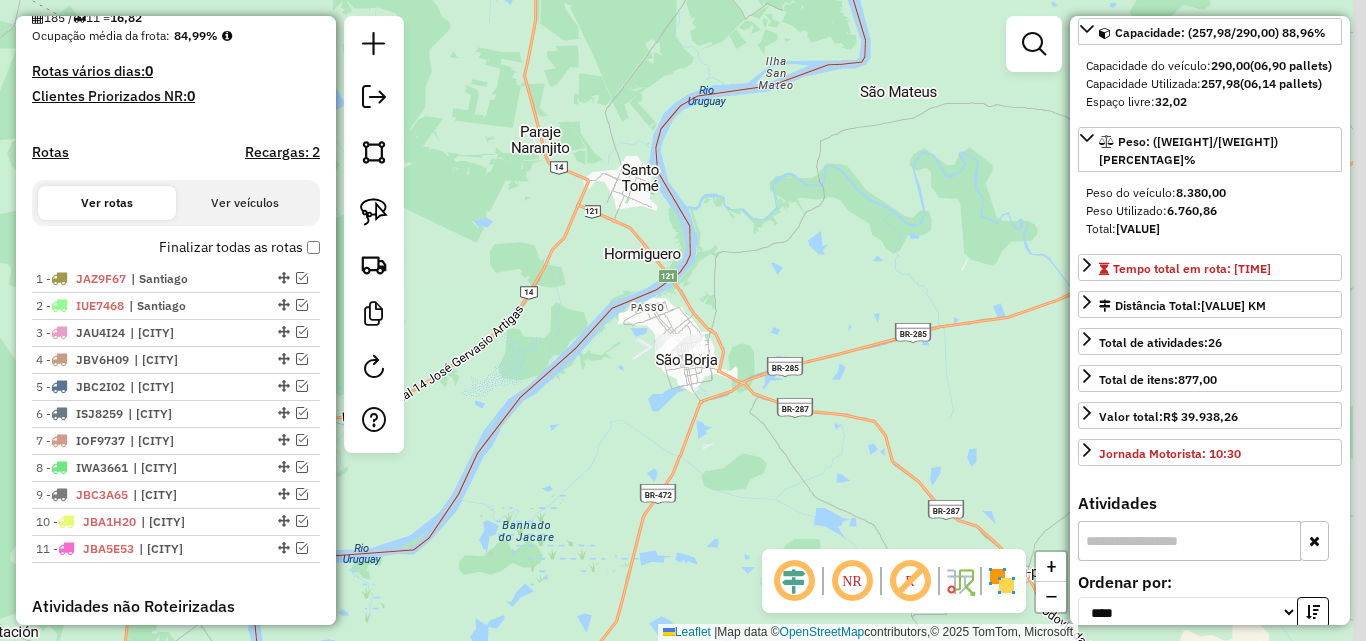 drag, startPoint x: 795, startPoint y: 371, endPoint x: 730, endPoint y: 350, distance: 68.30813 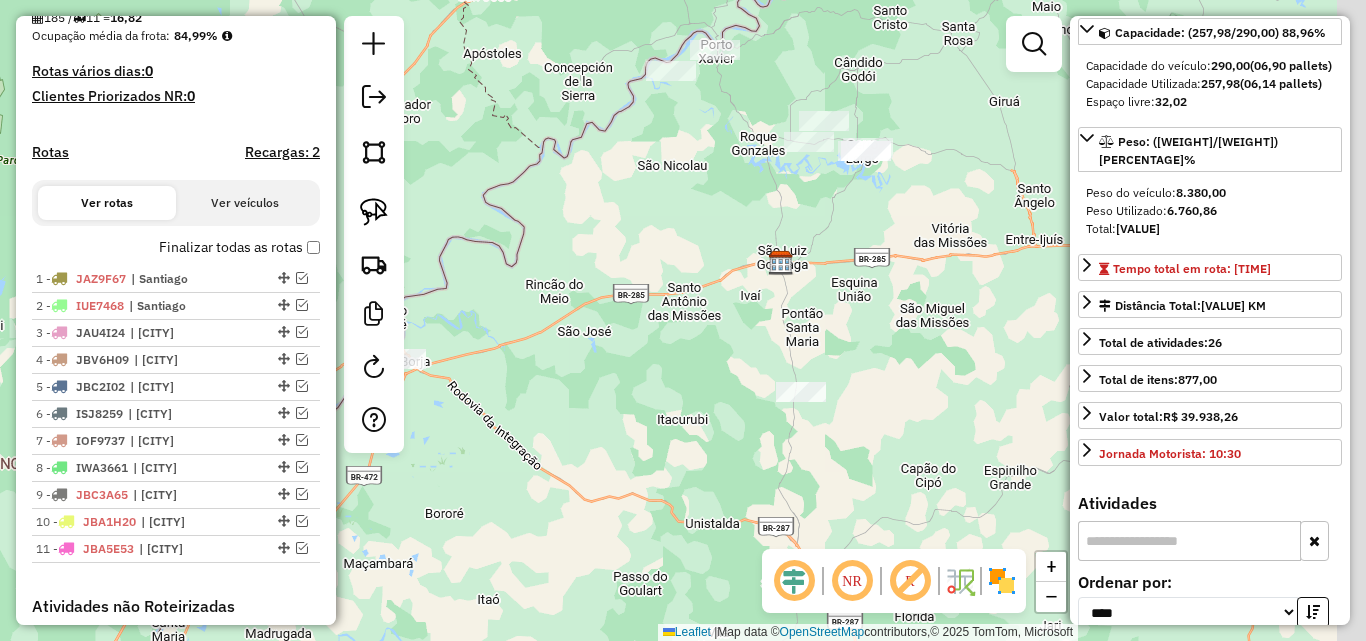 drag, startPoint x: 835, startPoint y: 350, endPoint x: 563, endPoint y: 474, distance: 298.93143 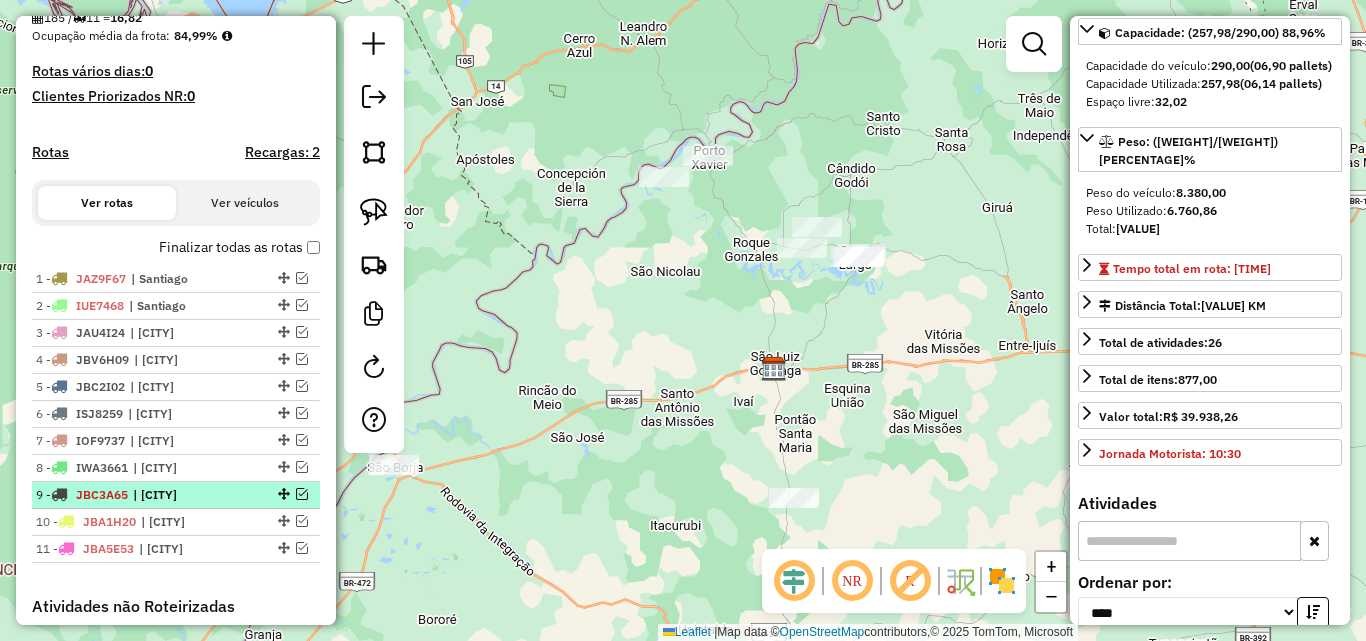 click at bounding box center (302, 494) 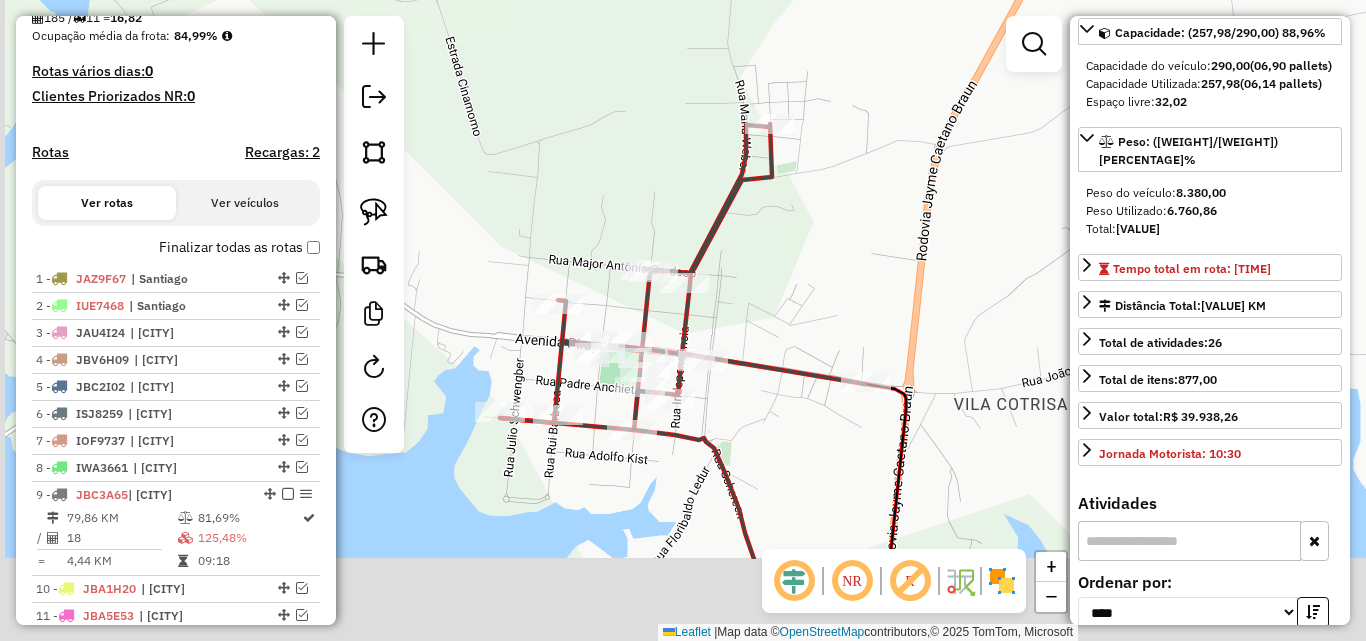 click on "Janela de atendimento Grade de atendimento Capacidade Transportadoras Veículos Cliente Pedidos  Rotas Selecione os dias de semana para filtrar as janelas de atendimento  Seg   Ter   Qua   Qui   Sex   Sáb   Dom  Informe o período da janela de atendimento: De: Até:  Filtrar exatamente a janela do cliente  Considerar janela de atendimento padrão  Selecione os dias de semana para filtrar as grades de atendimento  Seg   Ter   Qua   Qui   Sex   Sáb   Dom   Considerar clientes sem dia de atendimento cadastrado  Clientes fora do dia de atendimento selecionado Filtrar as atividades entre os valores definidos abaixo:  Peso mínimo:   Peso máximo:   Cubagem mínima:   Cubagem máxima:   De:   Até:  Filtrar as atividades entre o tempo de atendimento definido abaixo:  De:   Até:   Considerar capacidade total dos clientes não roteirizados Transportadora: Selecione um ou mais itens Tipo de veículo: Selecione um ou mais itens Veículo: Selecione um ou mais itens Motorista: Selecione um ou mais itens Nome: Rótulo:" 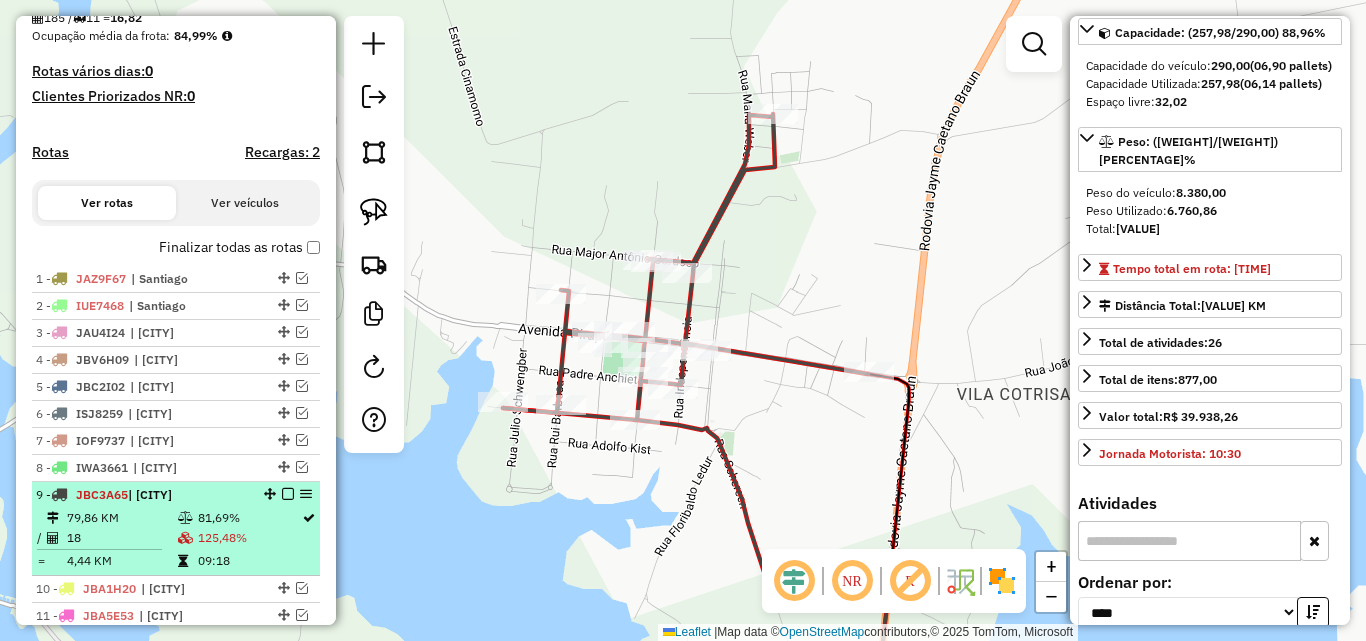 click on "18" at bounding box center (121, 538) 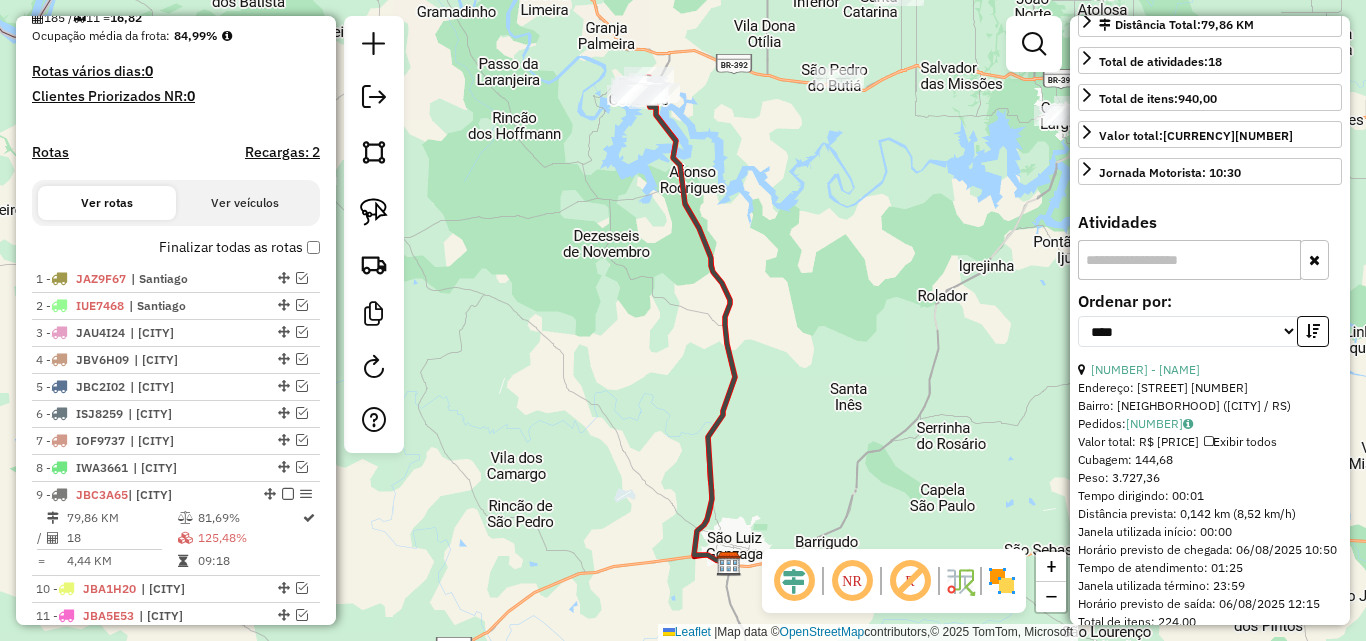 scroll, scrollTop: 482, scrollLeft: 0, axis: vertical 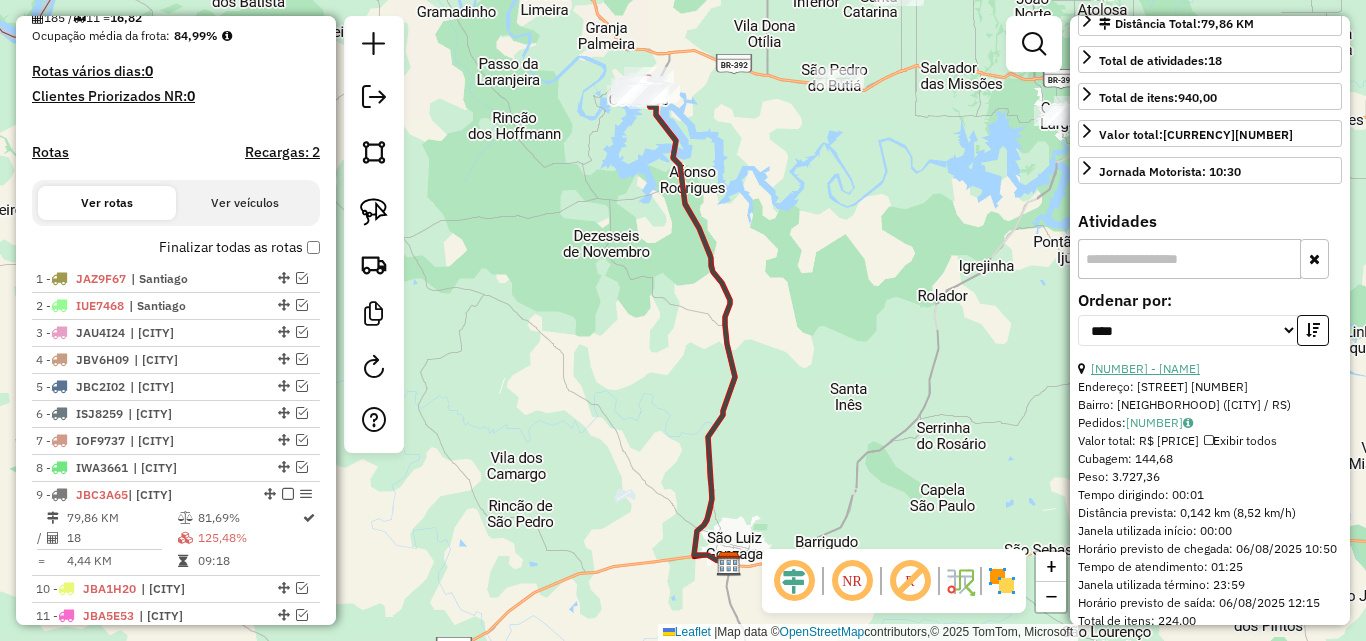 click on "[NUMBER] - [NAME]" at bounding box center [1145, 368] 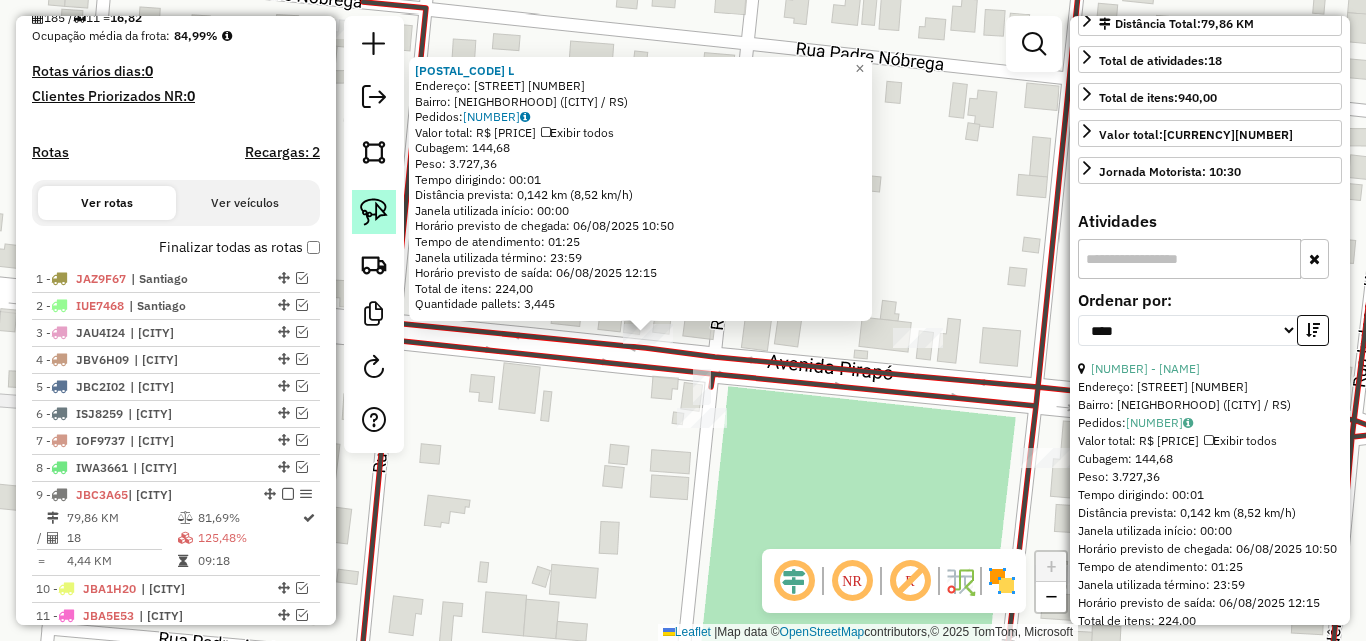 click 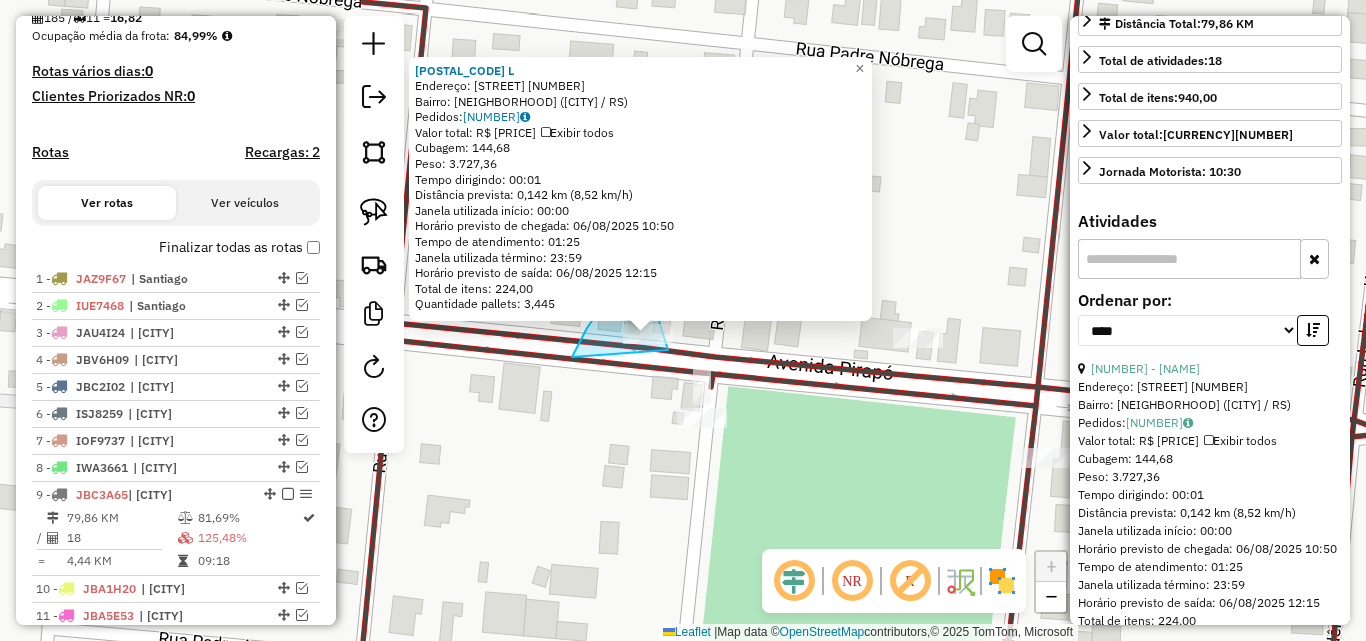 drag, startPoint x: 576, startPoint y: 349, endPoint x: 668, endPoint y: 355, distance: 92.19544 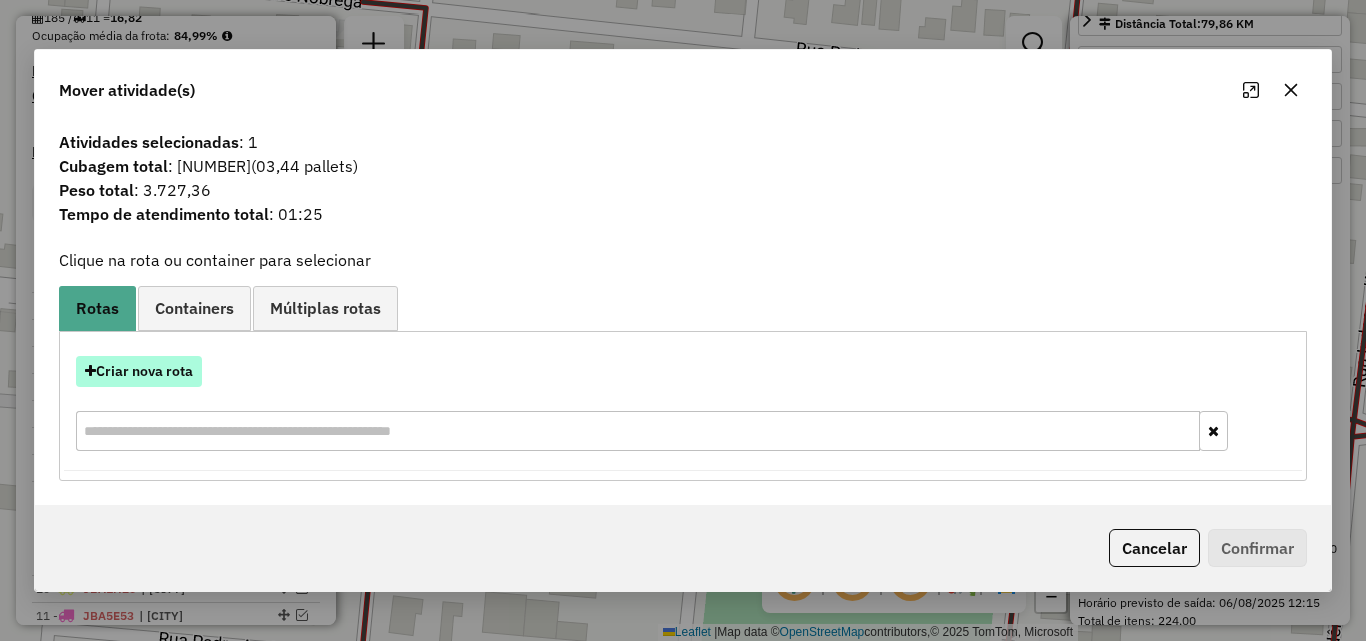 click on "Criar nova rota" at bounding box center [139, 371] 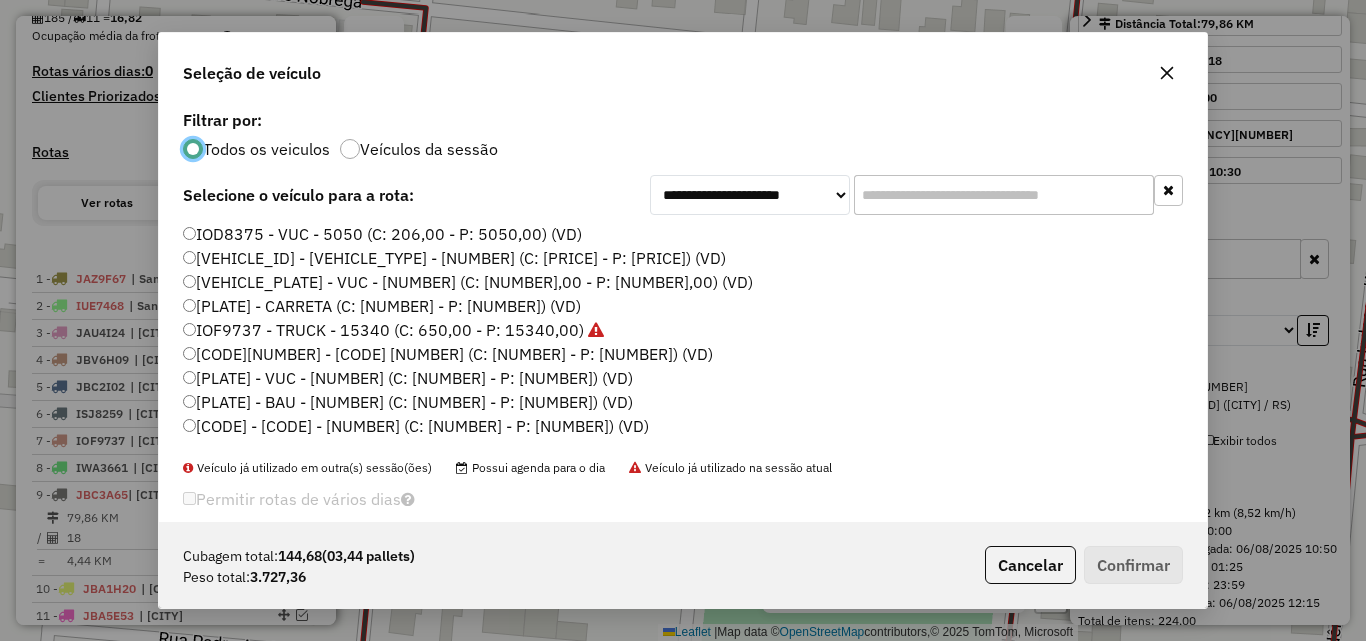 scroll, scrollTop: 11, scrollLeft: 6, axis: both 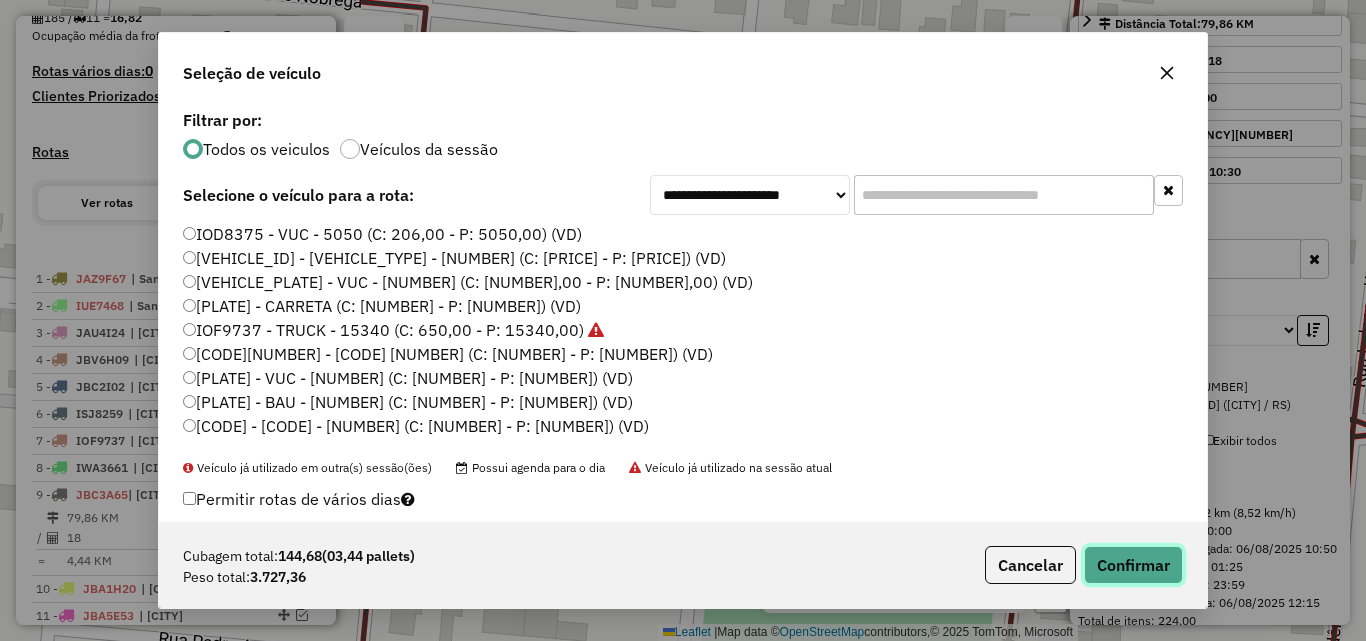 click on "Confirmar" 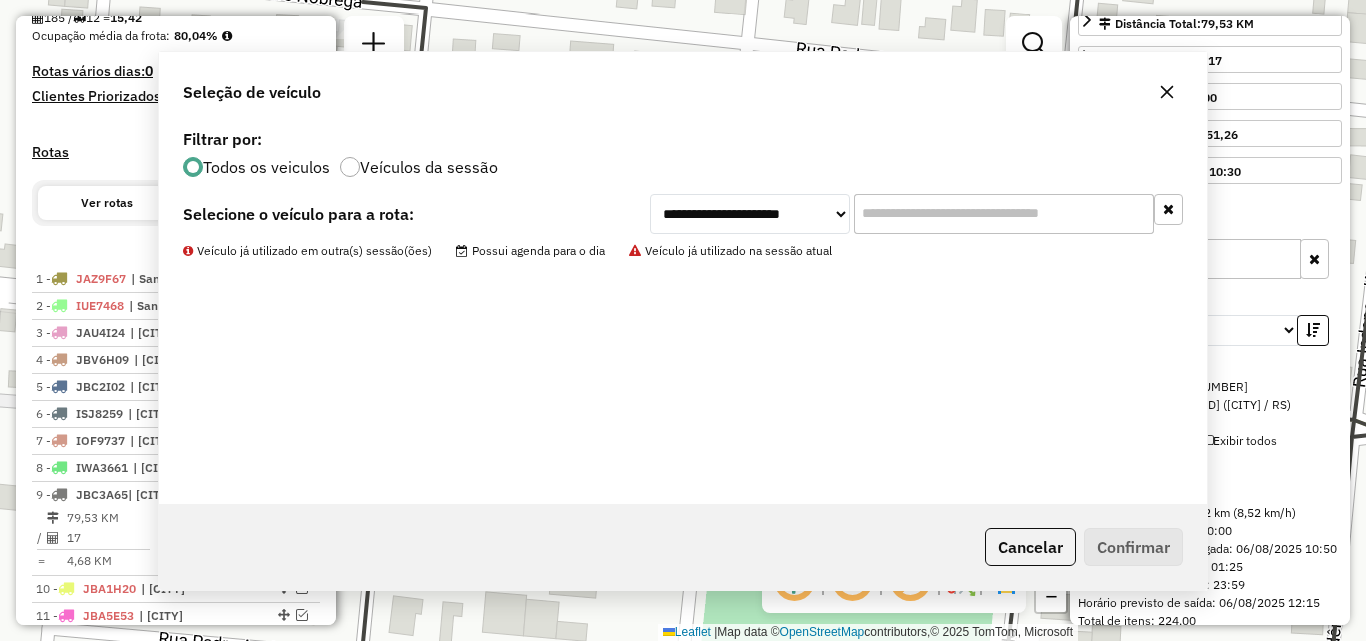 scroll, scrollTop: 464, scrollLeft: 0, axis: vertical 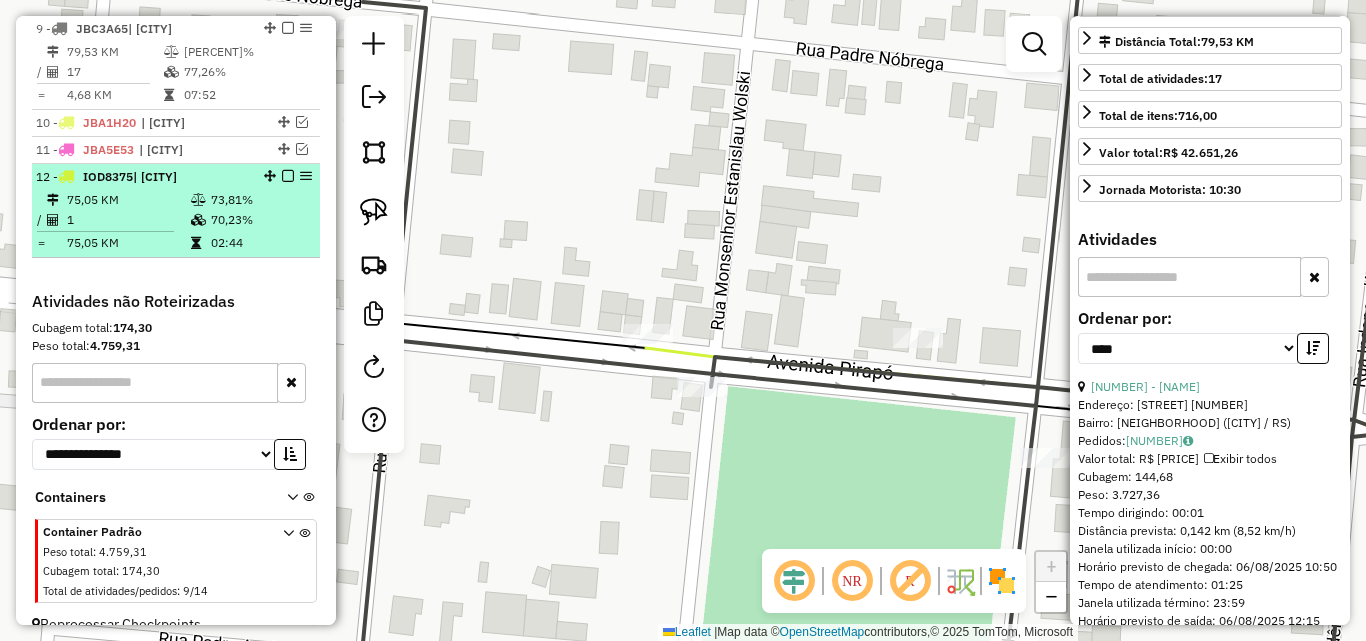 click at bounding box center [288, 176] 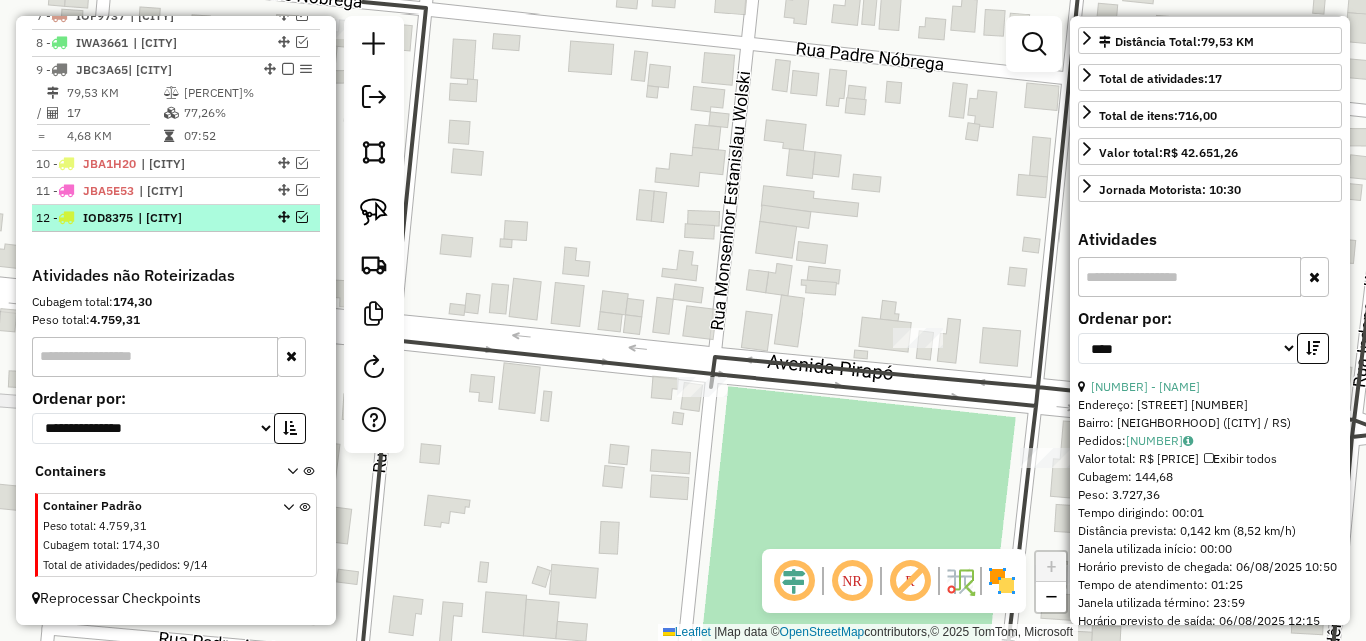 click at bounding box center [284, 217] 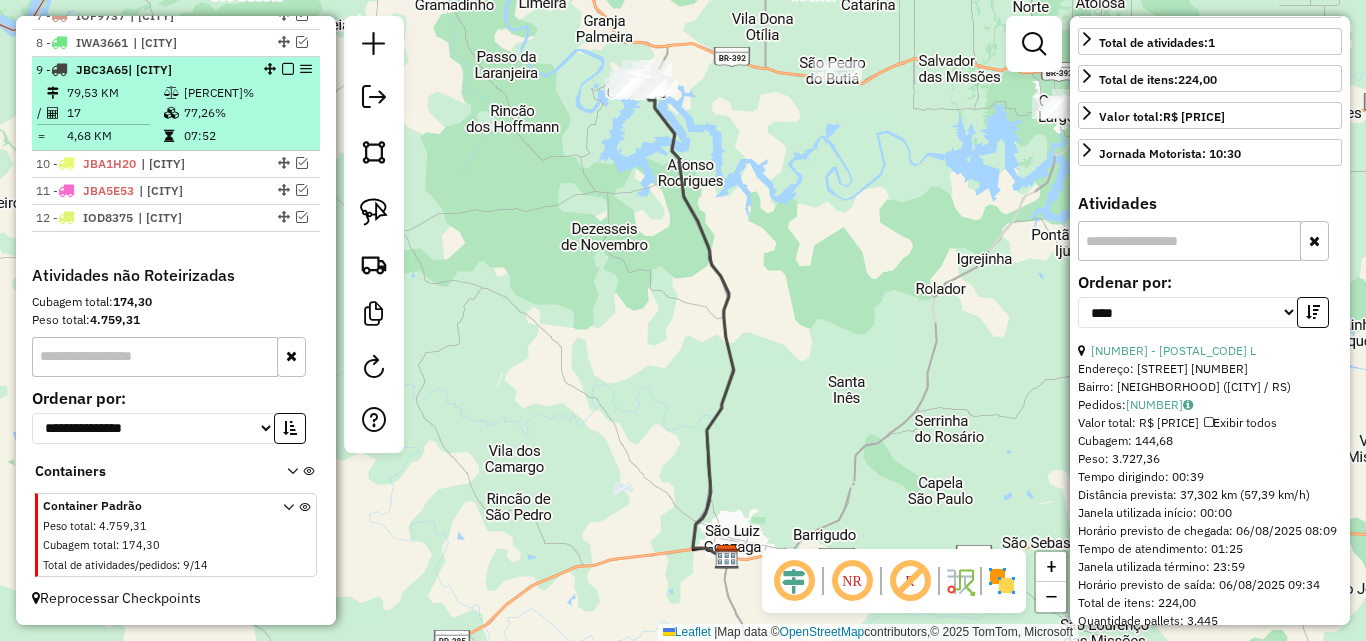 click at bounding box center (288, 69) 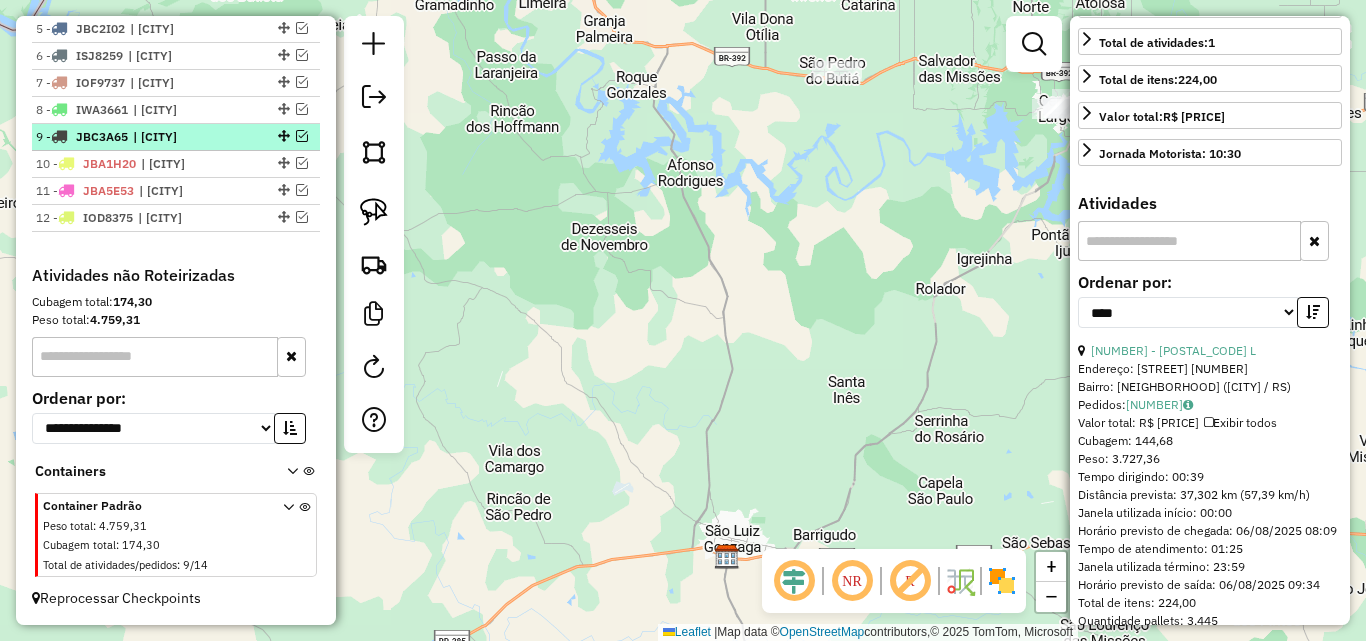 scroll, scrollTop: 858, scrollLeft: 0, axis: vertical 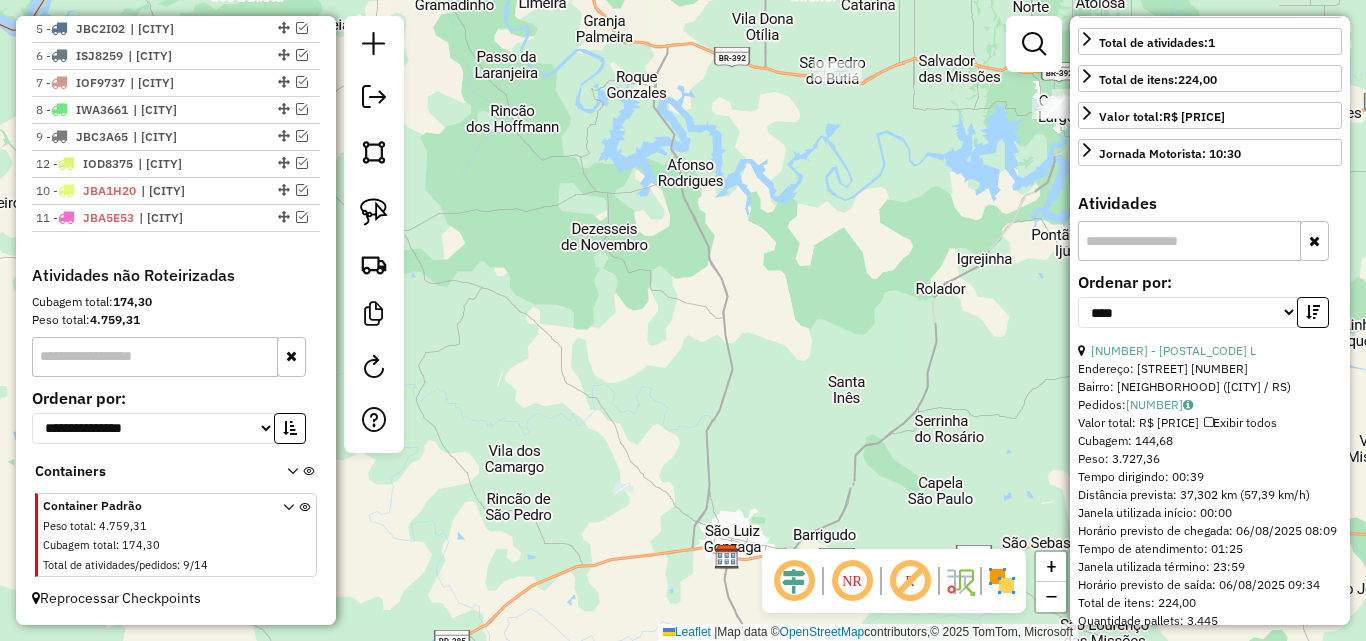 drag, startPoint x: 277, startPoint y: 218, endPoint x: 272, endPoint y: 162, distance: 56.22277 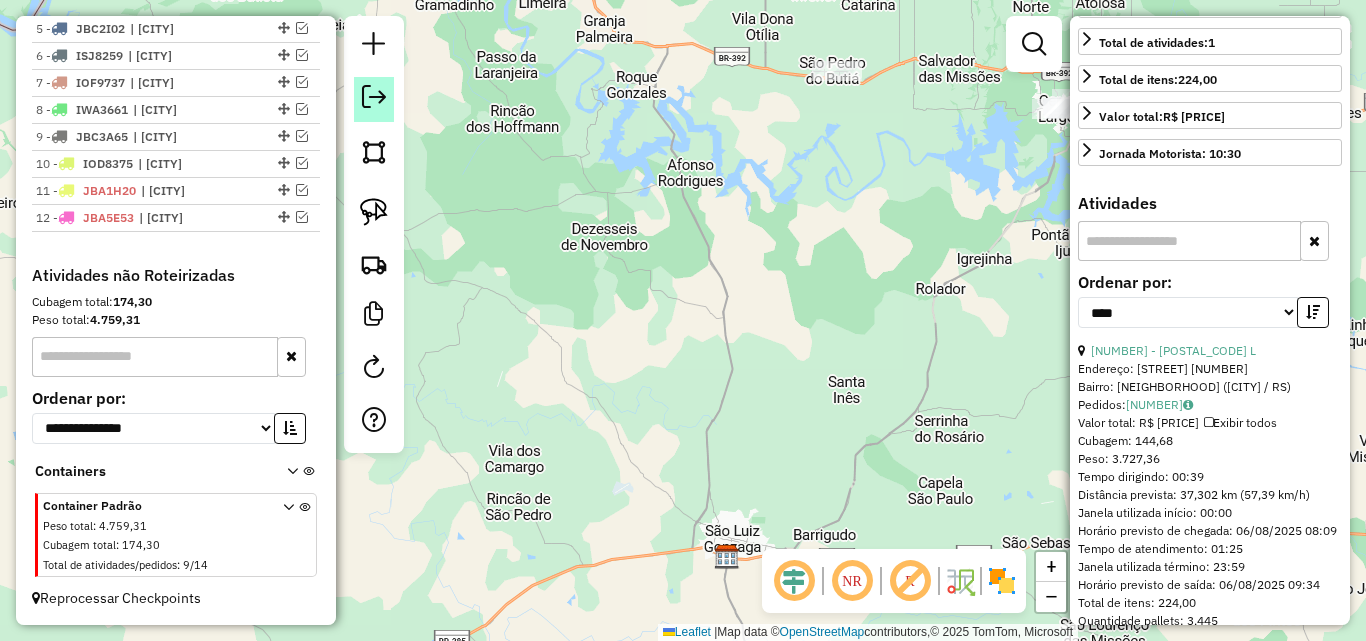 click 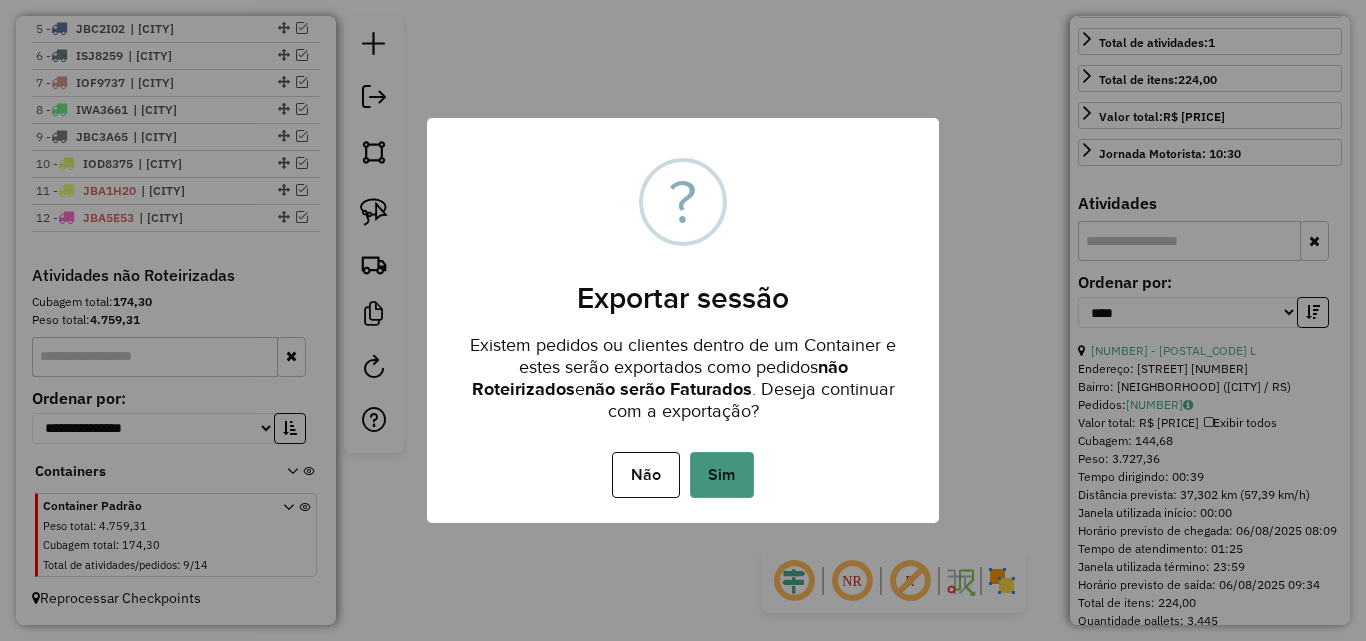 click on "Sim" at bounding box center (722, 475) 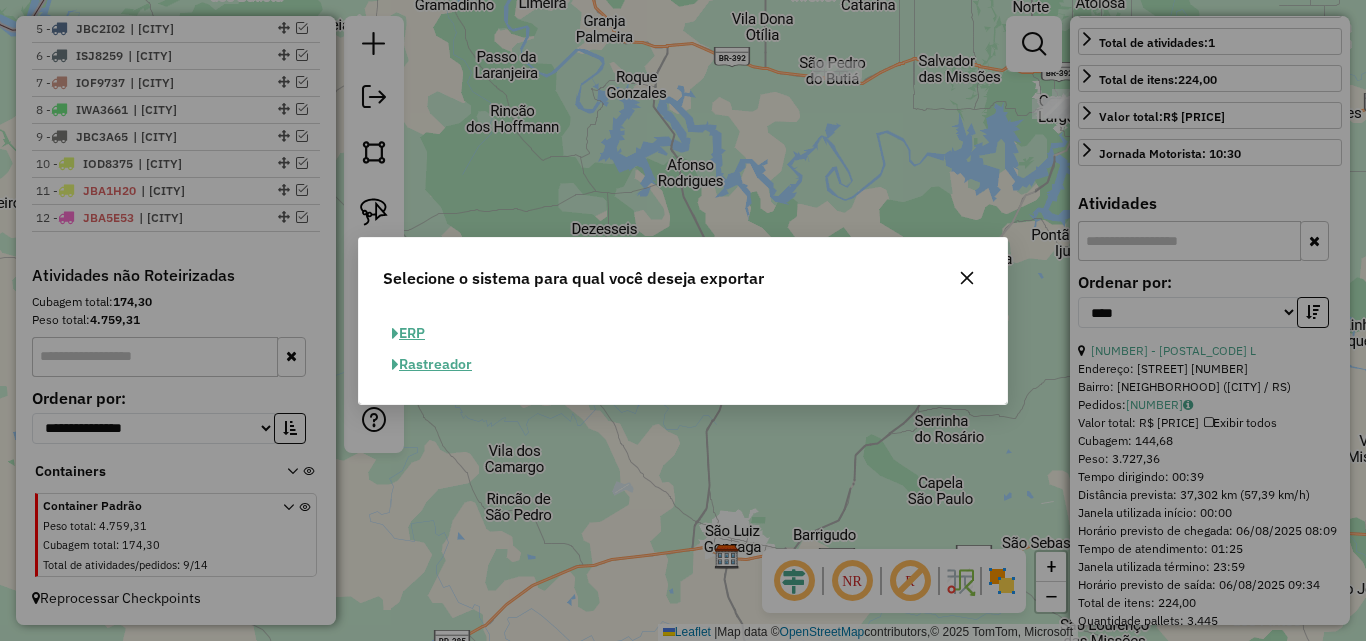 click on "ERP" 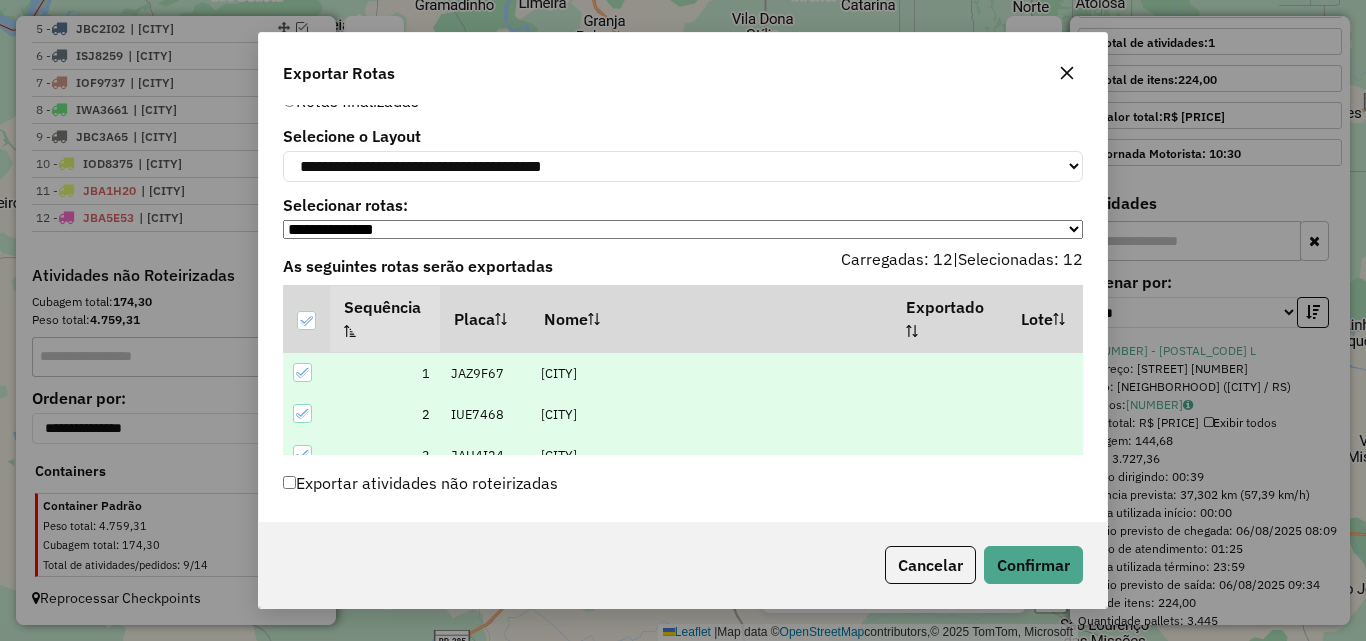 scroll, scrollTop: 66, scrollLeft: 0, axis: vertical 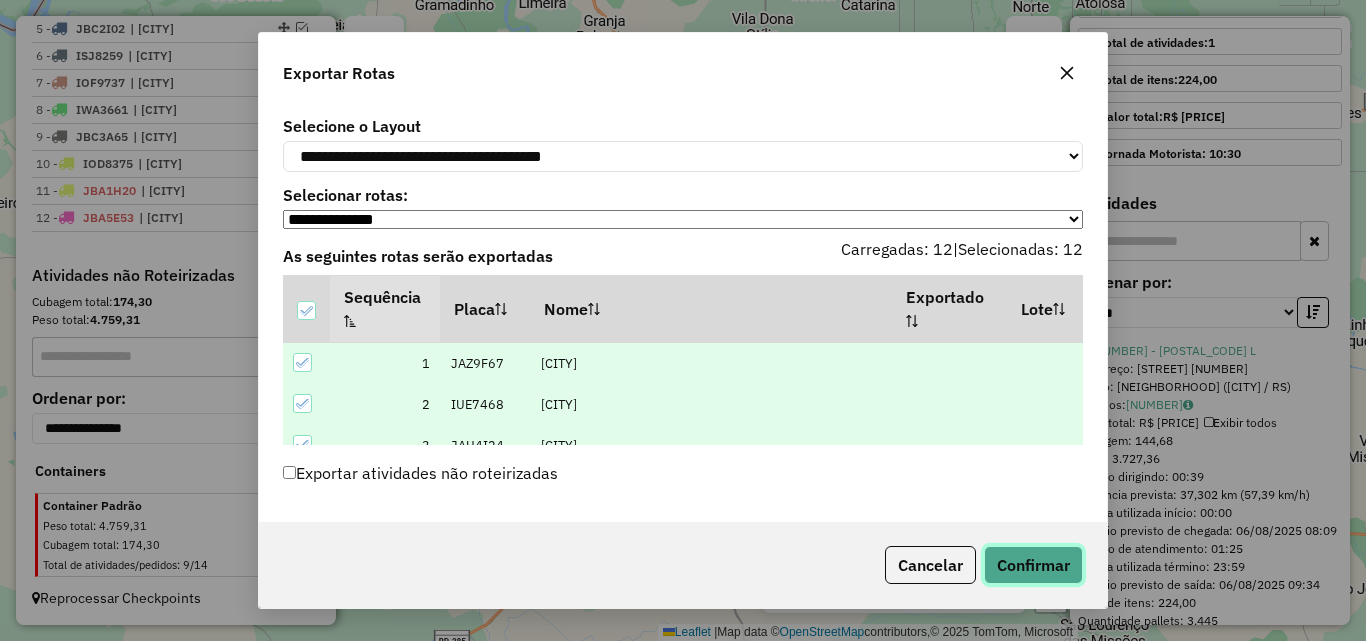 click on "Confirmar" 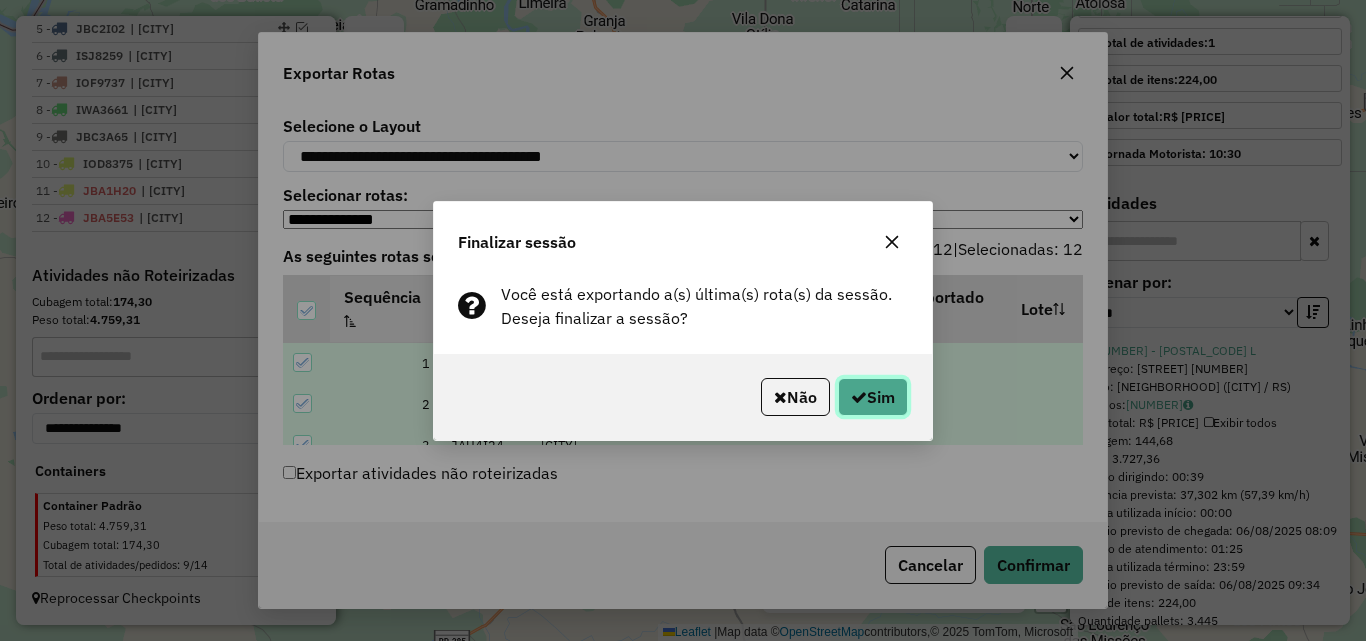 drag, startPoint x: 883, startPoint y: 397, endPoint x: 881, endPoint y: 375, distance: 22.090721 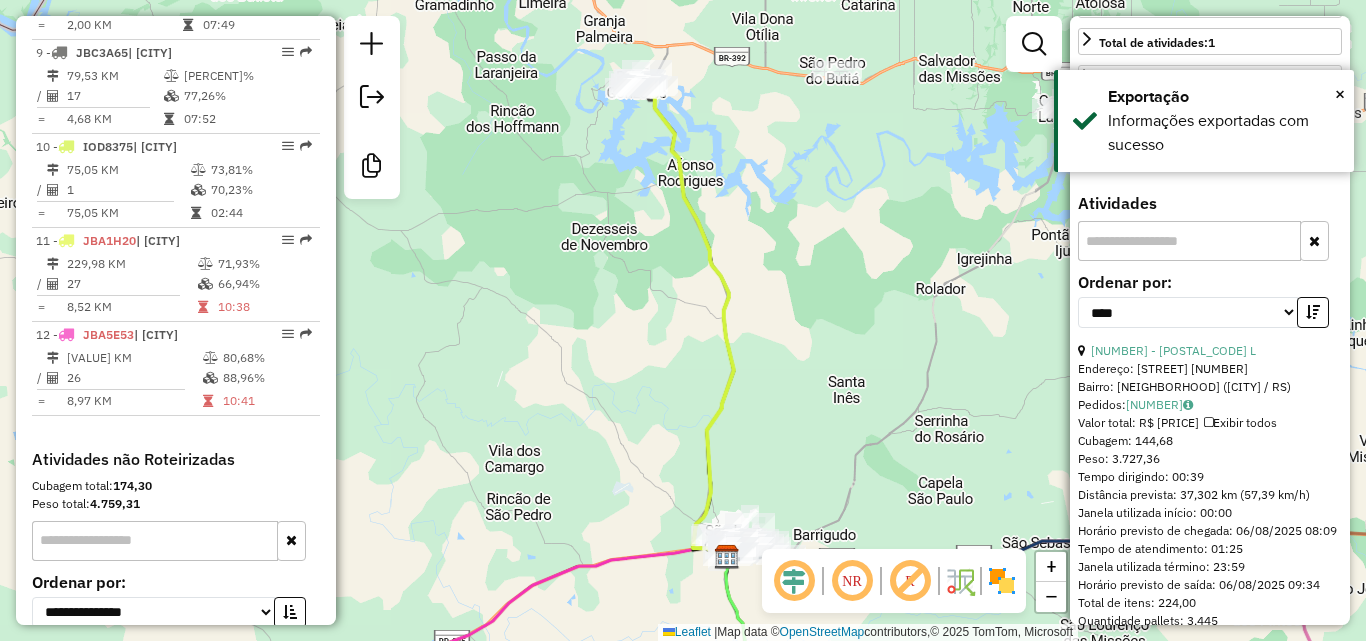scroll, scrollTop: 1646, scrollLeft: 0, axis: vertical 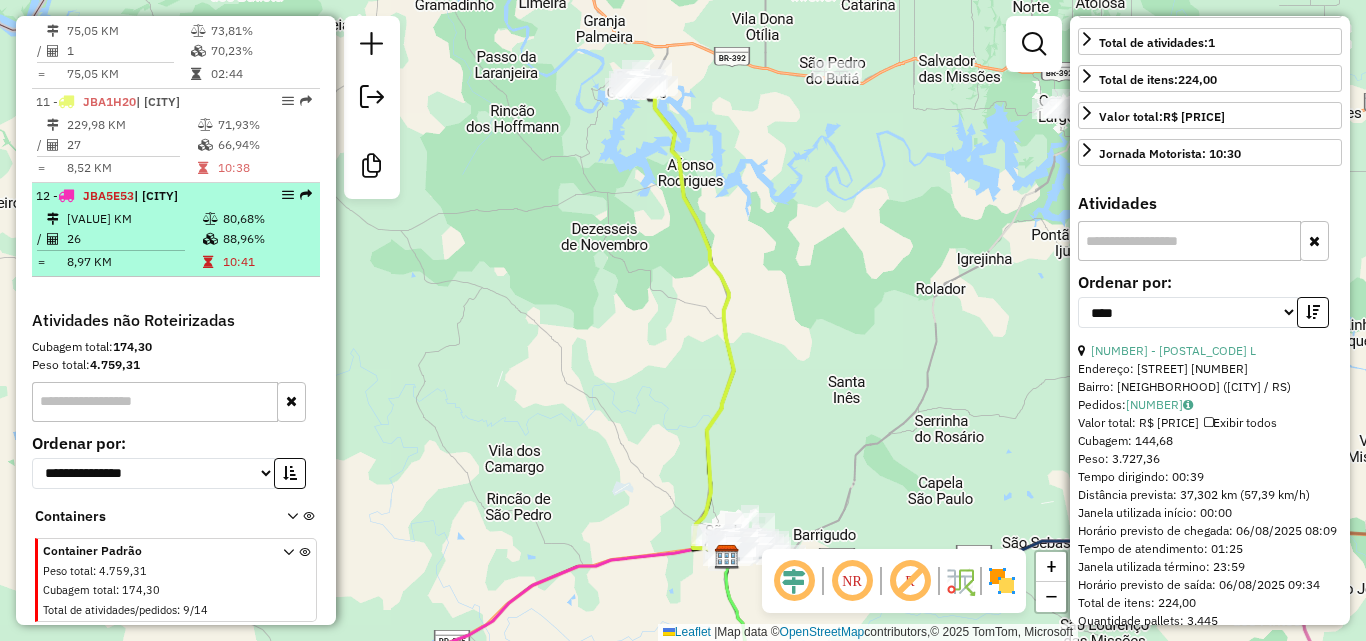 click on "26" at bounding box center [134, 239] 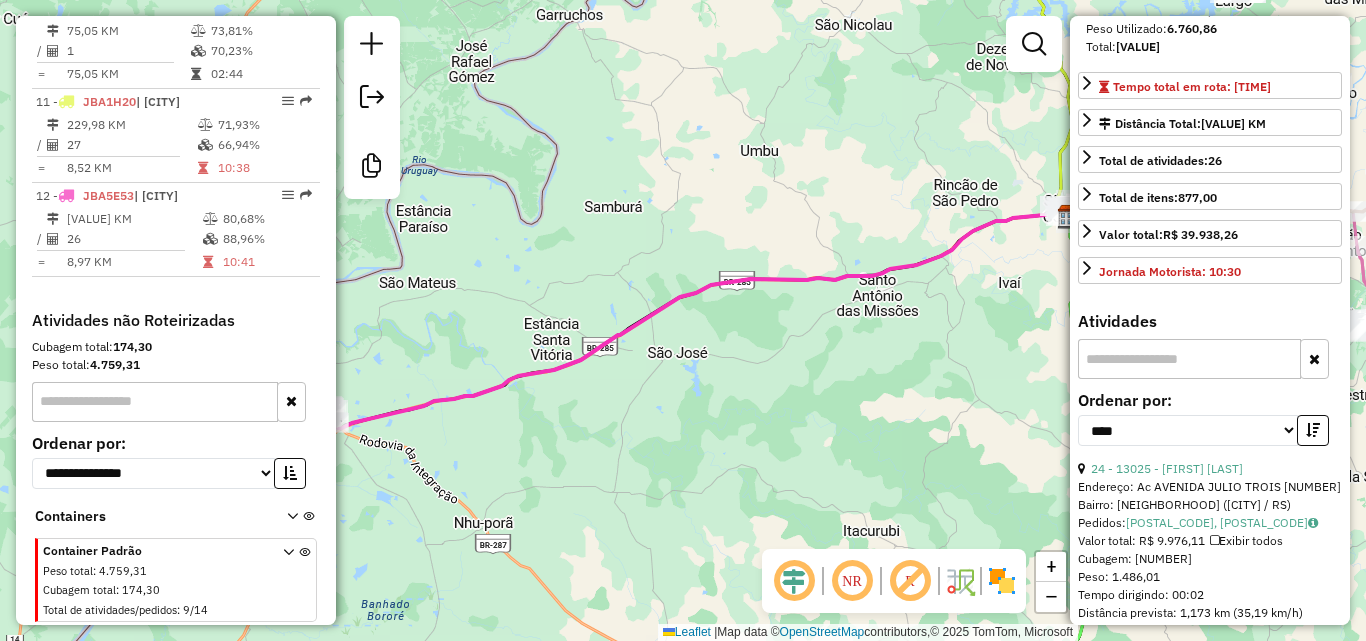 scroll, scrollTop: 264, scrollLeft: 0, axis: vertical 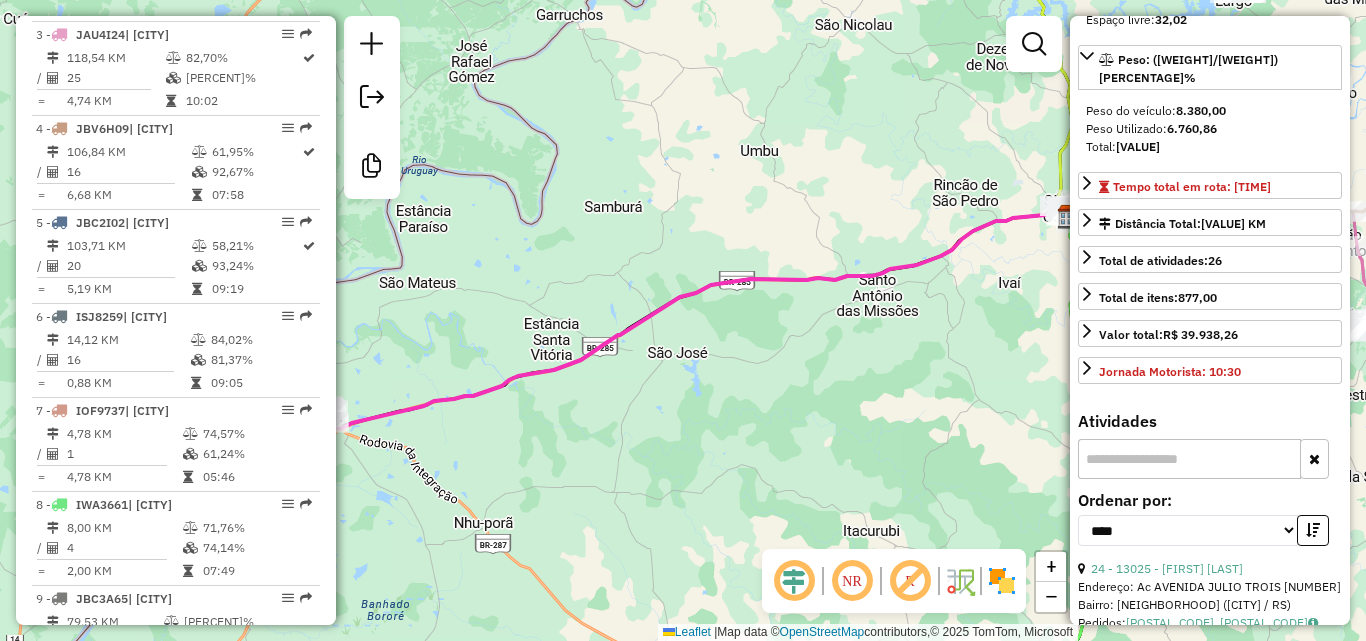 click on "106,84 KM" at bounding box center (128, 152) 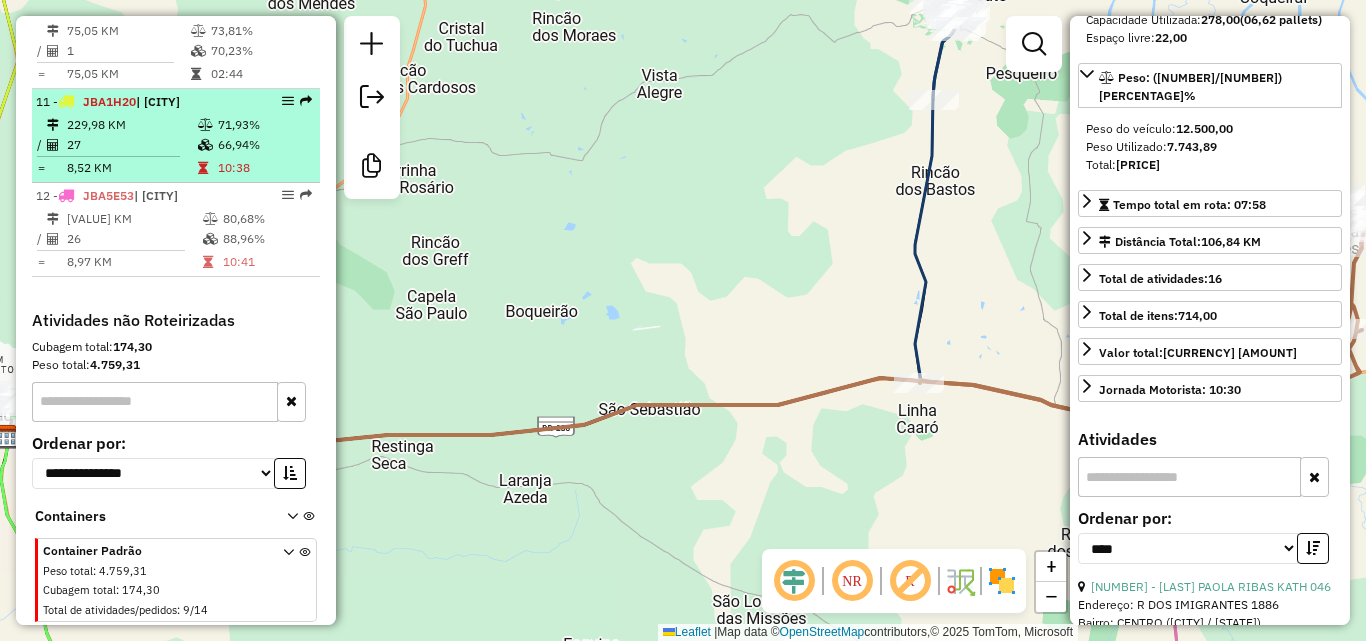 scroll, scrollTop: 1646, scrollLeft: 0, axis: vertical 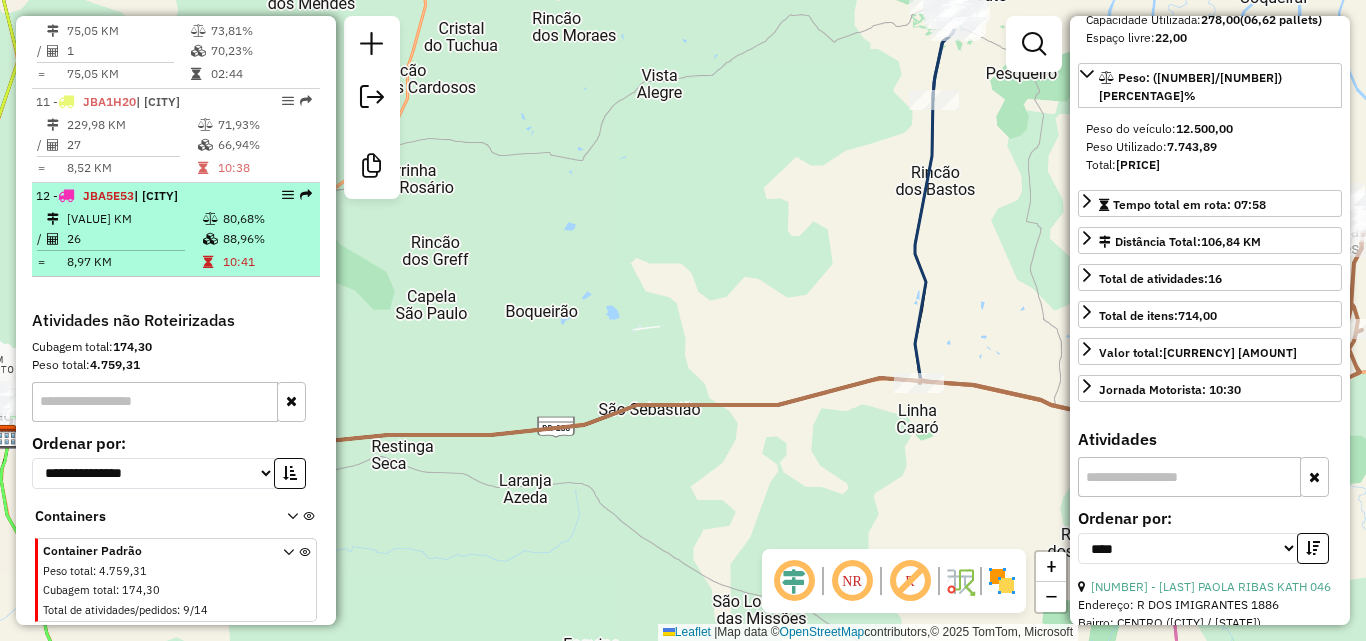 click on "8,97 KM" at bounding box center [134, 262] 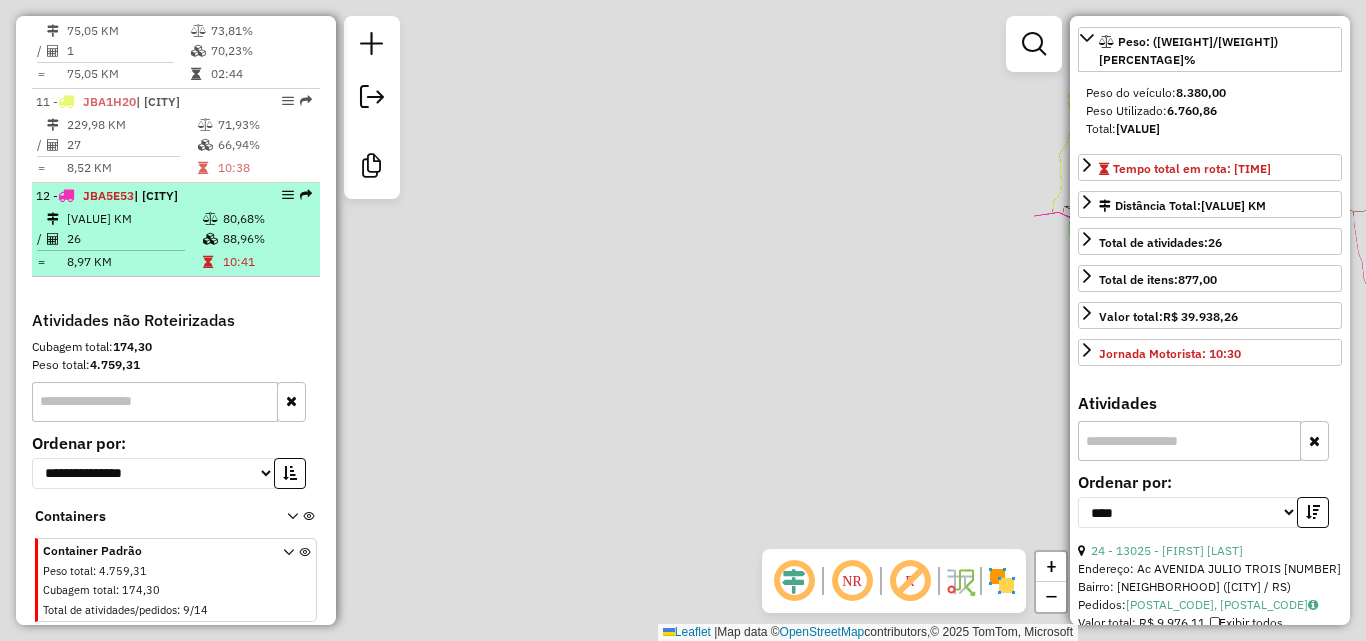 scroll, scrollTop: 264, scrollLeft: 0, axis: vertical 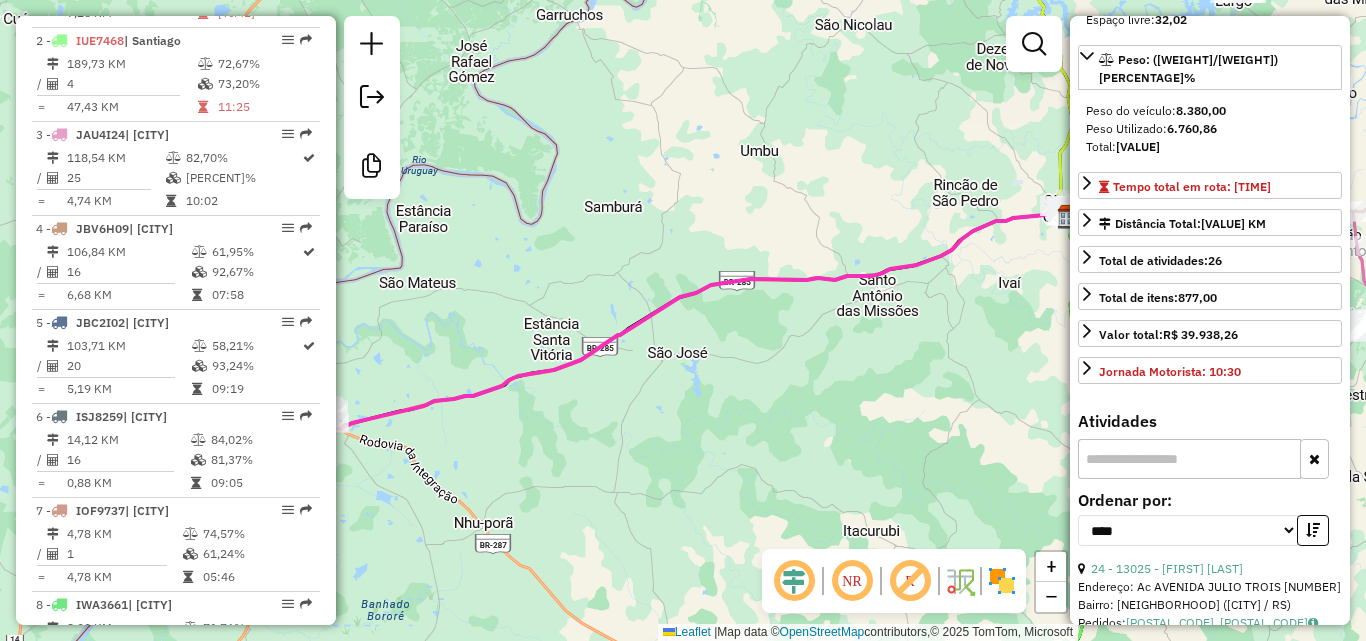 click on "106,84 KM" at bounding box center [128, 252] 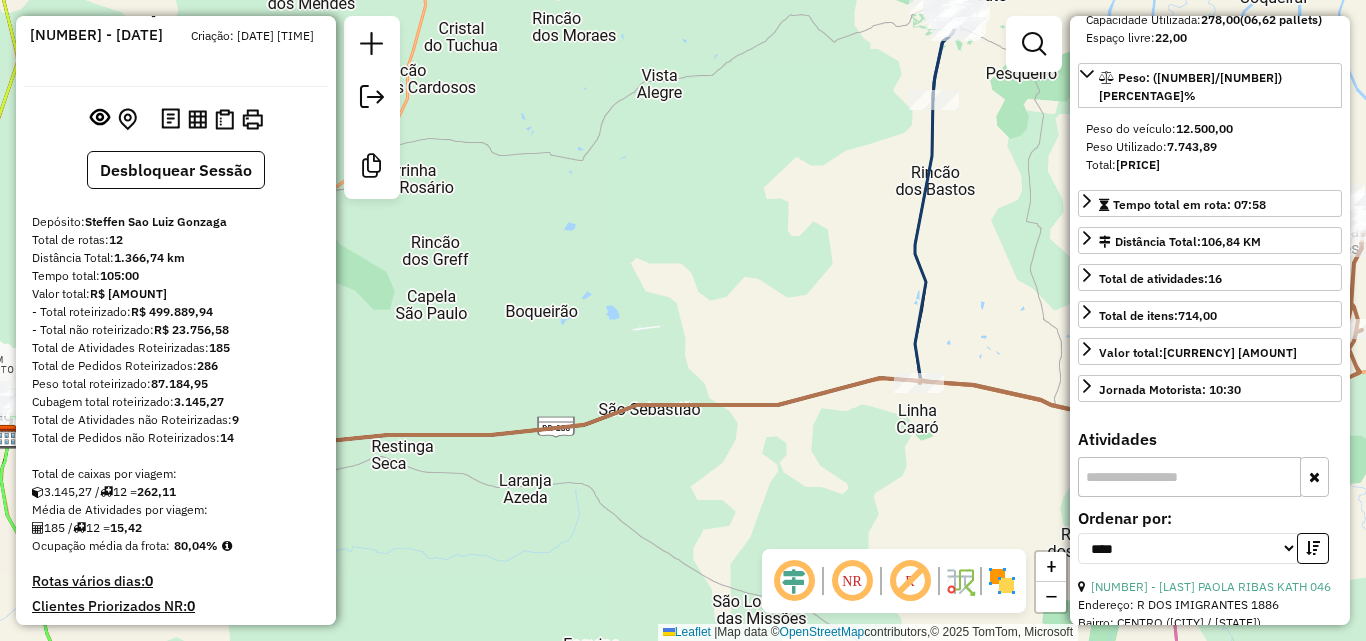 scroll, scrollTop: 0, scrollLeft: 0, axis: both 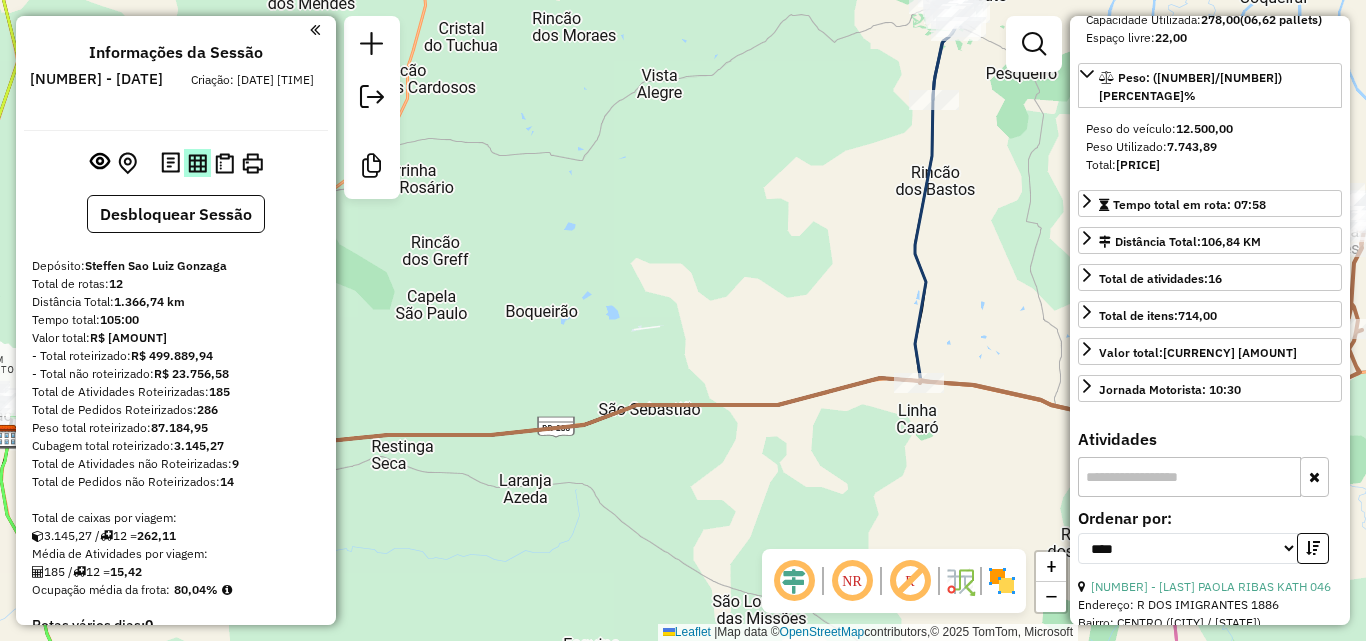 click at bounding box center (197, 163) 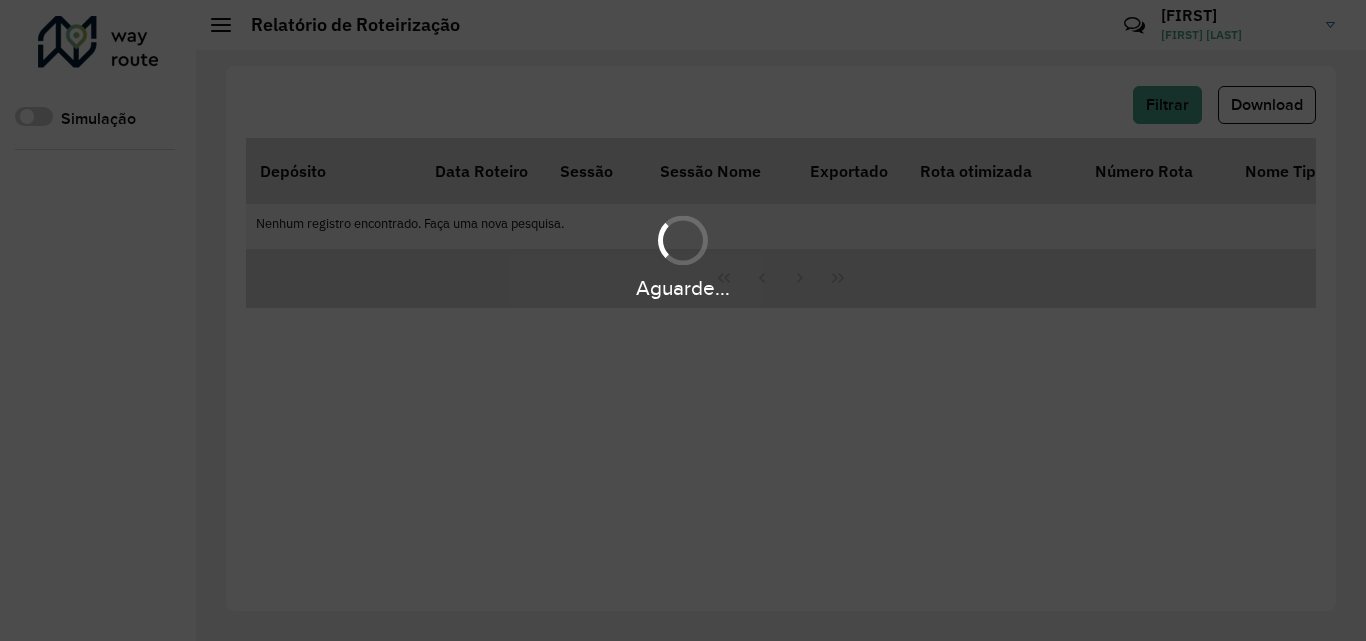 scroll, scrollTop: 0, scrollLeft: 0, axis: both 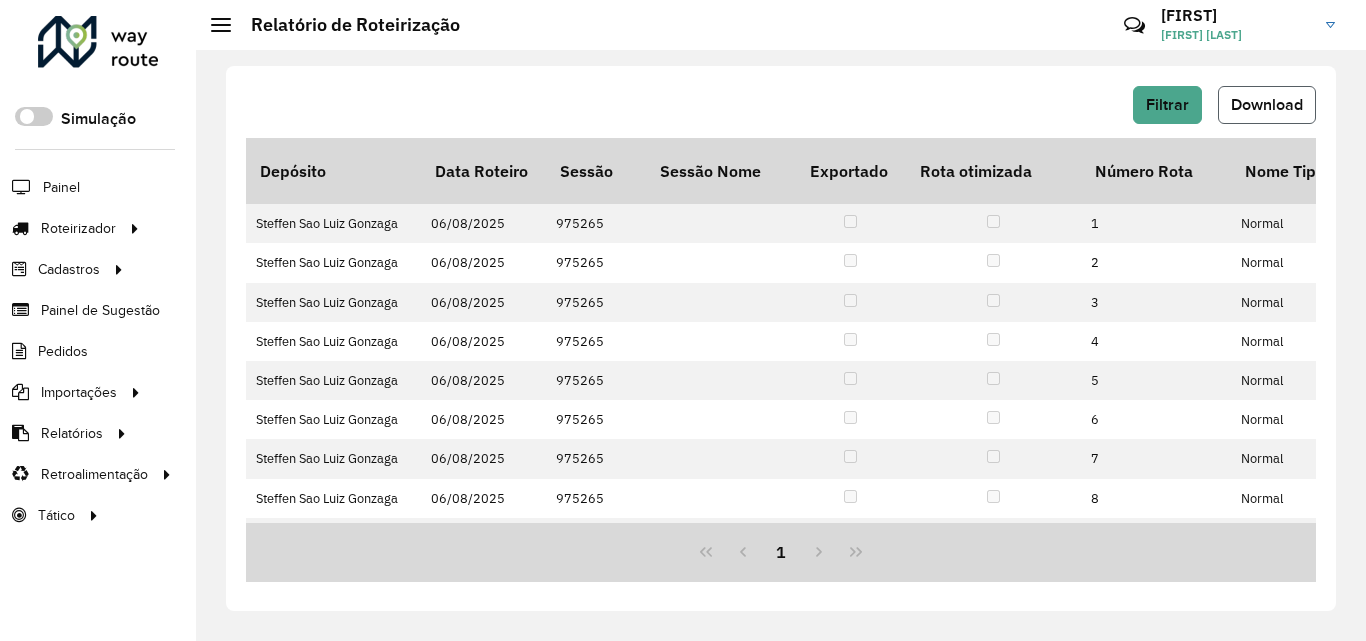 click on "Download" 